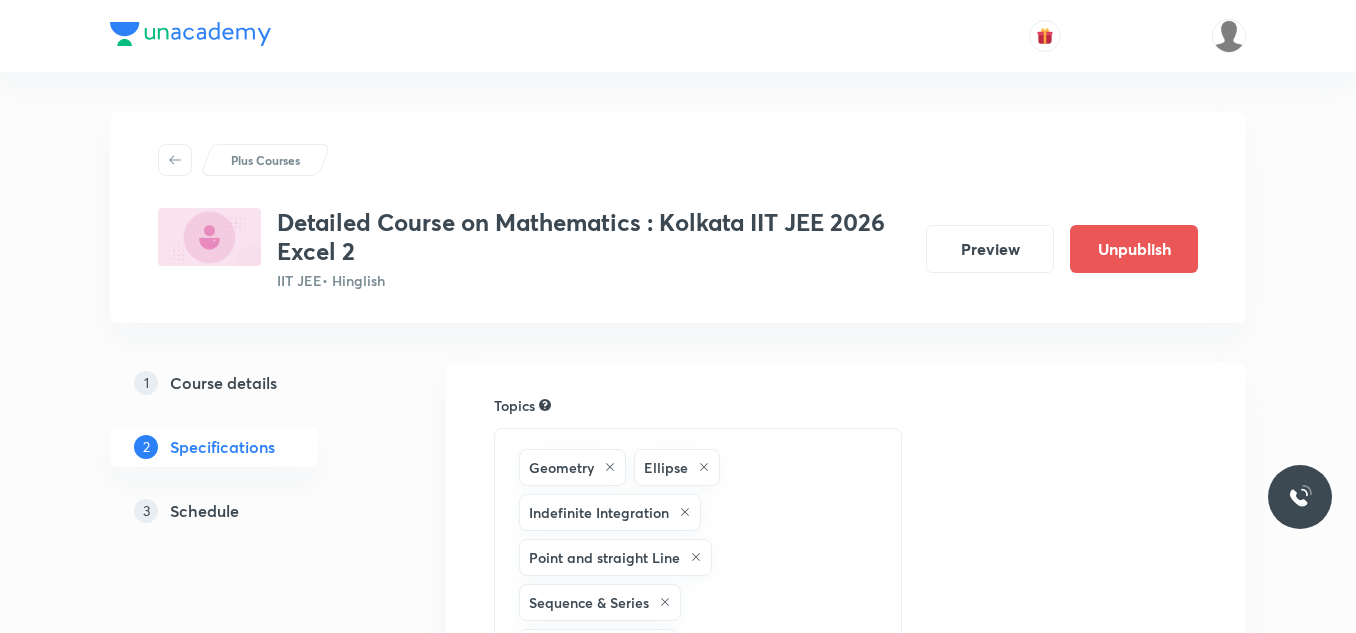 scroll, scrollTop: 0, scrollLeft: 0, axis: both 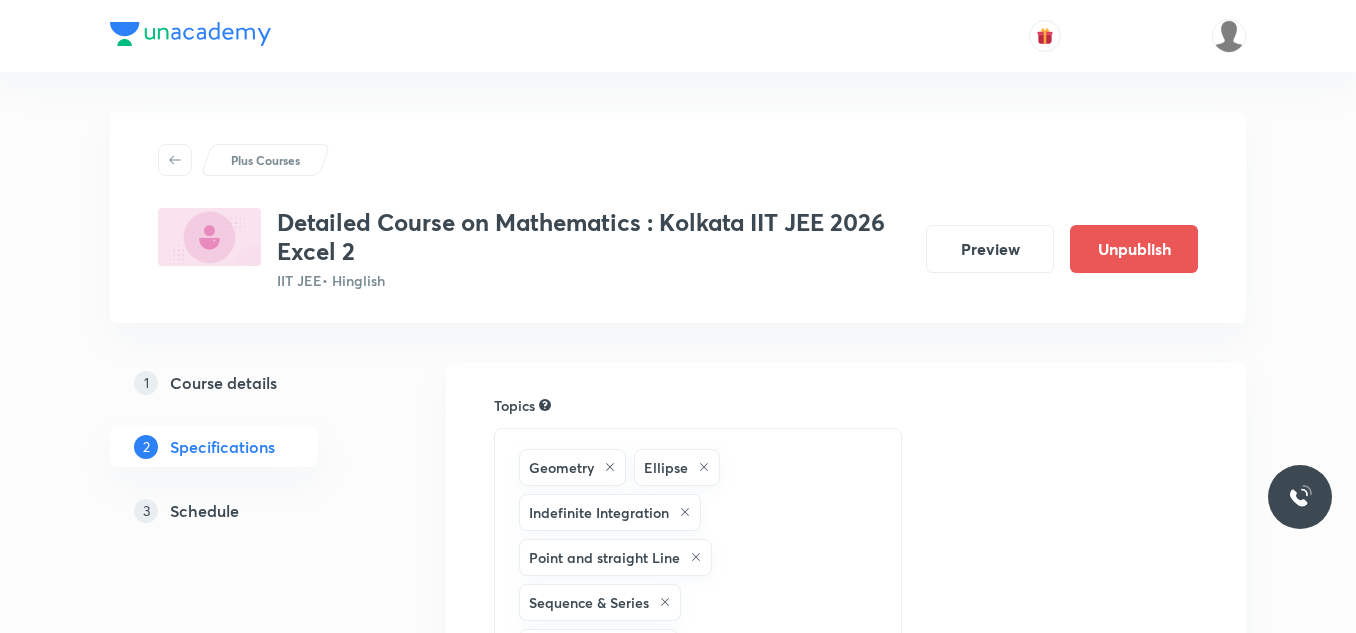 click on "Schedule" at bounding box center (204, 511) 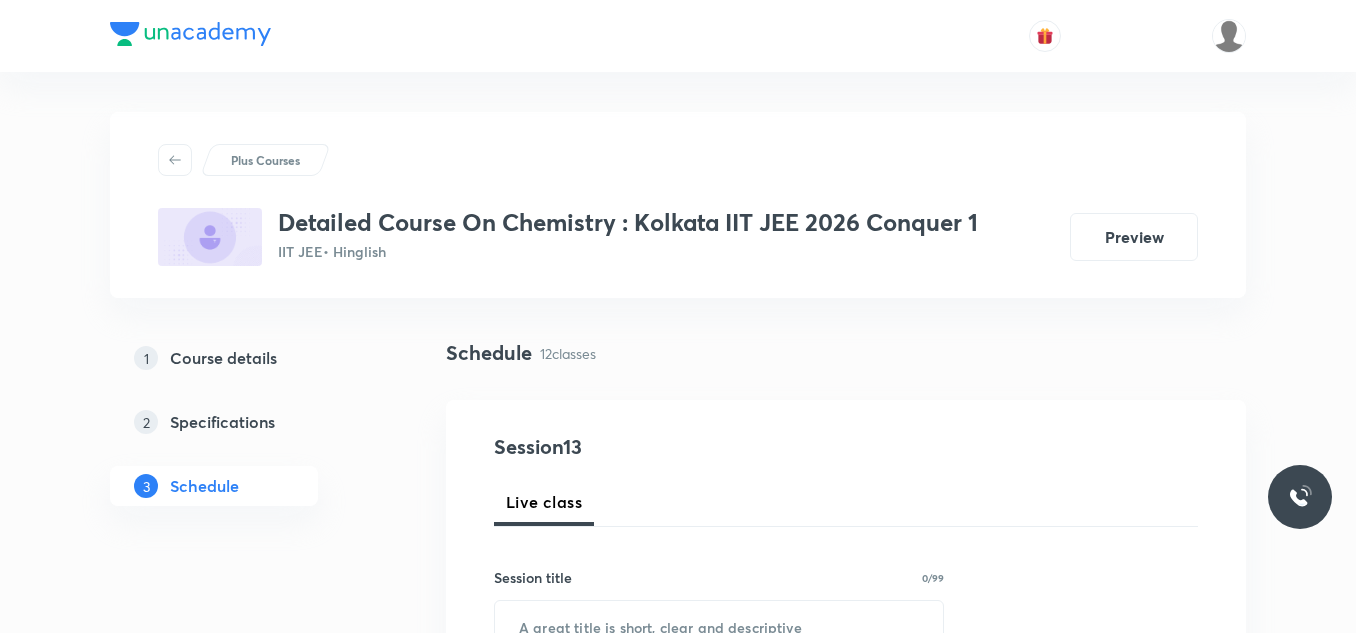 scroll, scrollTop: 0, scrollLeft: 0, axis: both 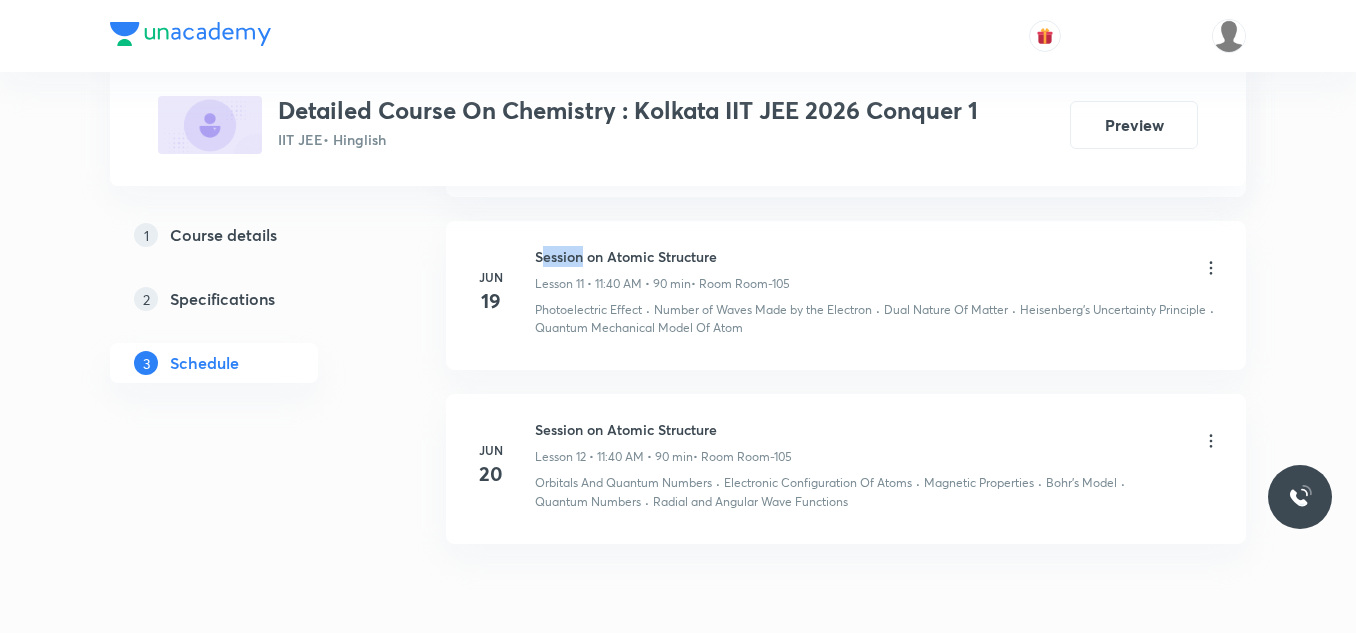 drag, startPoint x: 540, startPoint y: 255, endPoint x: 581, endPoint y: 261, distance: 41.4367 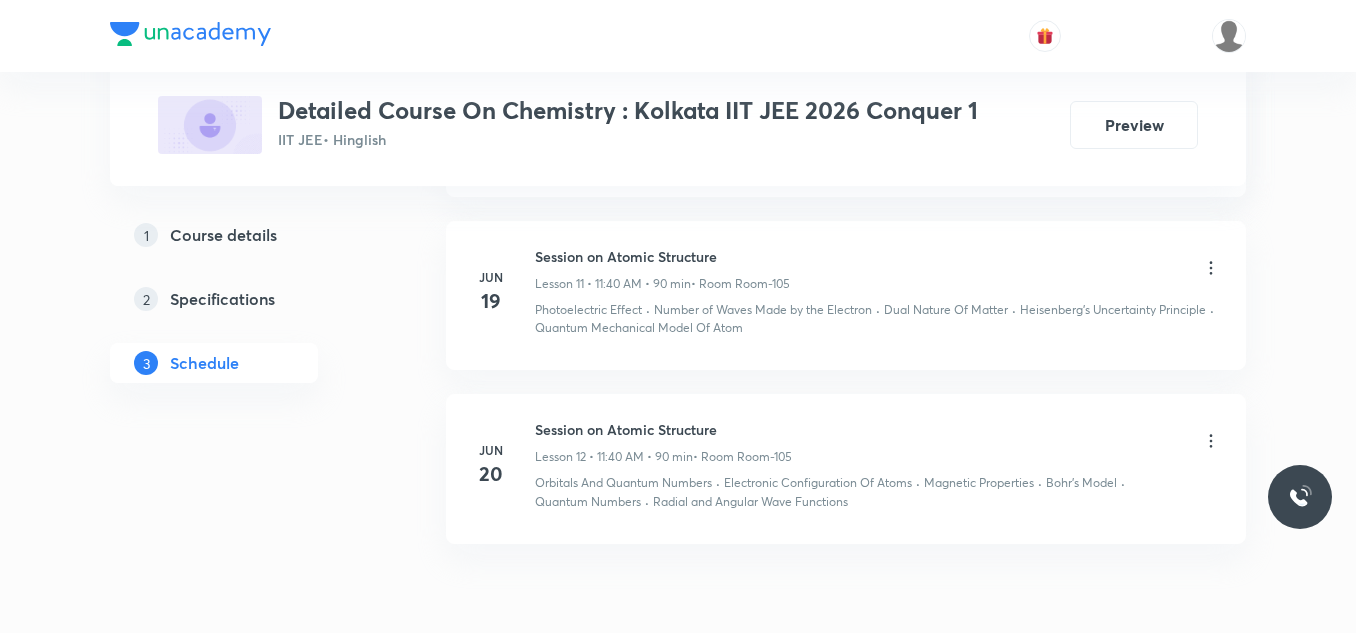 click on "Jun 20 Session on Atomic Structure Lesson 12 • 11:40 AM • 90 min  • Room Room-105 Orbitals And Quantum Numbers · Electronic Configuration Of Atoms · Magnetic Properties · Bohr's Model · Quantum Numbers · Radial and Angular Wave Functions" at bounding box center (846, 469) 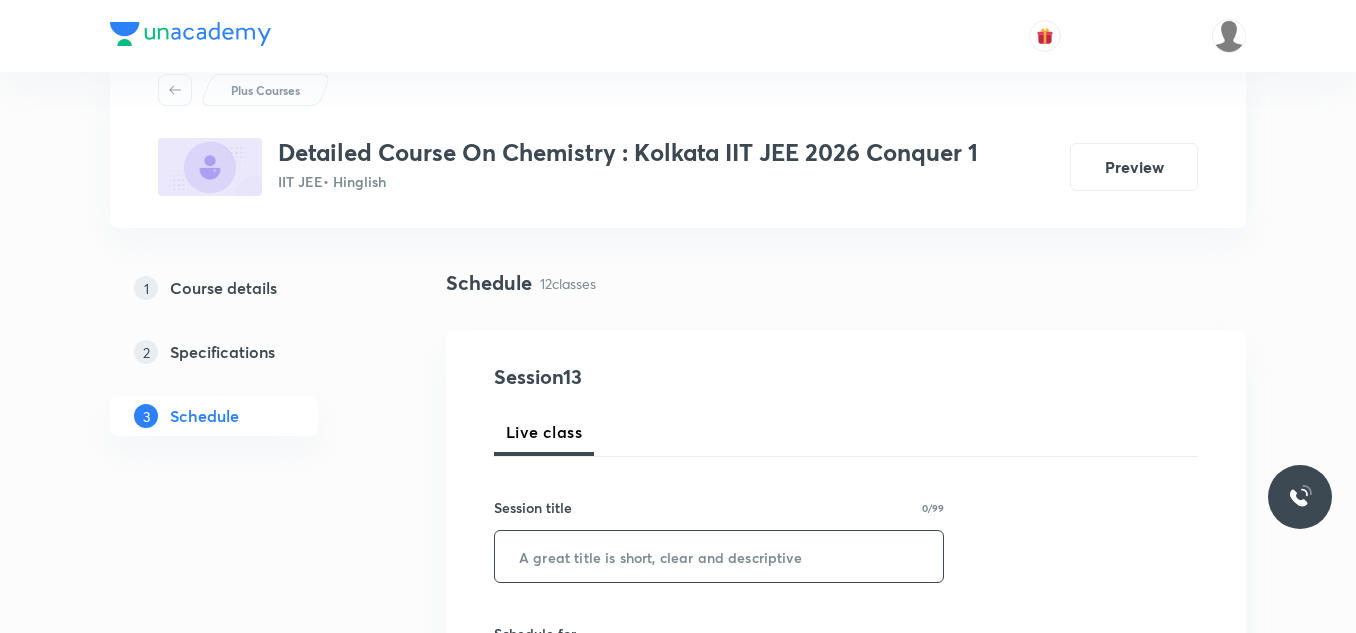 scroll, scrollTop: 27, scrollLeft: 0, axis: vertical 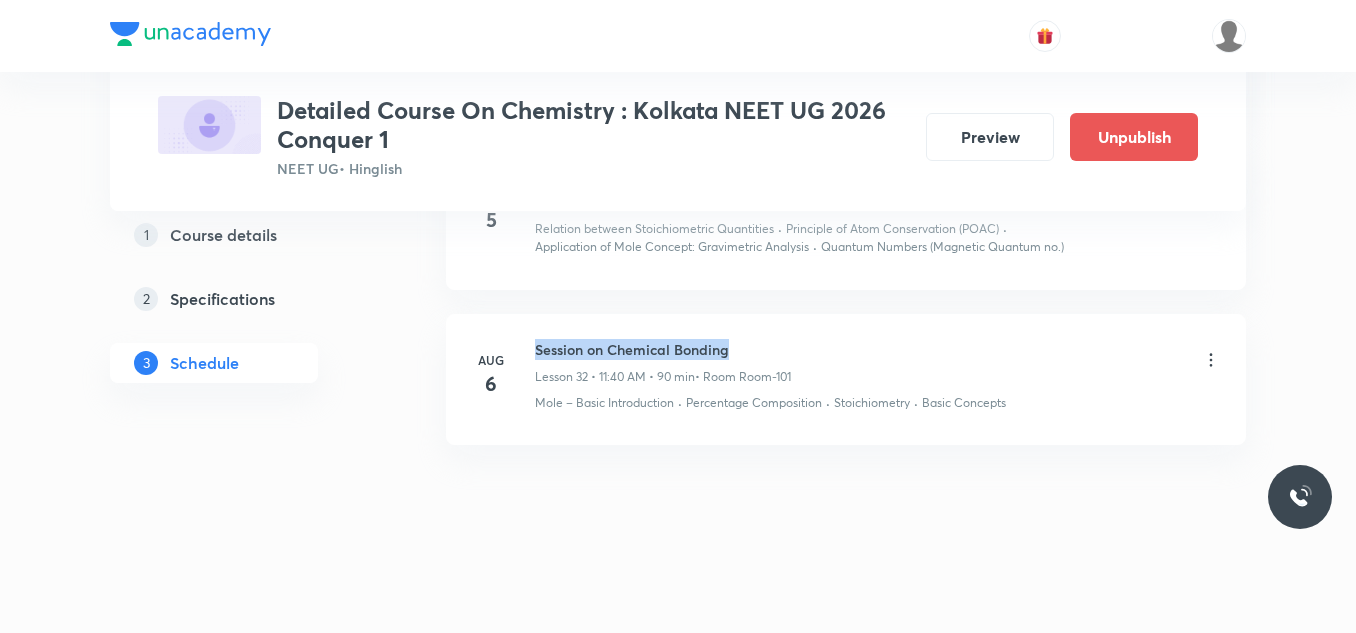 drag, startPoint x: 535, startPoint y: 348, endPoint x: 784, endPoint y: 350, distance: 249.00803 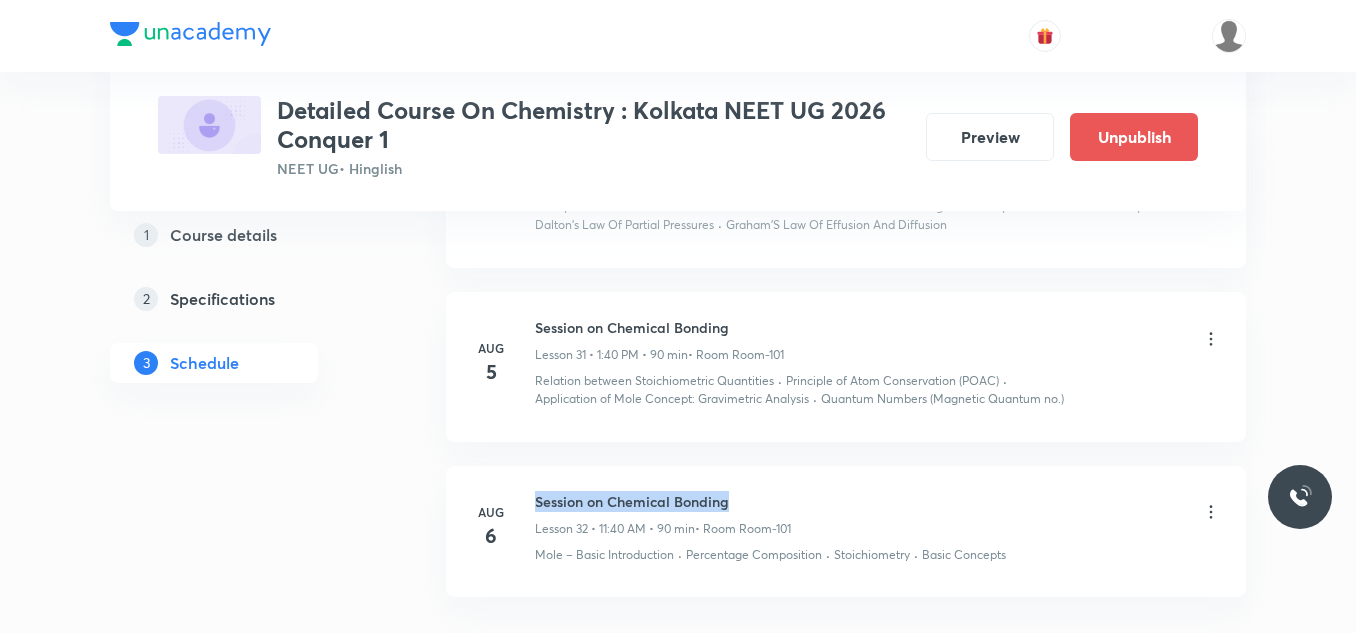 scroll, scrollTop: 5987, scrollLeft: 0, axis: vertical 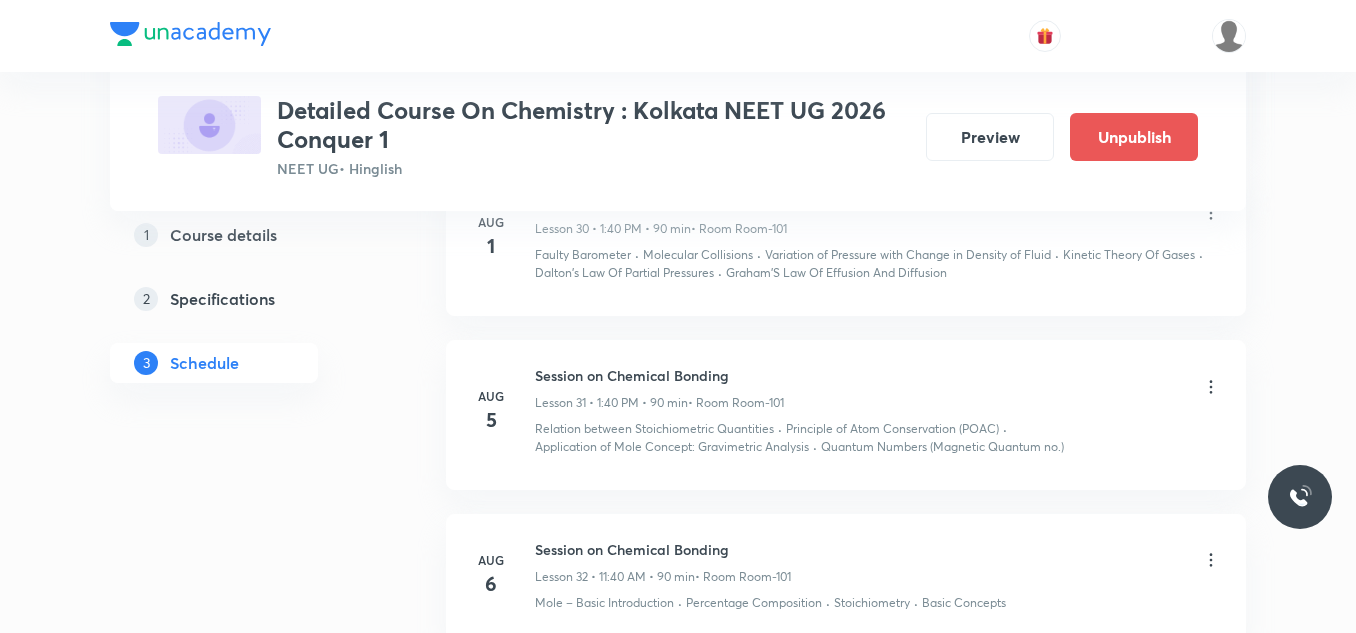 click on "Aug 5 Session on Chemical Bonding Lesson 31 • 1:40 PM • 90 min  • Room Room-101 Relation between Stoichiometric Quantities · Principle of Atom Conservation (POAC) · Application of Mole Concept: Gravimetric Analysis ·  Quantum Numbers (Magnetic Quantum no.)" at bounding box center [846, 415] 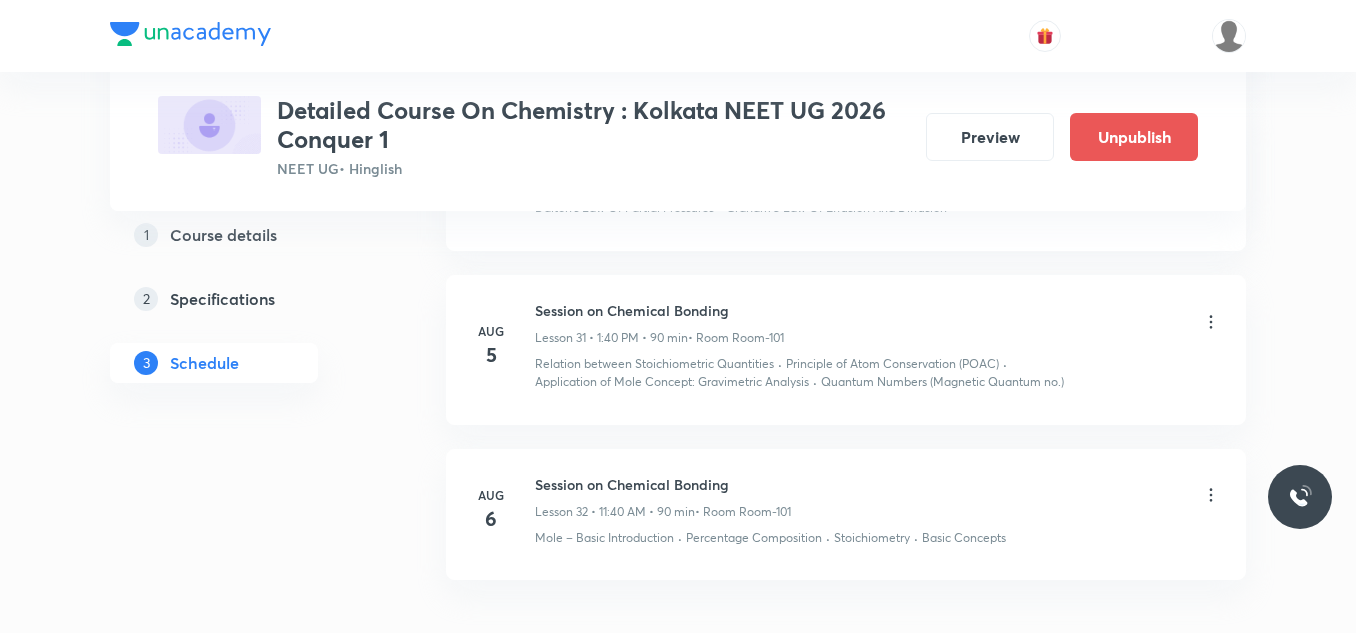 scroll, scrollTop: 6087, scrollLeft: 0, axis: vertical 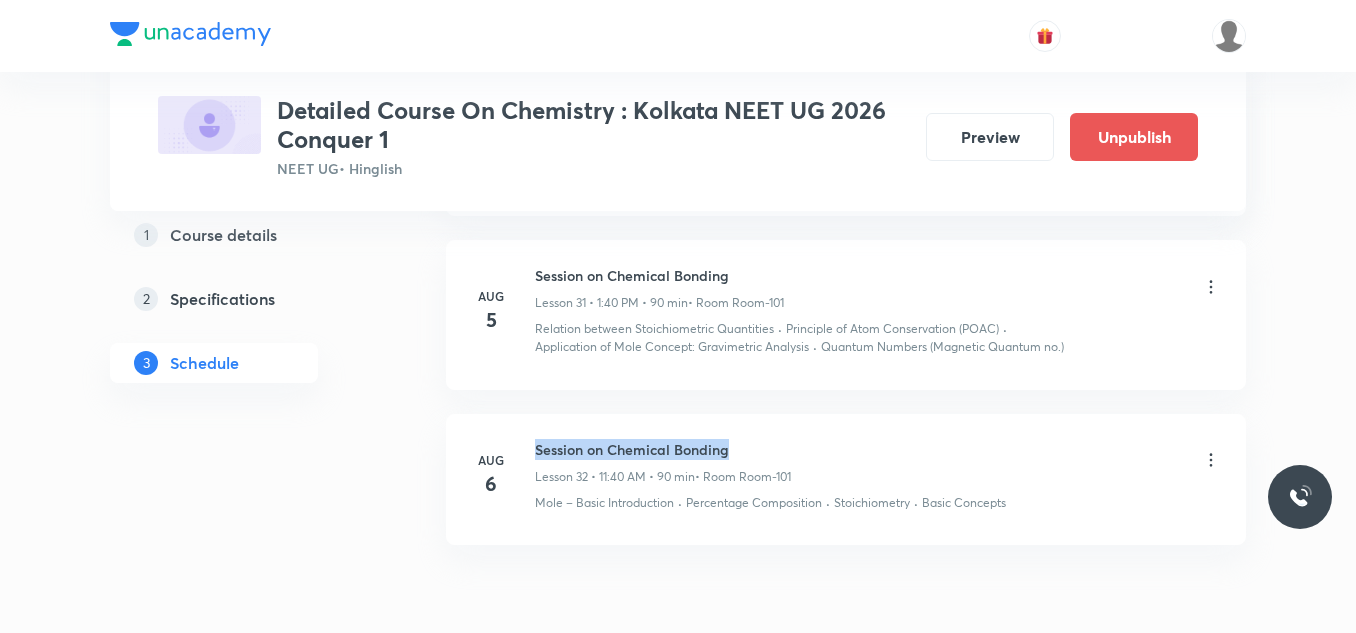 drag, startPoint x: 535, startPoint y: 445, endPoint x: 797, endPoint y: 446, distance: 262.00192 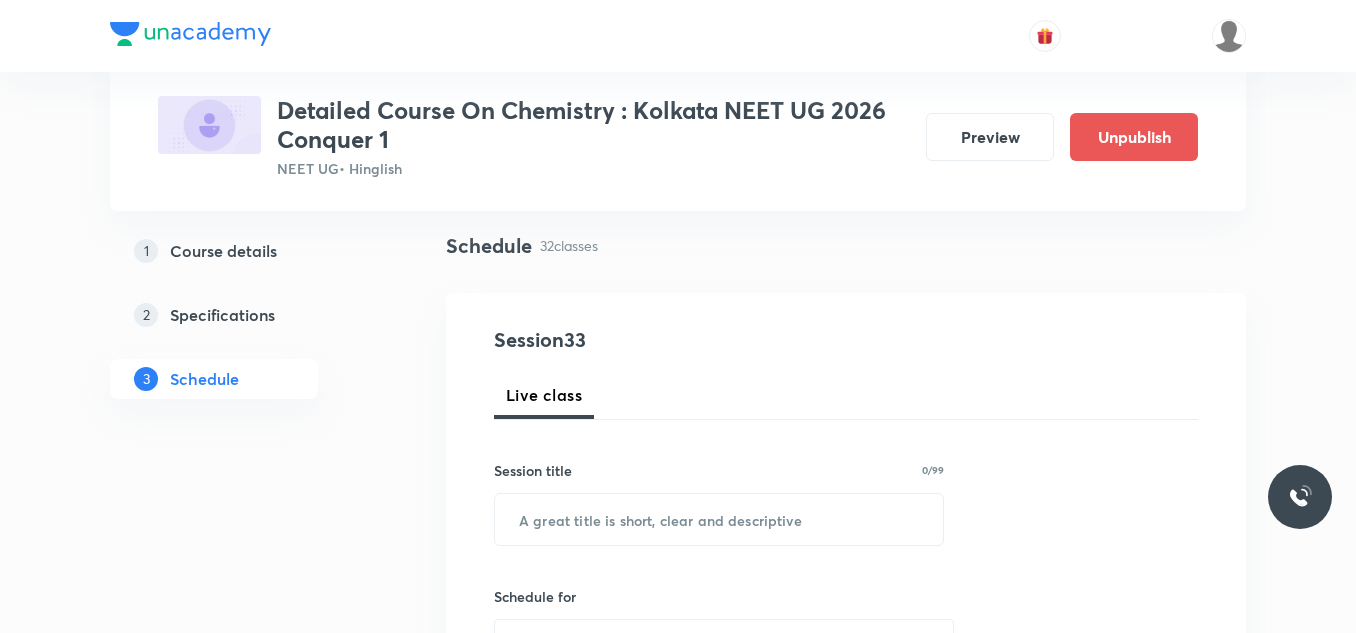 scroll, scrollTop: 300, scrollLeft: 0, axis: vertical 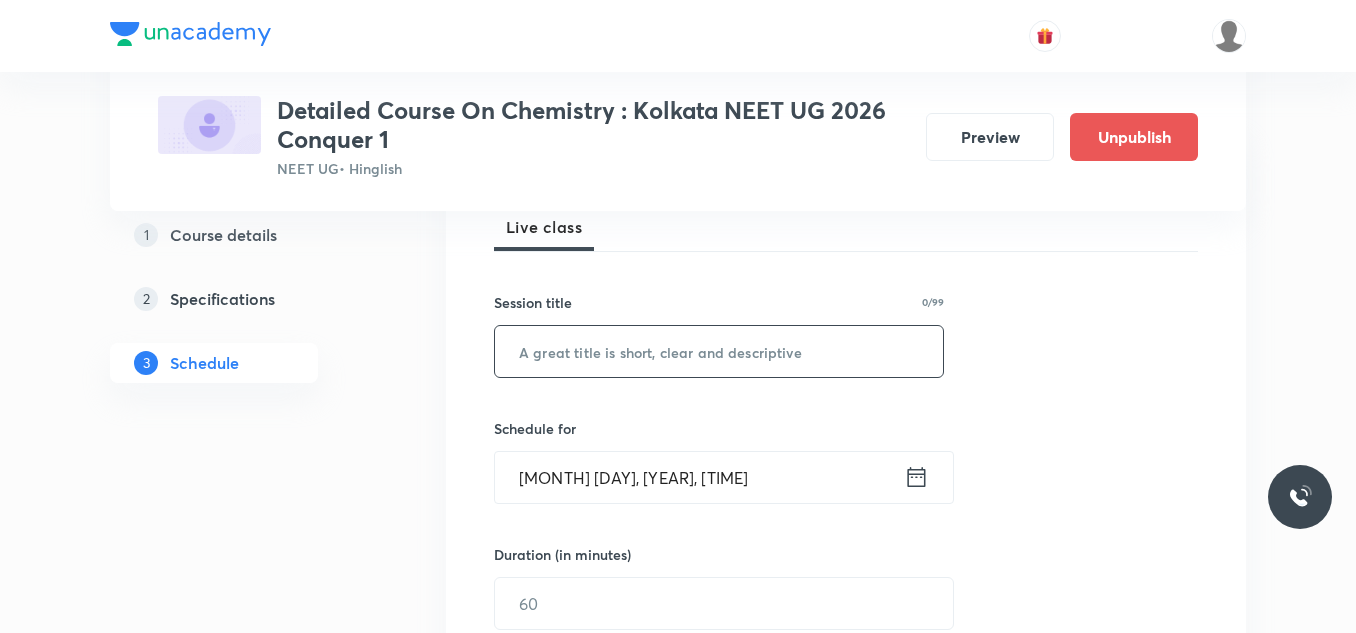 click at bounding box center (719, 351) 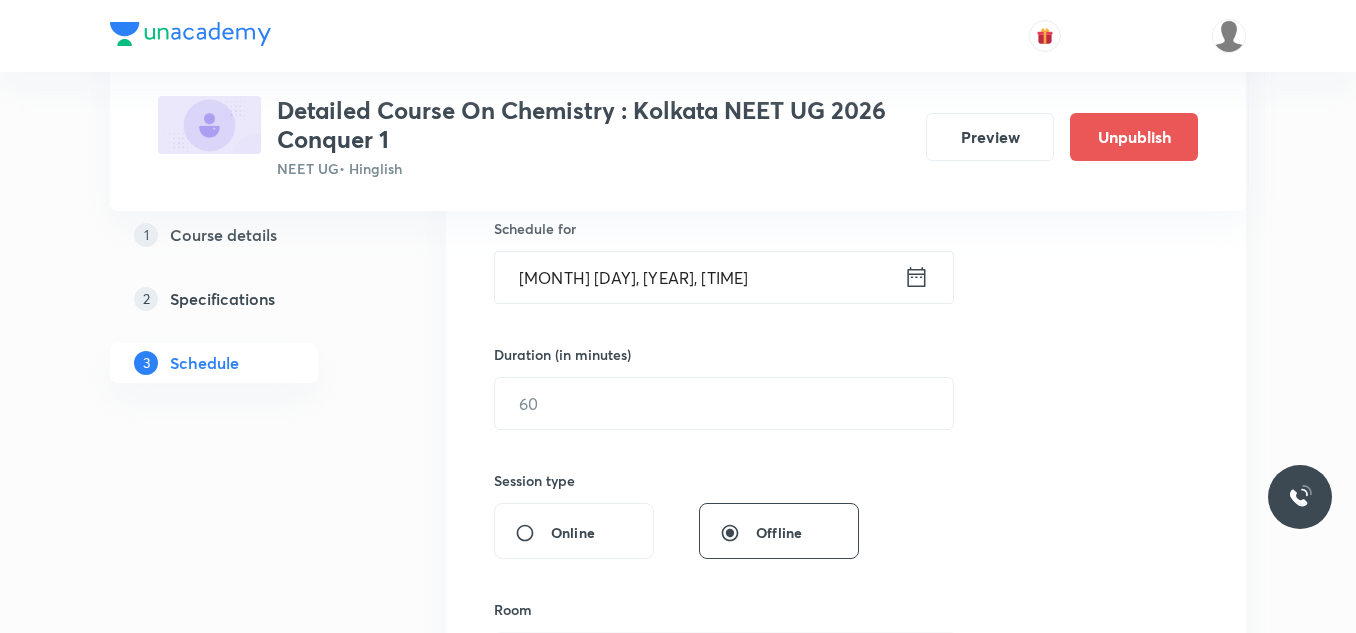 scroll, scrollTop: 400, scrollLeft: 0, axis: vertical 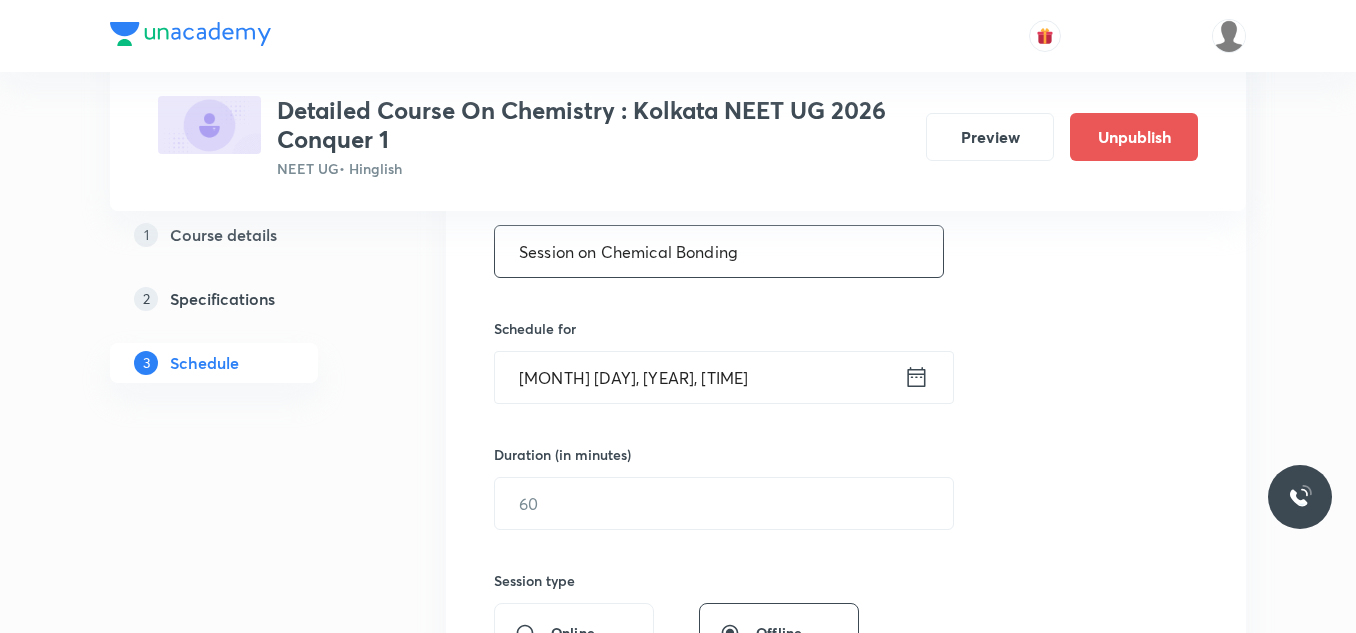 type on "Session on Chemical Bonding" 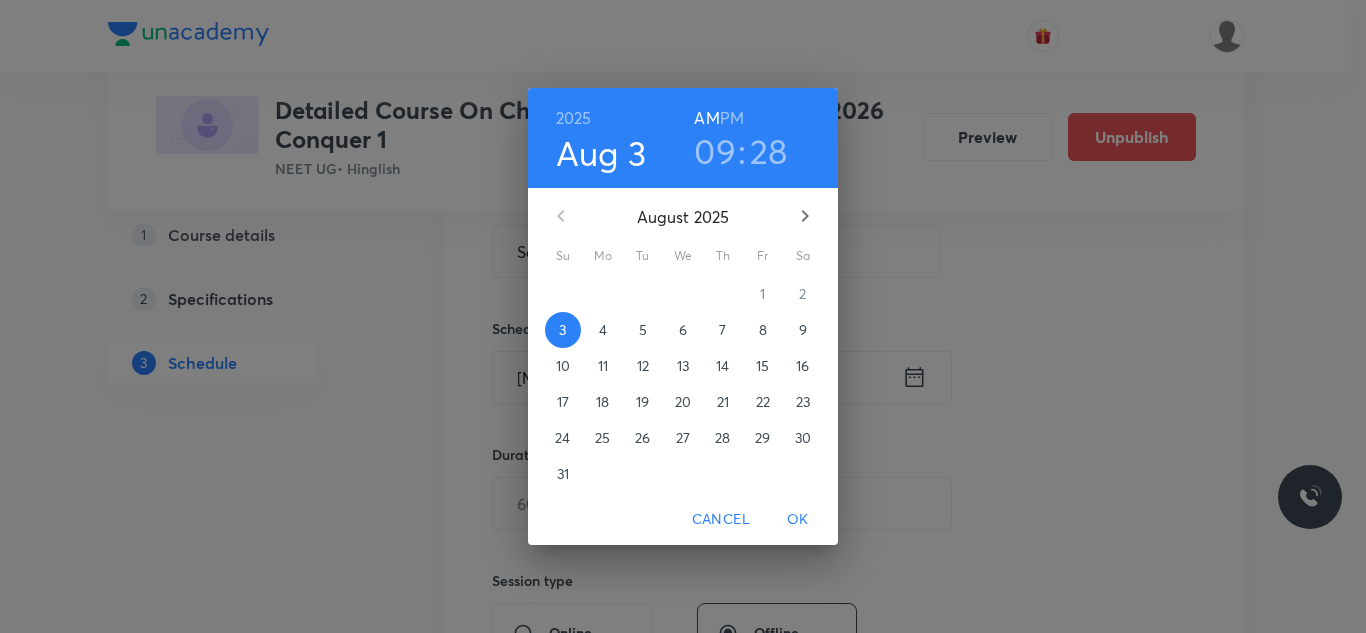 click on "7" at bounding box center (723, 330) 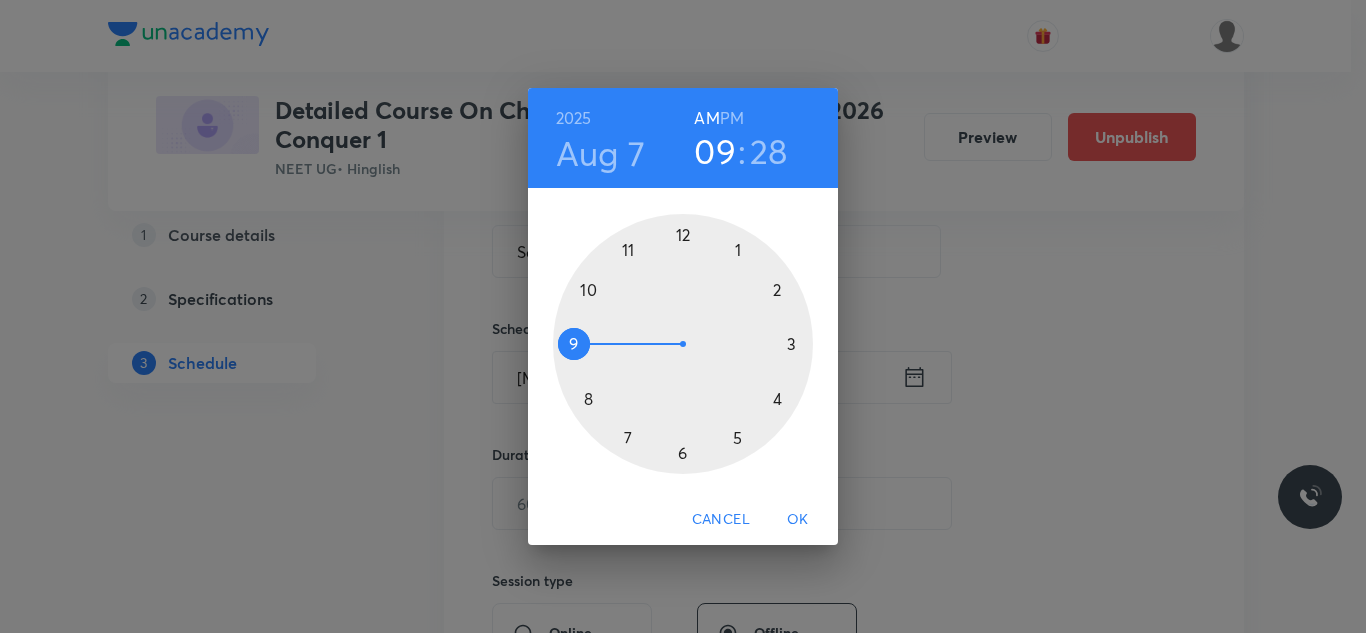 drag, startPoint x: 572, startPoint y: 343, endPoint x: 570, endPoint y: 320, distance: 23.086792 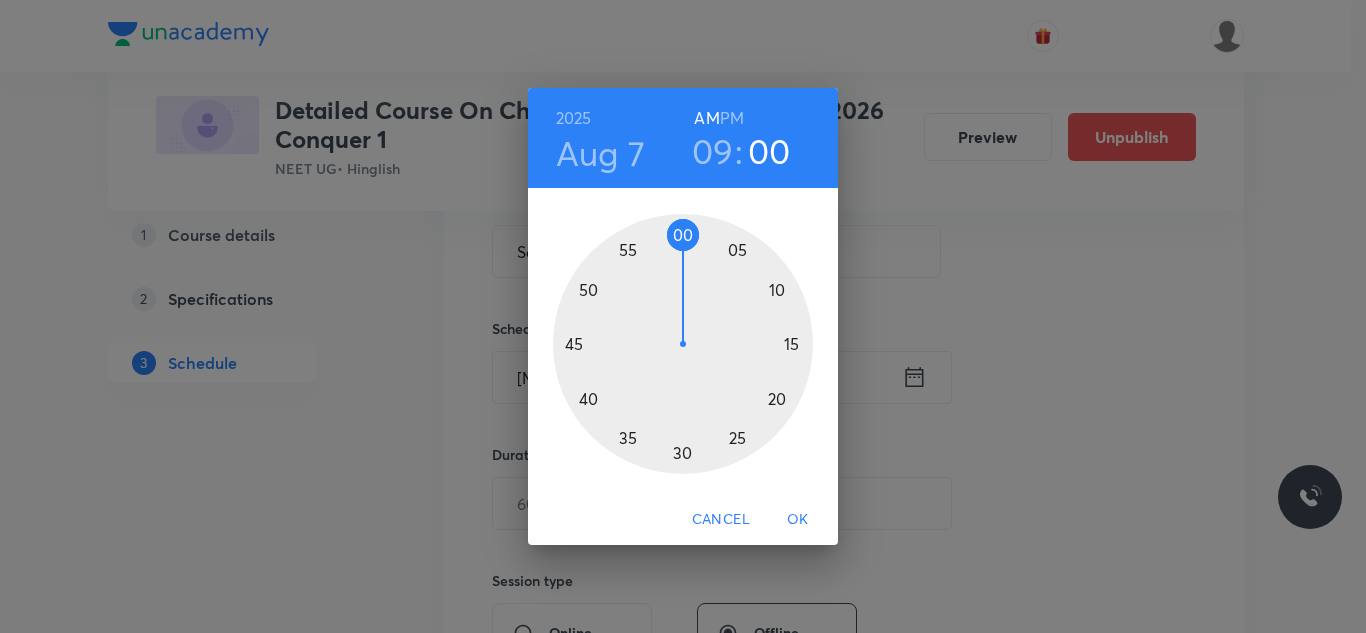 drag, startPoint x: 570, startPoint y: 320, endPoint x: 682, endPoint y: 277, distance: 119.97083 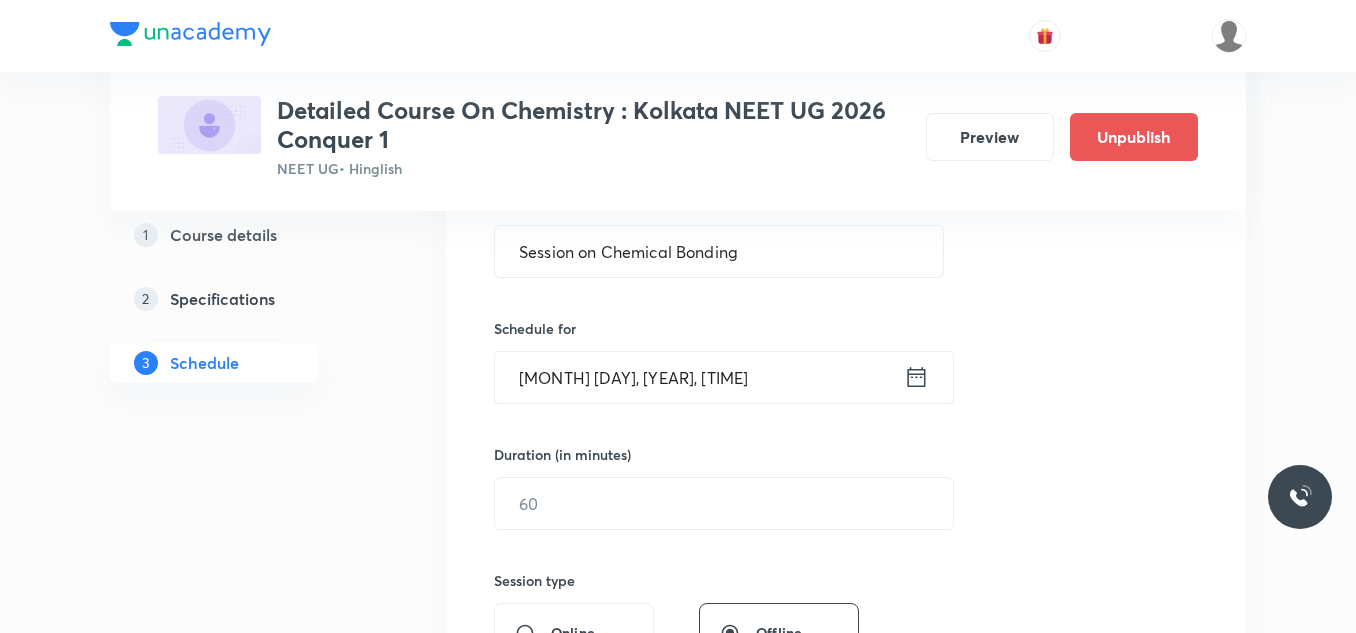 click on "Aug 7, 2025, 9:00 AM" at bounding box center [699, 377] 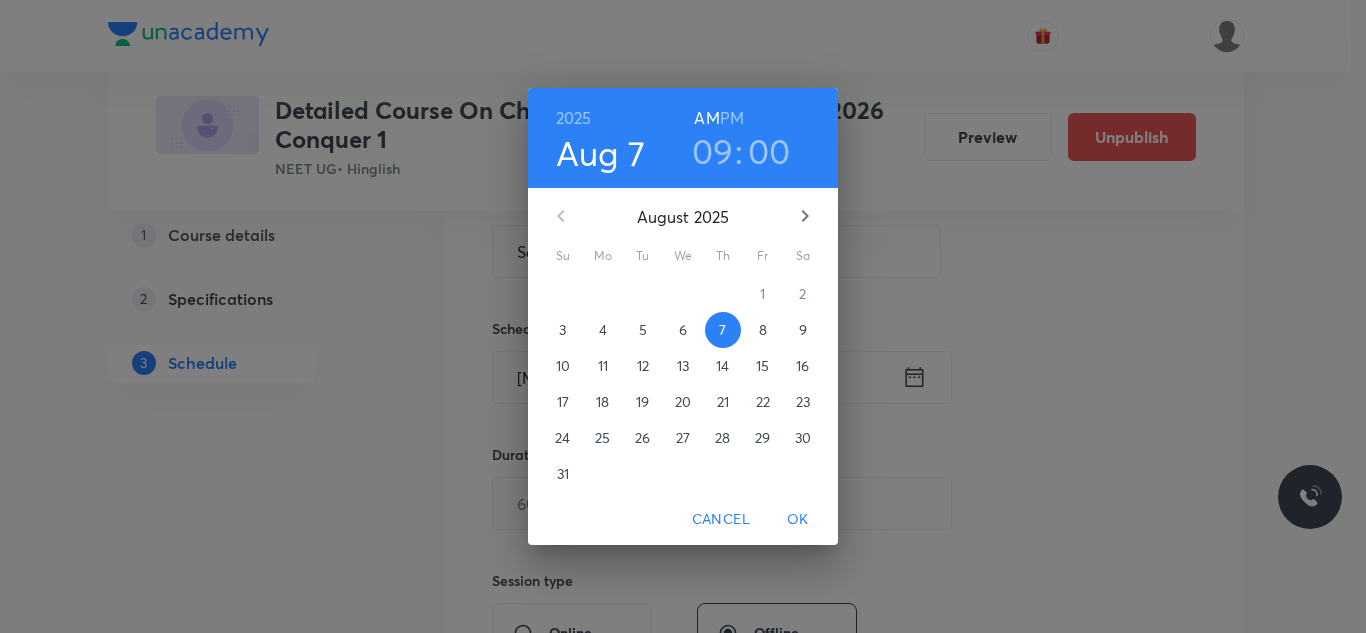 click on "09" at bounding box center [713, 151] 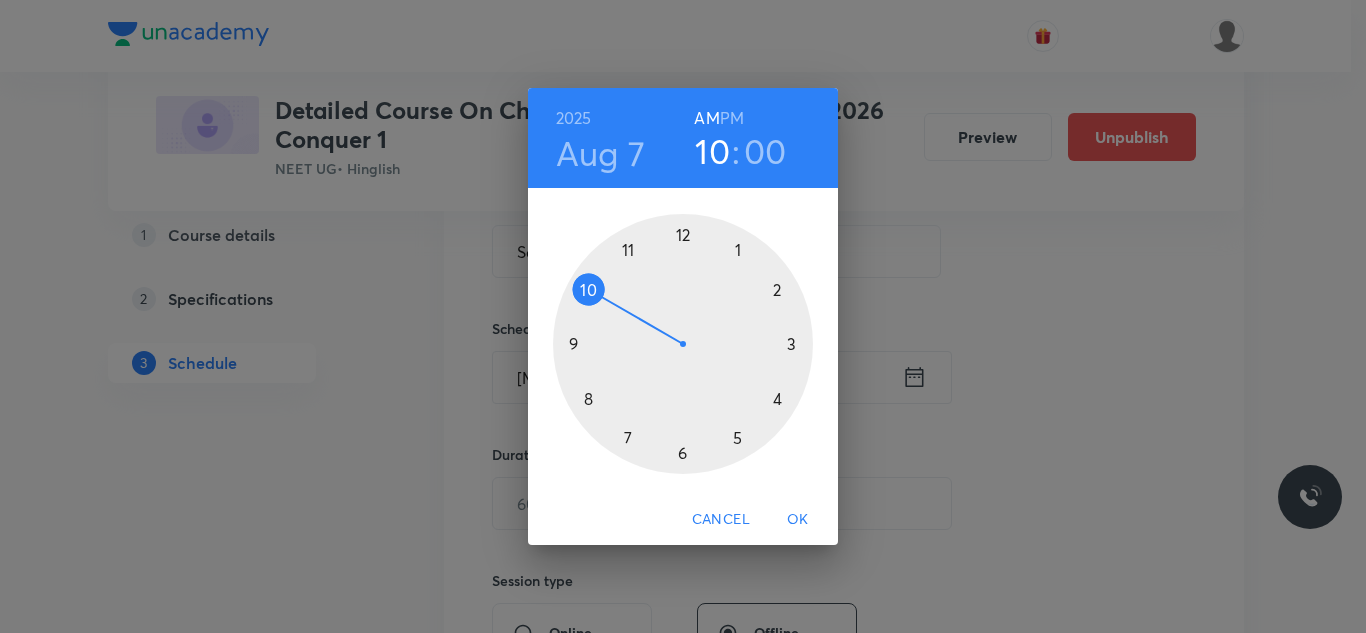 drag, startPoint x: 579, startPoint y: 334, endPoint x: 582, endPoint y: 291, distance: 43.104523 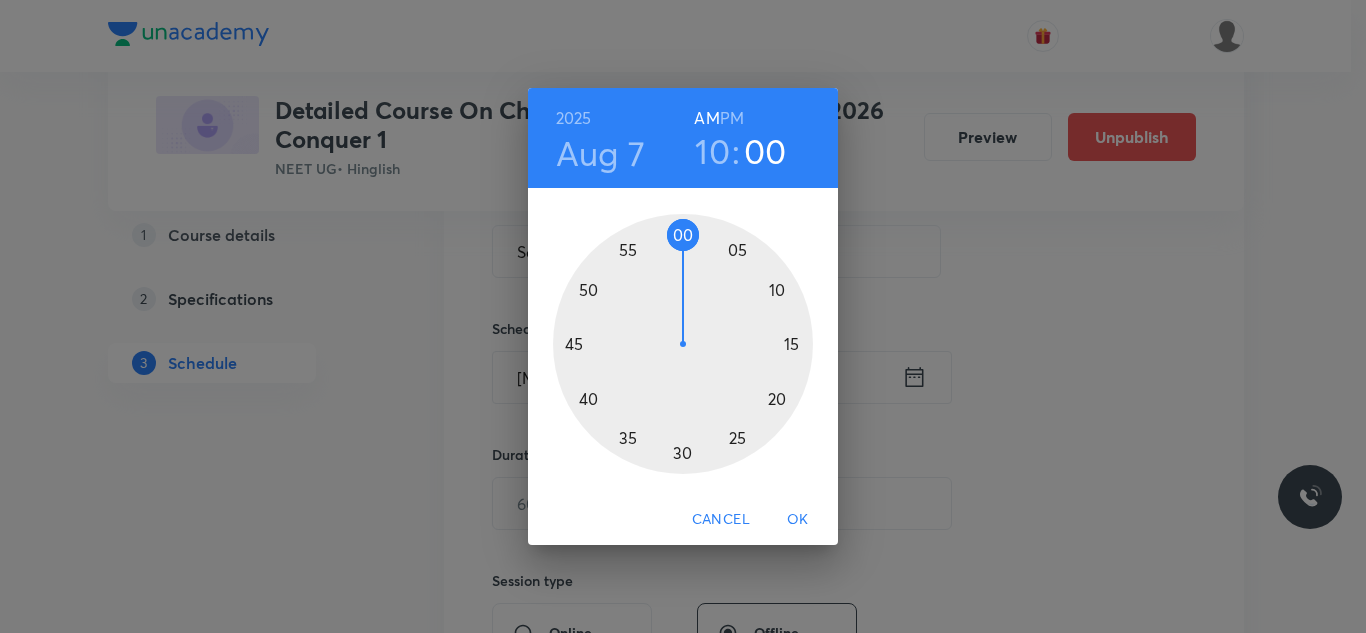click on "OK" at bounding box center [798, 519] 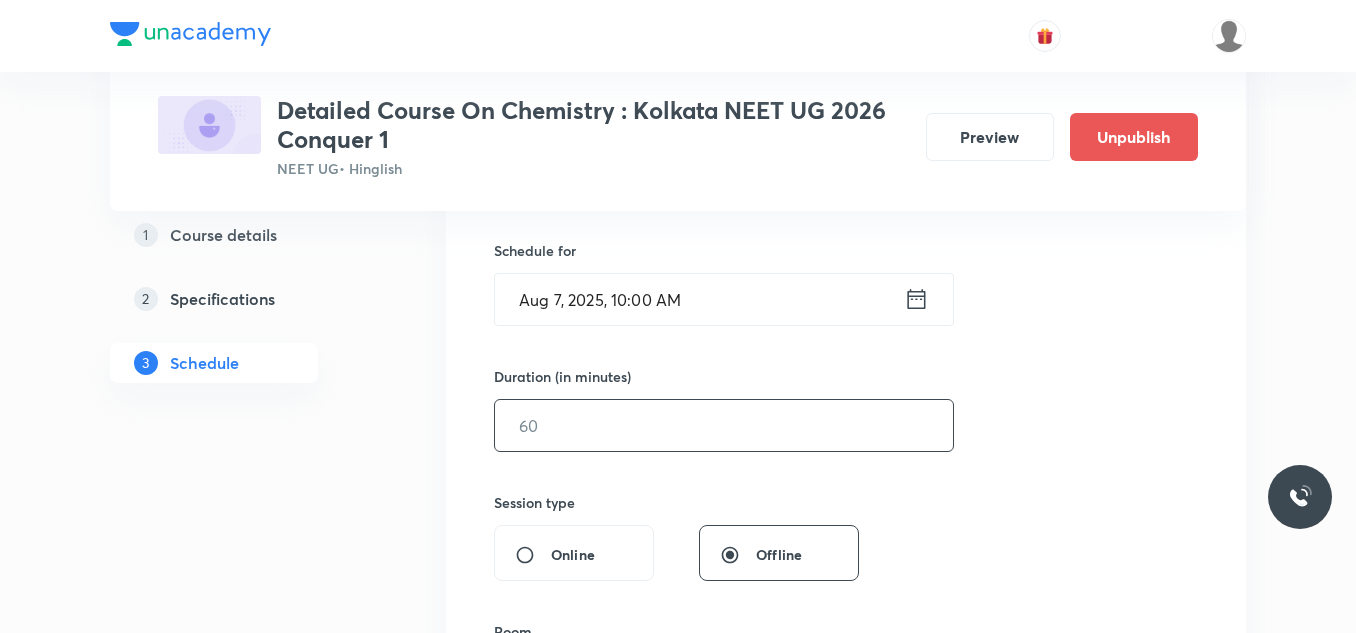 scroll, scrollTop: 500, scrollLeft: 0, axis: vertical 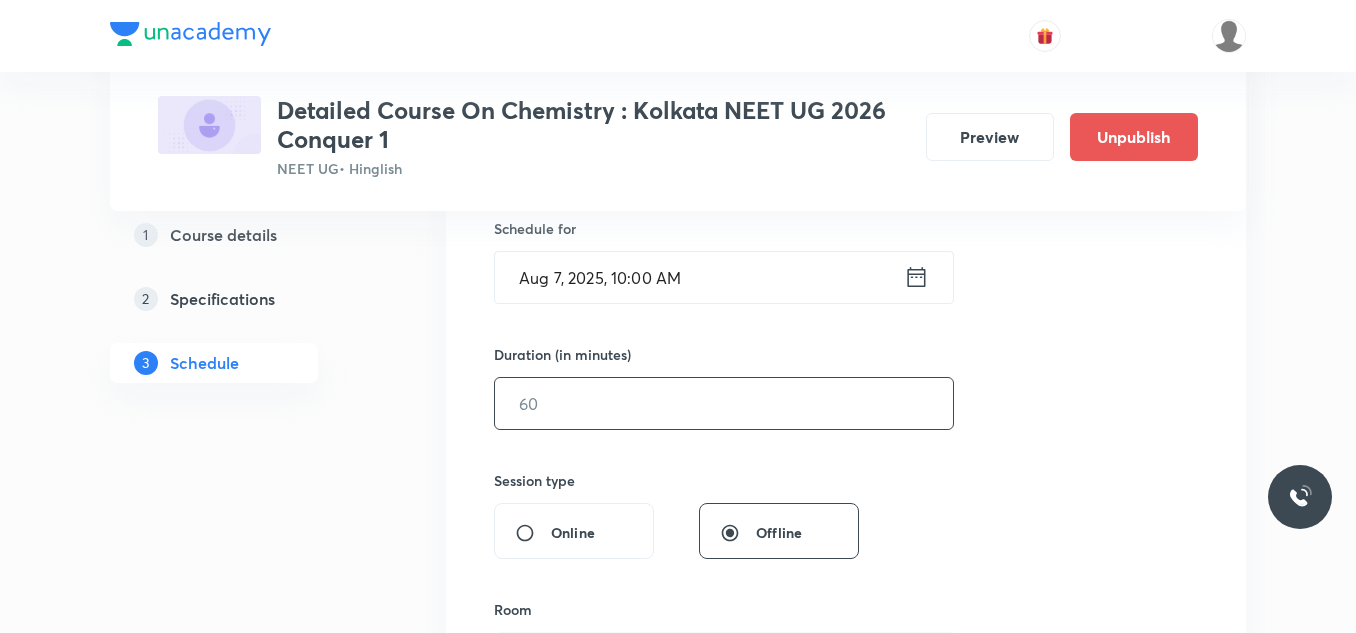 click at bounding box center (724, 403) 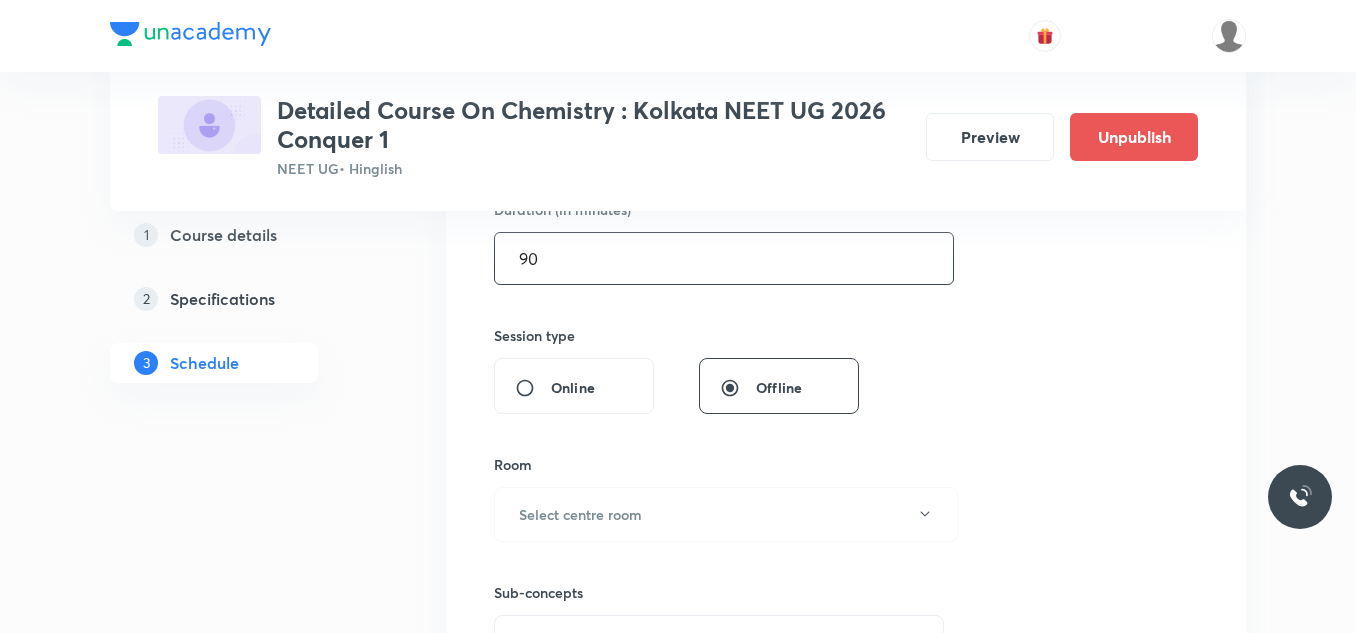 scroll, scrollTop: 700, scrollLeft: 0, axis: vertical 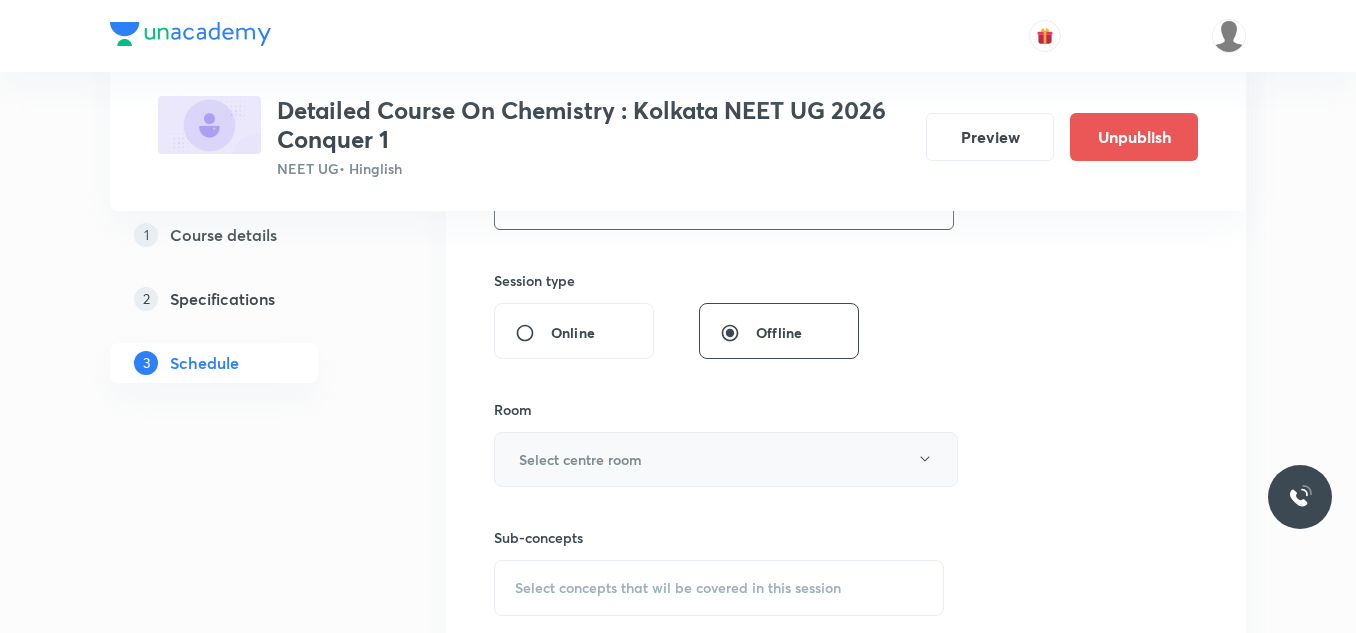 type on "90" 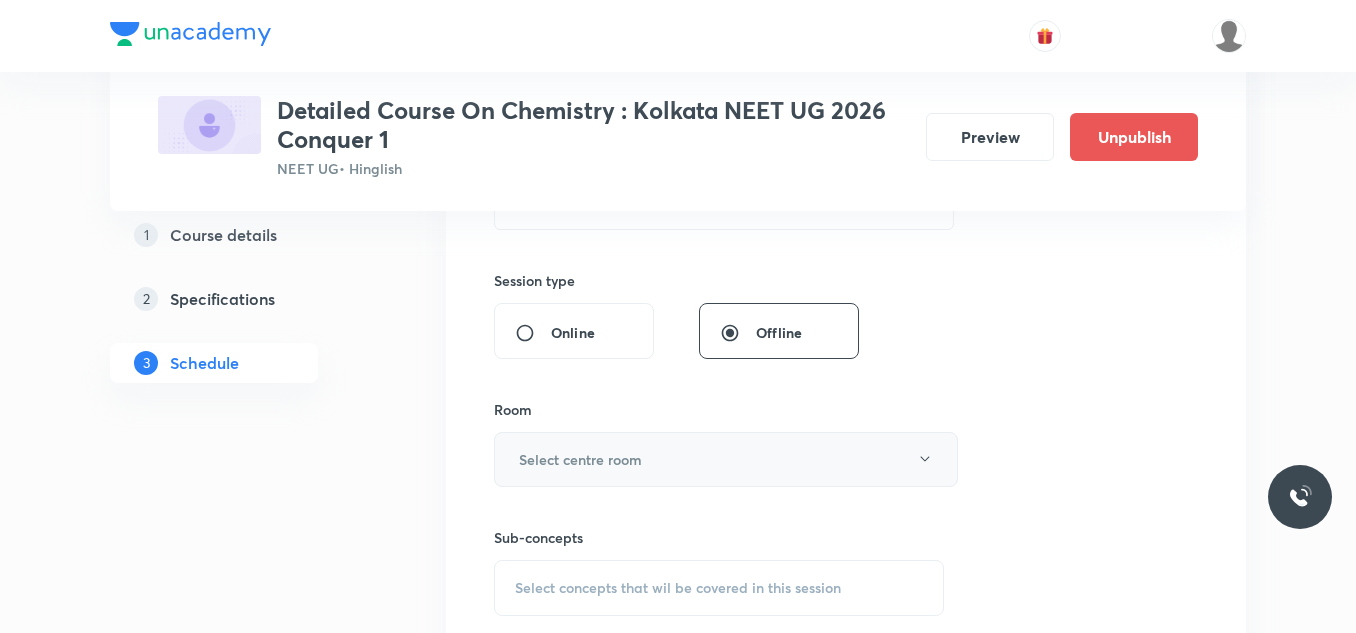 click on "Select centre room" at bounding box center (726, 459) 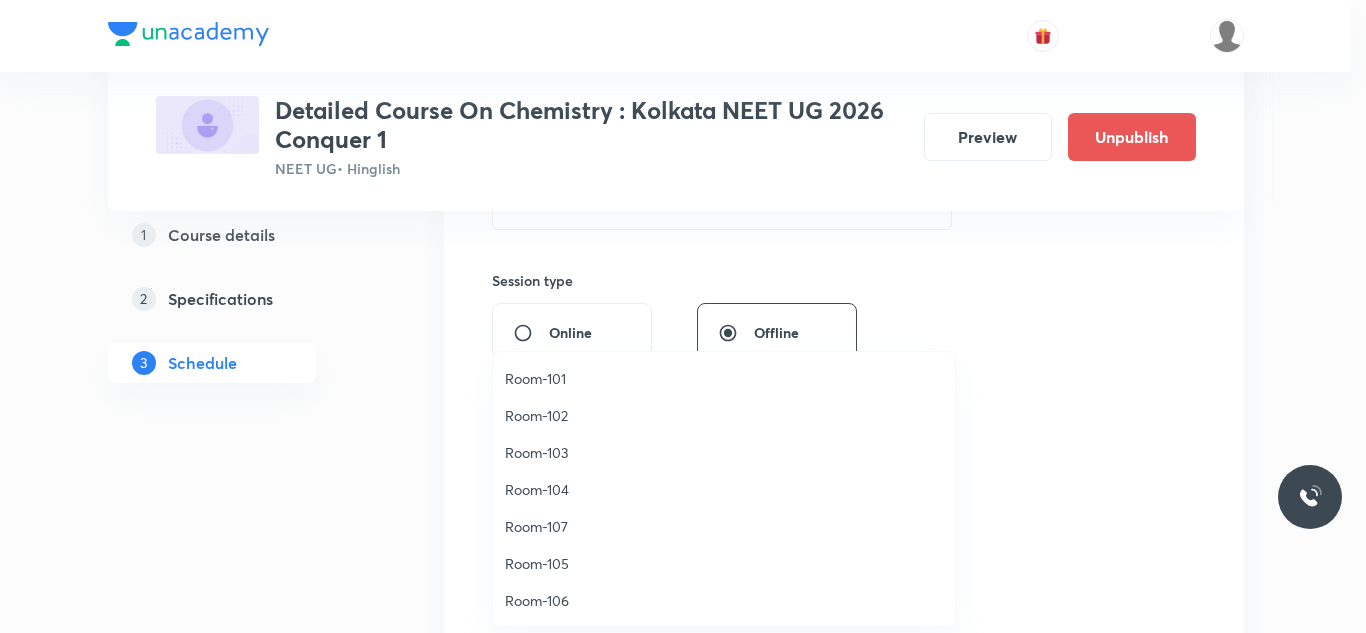 click on "Room-101" at bounding box center [724, 378] 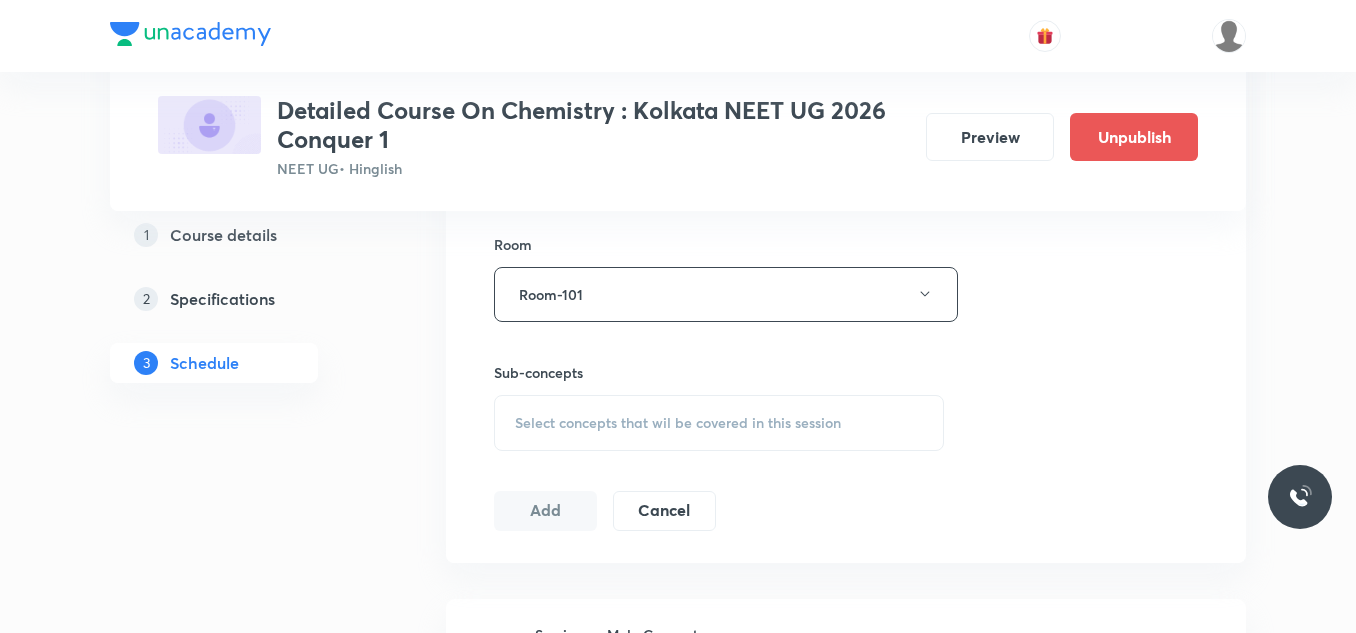 scroll, scrollTop: 900, scrollLeft: 0, axis: vertical 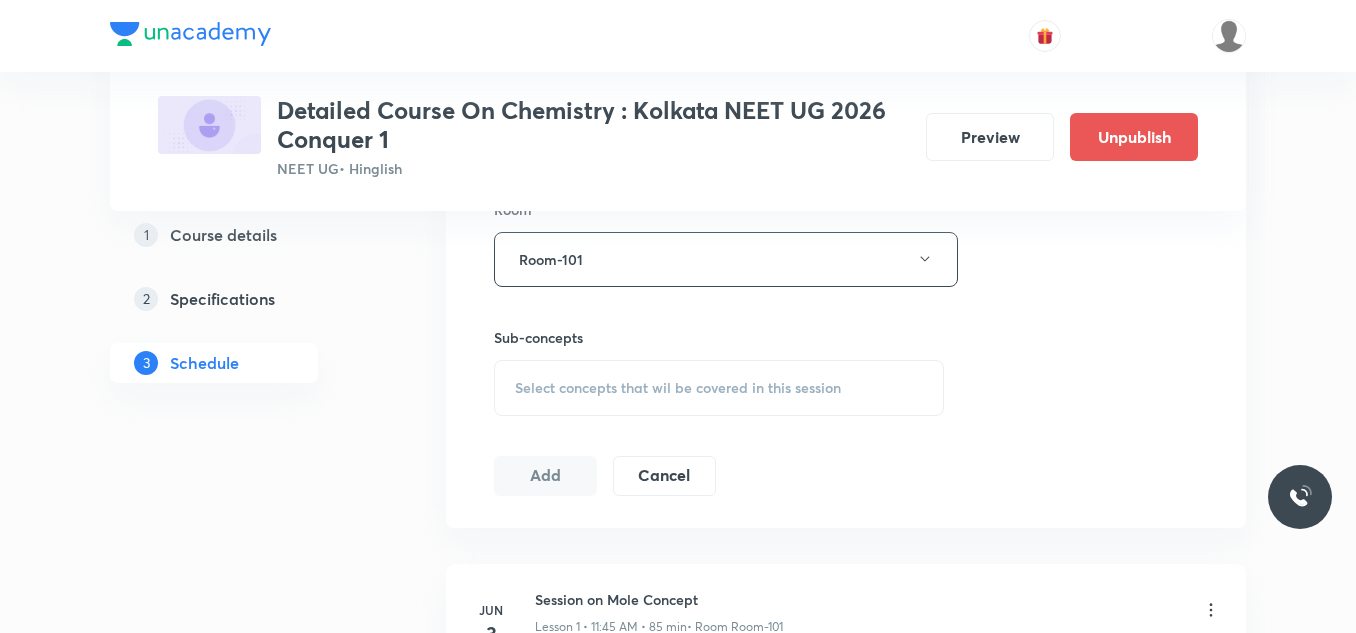 click on "Select concepts that wil be covered in this session" at bounding box center (678, 388) 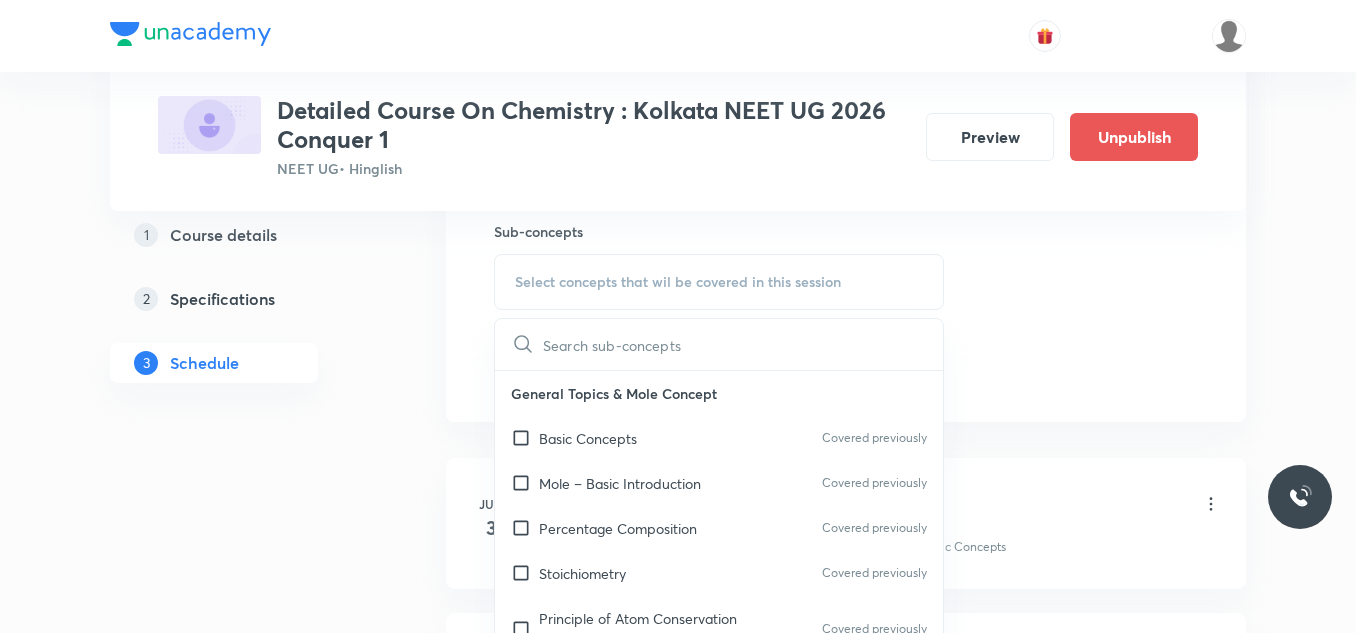scroll, scrollTop: 1100, scrollLeft: 0, axis: vertical 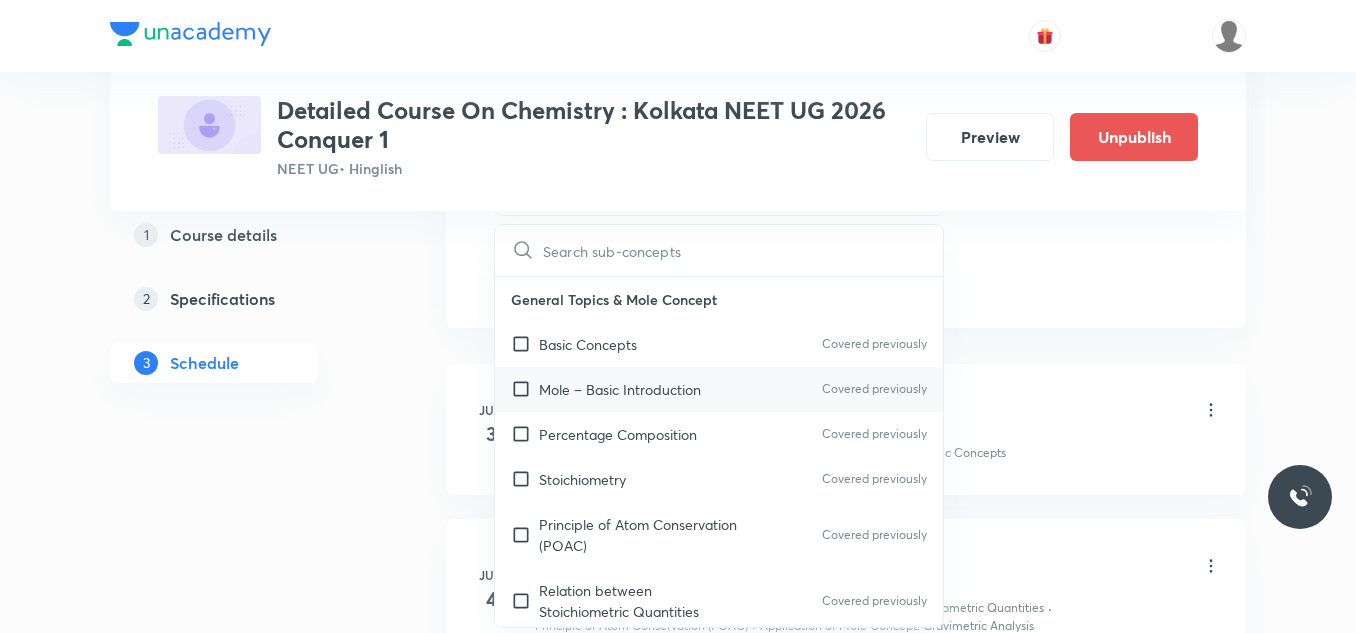 drag, startPoint x: 590, startPoint y: 346, endPoint x: 592, endPoint y: 399, distance: 53.037724 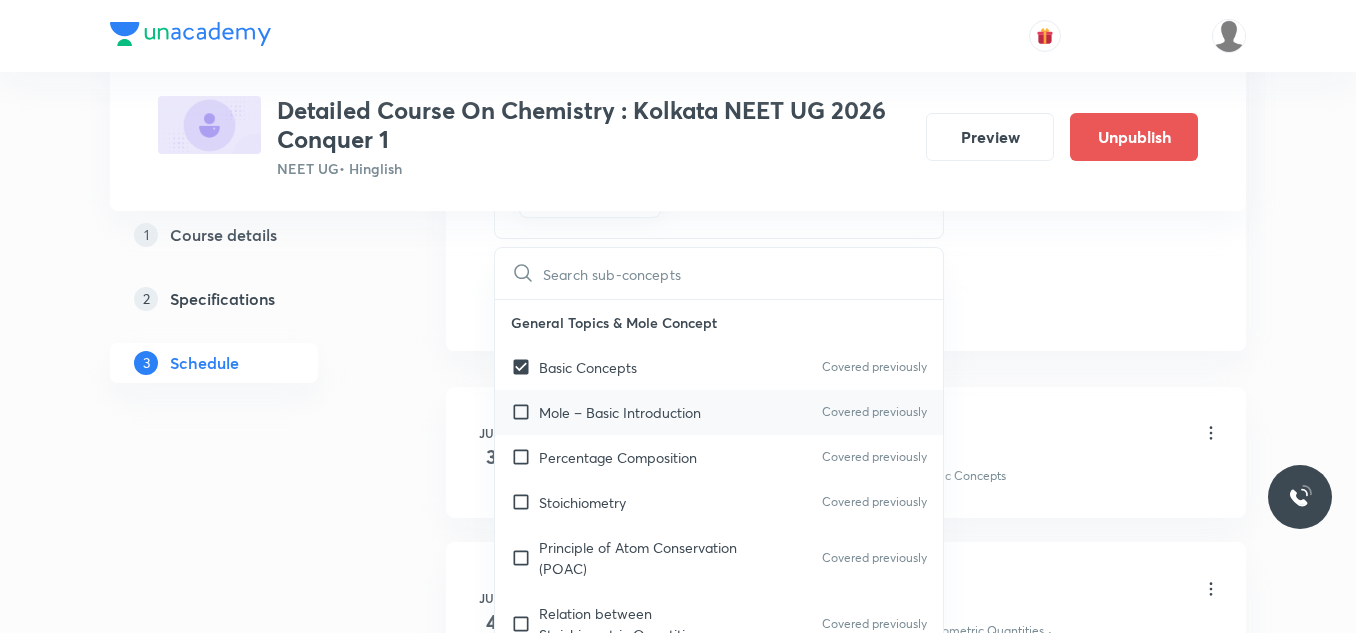 drag, startPoint x: 592, startPoint y: 399, endPoint x: 596, endPoint y: 442, distance: 43.185646 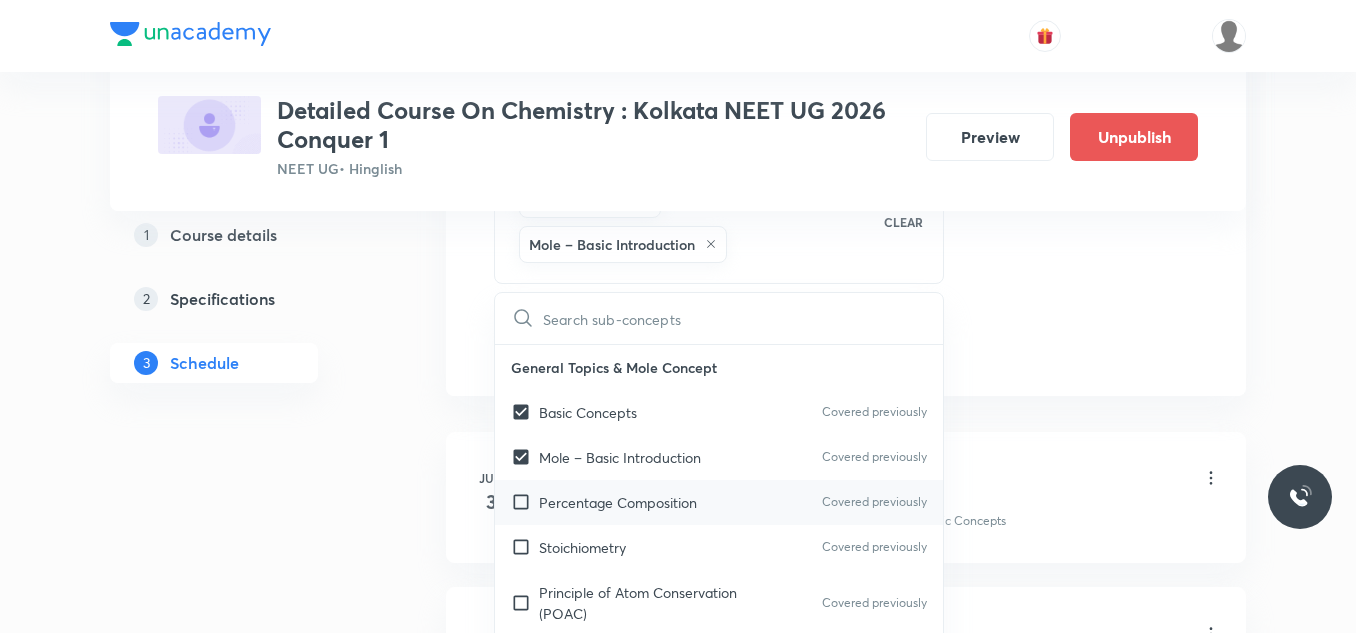 click on "Percentage Composition" at bounding box center [618, 502] 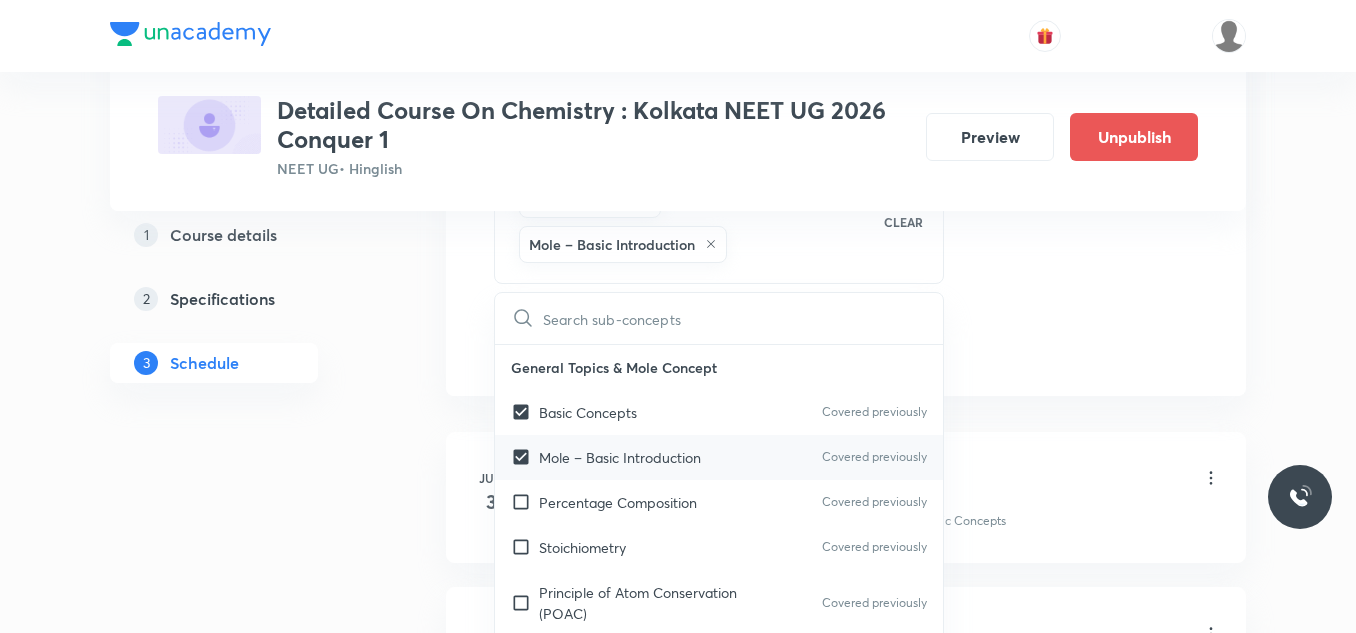 checkbox on "true" 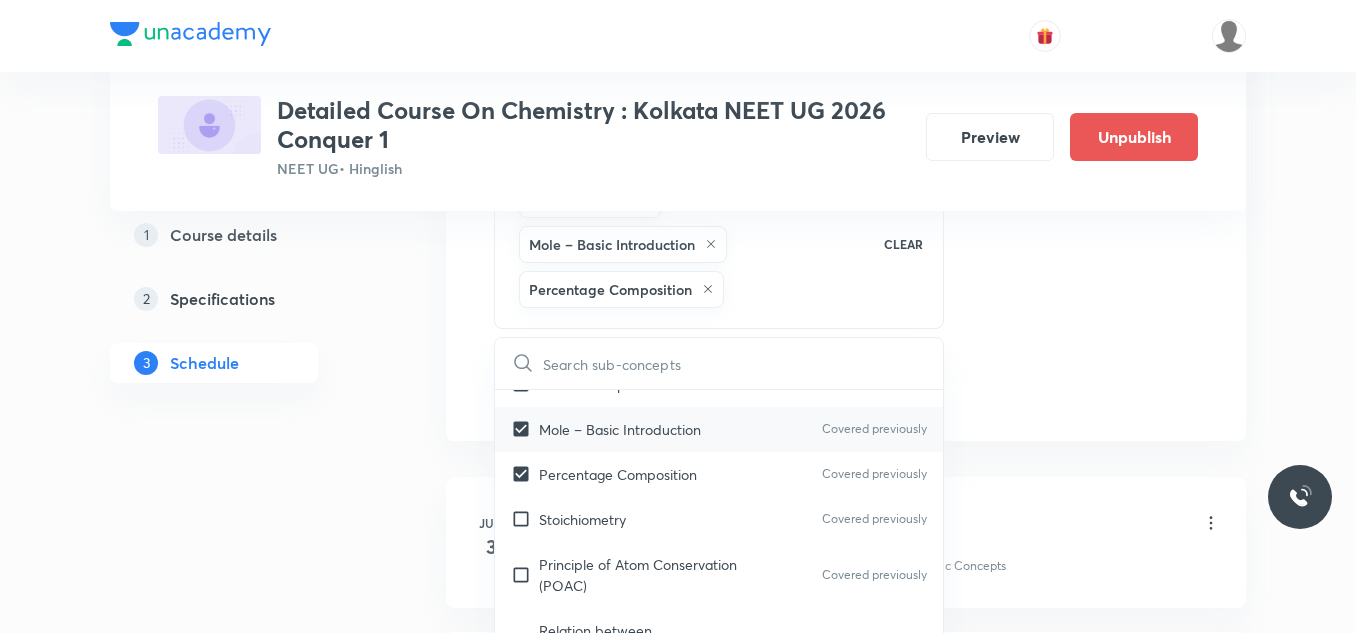 scroll, scrollTop: 100, scrollLeft: 0, axis: vertical 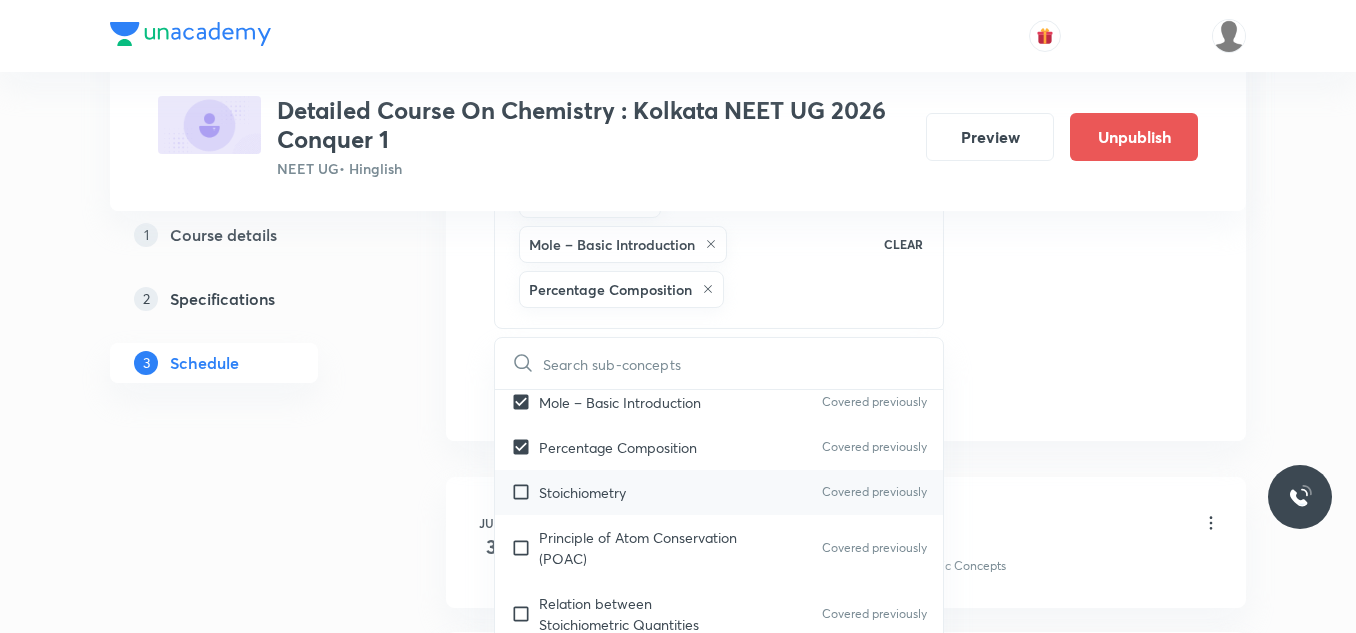 click on "Stoichiometry" at bounding box center (582, 492) 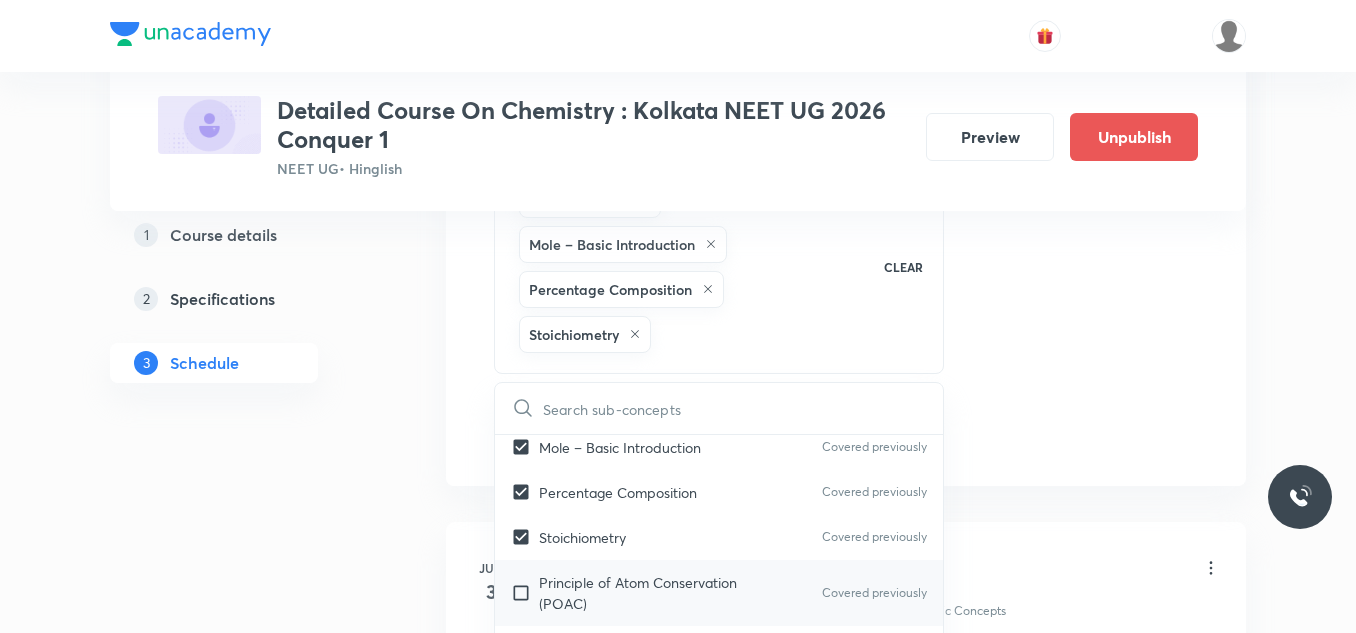 click on "Principle of Atom Conservation (POAC)" at bounding box center [640, 593] 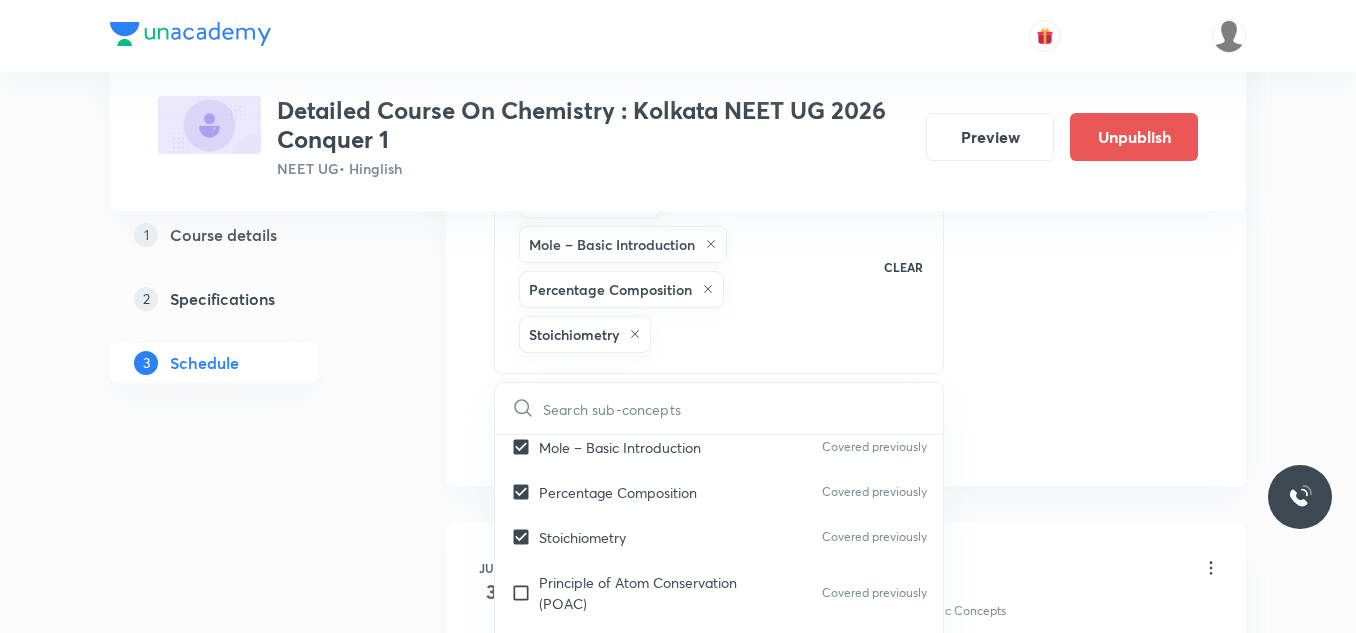 checkbox on "true" 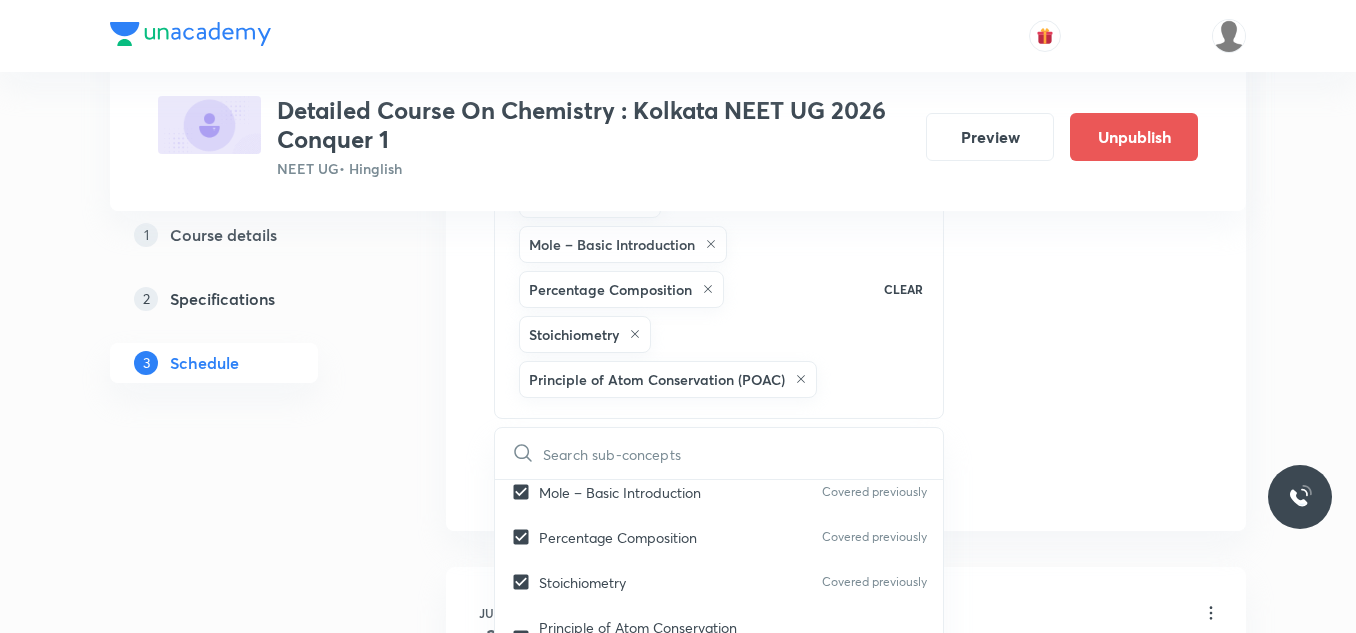 click on "Session  33 Live class Session title 27/99 Session on Chemical Bonding ​ Schedule for Aug 7, 2025, 10:00 AM ​ Duration (in minutes) 90 ​   Session type Online Offline Room Room-101 Sub-concepts Basic Concepts Mole – Basic Introduction Percentage Composition Stoichiometry Principle of Atom Conservation (POAC) CLEAR ​ General Topics & Mole Concept Basic Concepts Covered previously Mole – Basic Introduction Covered previously Percentage Composition Covered previously Stoichiometry Covered previously Principle of Atom Conservation (POAC) Covered previously Relation between Stoichiometric Quantities Covered previously Application of Mole Concept: Gravimetric Analysis Covered previously Electronic Configuration Of Atoms (Hund's rule) Covered previously  Quantum Numbers (Magnetic Quantum no.) Covered previously Quantum Numbers(Pauli's Exclusion law) Covered previously Mean Molar Mass or Molecular Mass Covered previously Variation of Conductivity with Concentration Covered previously Covered previously pH" at bounding box center (846, -72) 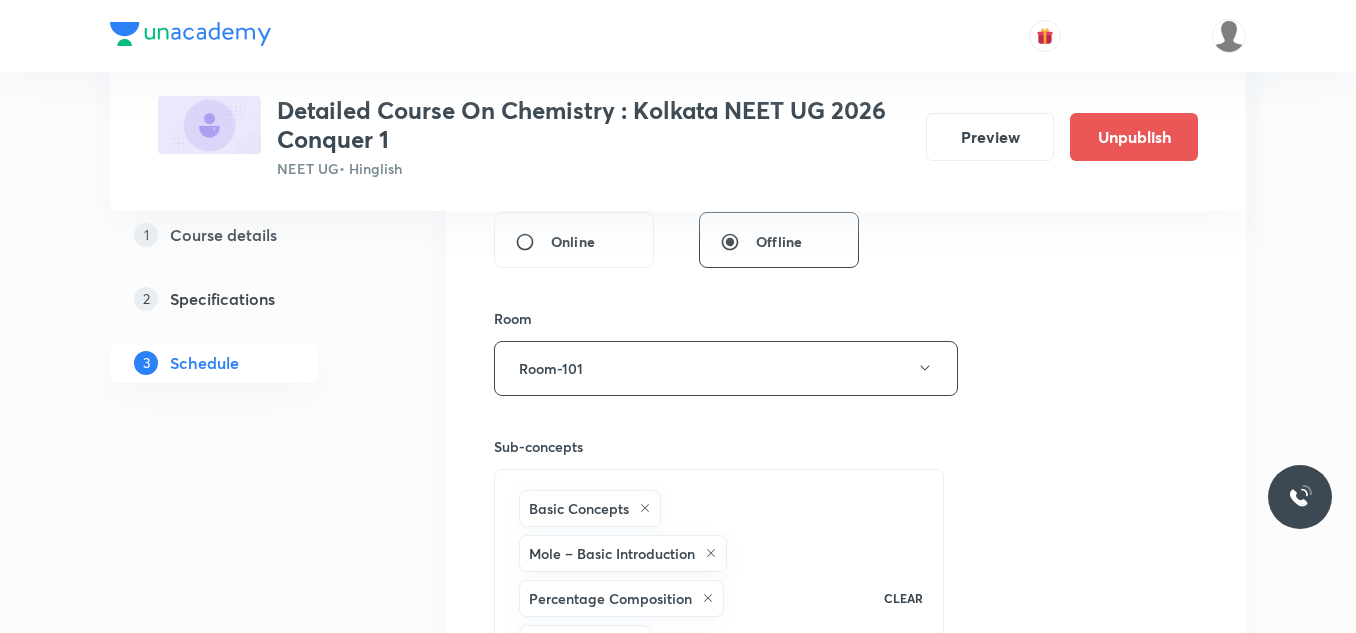 scroll, scrollTop: 1100, scrollLeft: 0, axis: vertical 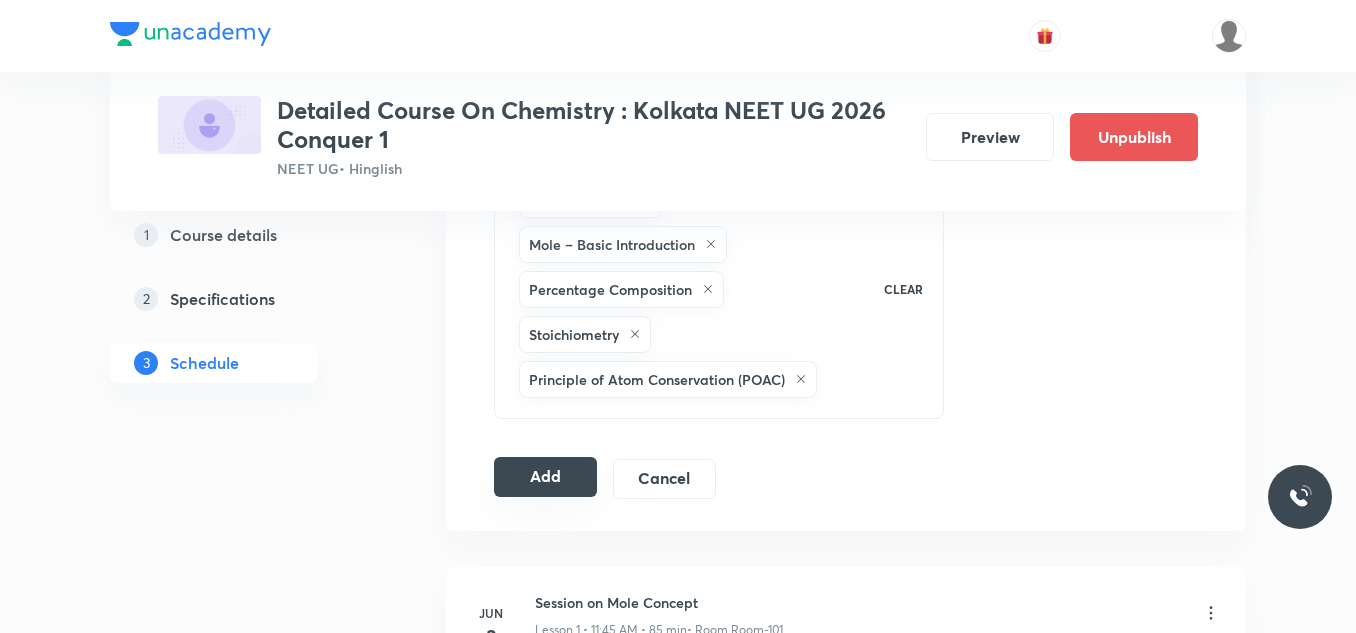 click on "Add" at bounding box center (545, 477) 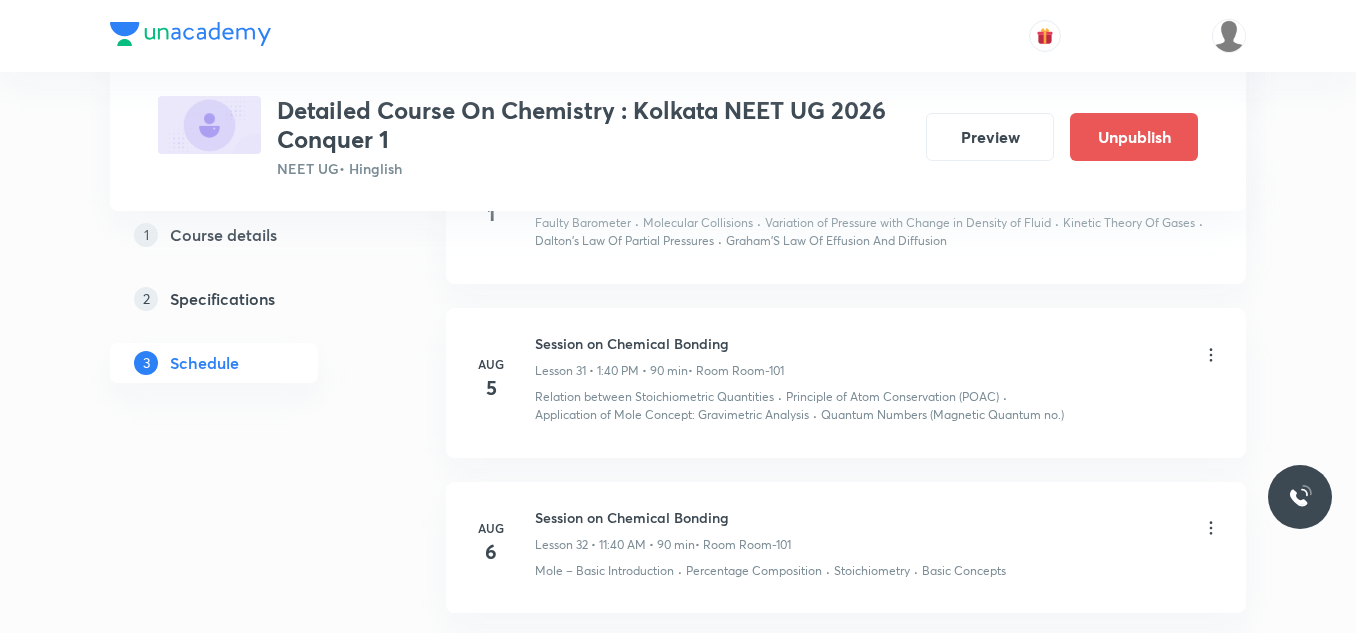 scroll, scrollTop: 5441, scrollLeft: 0, axis: vertical 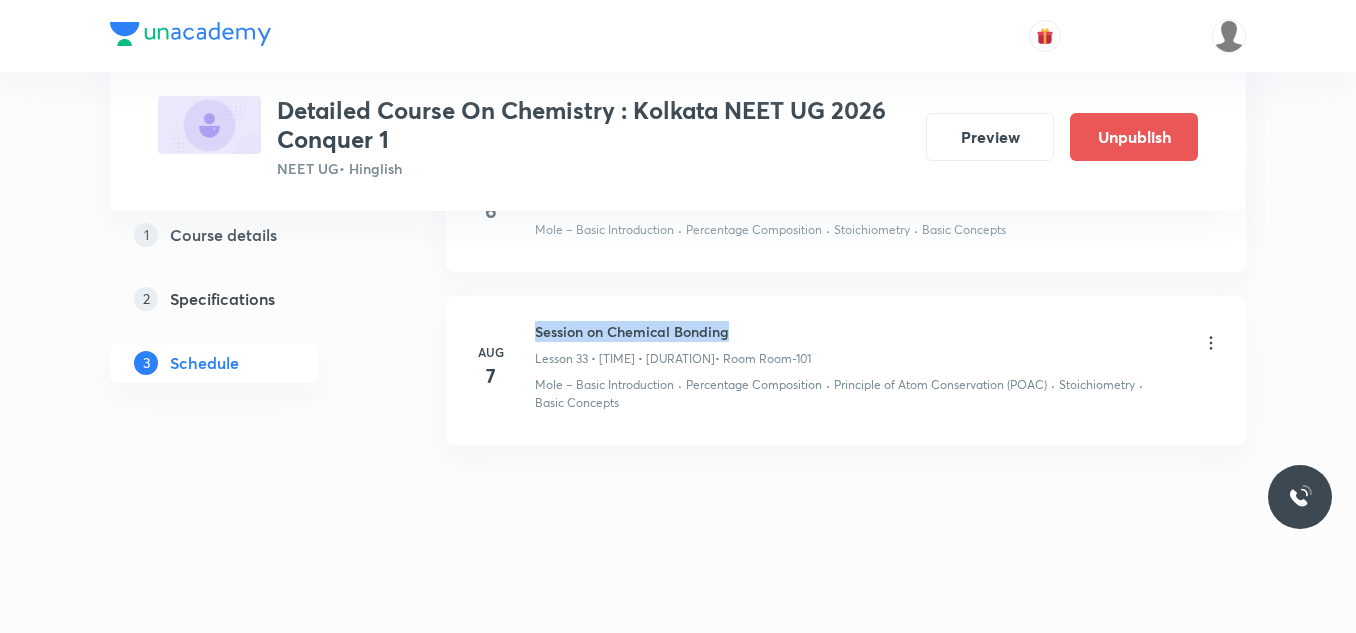 drag, startPoint x: 525, startPoint y: 329, endPoint x: 875, endPoint y: 329, distance: 350 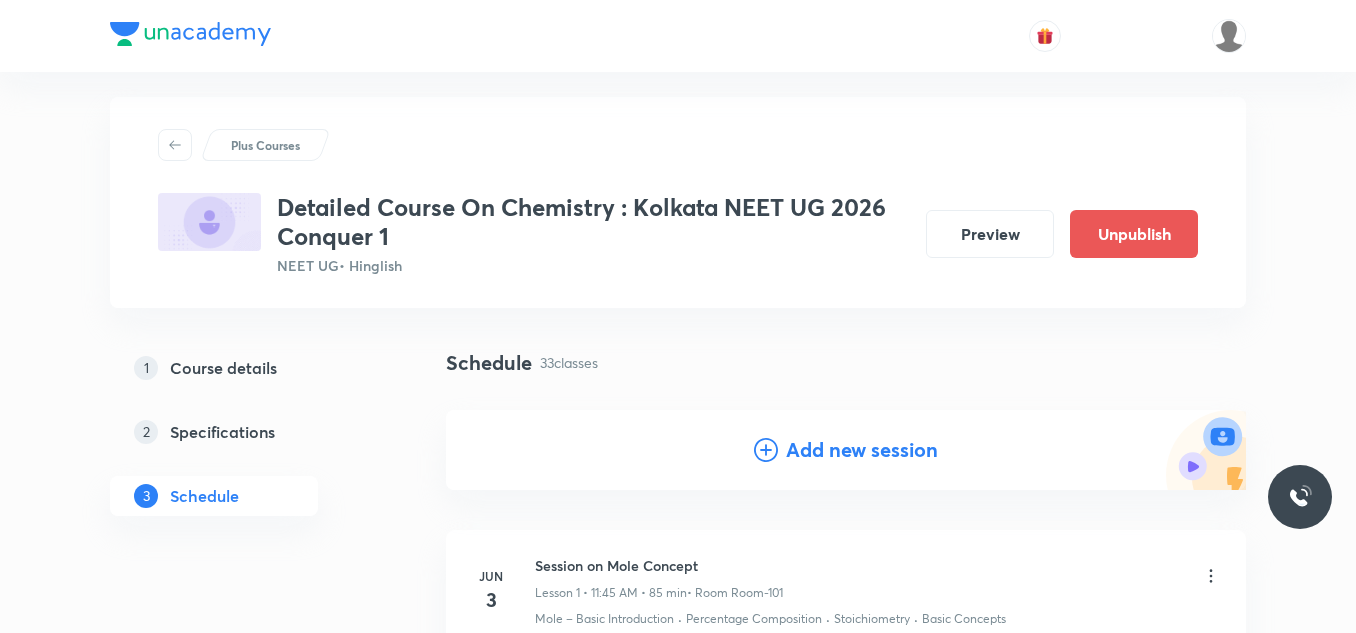 scroll, scrollTop: 0, scrollLeft: 0, axis: both 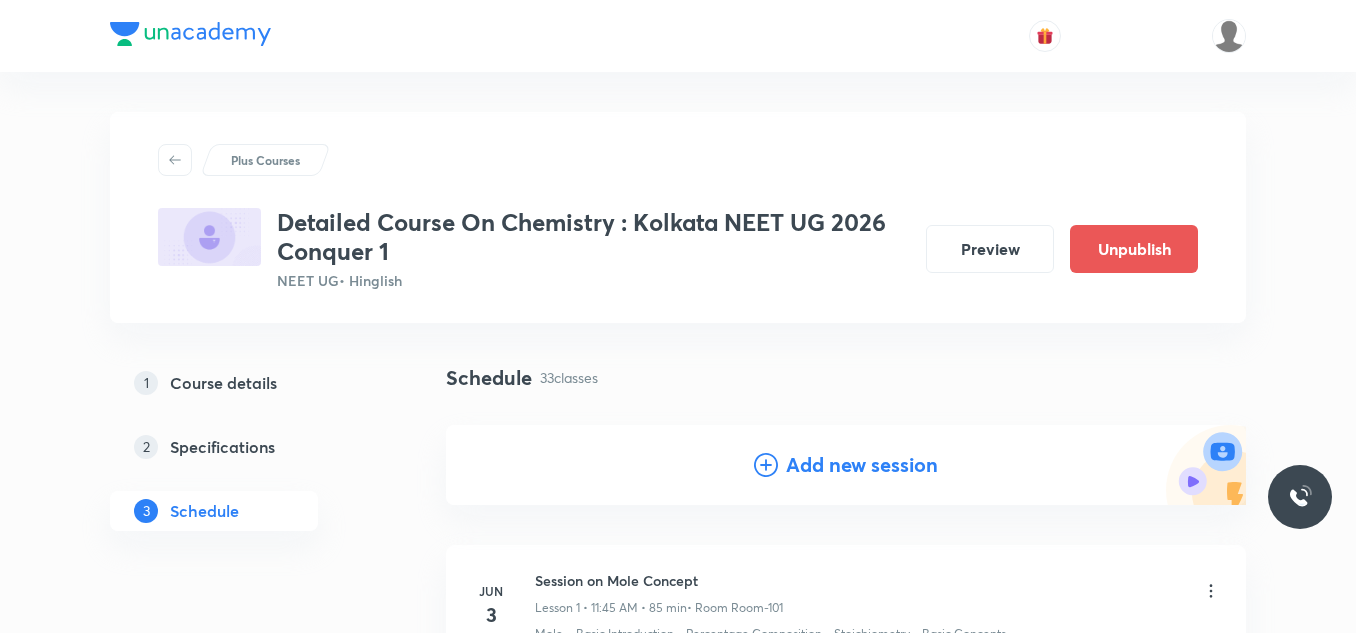 click 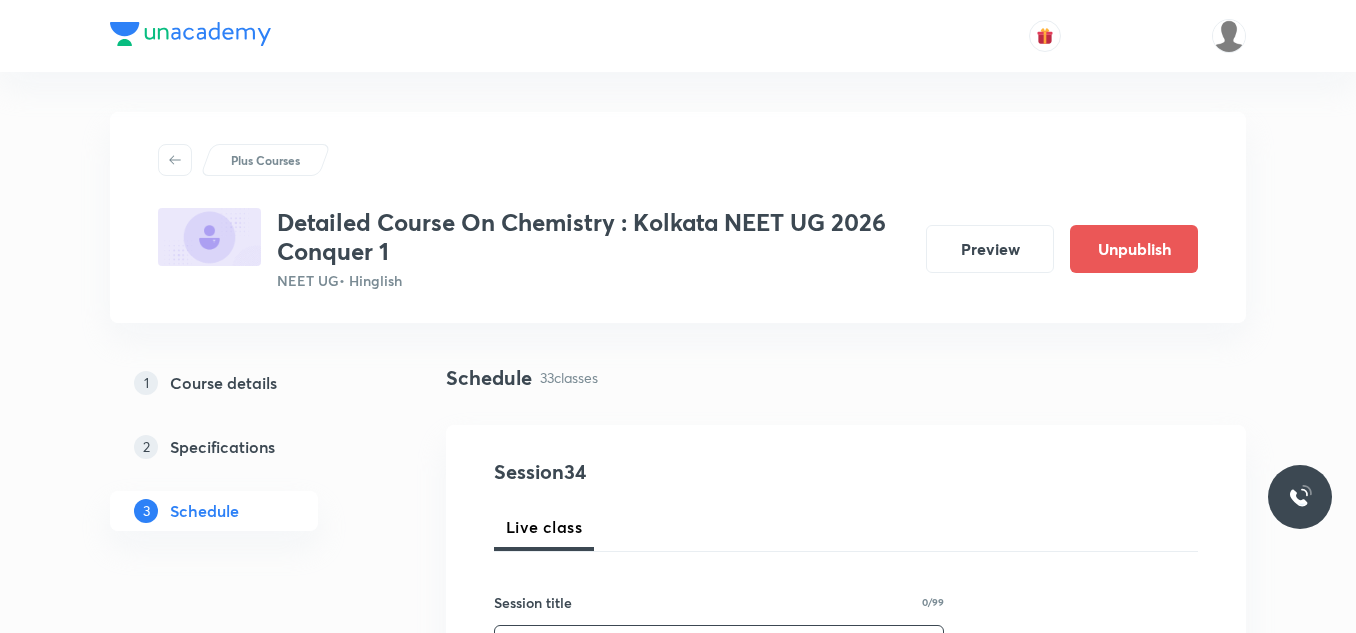 scroll, scrollTop: 300, scrollLeft: 0, axis: vertical 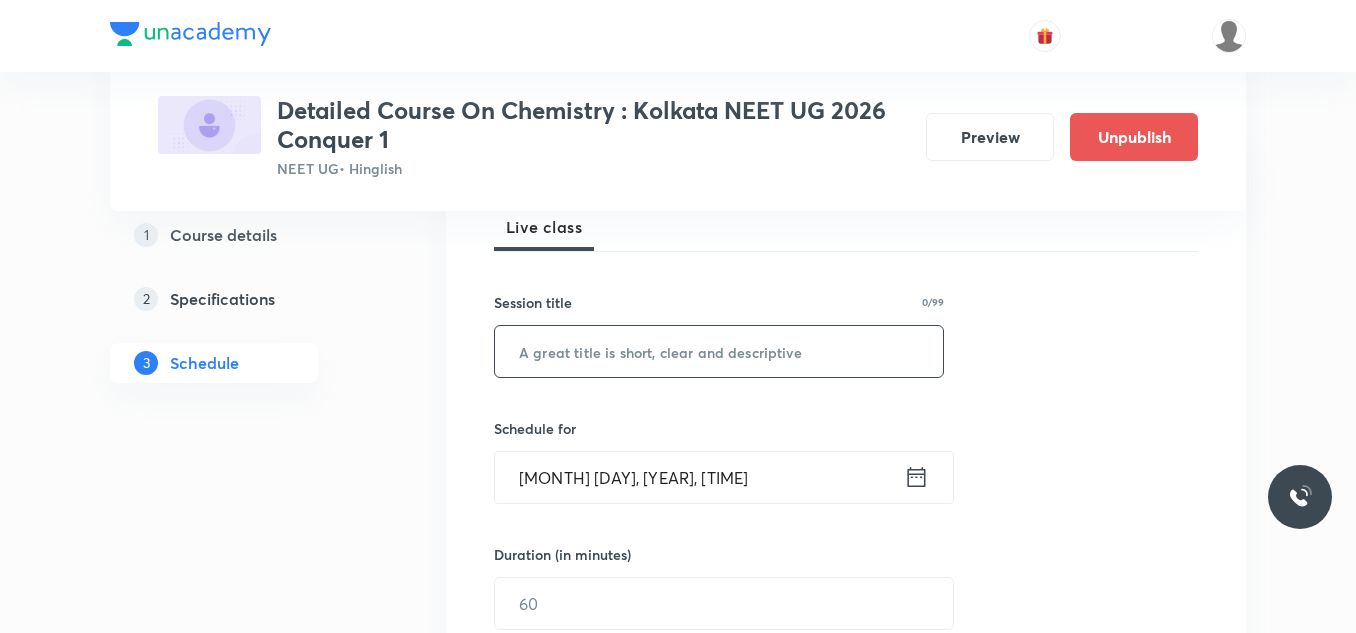 click at bounding box center (719, 351) 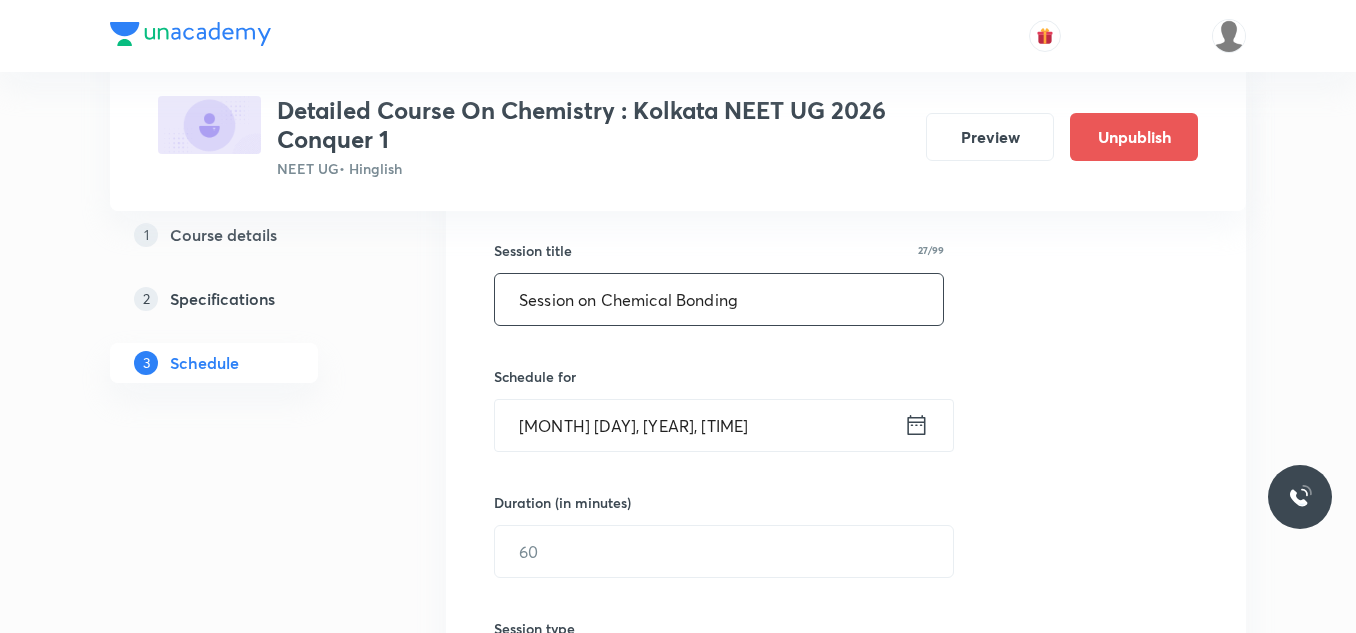 scroll, scrollTop: 400, scrollLeft: 0, axis: vertical 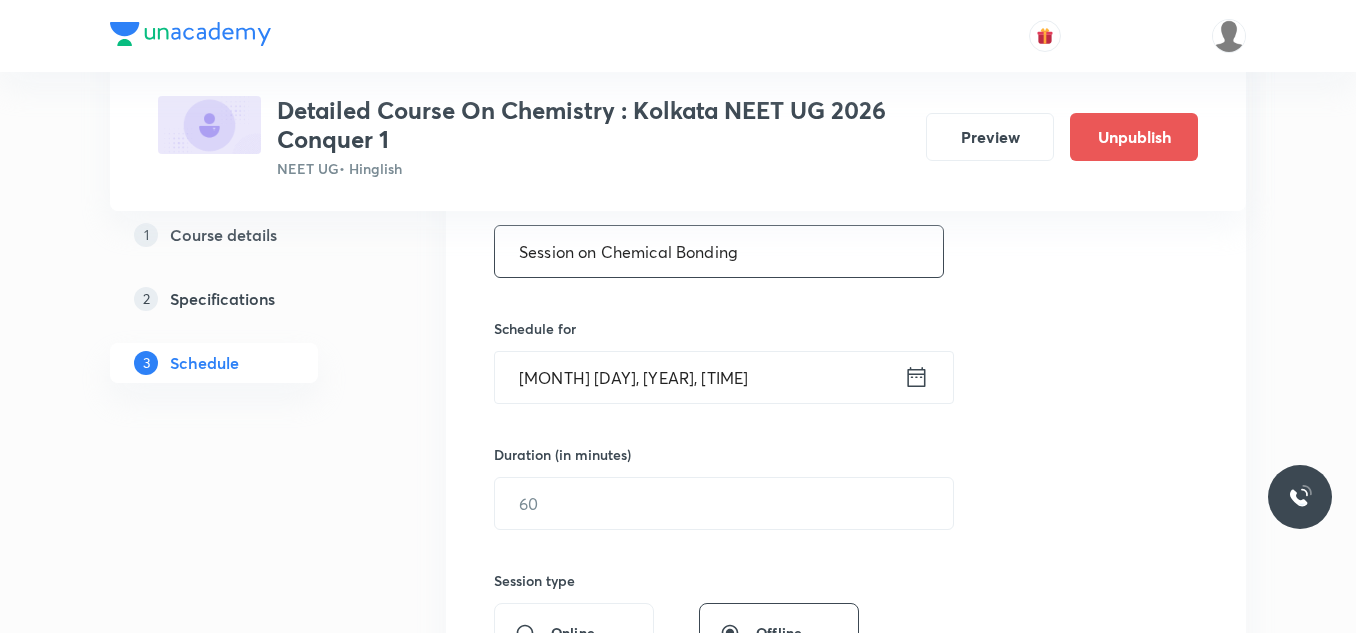 type on "Session on Chemical Bonding" 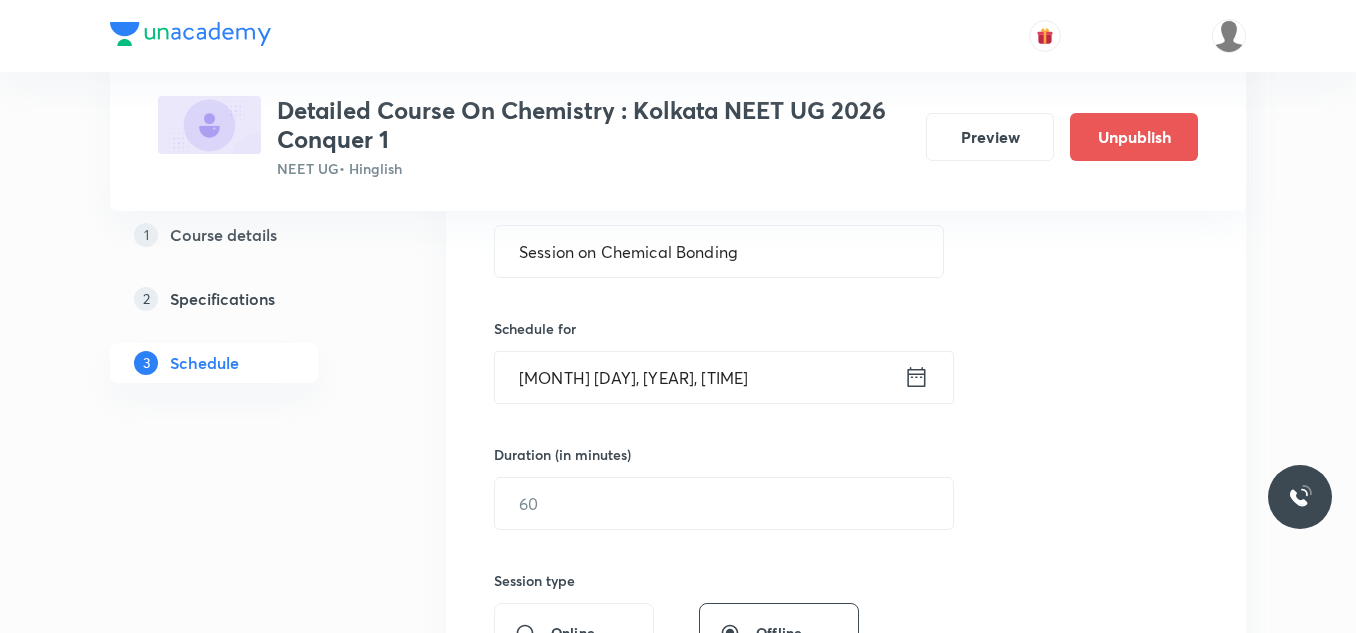 click on "Aug 3, 2025, 9:32 AM" at bounding box center [699, 377] 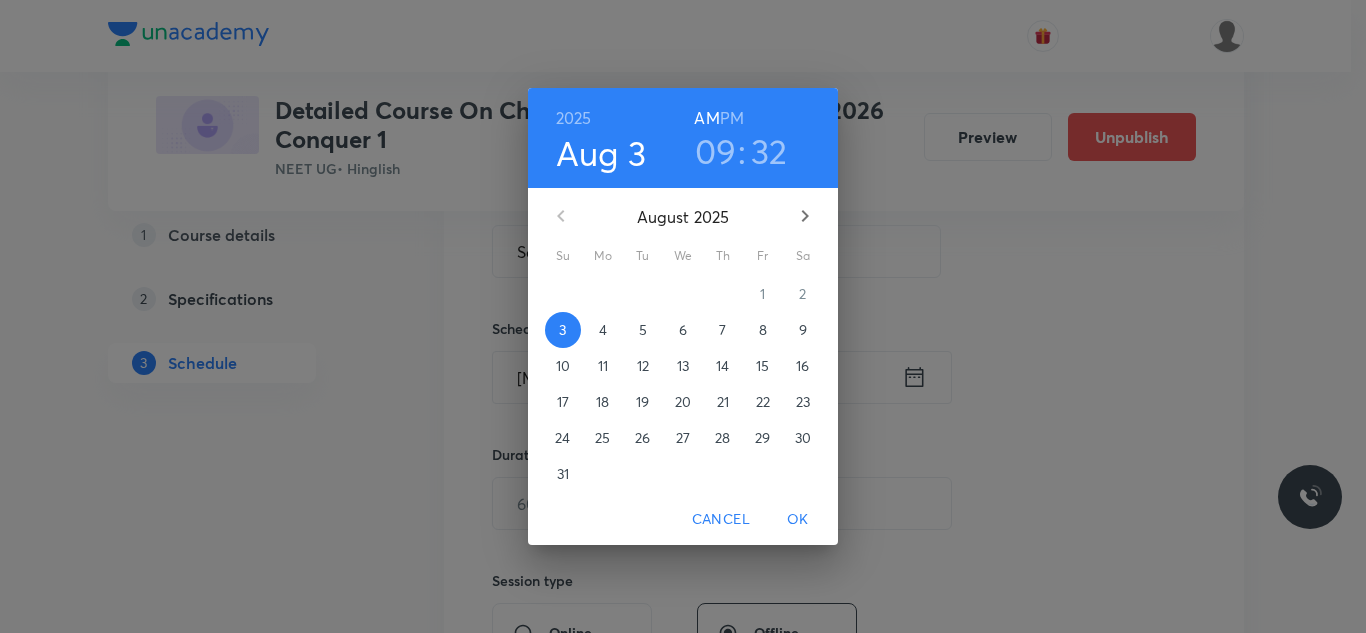click on "8" at bounding box center (763, 330) 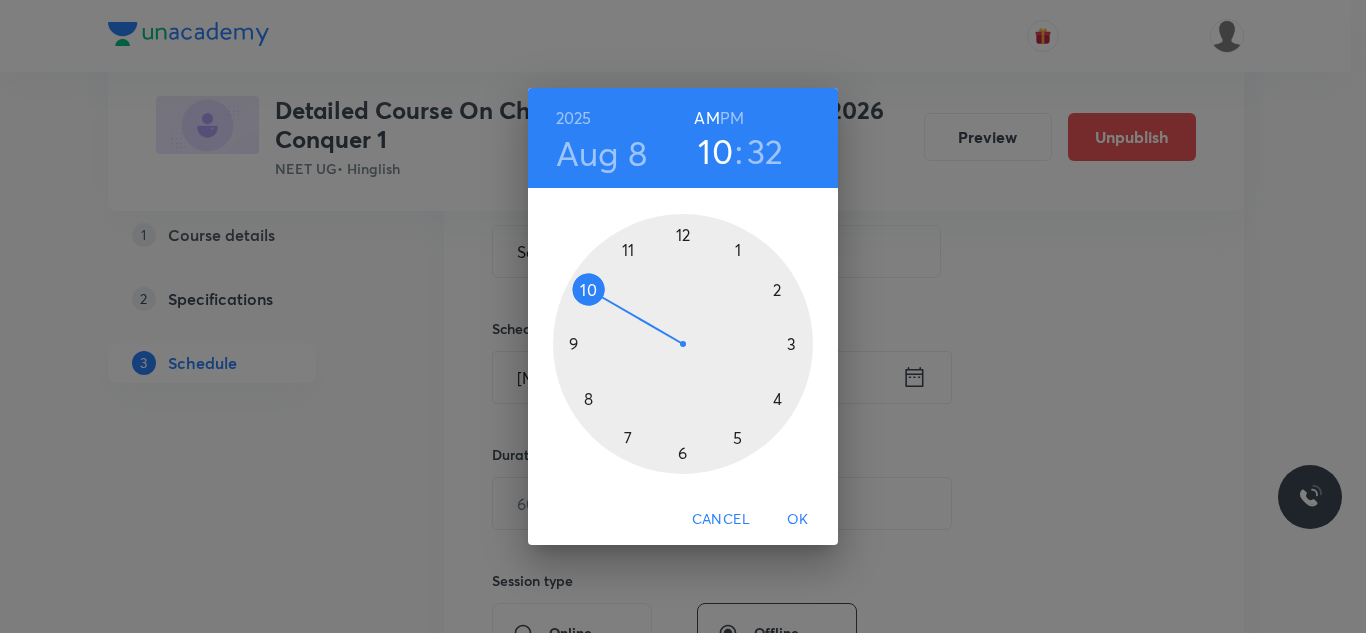 drag, startPoint x: 570, startPoint y: 334, endPoint x: 578, endPoint y: 294, distance: 40.792156 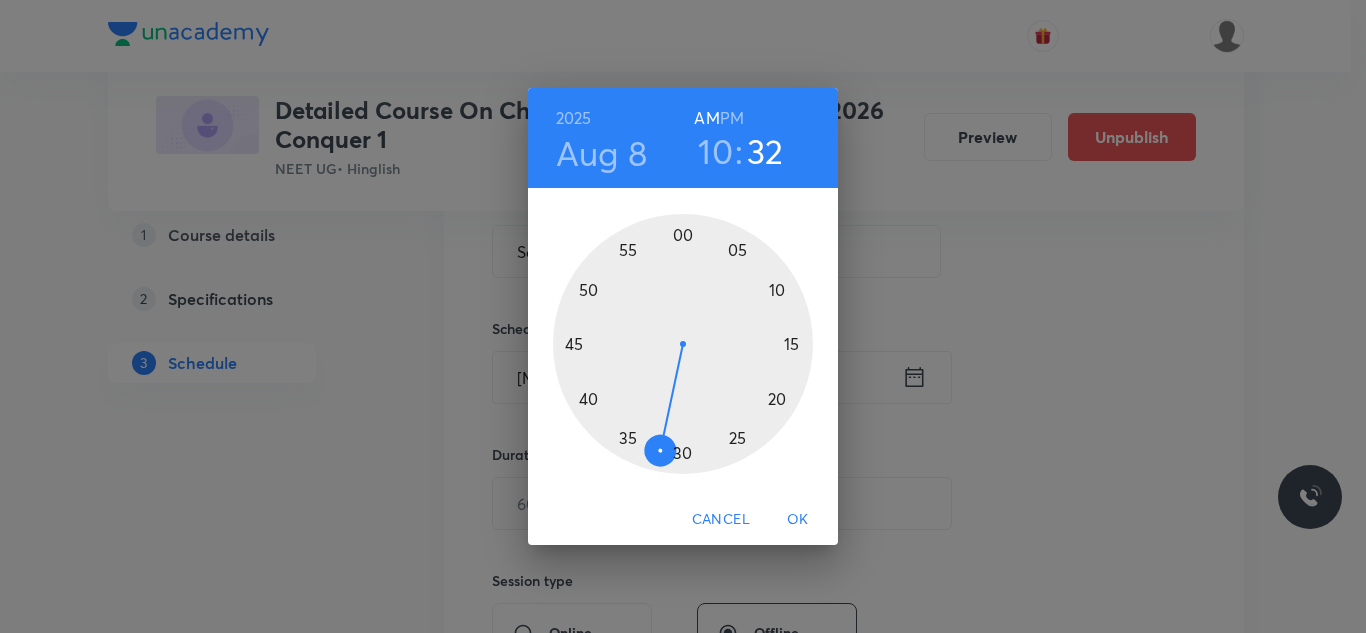 click at bounding box center [683, 344] 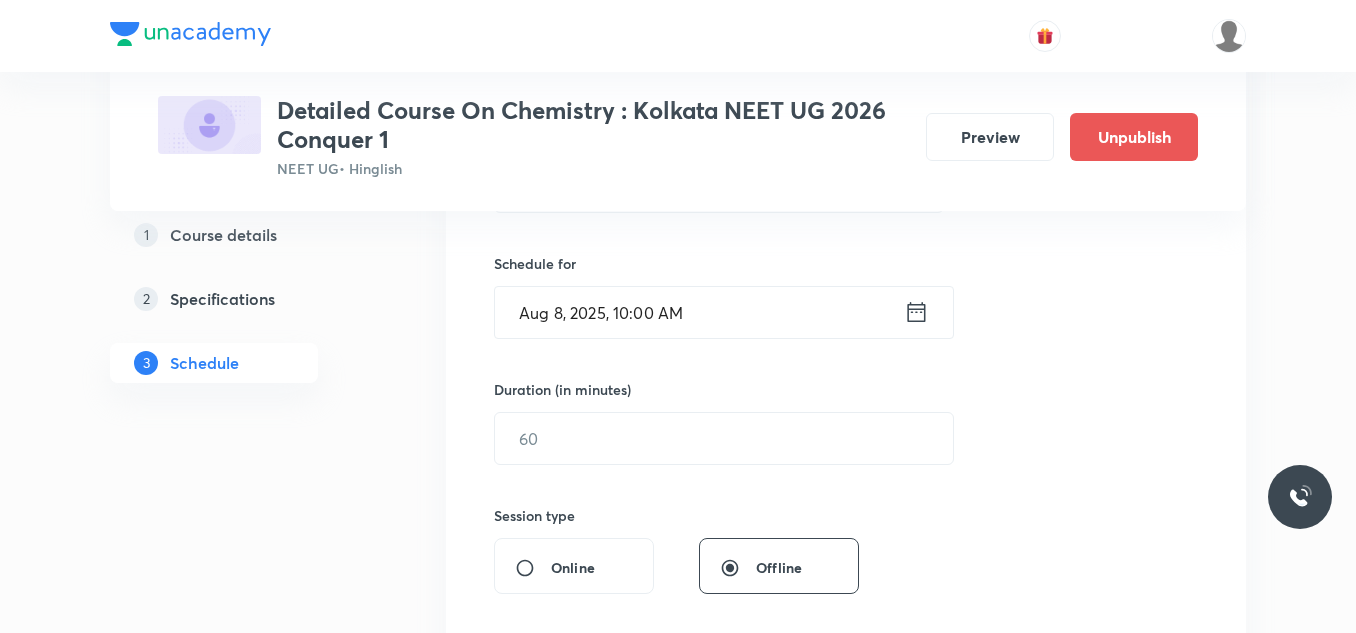 scroll, scrollTop: 500, scrollLeft: 0, axis: vertical 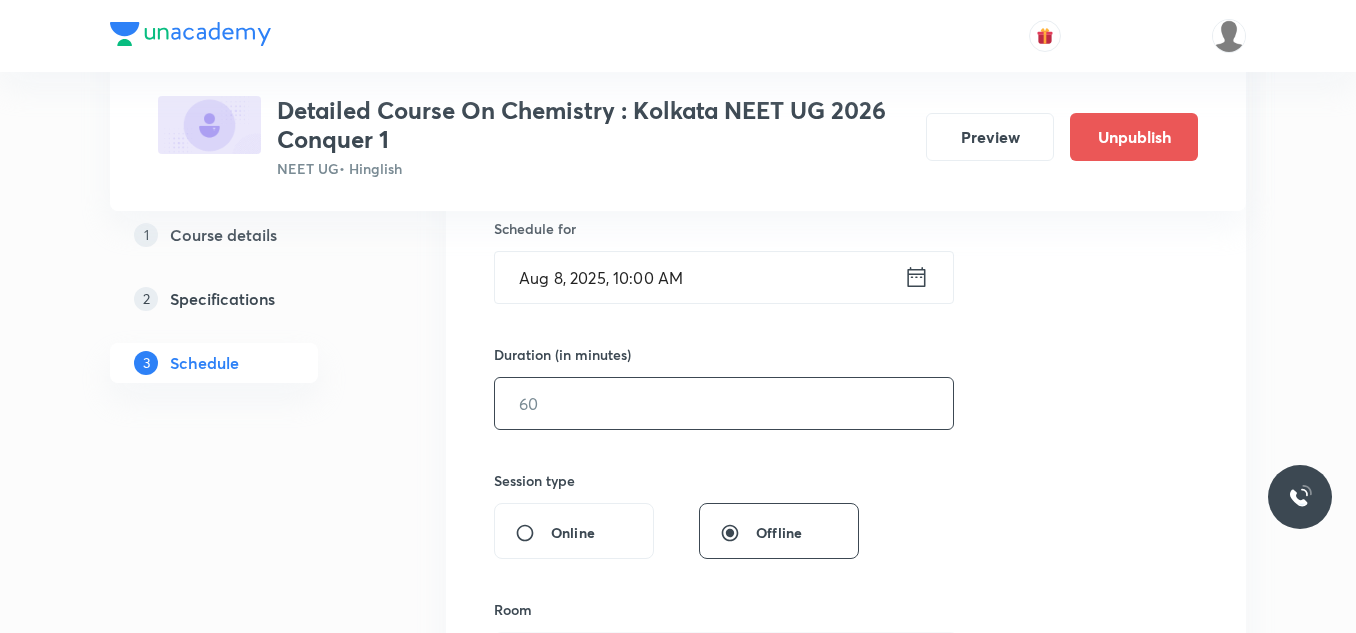 click at bounding box center (724, 403) 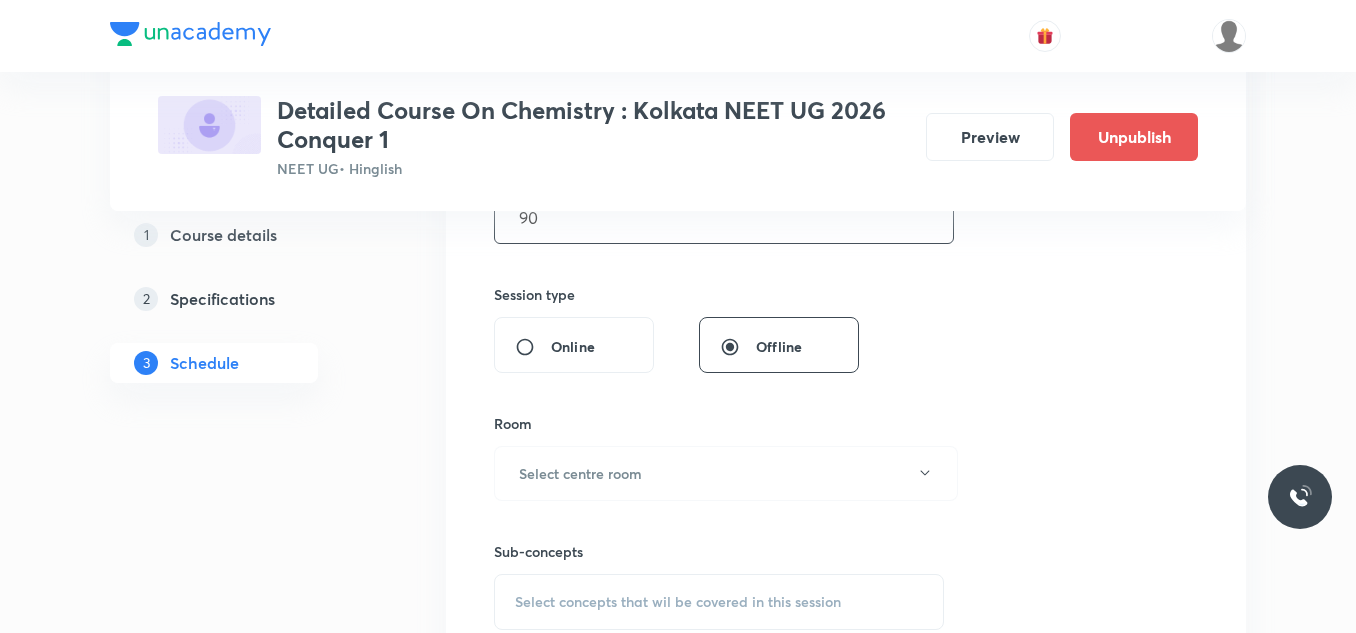 scroll, scrollTop: 700, scrollLeft: 0, axis: vertical 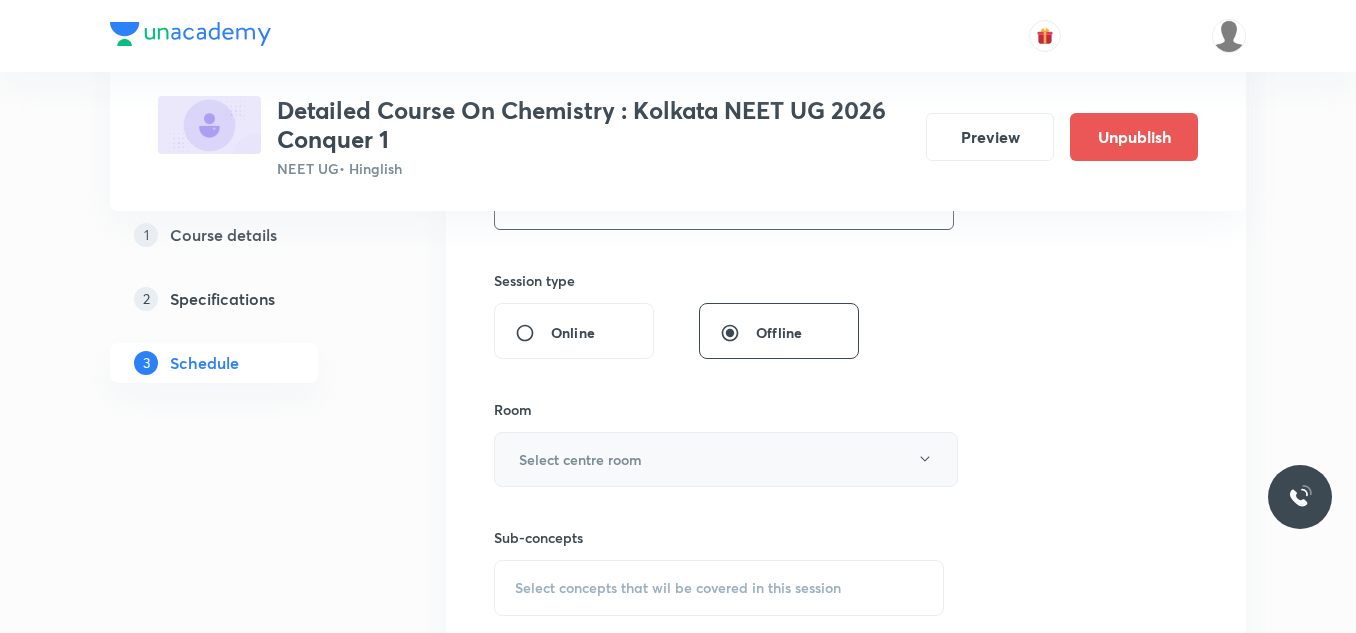 type on "90" 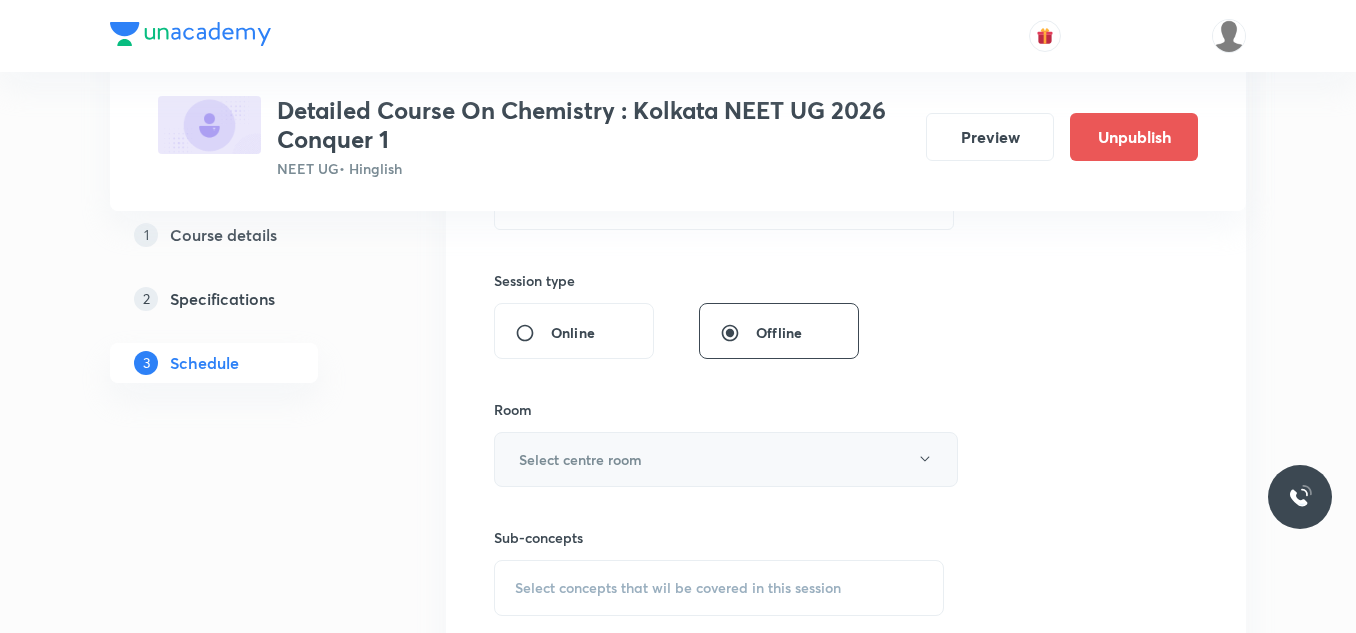 click on "Select centre room" at bounding box center (726, 459) 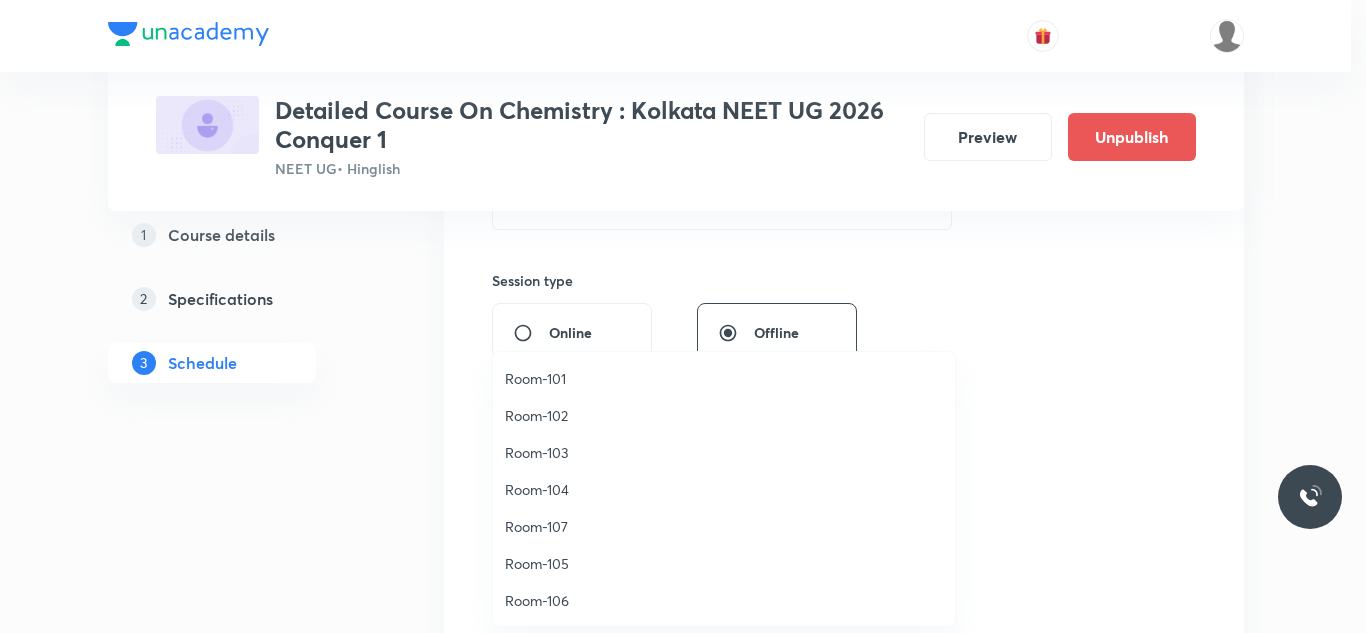 click on "Room-101" at bounding box center [724, 378] 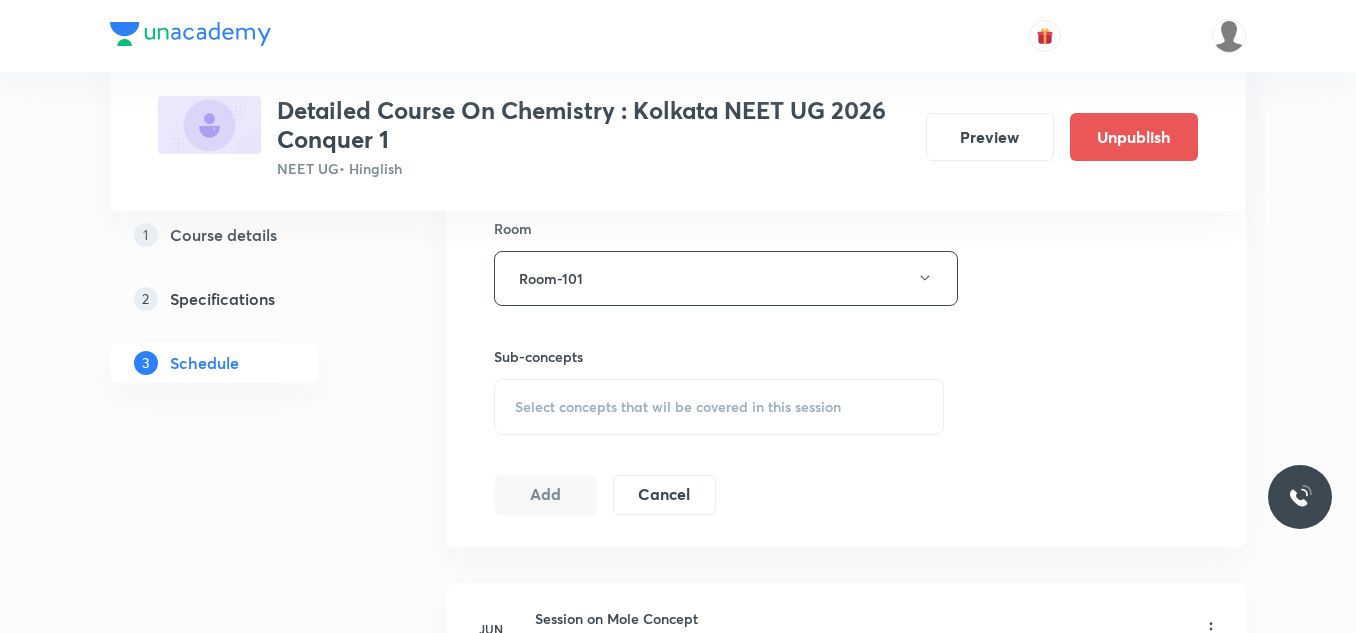 scroll, scrollTop: 900, scrollLeft: 0, axis: vertical 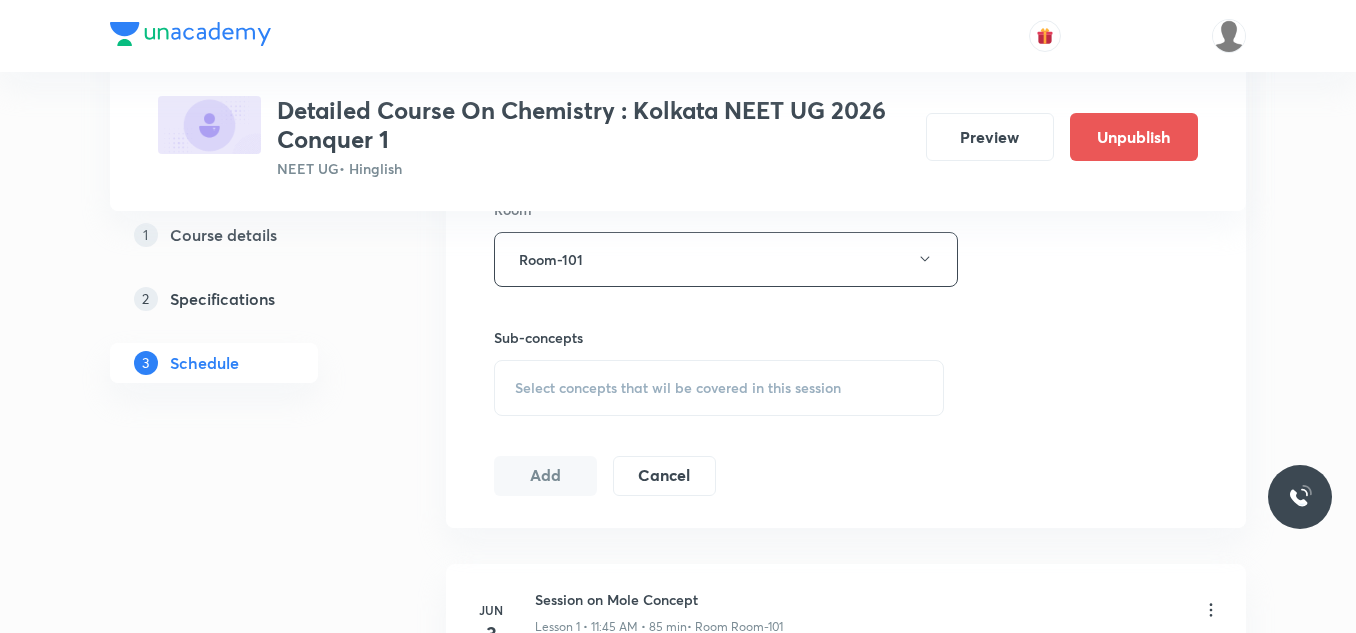 click on "Select concepts that wil be covered in this session" at bounding box center [678, 388] 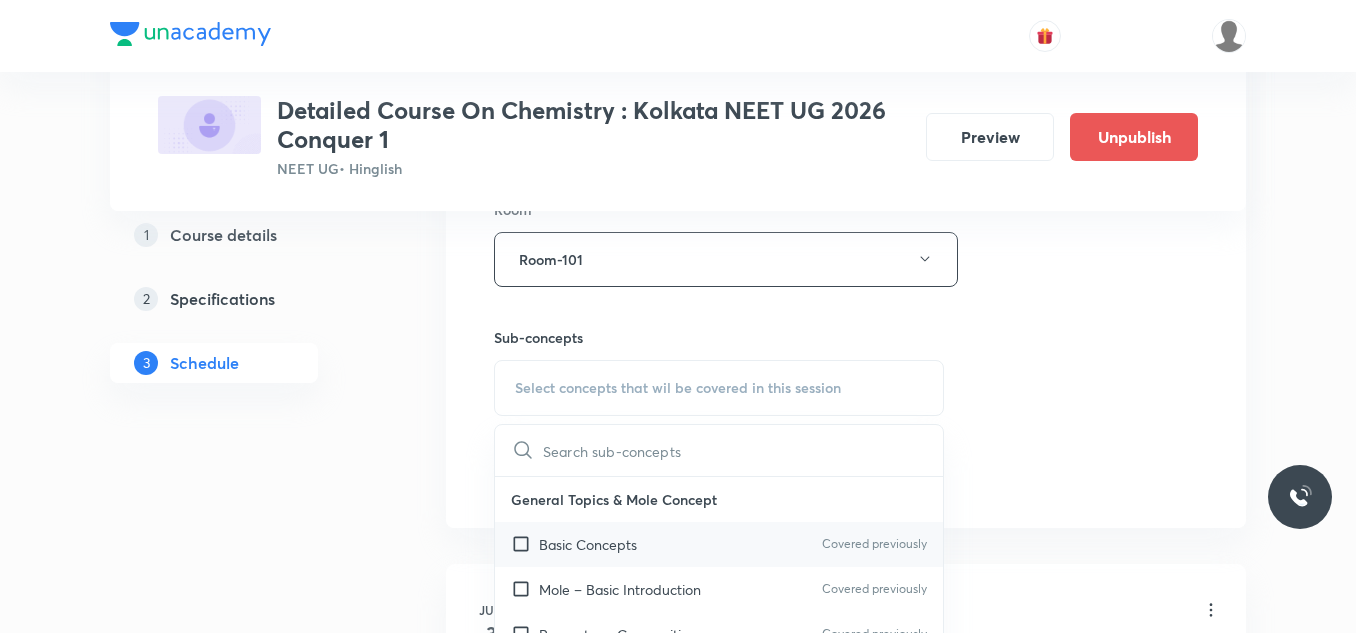 click on "Basic Concepts Covered previously" at bounding box center [719, 544] 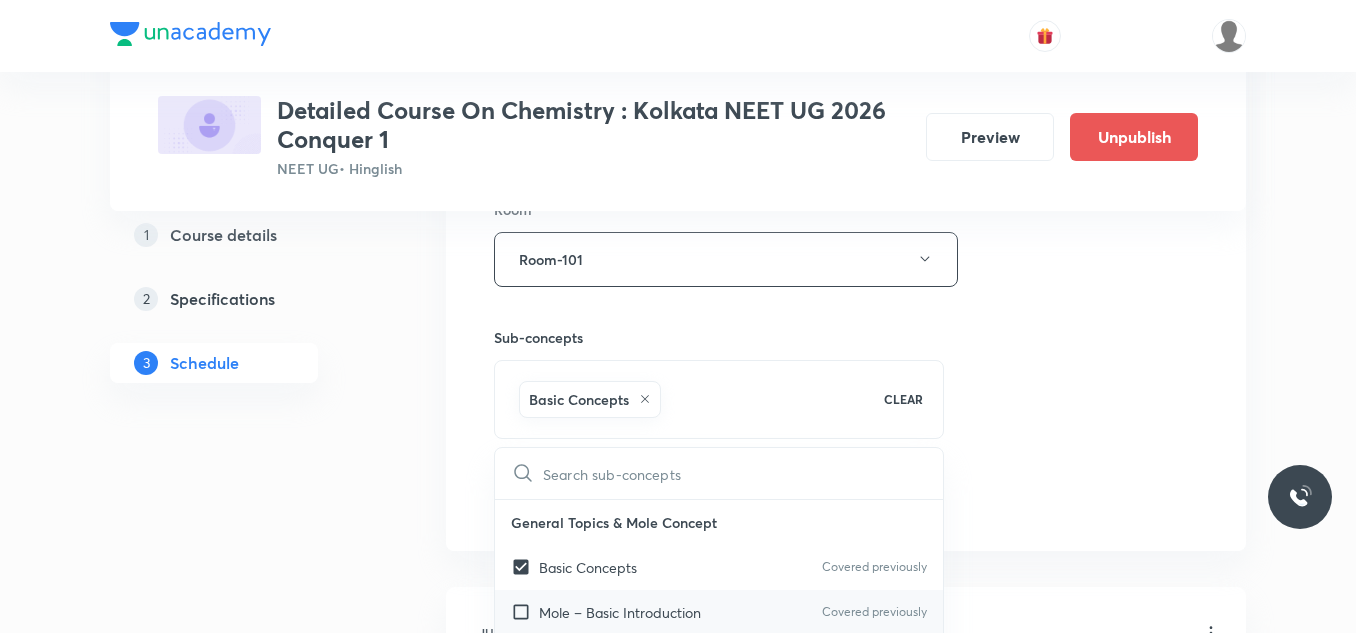 click on "Mole – Basic Introduction Covered previously" at bounding box center [719, 612] 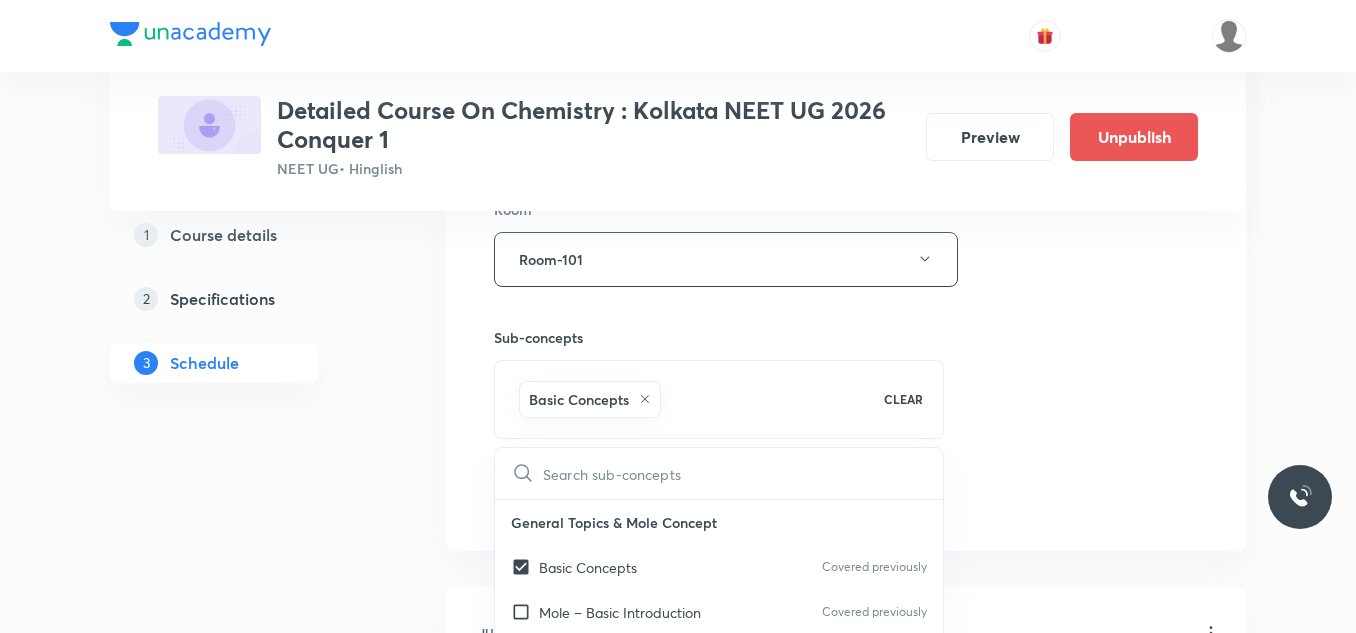 checkbox on "true" 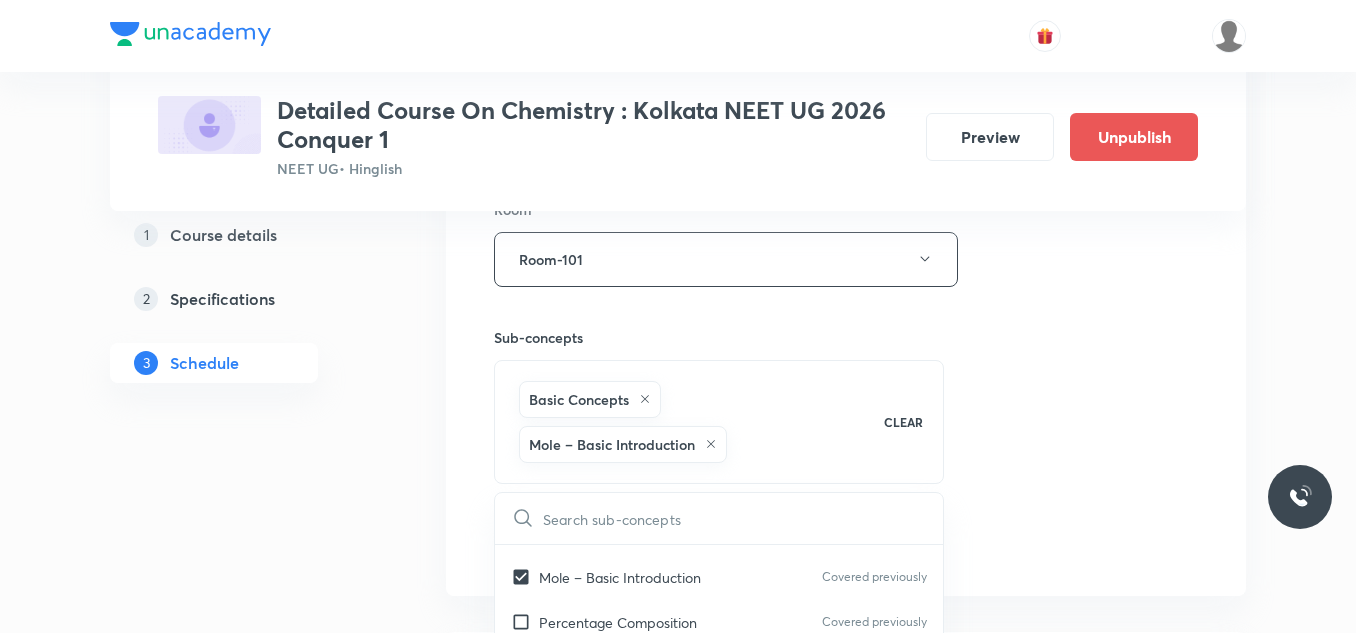 scroll, scrollTop: 200, scrollLeft: 0, axis: vertical 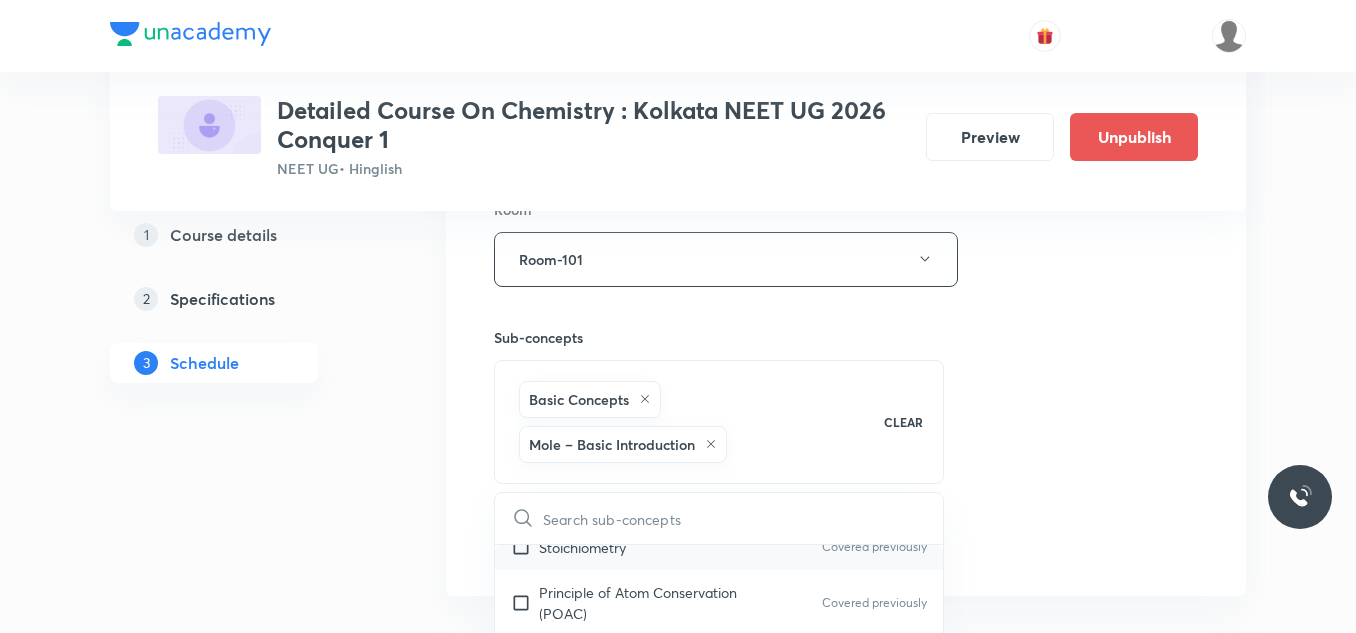 click on "Stoichiometry Covered previously" at bounding box center (719, 547) 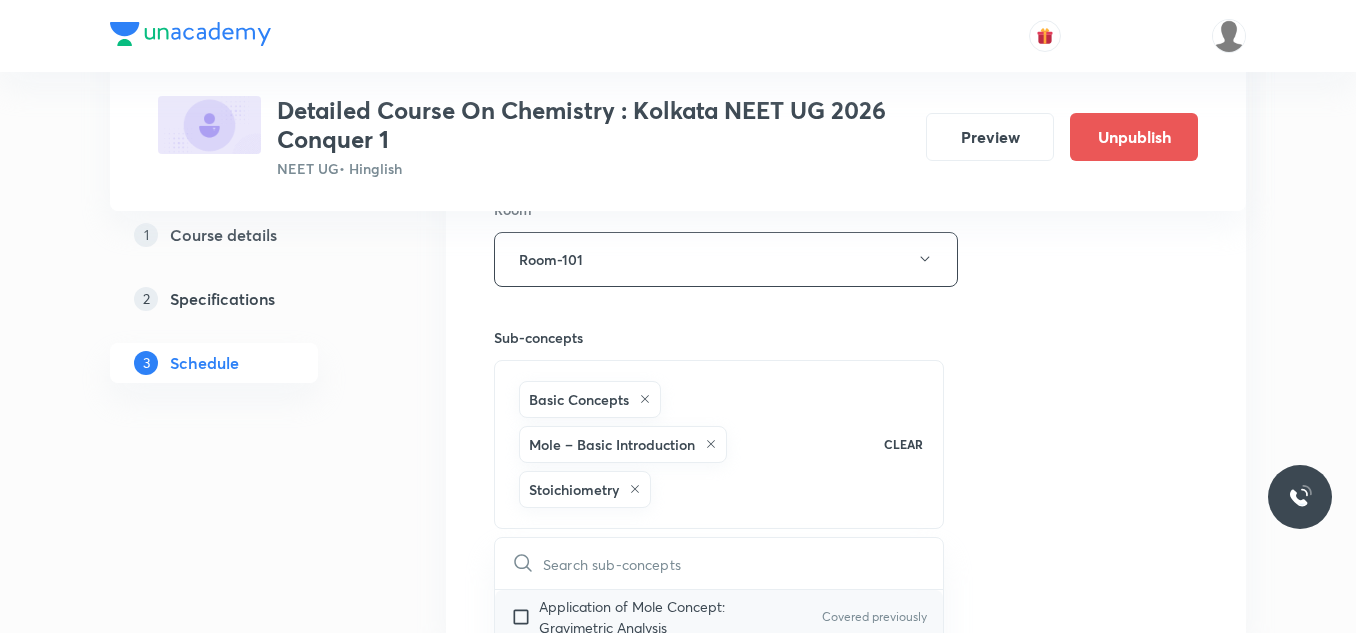 scroll, scrollTop: 400, scrollLeft: 0, axis: vertical 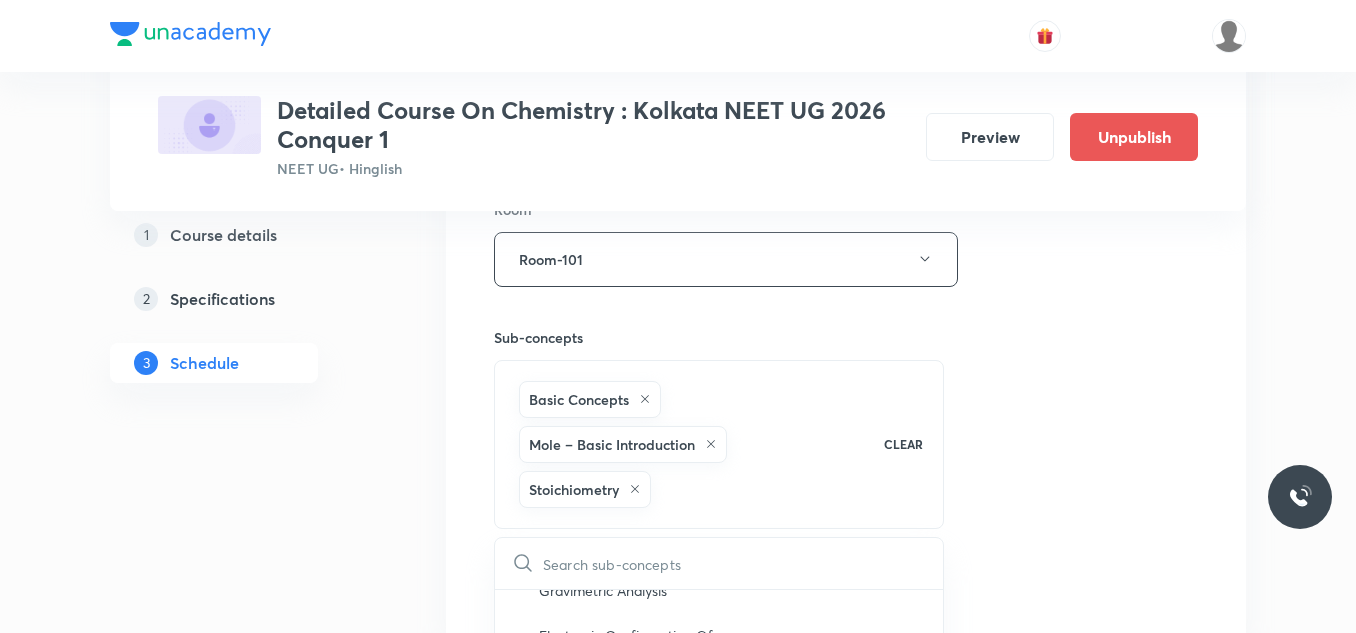 click at bounding box center (719, 589) 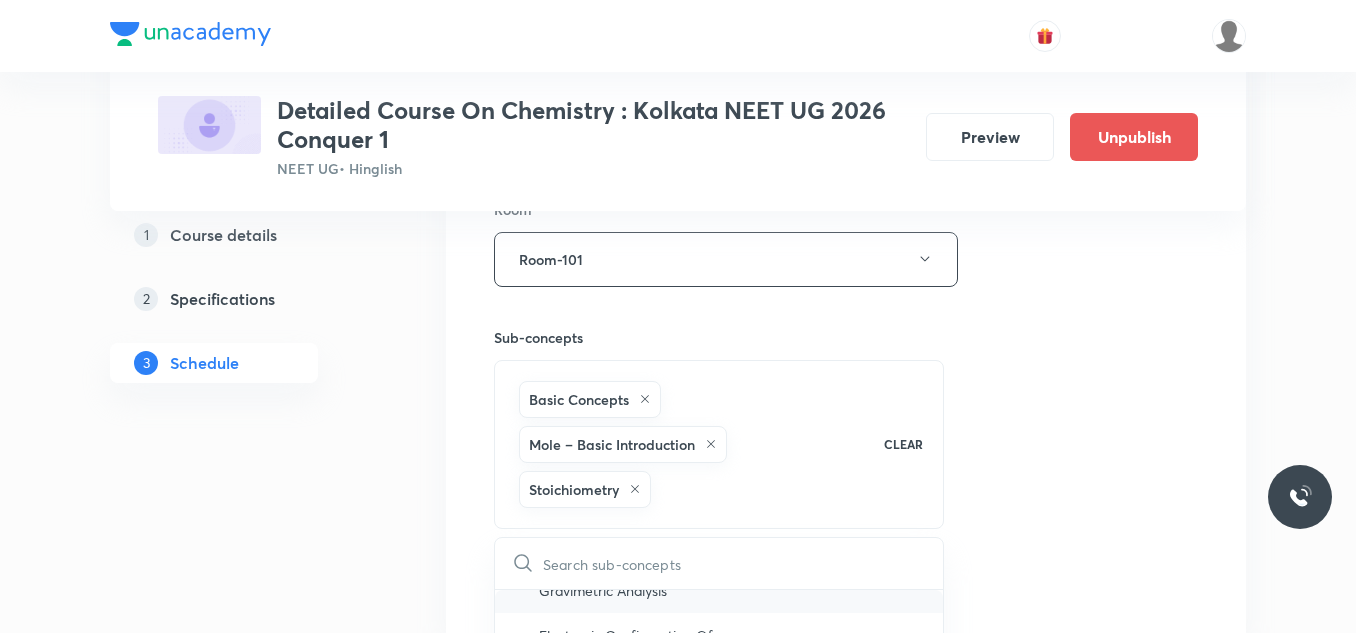 click on "Application of Mole Concept: Gravimetric Analysis Covered previously" at bounding box center (719, 580) 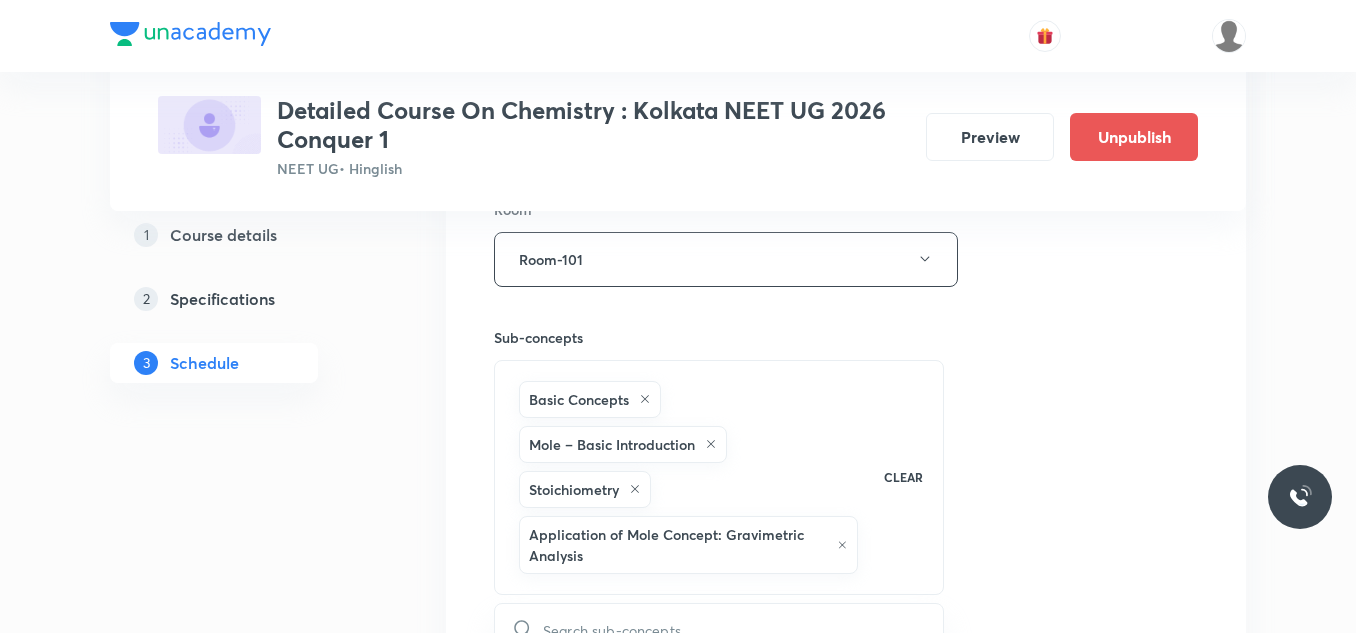 click on "Session  34 Live class Session title 27/99 Session on Chemical Bonding ​ Schedule for Aug 8, 2025, 10:00 AM ​ Duration (in minutes) 90 ​   Session type Online Offline Room Room-101 Sub-concepts Basic Concepts Mole – Basic Introduction Stoichiometry Application of Mole Concept: Gravimetric Analysis CLEAR ​ General Topics & Mole Concept Basic Concepts Covered previously Mole – Basic Introduction Covered previously Percentage Composition Covered previously Stoichiometry Covered previously Principle of Atom Conservation (POAC) Covered previously Relation between Stoichiometric Quantities Covered previously Application of Mole Concept: Gravimetric Analysis Covered previously Electronic Configuration Of Atoms (Hund's rule) Covered previously  Quantum Numbers (Magnetic Quantum no.) Covered previously Quantum Numbers(Pauli's Exclusion law) Covered previously Mean Molar Mass or Molecular Mass Covered previously Variation of Conductivity with Concentration Covered previously Mechanism of Corrosion Spectrum" at bounding box center (846, 116) 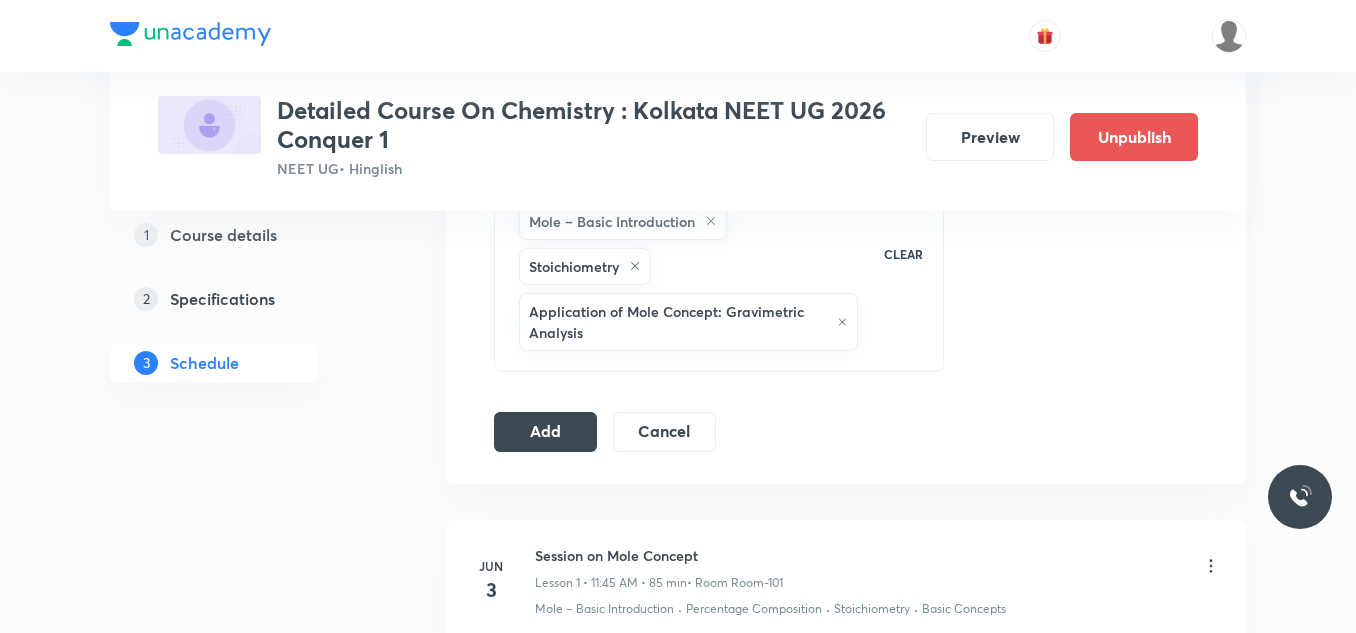 scroll, scrollTop: 1100, scrollLeft: 0, axis: vertical 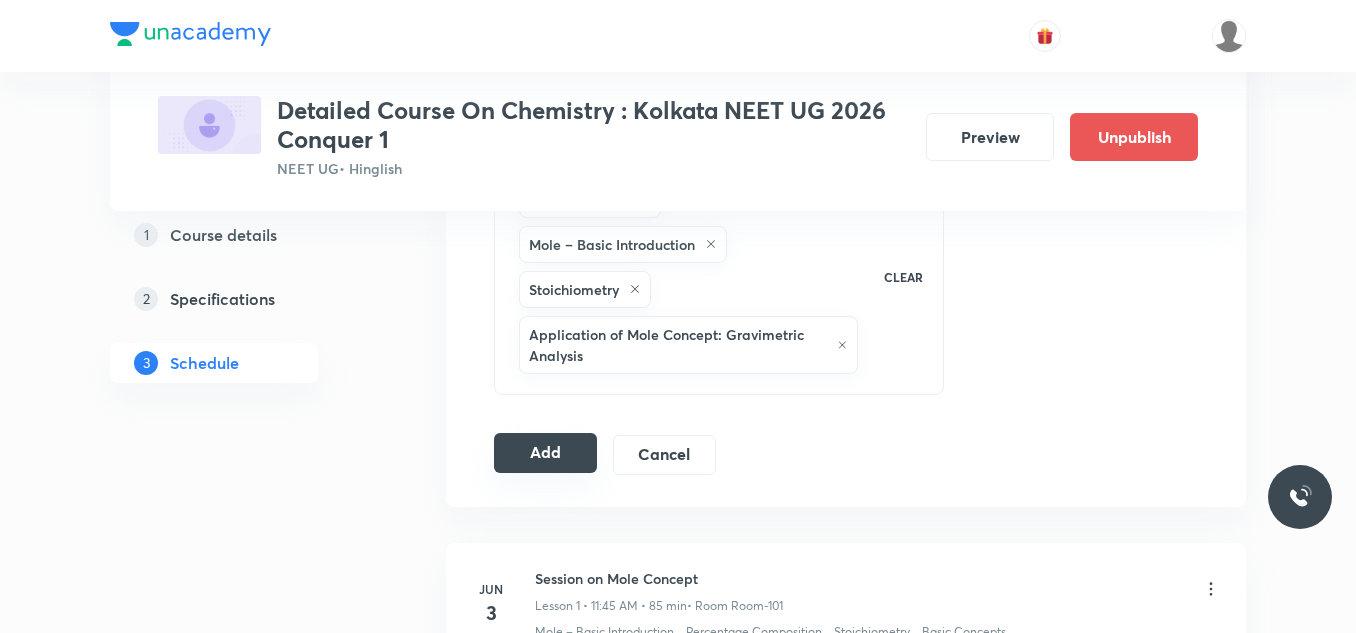 click on "Add" at bounding box center (545, 453) 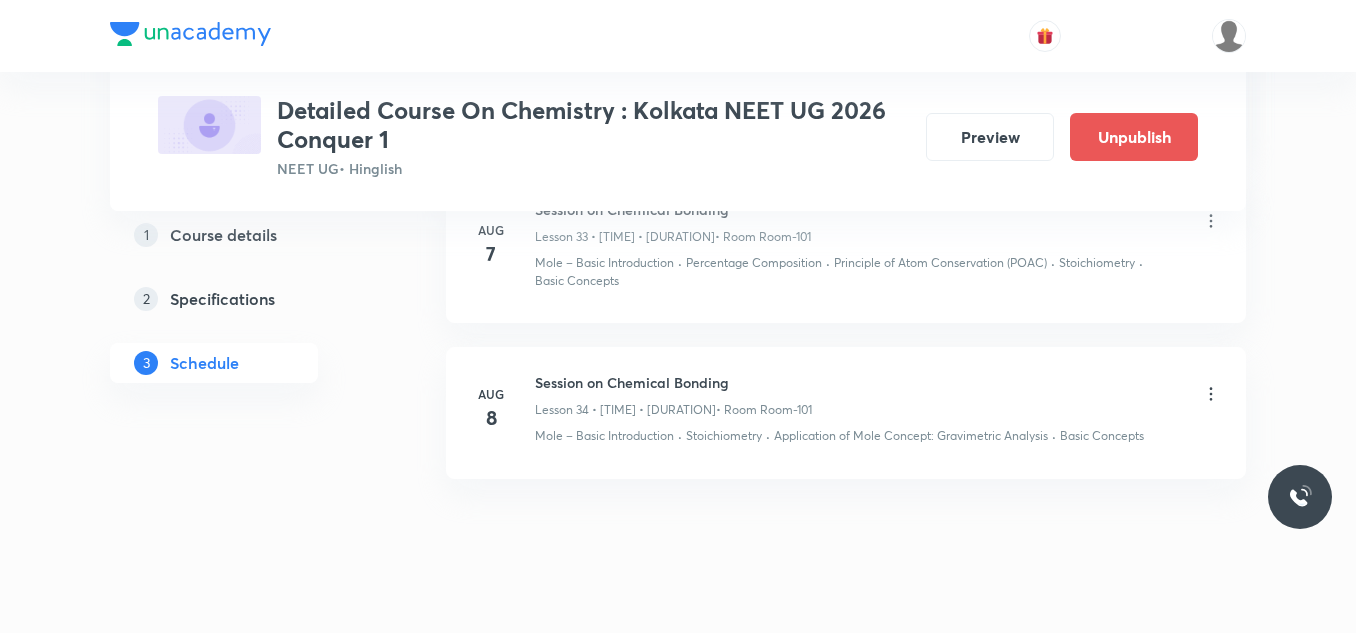 scroll, scrollTop: 5597, scrollLeft: 0, axis: vertical 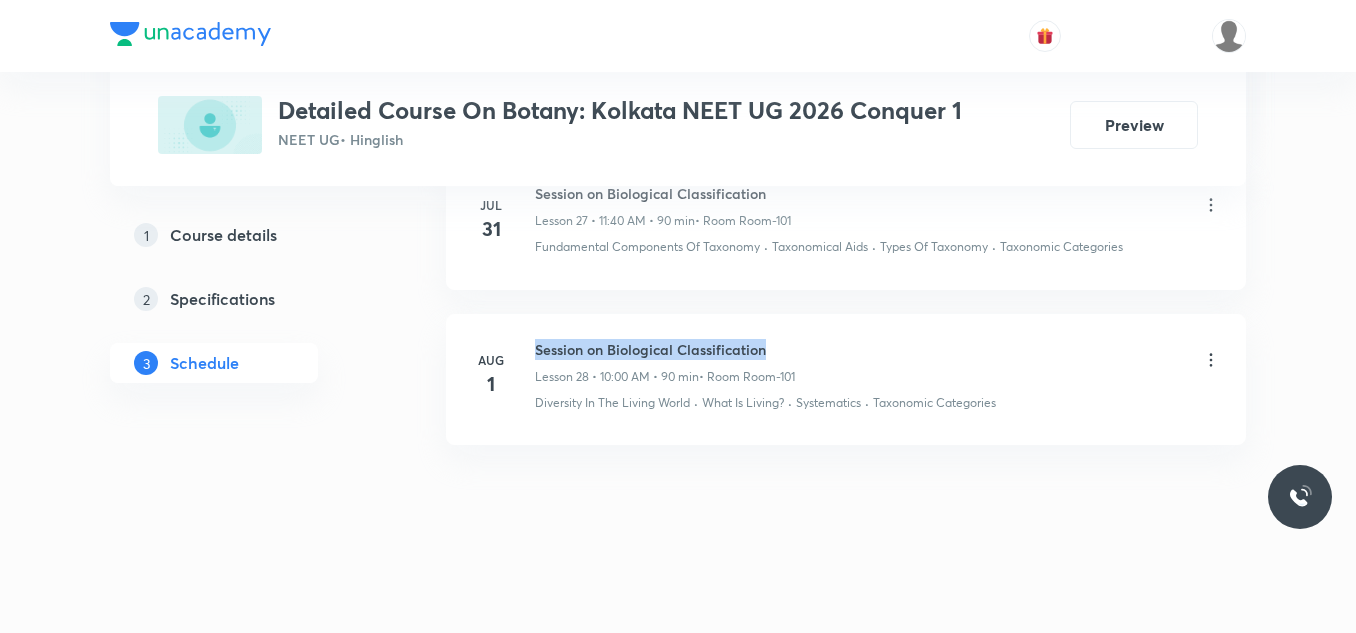 drag, startPoint x: 535, startPoint y: 346, endPoint x: 899, endPoint y: 346, distance: 364 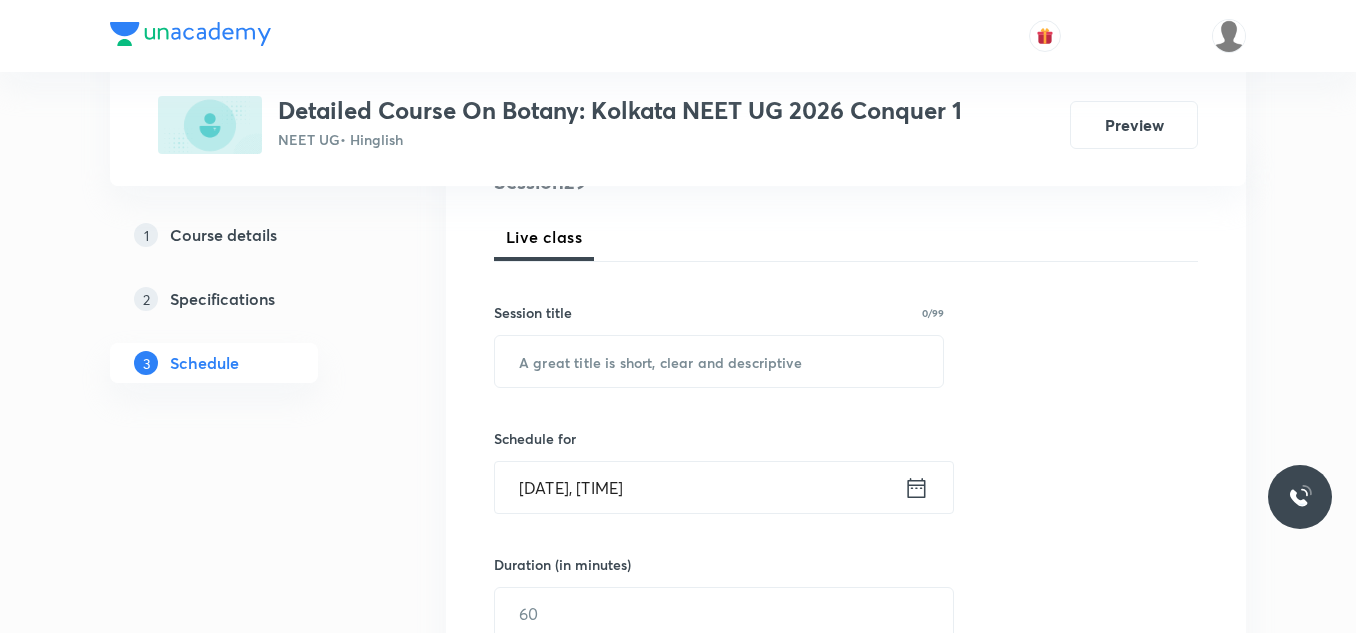 scroll, scrollTop: 300, scrollLeft: 0, axis: vertical 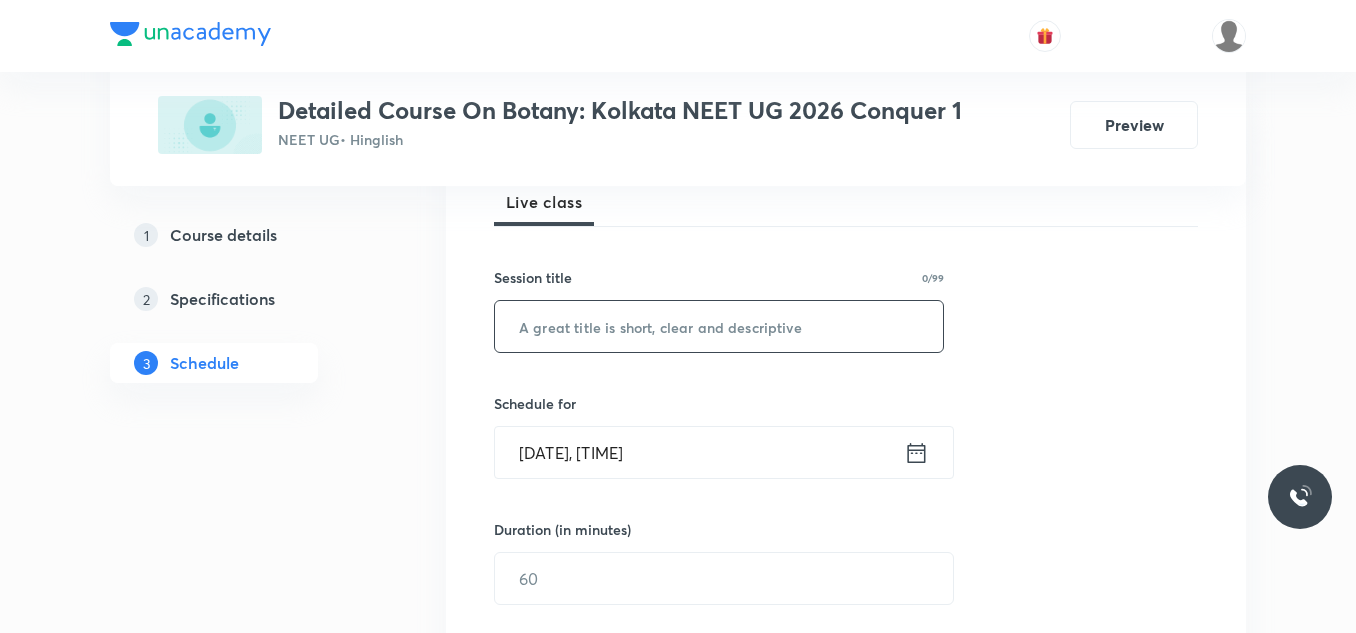 click at bounding box center (719, 326) 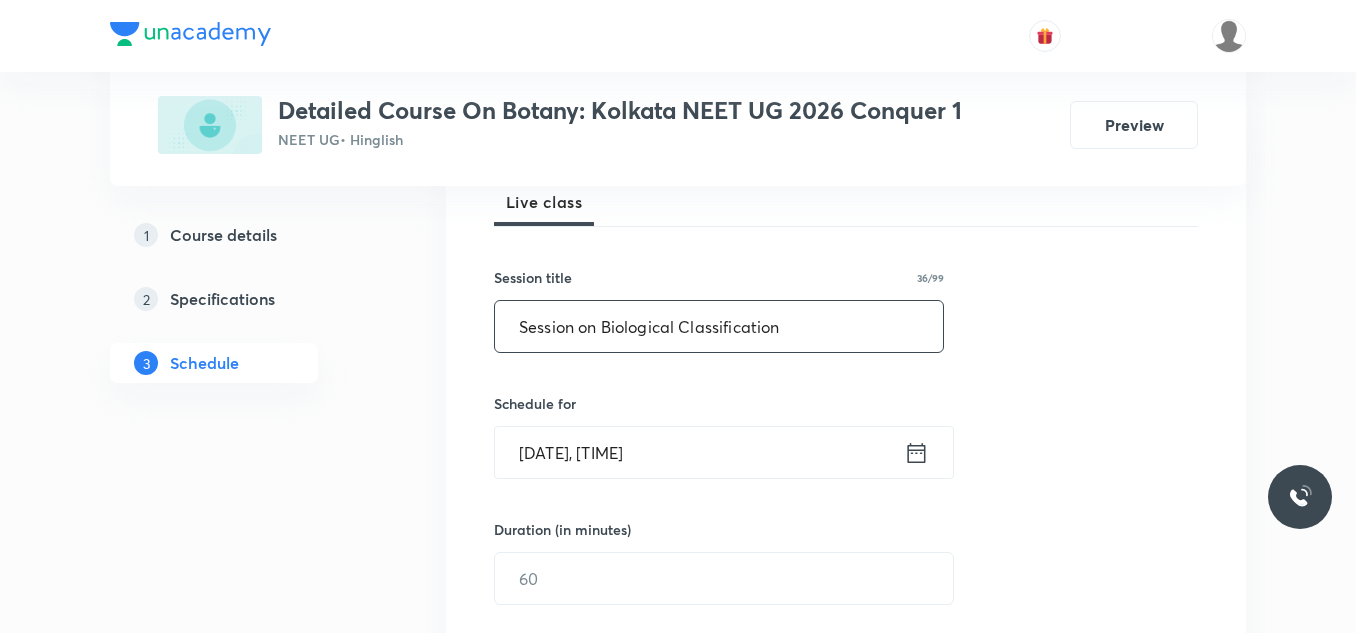 type on "Session on Biological Classification" 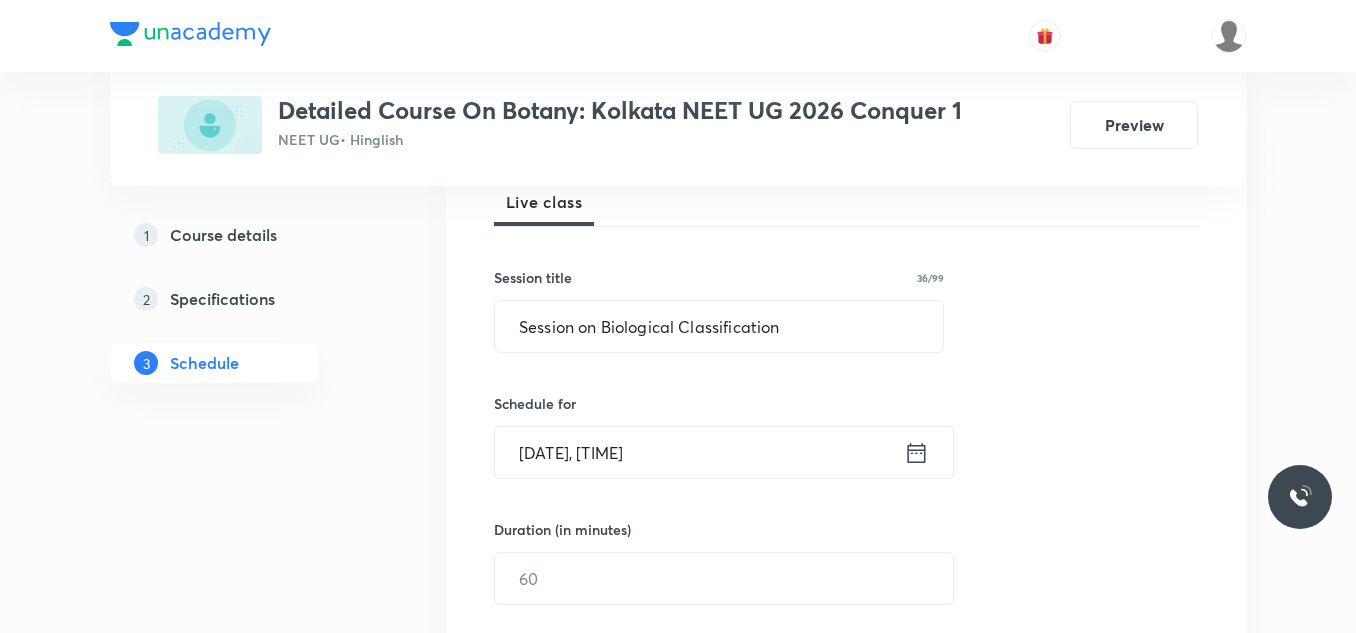 click on "[DATE], [TIME]" at bounding box center [699, 452] 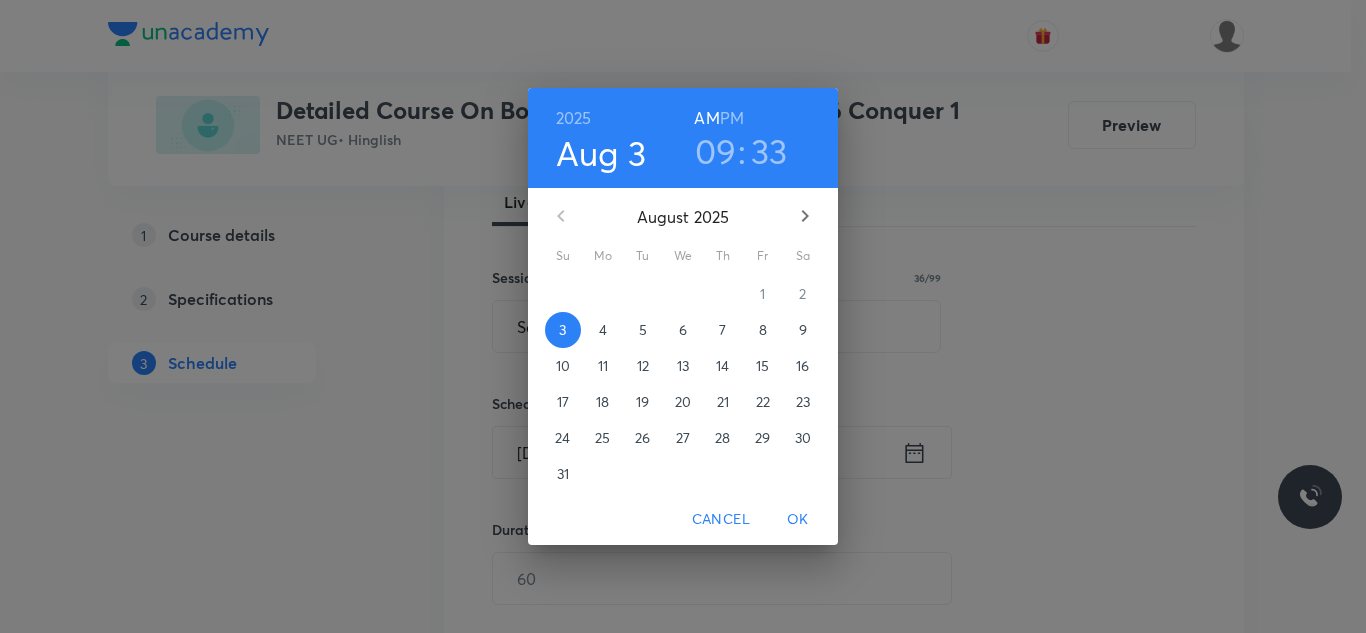 click on "6" at bounding box center (683, 330) 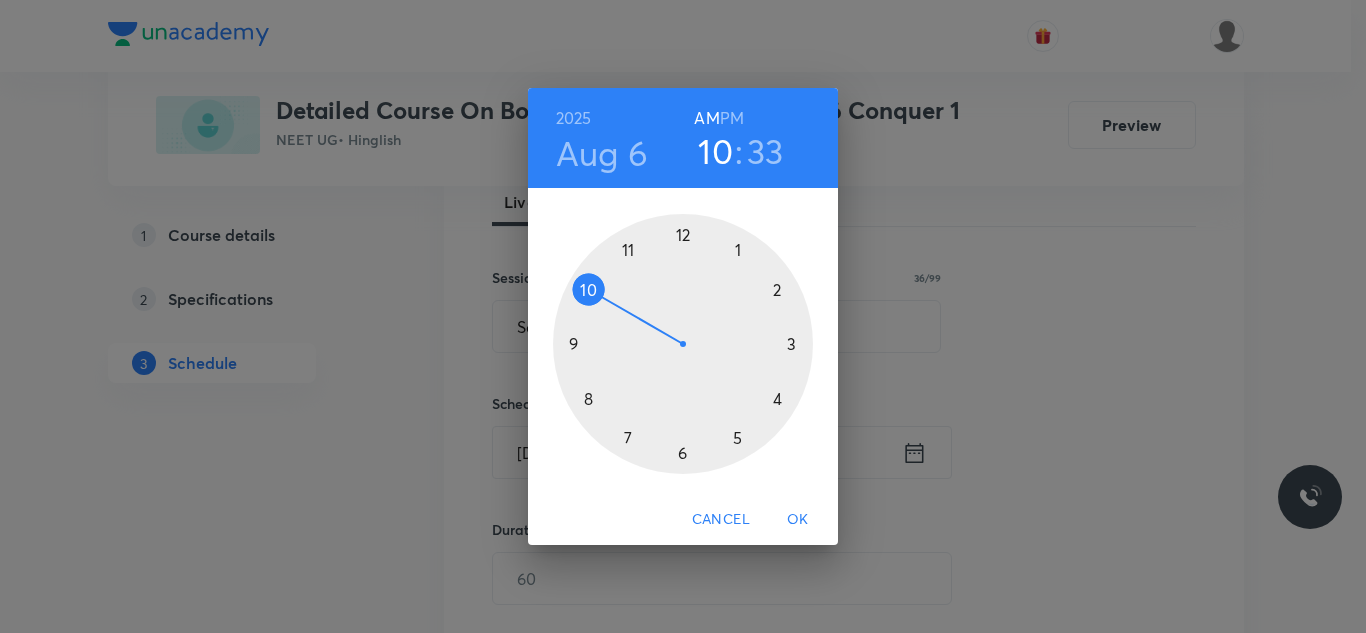drag, startPoint x: 569, startPoint y: 340, endPoint x: 579, endPoint y: 294, distance: 47.07441 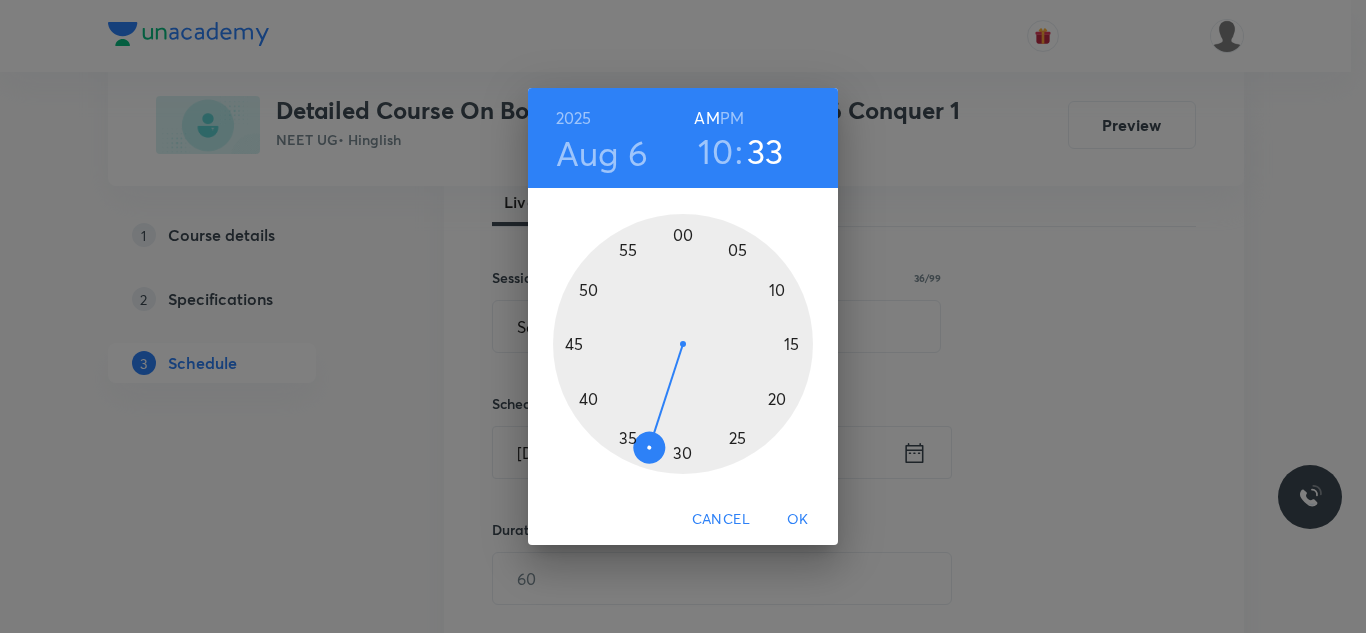 click at bounding box center (683, 344) 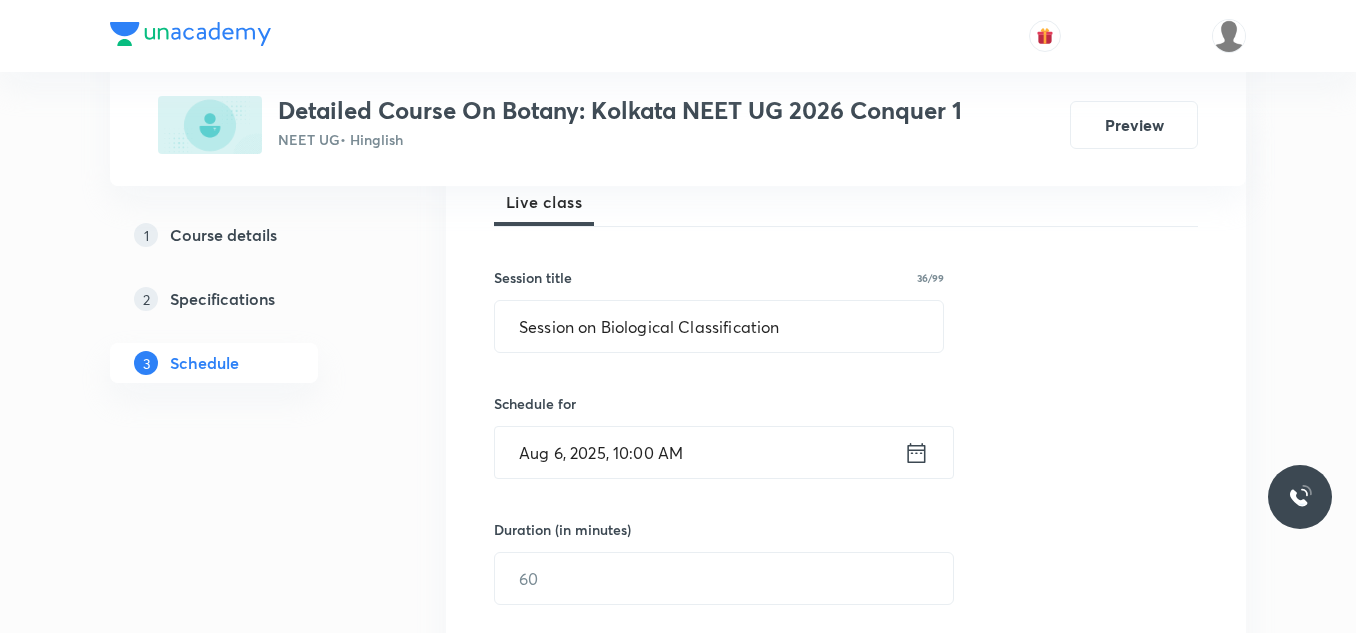 scroll, scrollTop: 400, scrollLeft: 0, axis: vertical 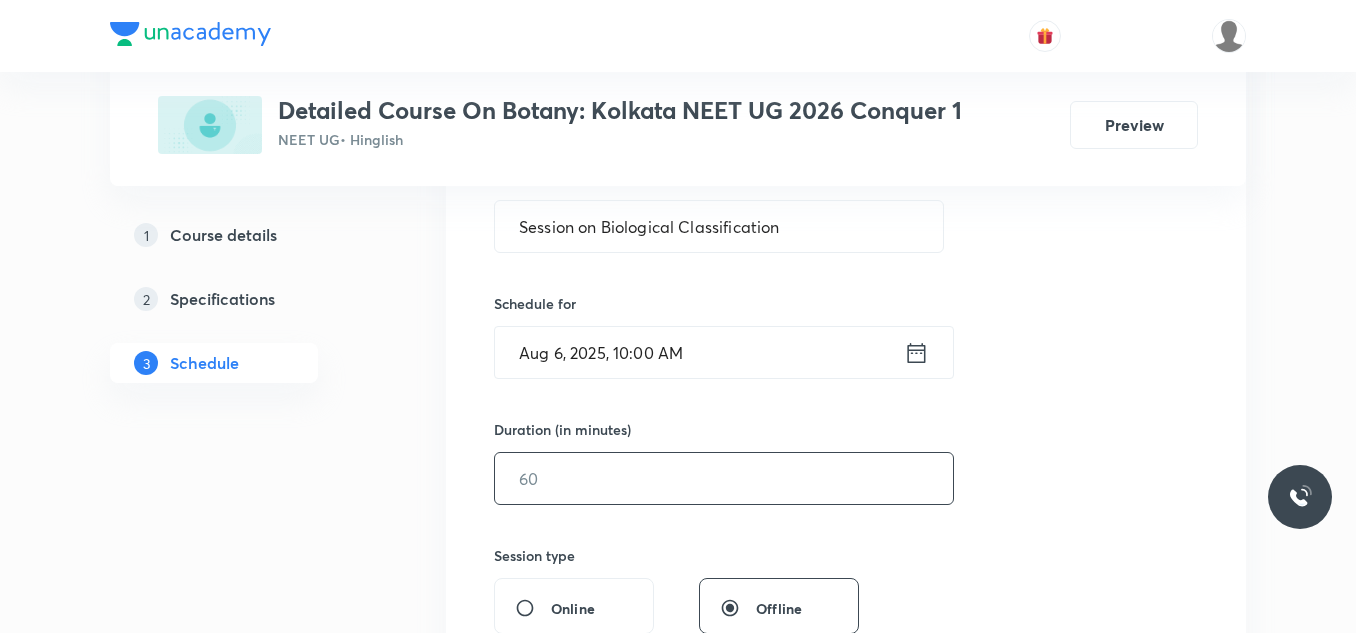 click at bounding box center (724, 478) 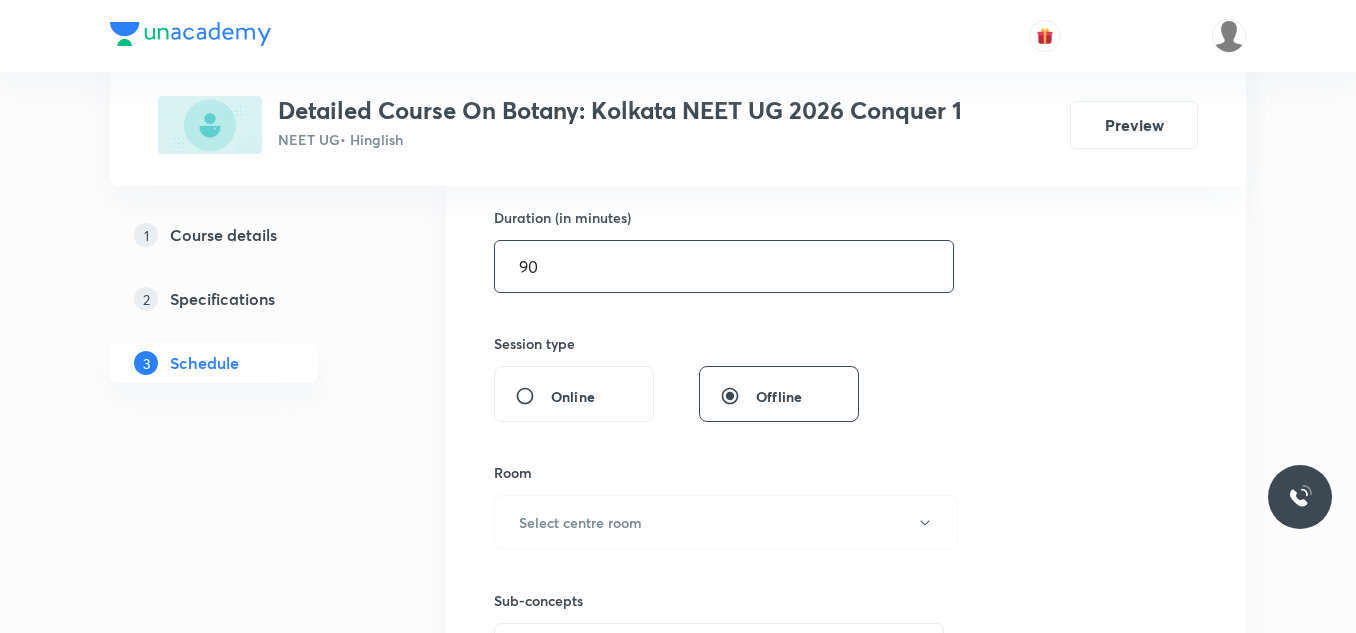 scroll, scrollTop: 700, scrollLeft: 0, axis: vertical 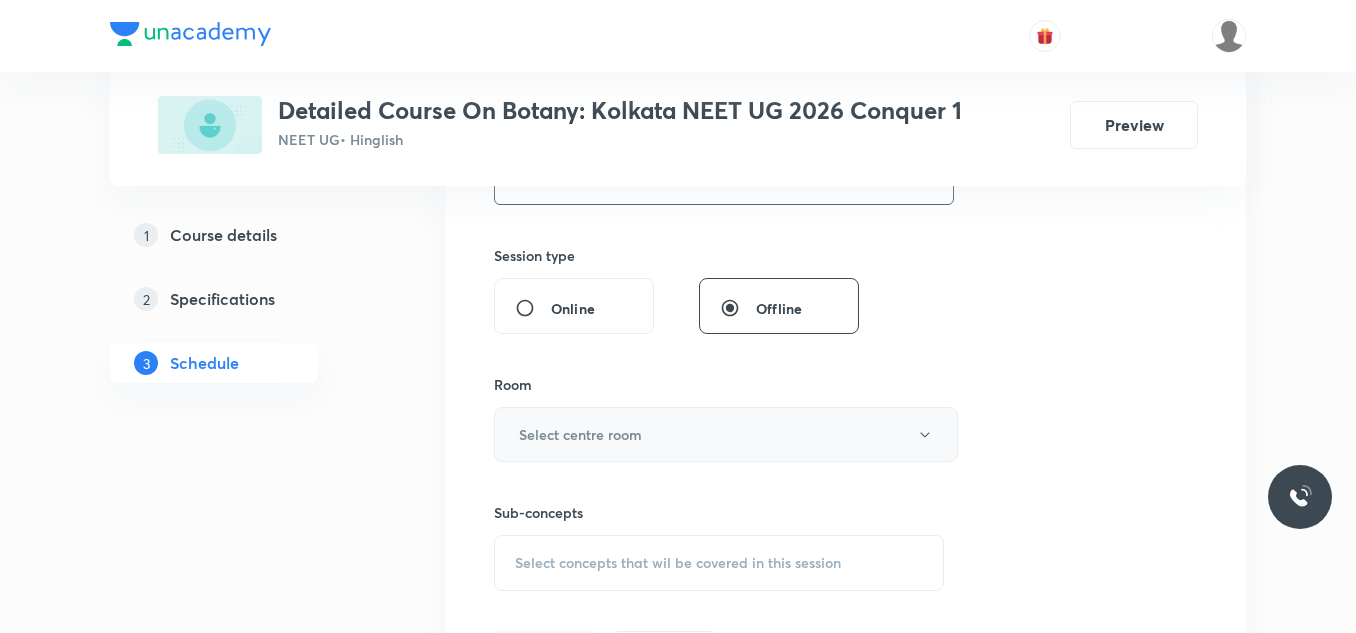 type on "90" 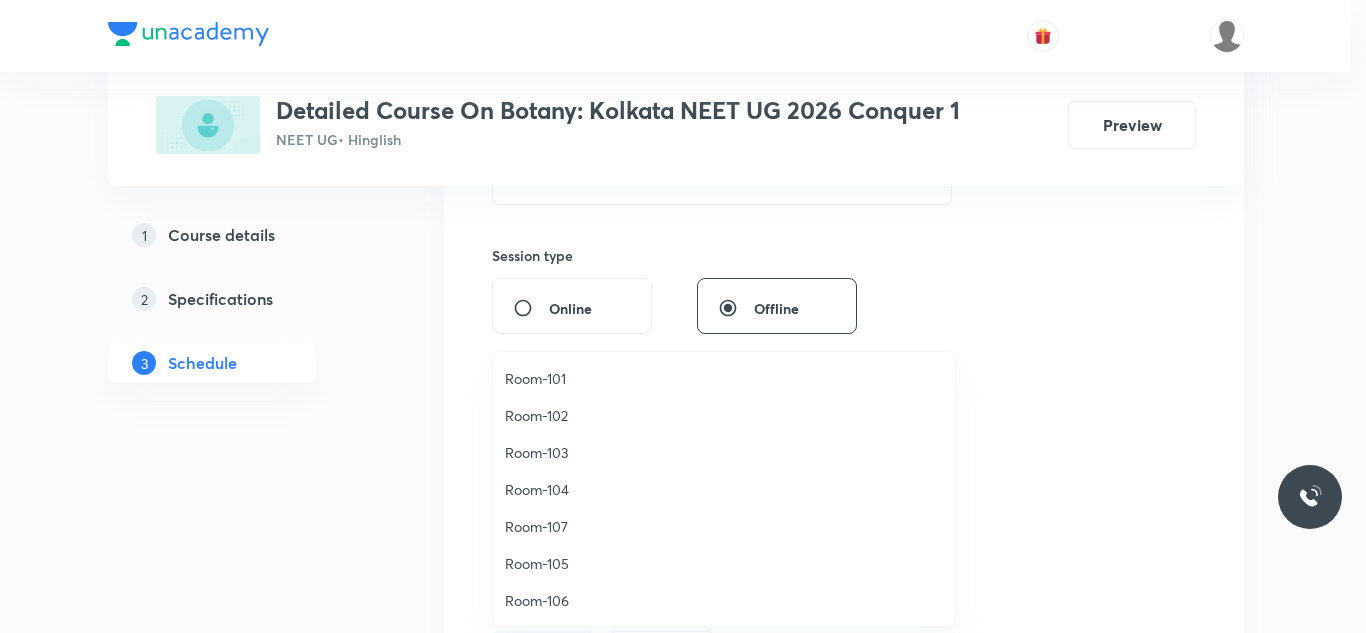 click on "Room-101" at bounding box center (724, 378) 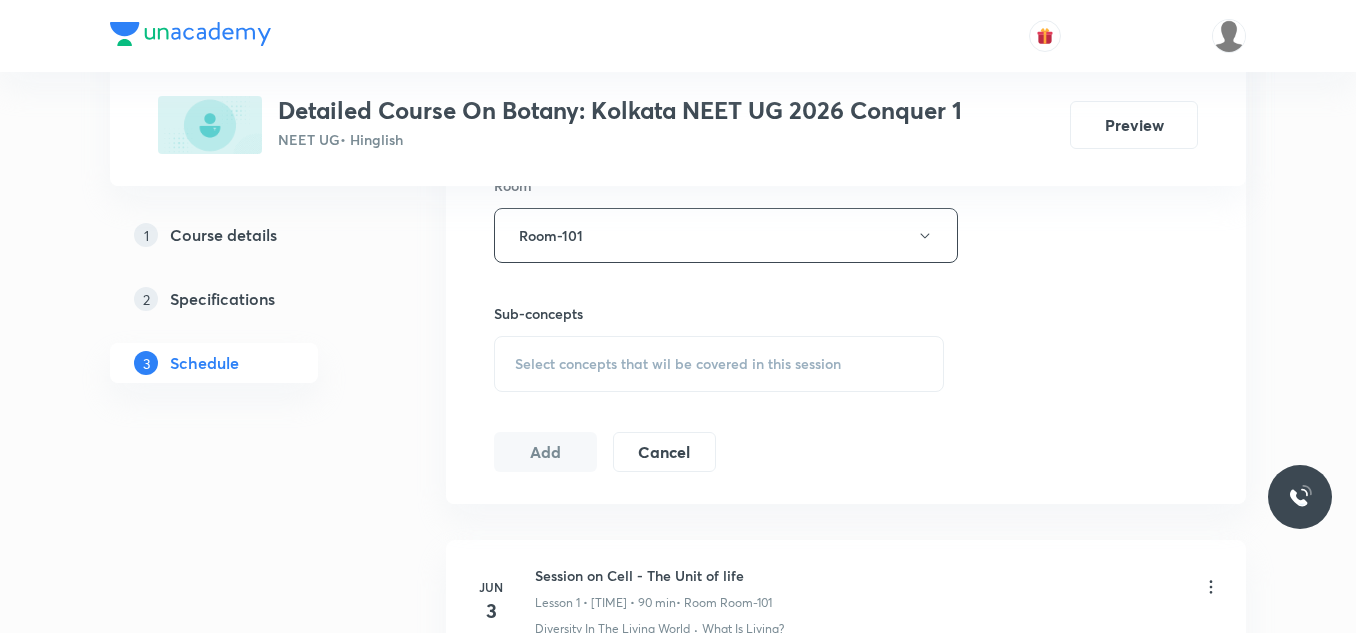 scroll, scrollTop: 900, scrollLeft: 0, axis: vertical 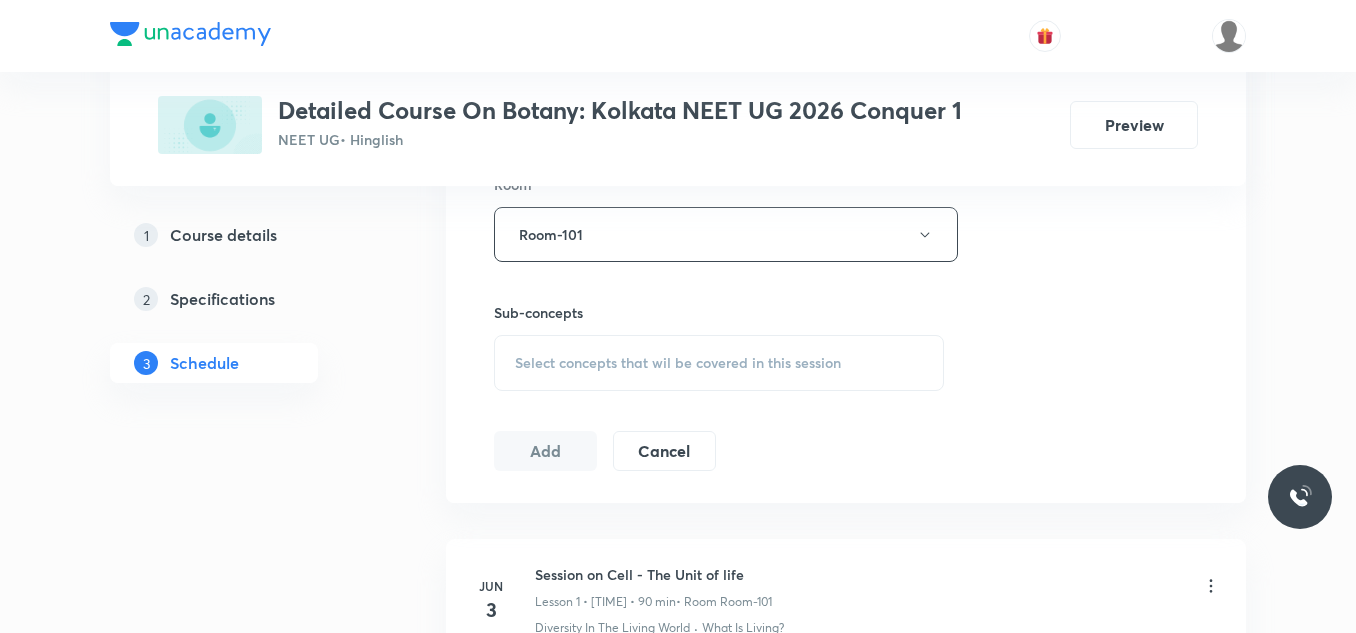 click on "Select concepts that wil be covered in this session" at bounding box center [719, 363] 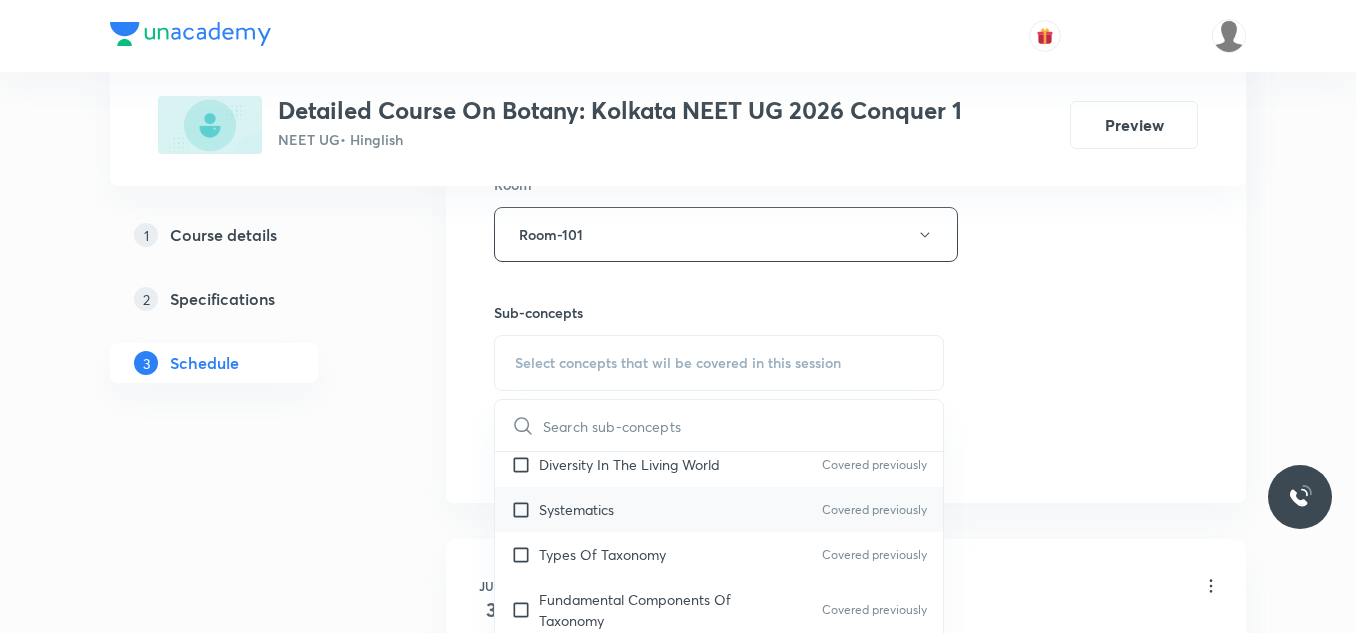 scroll, scrollTop: 200, scrollLeft: 0, axis: vertical 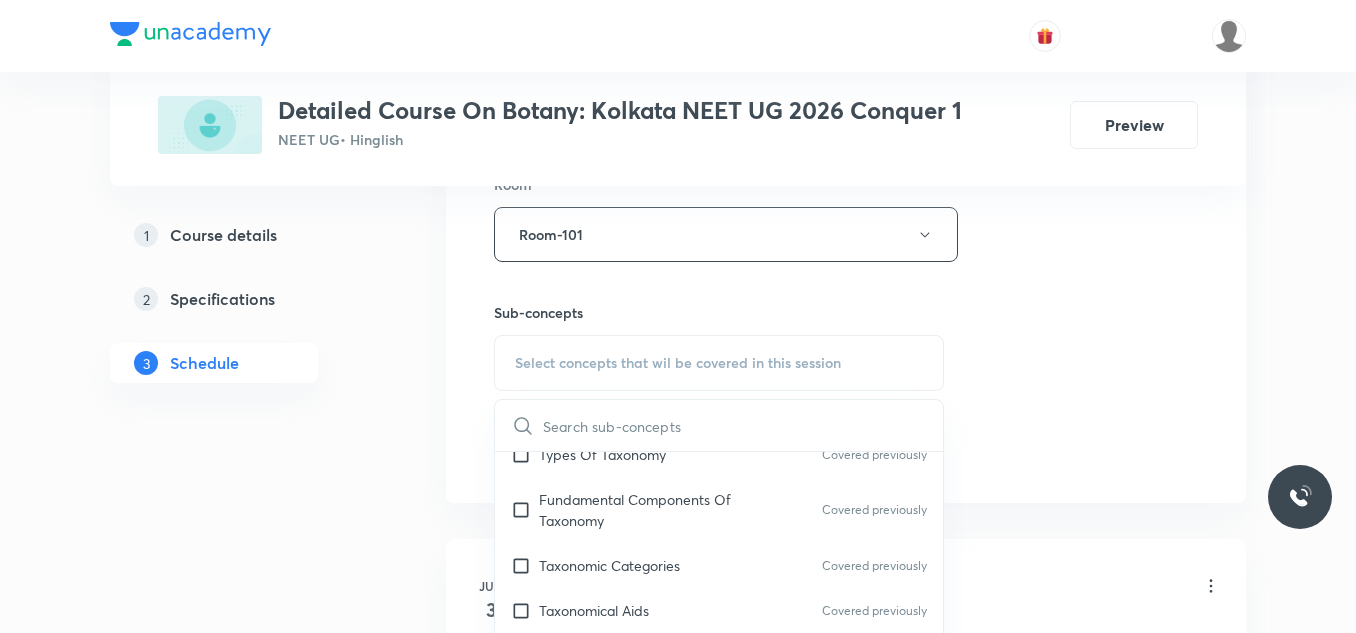 click on "Fundamental Components Of Taxonomy" at bounding box center (640, 510) 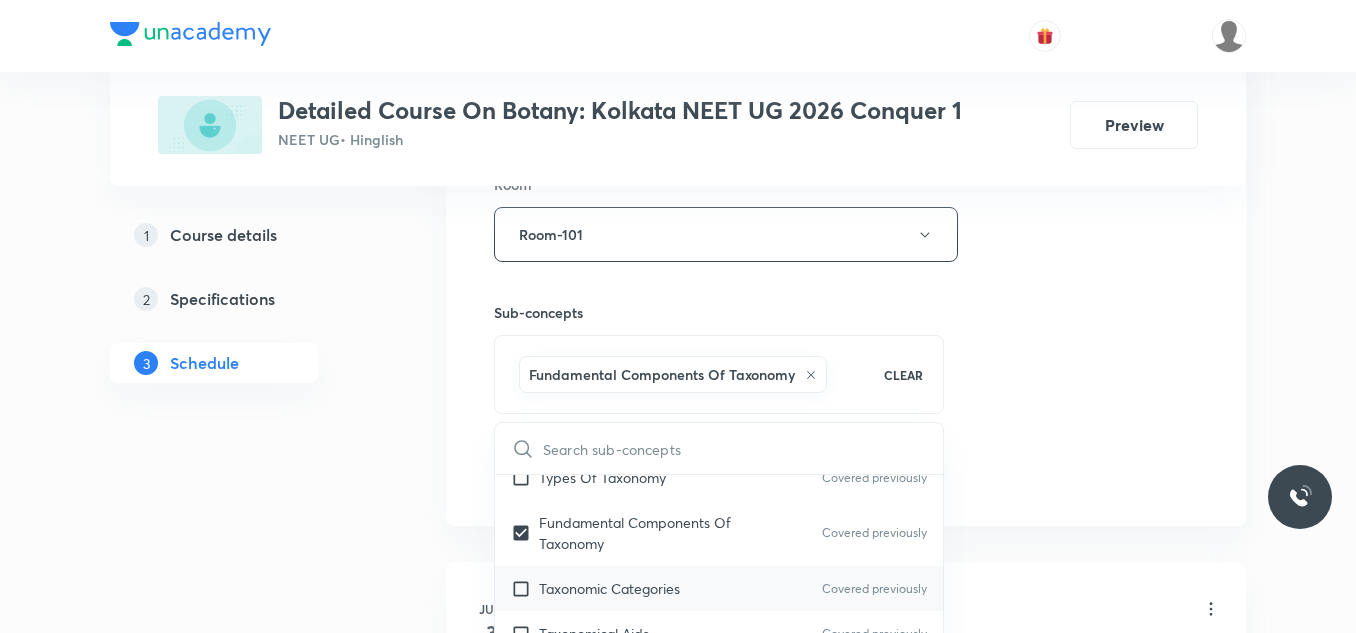 click on "Taxonomic Categories Covered previously" at bounding box center [719, 588] 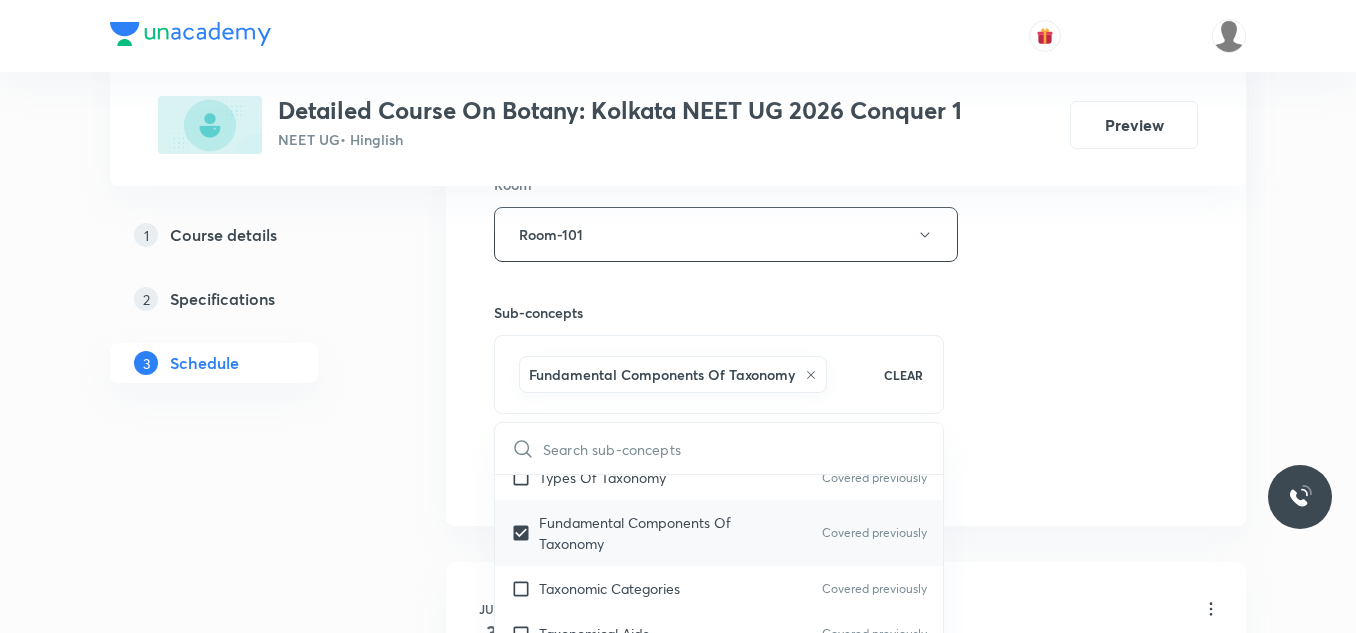 checkbox on "true" 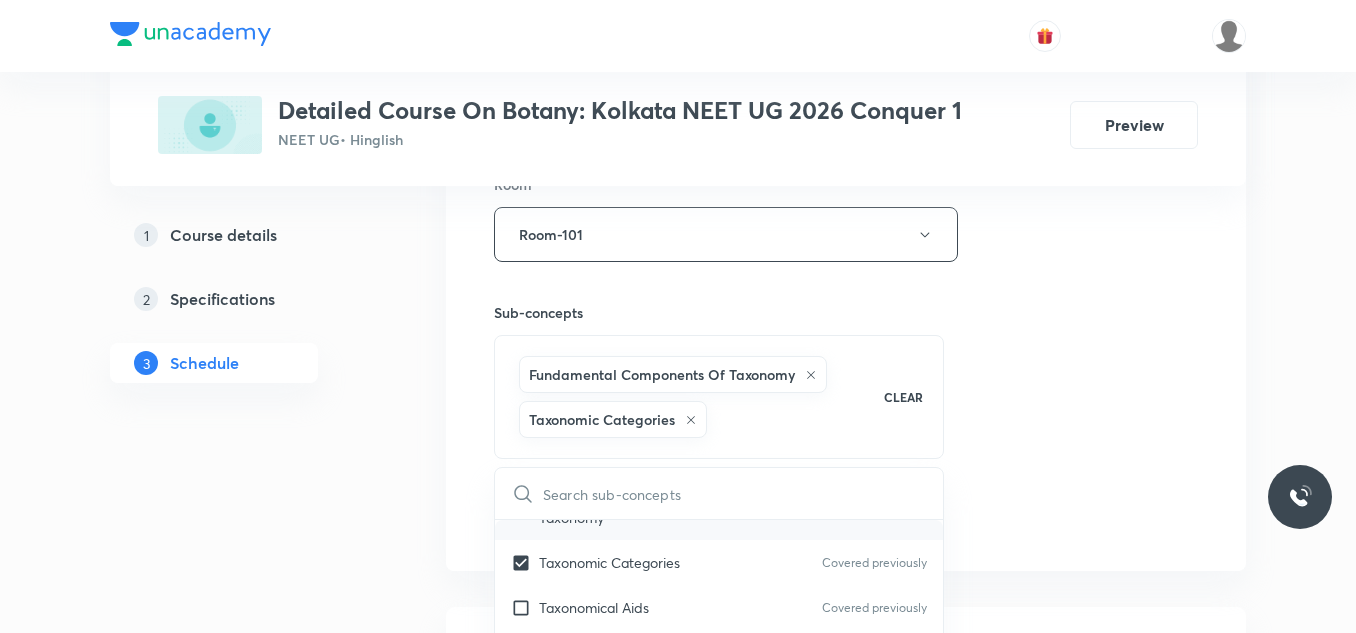 scroll, scrollTop: 300, scrollLeft: 0, axis: vertical 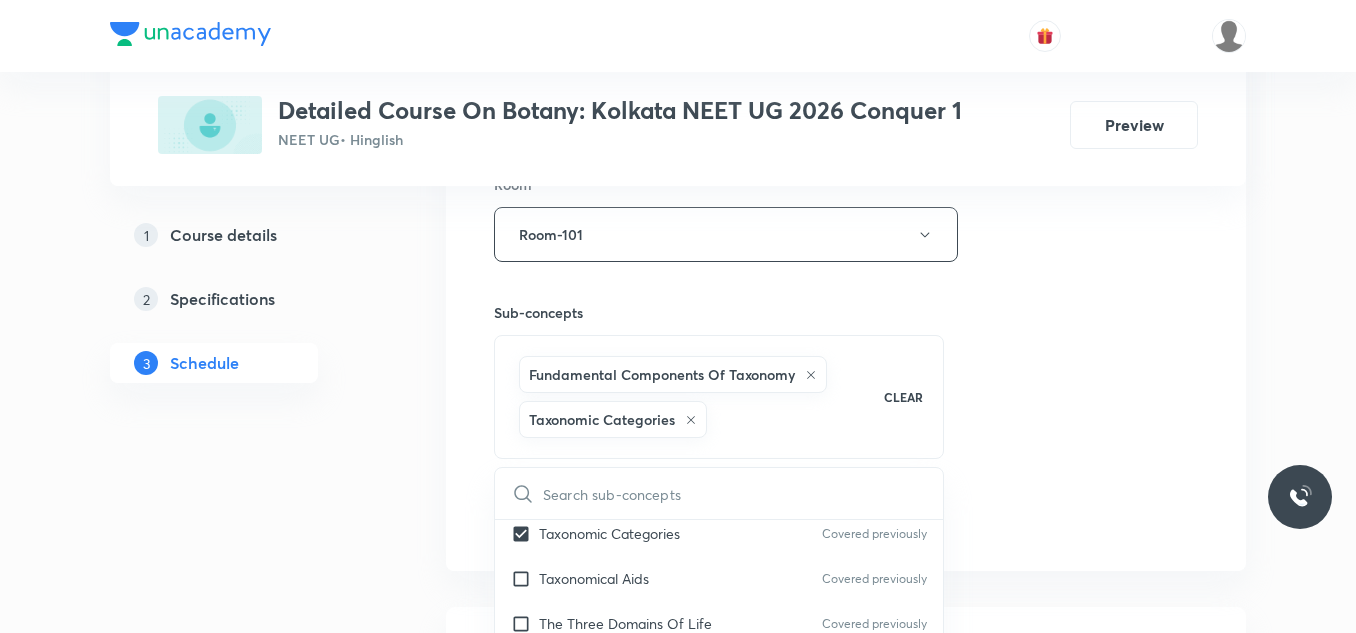 click on "Taxonomical Aids" at bounding box center (594, 578) 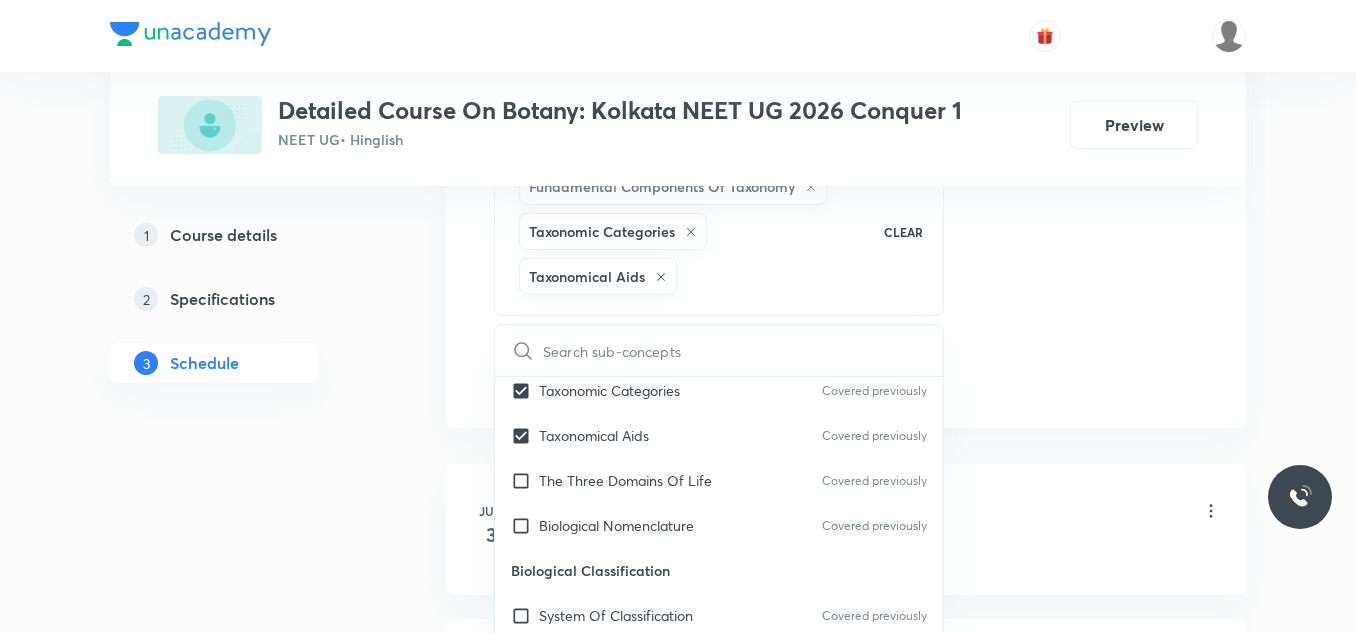 scroll, scrollTop: 1100, scrollLeft: 0, axis: vertical 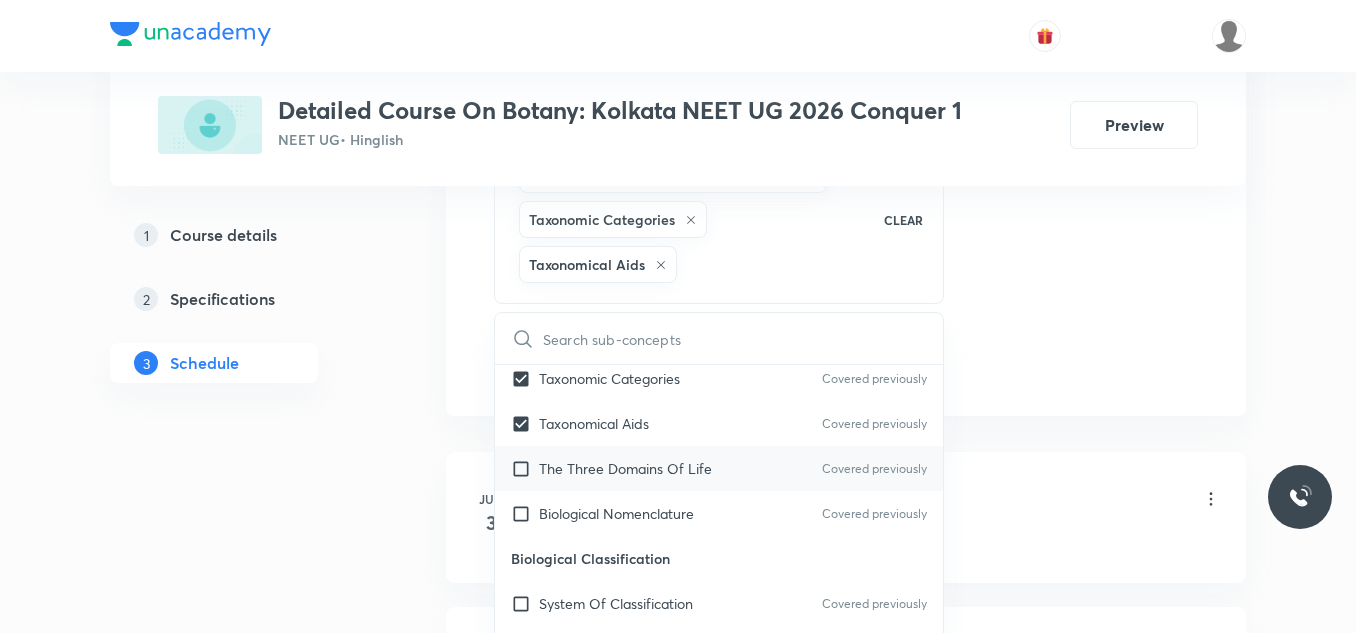 click on "The Three Domains Of Life" at bounding box center [625, 468] 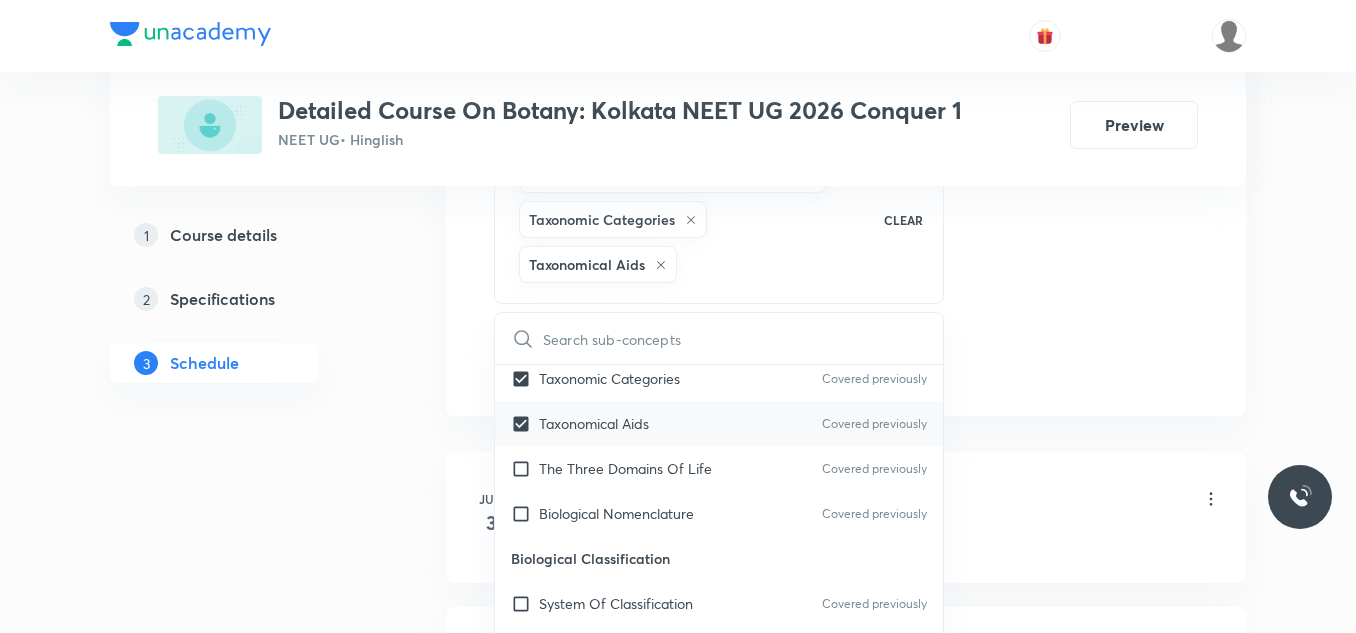 checkbox on "true" 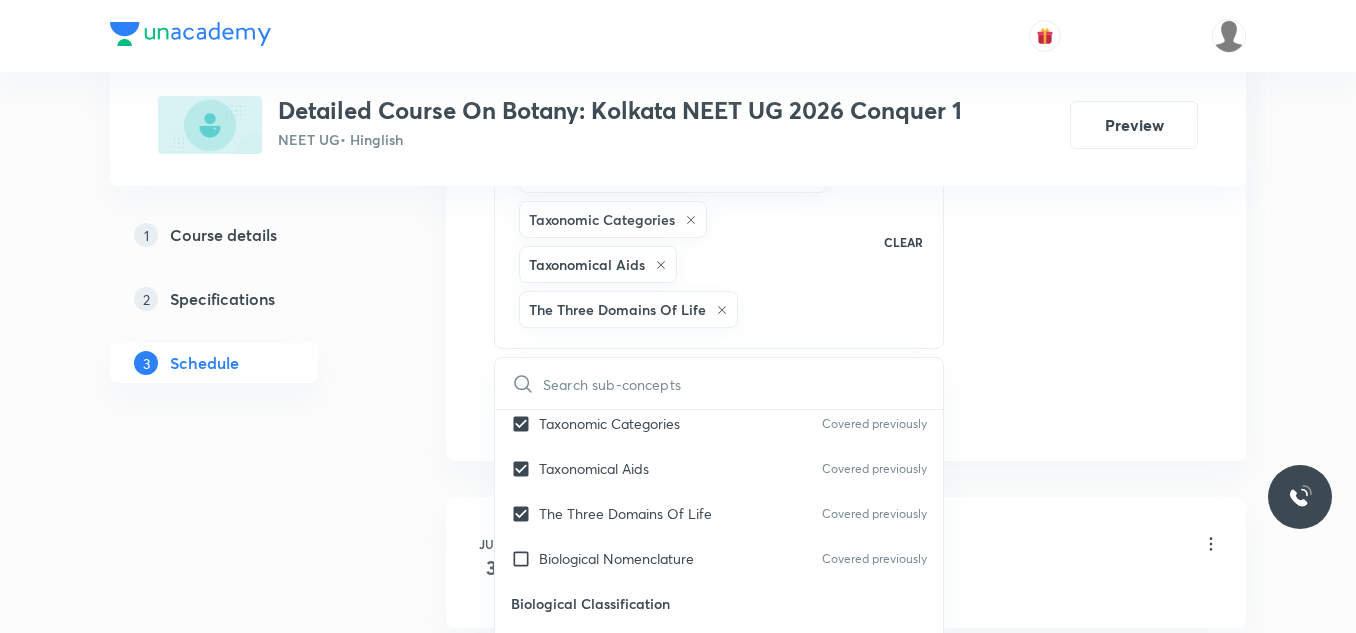 click on "Session  29 Live class Session title 36/99 Session on Biological Classification ​ Schedule for Aug 6, 2025, 10:00 AM ​ Duration (in minutes) 90 ​   Session type Online Offline Room Room-101 Sub-concepts Fundamental Components Of Taxonomy Taxonomic Categories Taxonomical Aids The Three Domains Of Life CLEAR ​ Living World What Is Living? Covered previously Diversity In The Living World Covered previously Systematics Covered previously Types Of Taxonomy Covered previously Fundamental Components Of Taxonomy Covered previously Taxonomic Categories Covered previously Taxonomical Aids Covered previously The Three Domains Of Life Covered previously Biological Nomenclature  Covered previously Biological Classification System Of Classification Covered previously Kingdom Monera Covered previously Kingdom Protista Covered previously Kingdom Fungi Covered previously Kingdom Plantae Covered previously Kingdom Animalia Covered previously Linchens Covered previously Mycorrhiza Covered previously Virus Prions Viroids" at bounding box center (846, -120) 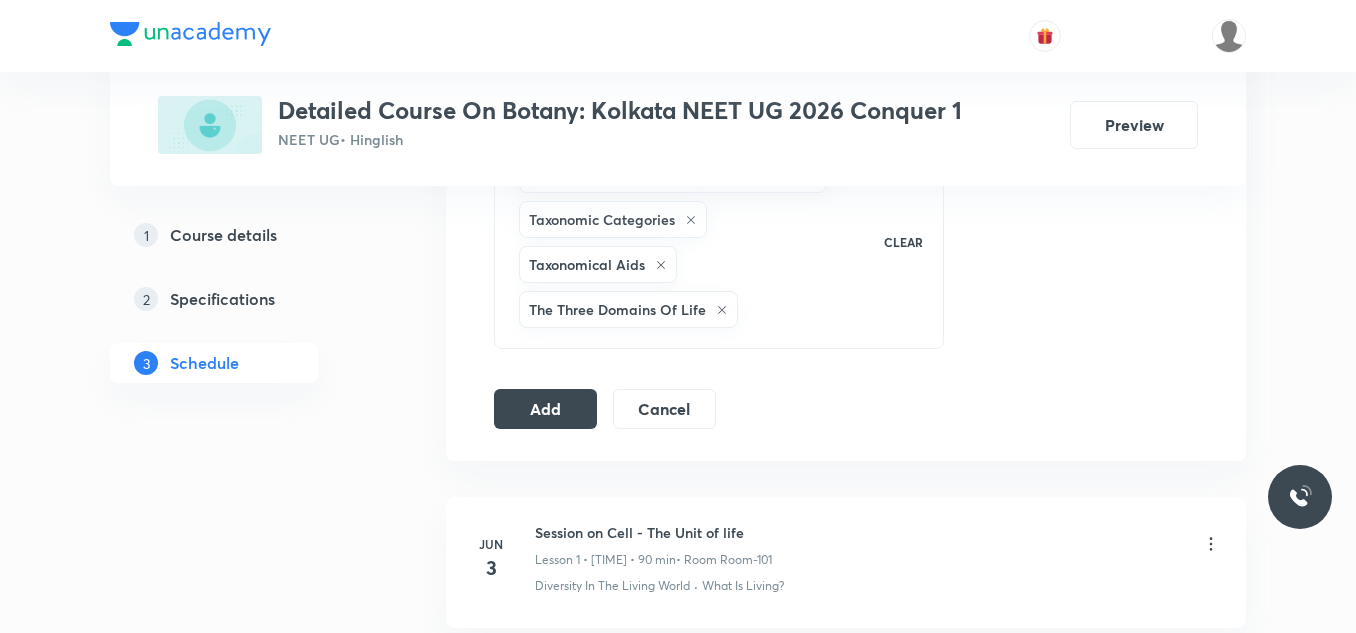 click on "Session  29 Live class Session title 36/99 Session on Biological Classification ​ Schedule for Aug 6, 2025, 10:00 AM ​ Duration (in minutes) 90 ​   Session type Online Offline Room Room-101 Sub-concepts Fundamental Components Of Taxonomy Taxonomic Categories Taxonomical Aids The Three Domains Of Life CLEAR Add Cancel" at bounding box center (846, -120) 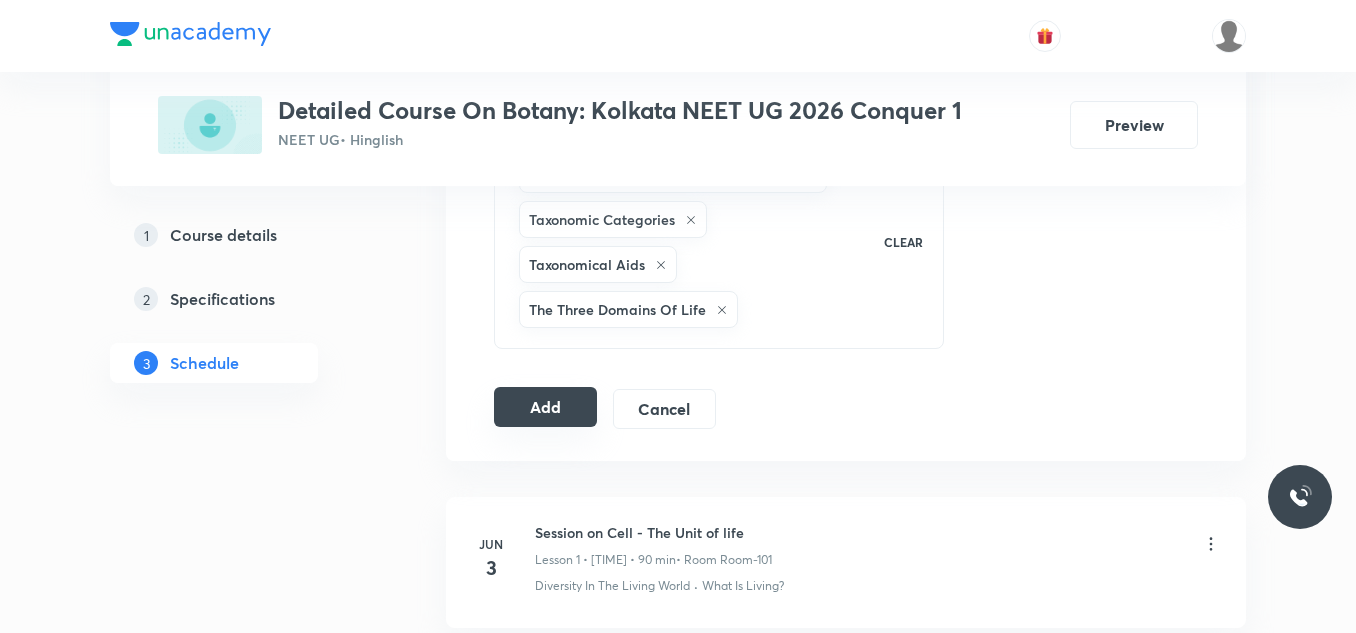 click on "Add" at bounding box center (545, 407) 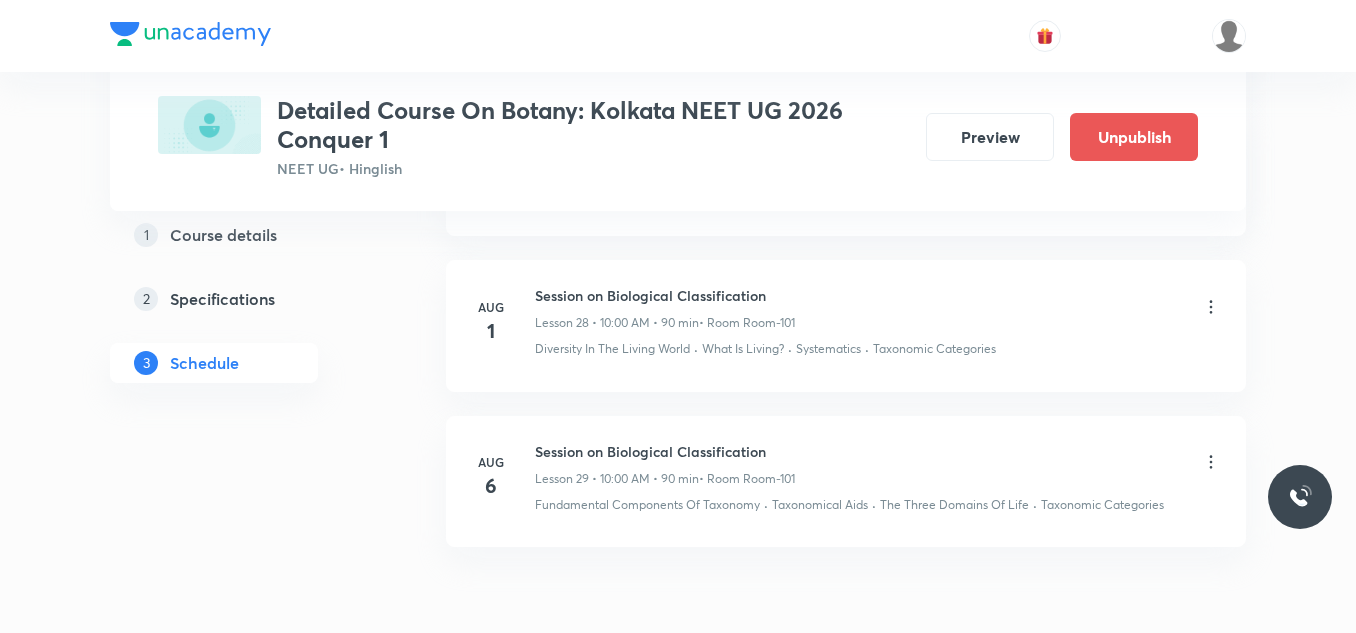 scroll, scrollTop: 4582, scrollLeft: 0, axis: vertical 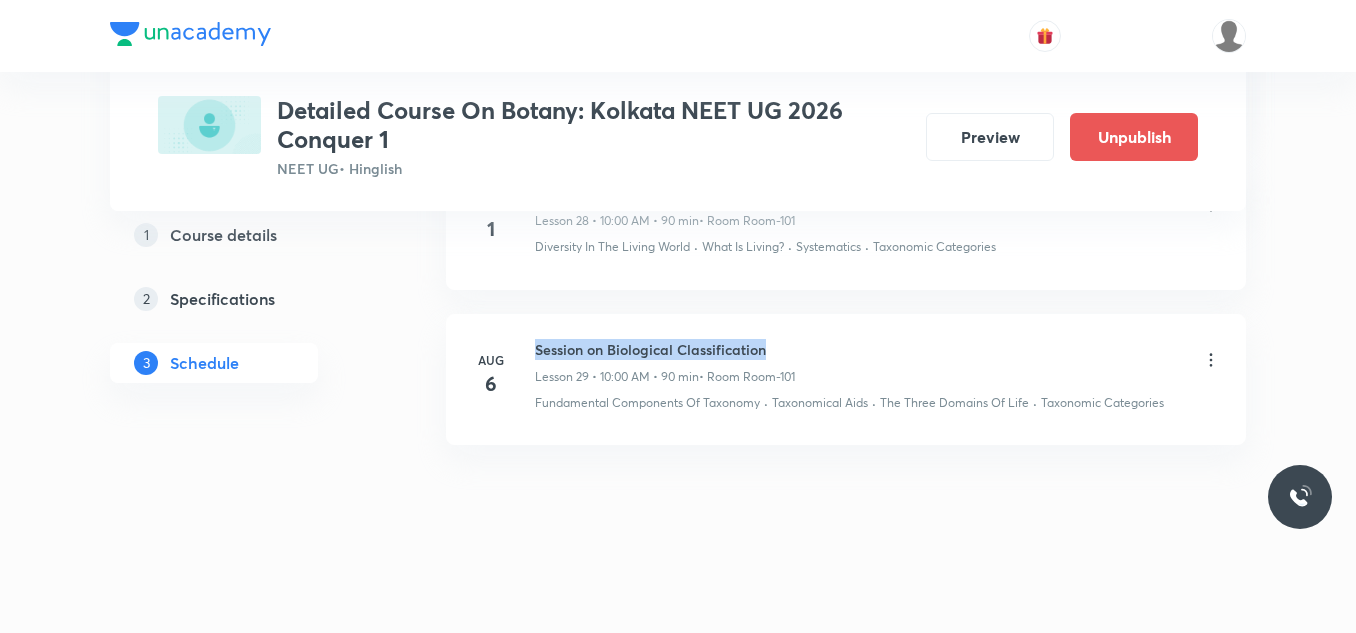 drag, startPoint x: 534, startPoint y: 341, endPoint x: 842, endPoint y: 359, distance: 308.5255 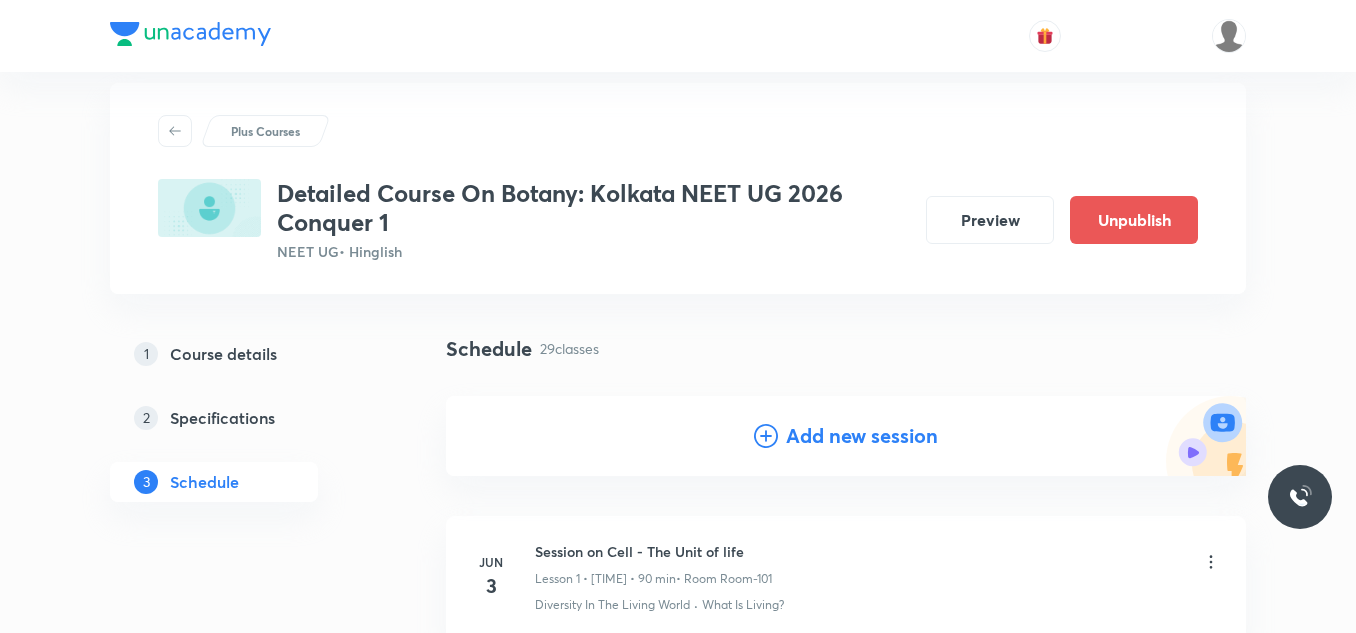 scroll, scrollTop: 0, scrollLeft: 0, axis: both 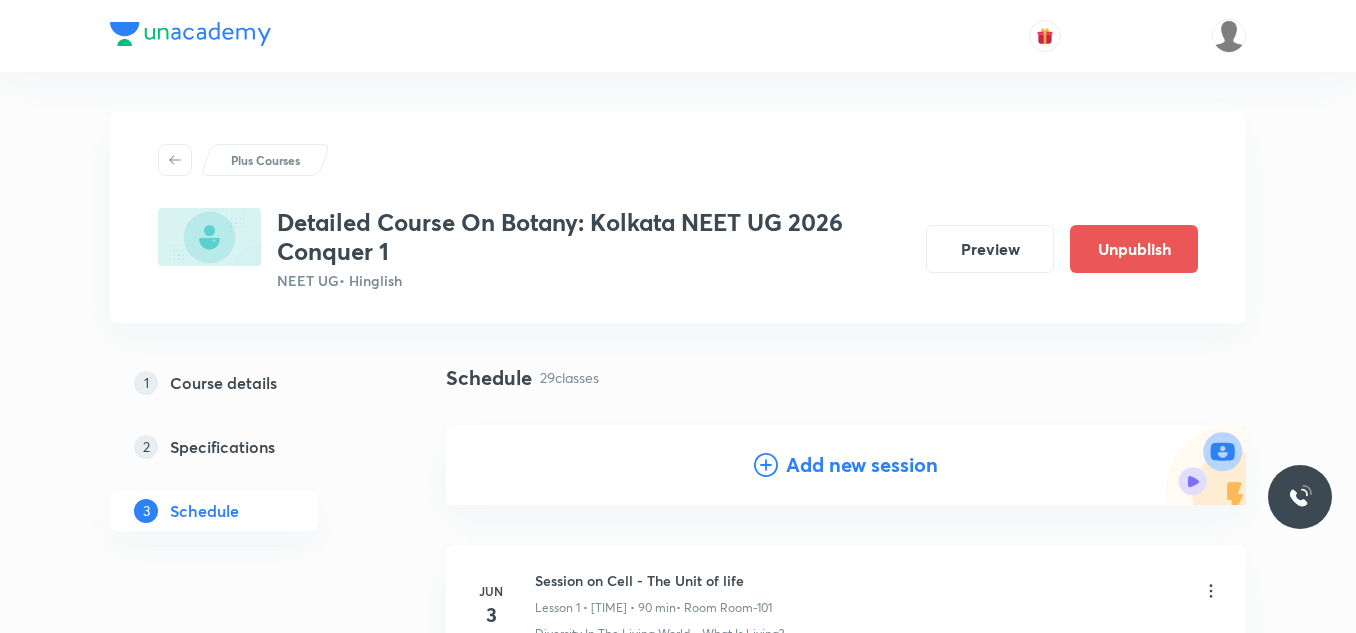 click on "Add new session" at bounding box center [862, 465] 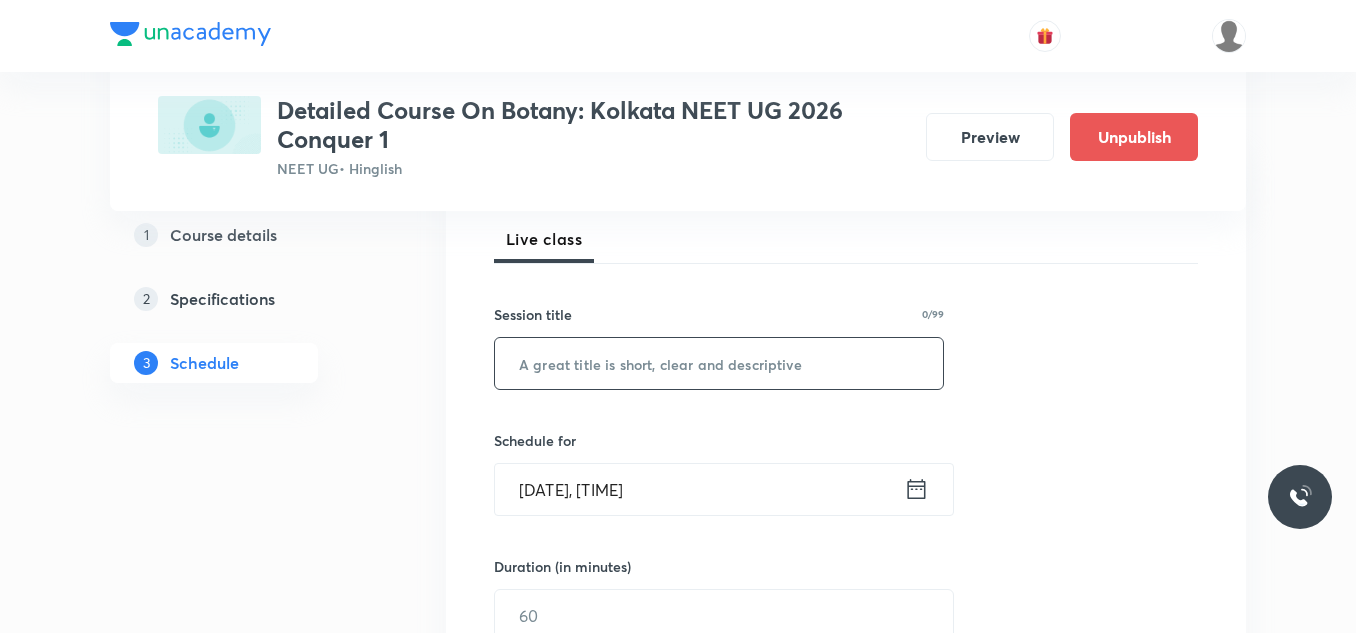 scroll, scrollTop: 300, scrollLeft: 0, axis: vertical 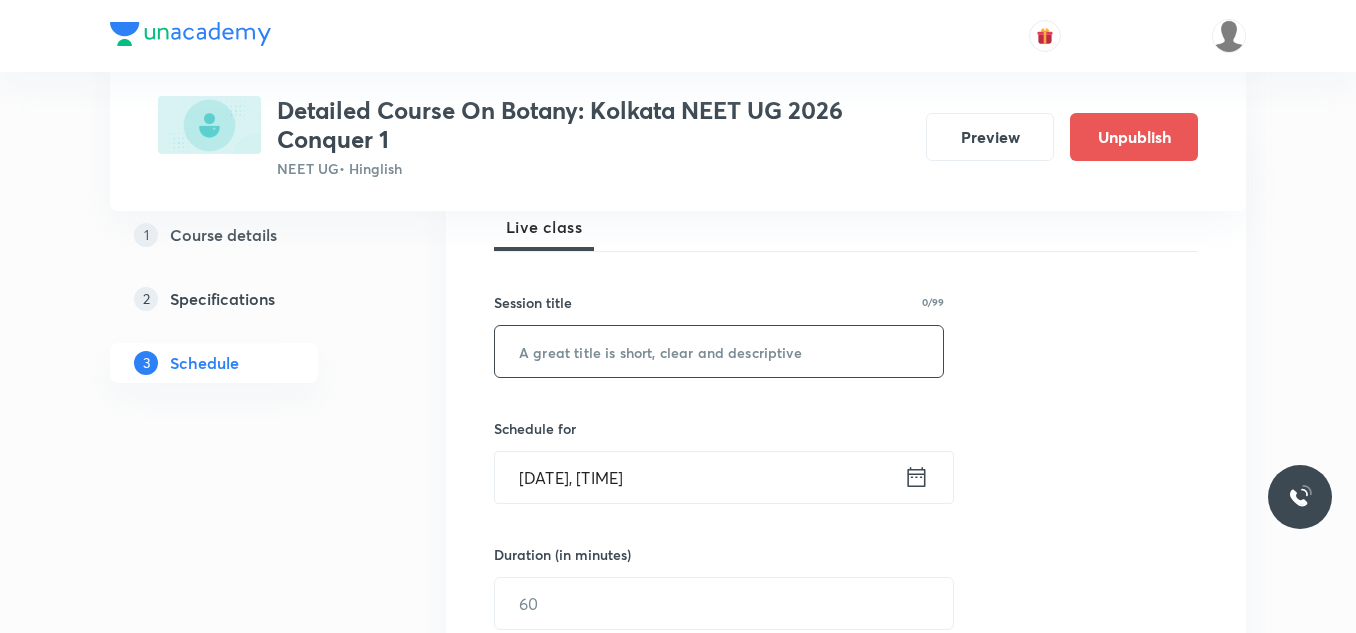 click at bounding box center [719, 351] 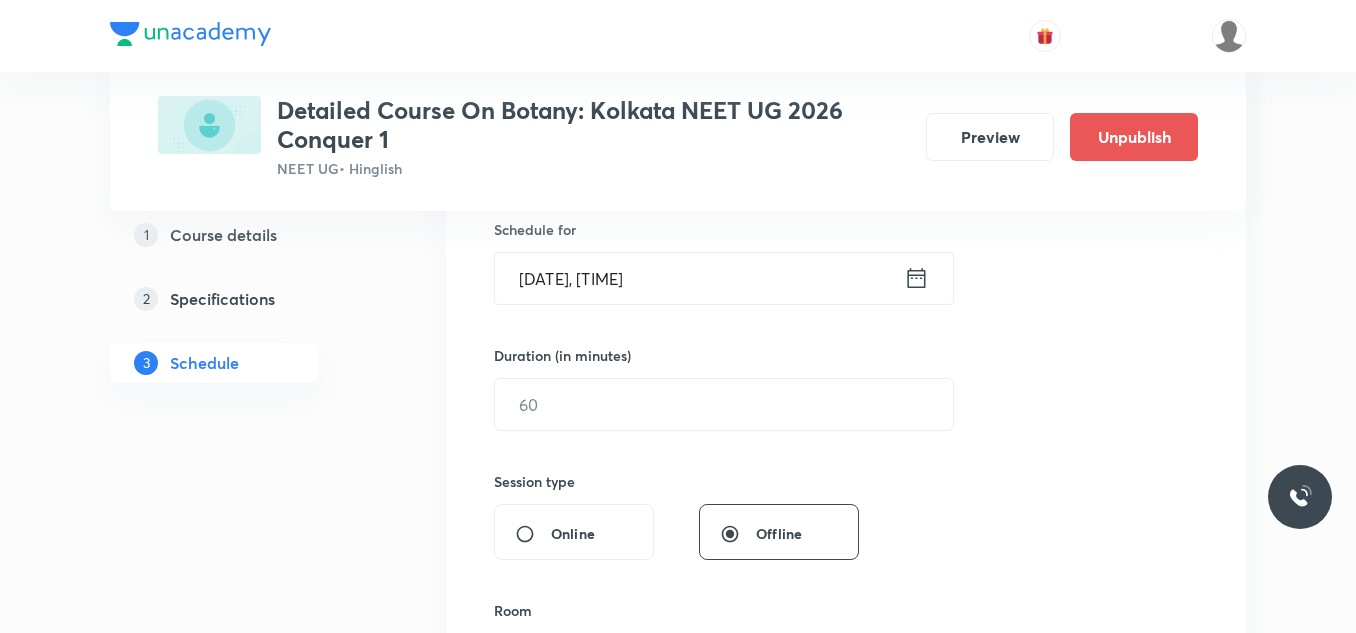 scroll, scrollTop: 500, scrollLeft: 0, axis: vertical 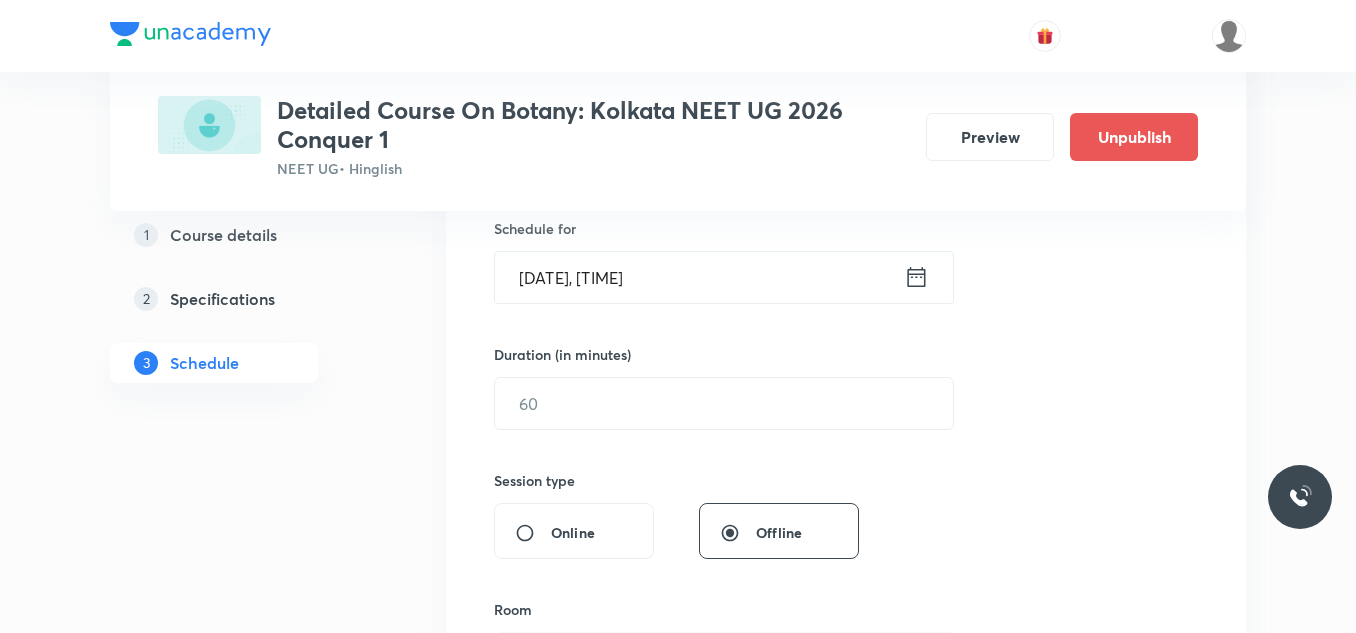 type on "Session on Biological Classification" 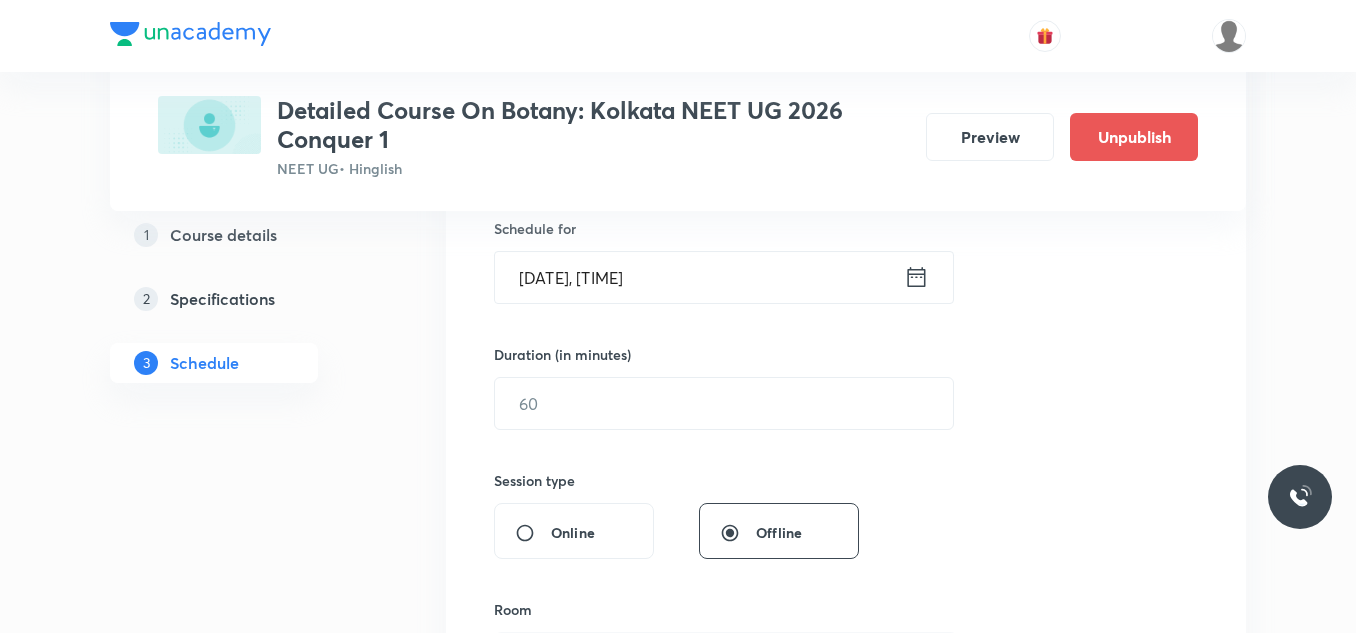 click on "Aug 3, 2025, 9:36 AM" at bounding box center (699, 277) 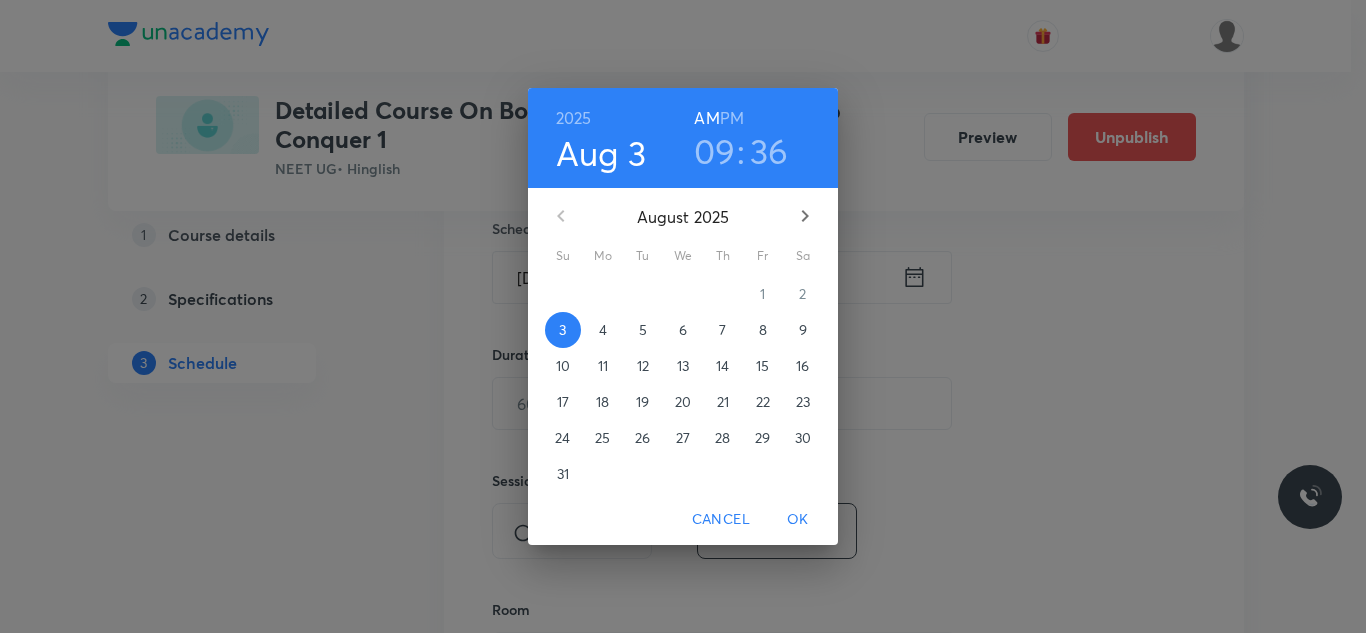 click on "7" at bounding box center [723, 330] 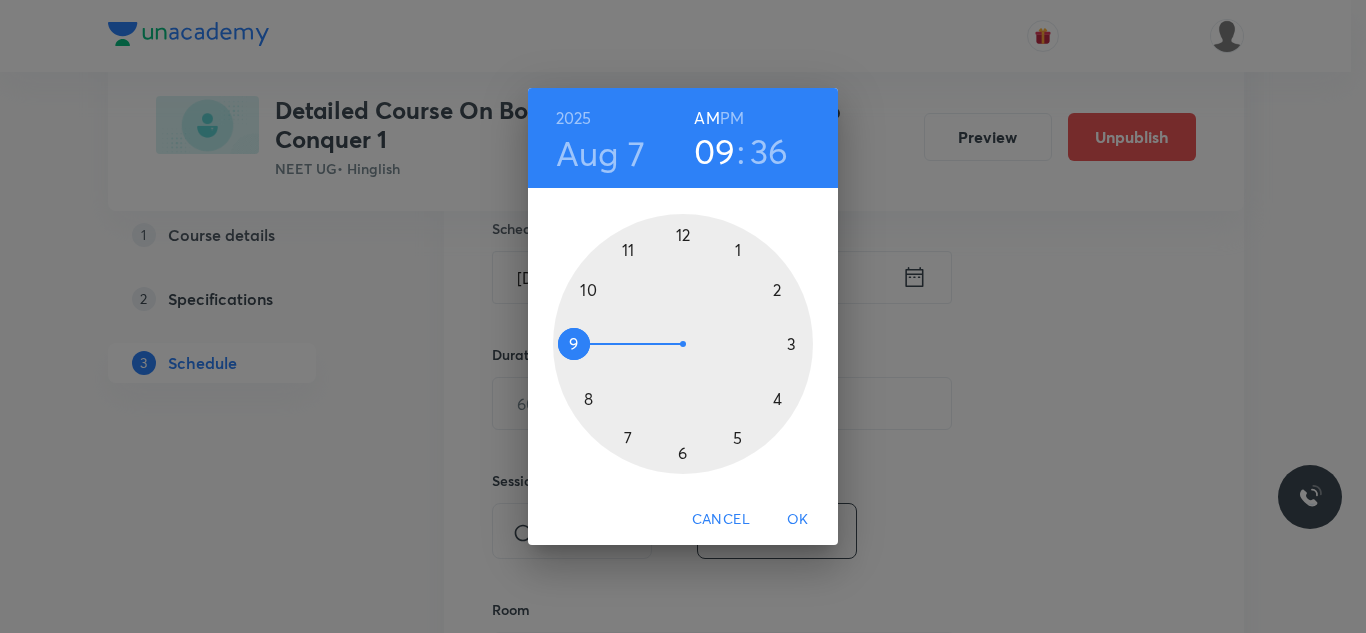 click on "09" at bounding box center (715, 151) 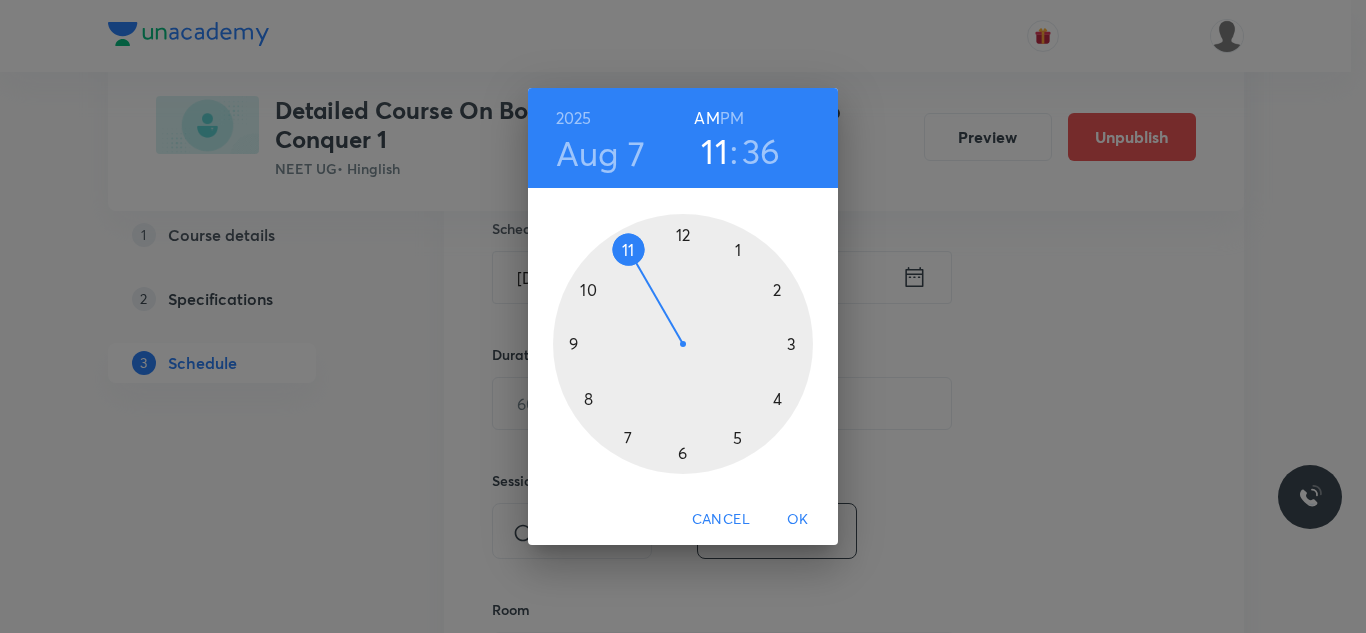 drag, startPoint x: 574, startPoint y: 344, endPoint x: 636, endPoint y: 251, distance: 111.77209 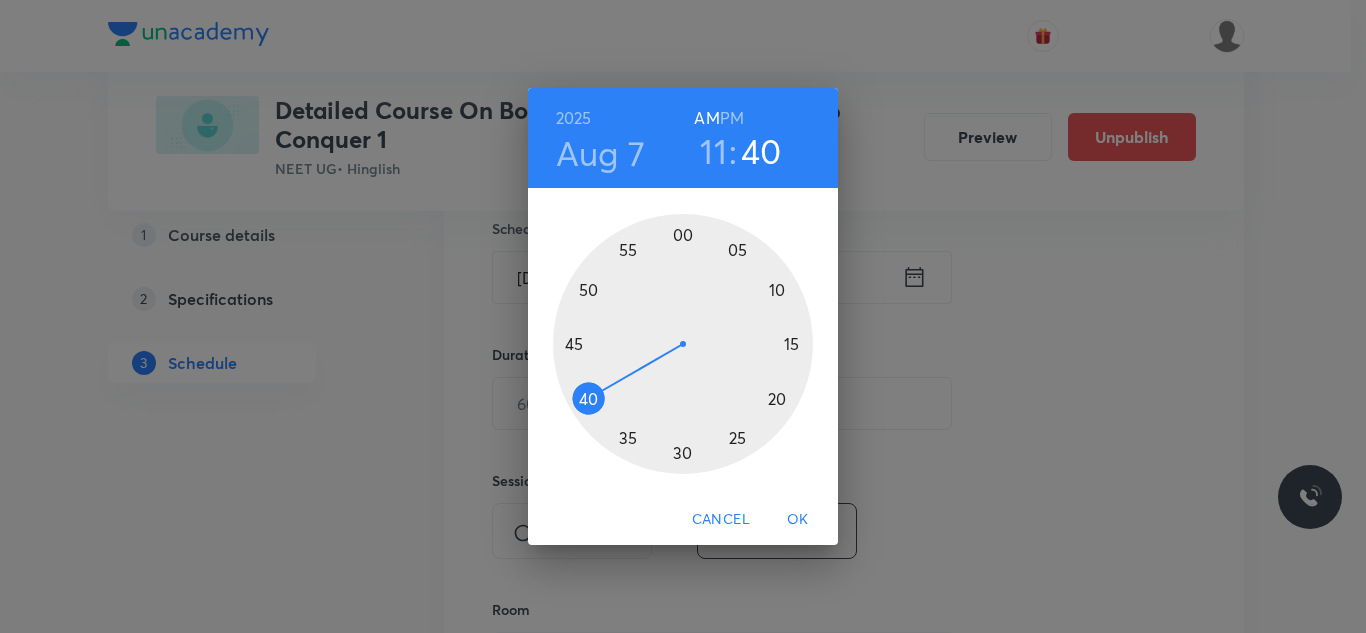 drag, startPoint x: 611, startPoint y: 412, endPoint x: 589, endPoint y: 400, distance: 25.059929 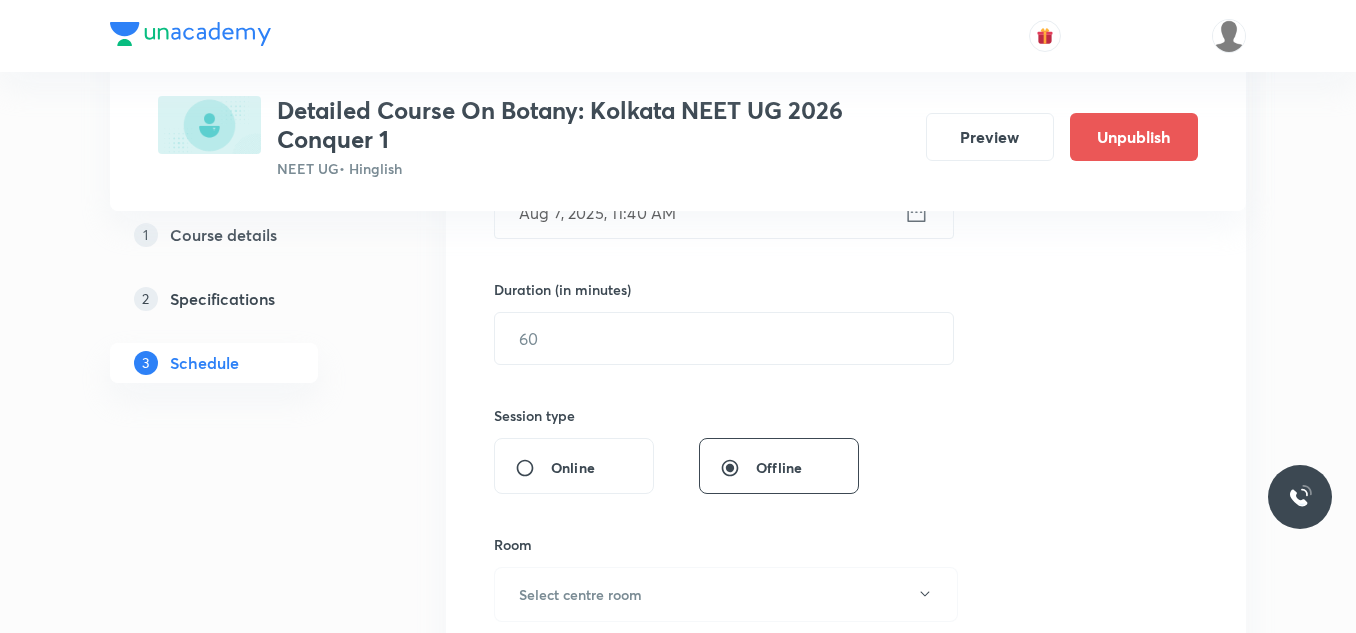 scroll, scrollTop: 600, scrollLeft: 0, axis: vertical 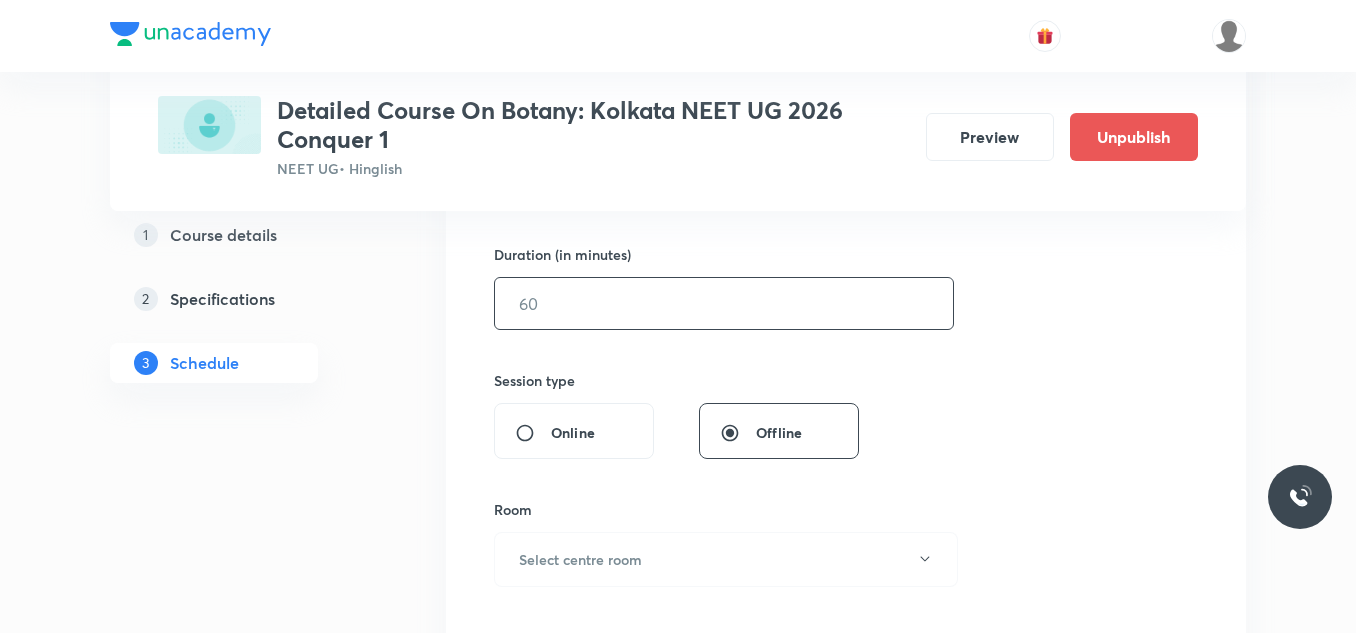 click at bounding box center [724, 303] 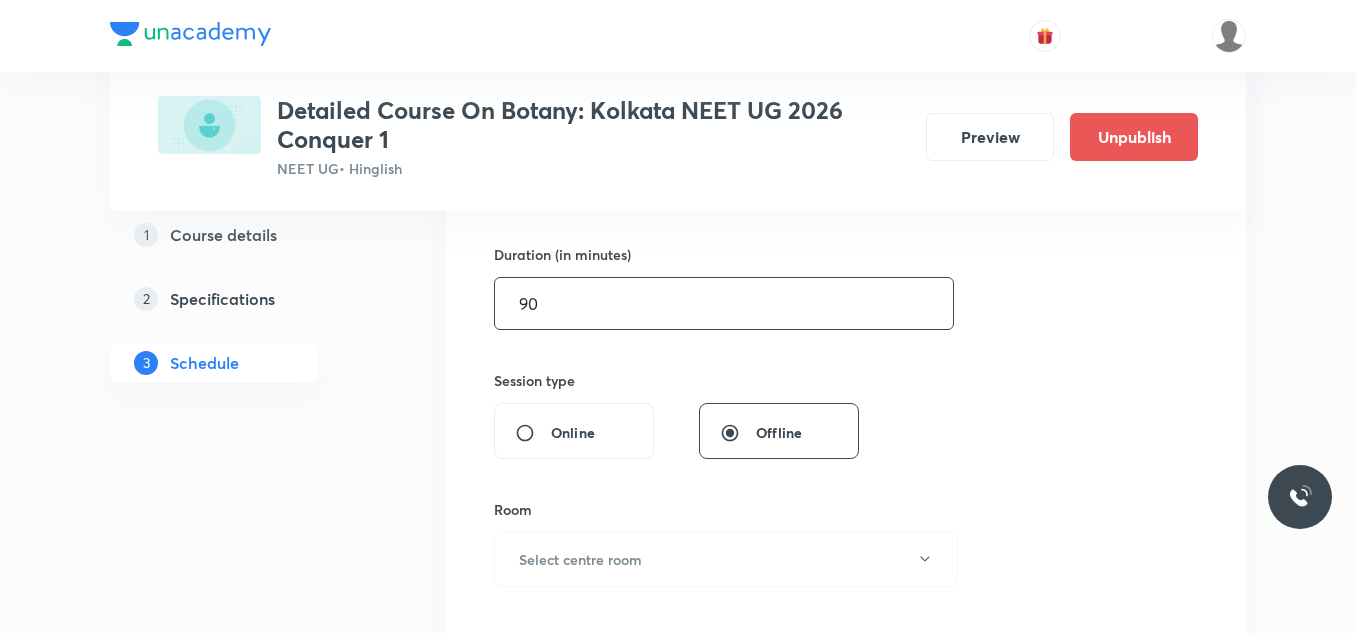 type on "90" 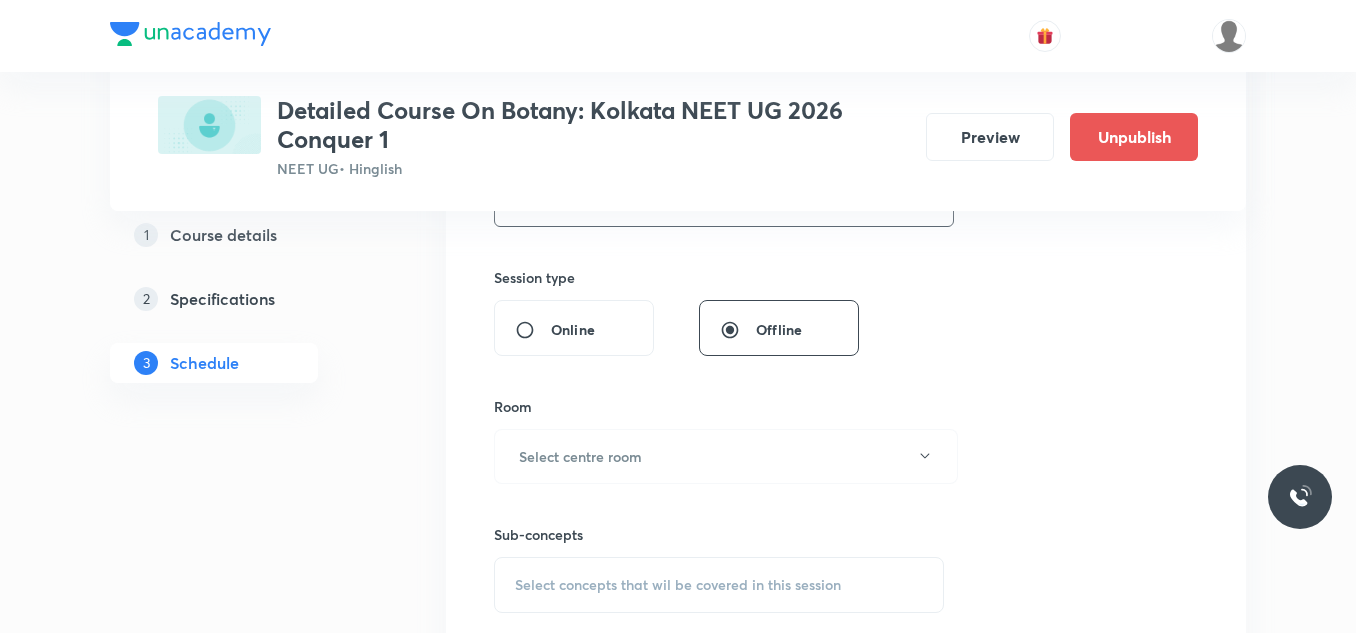 scroll, scrollTop: 800, scrollLeft: 0, axis: vertical 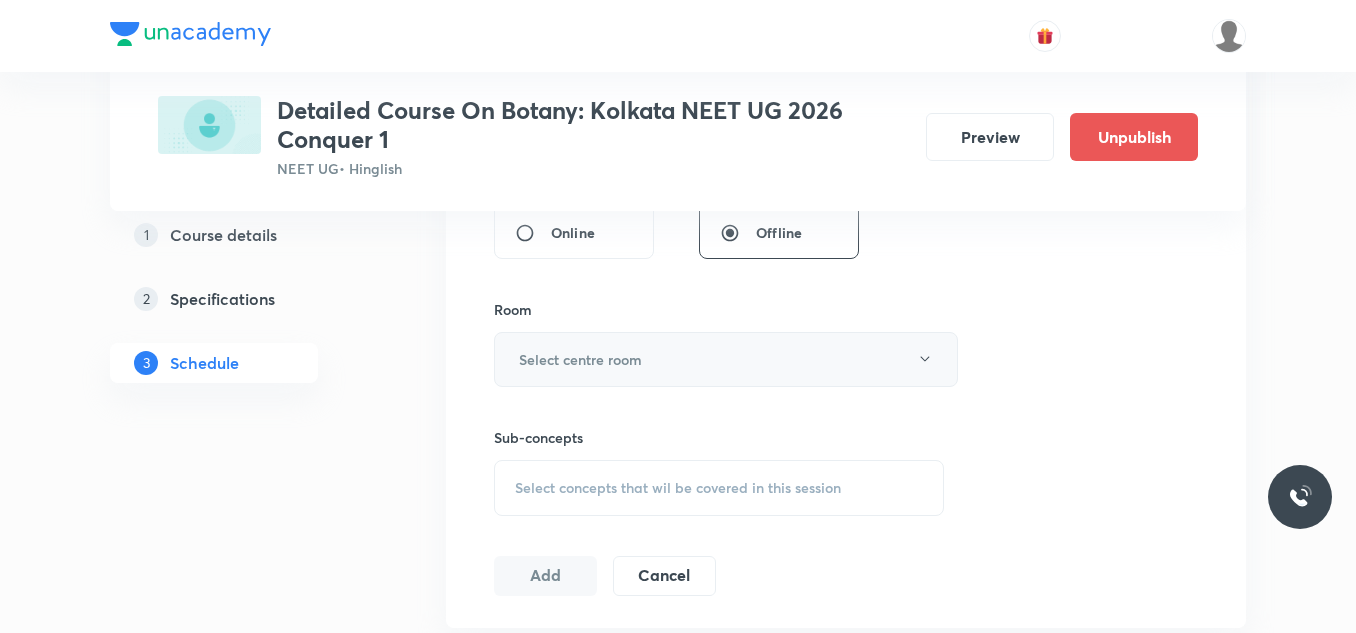 click on "Select centre room" at bounding box center (726, 359) 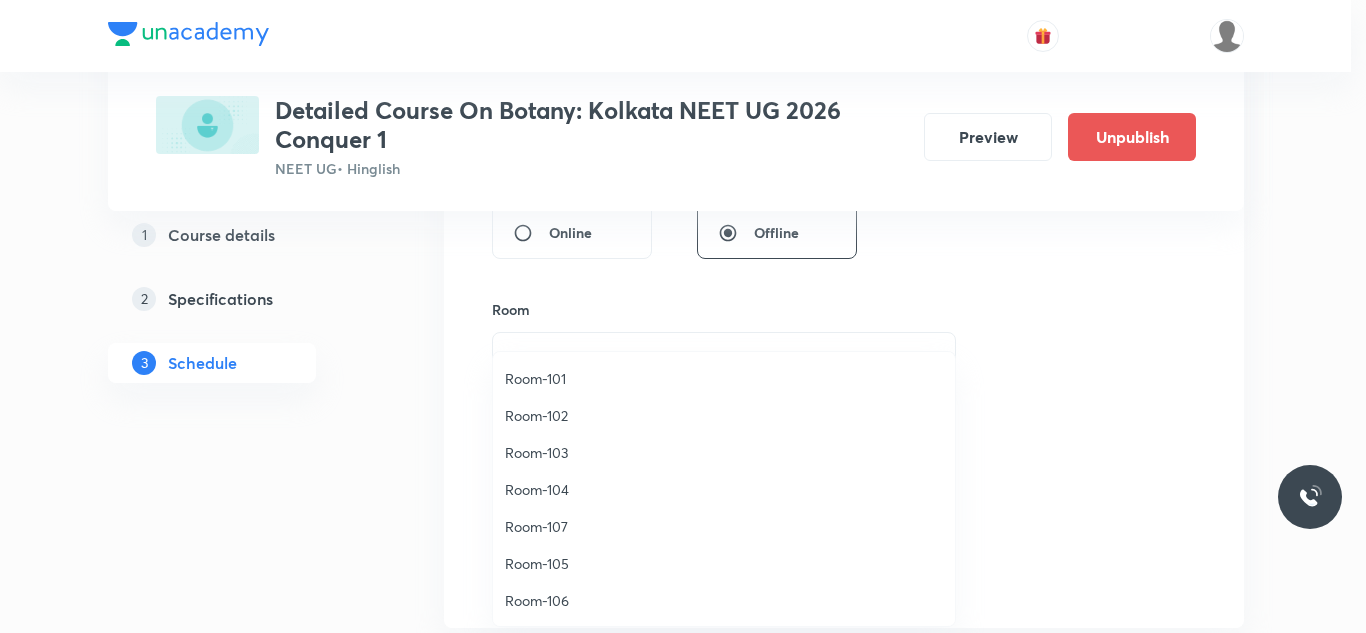click on "Room-101" at bounding box center (724, 378) 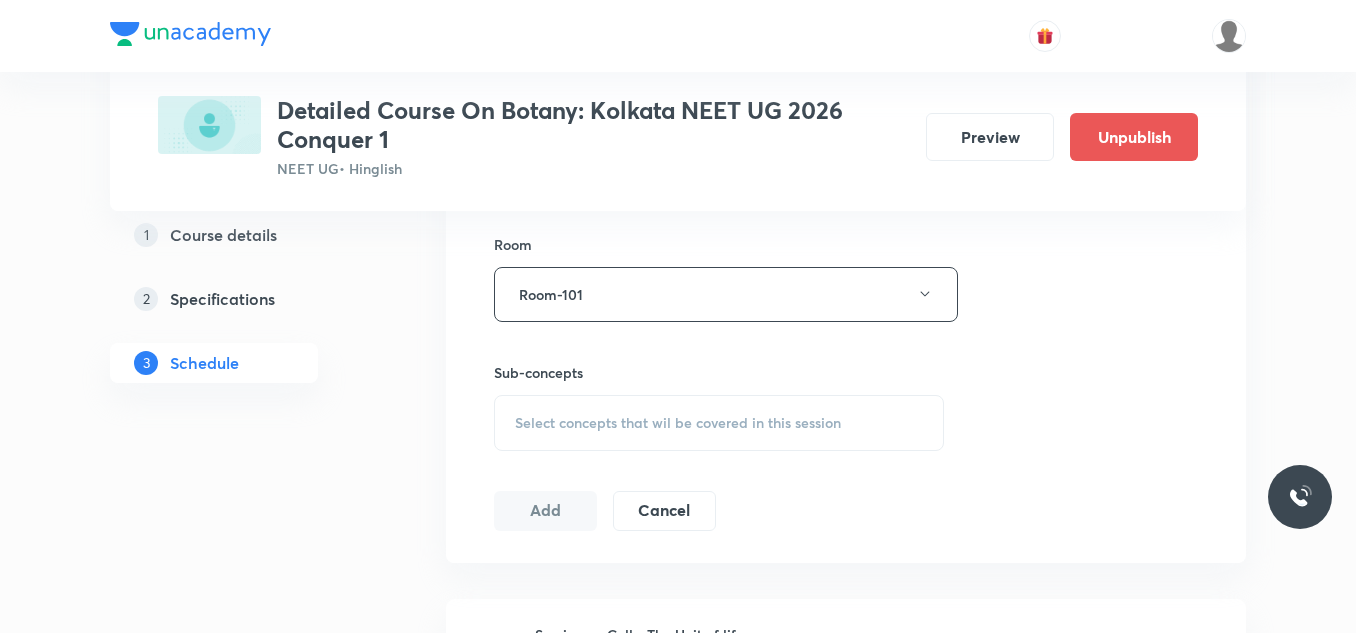 scroll, scrollTop: 900, scrollLeft: 0, axis: vertical 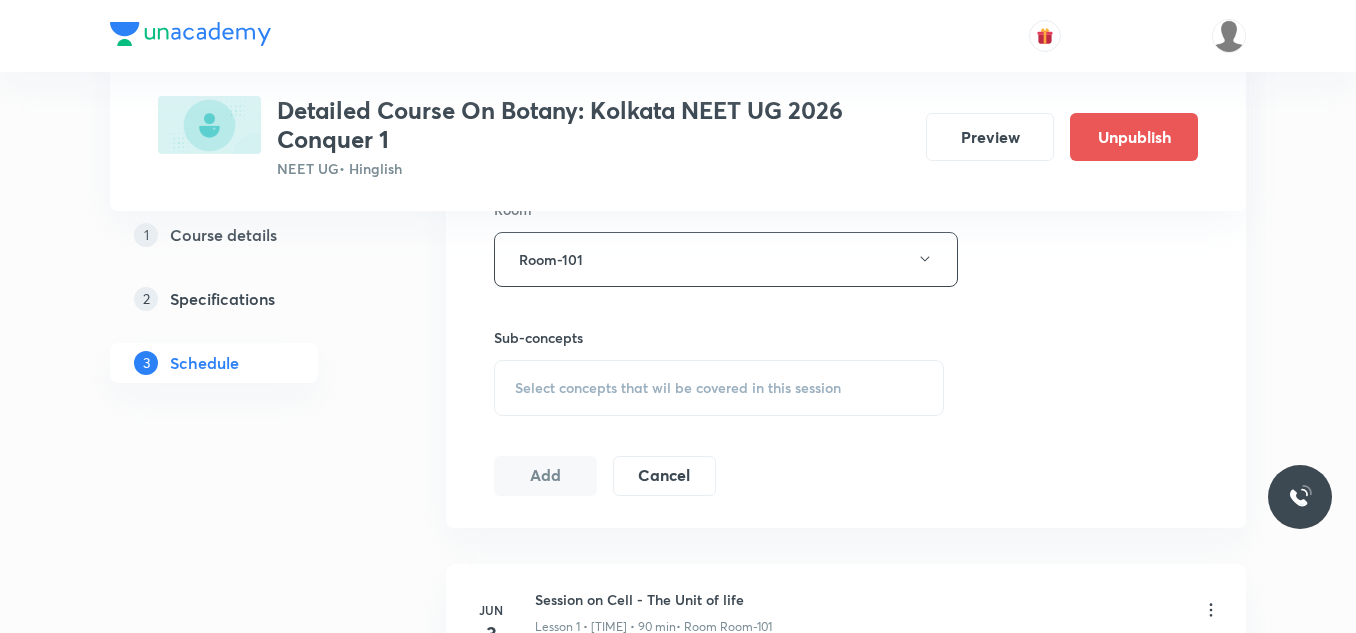 click on "Select concepts that wil be covered in this session" at bounding box center (678, 388) 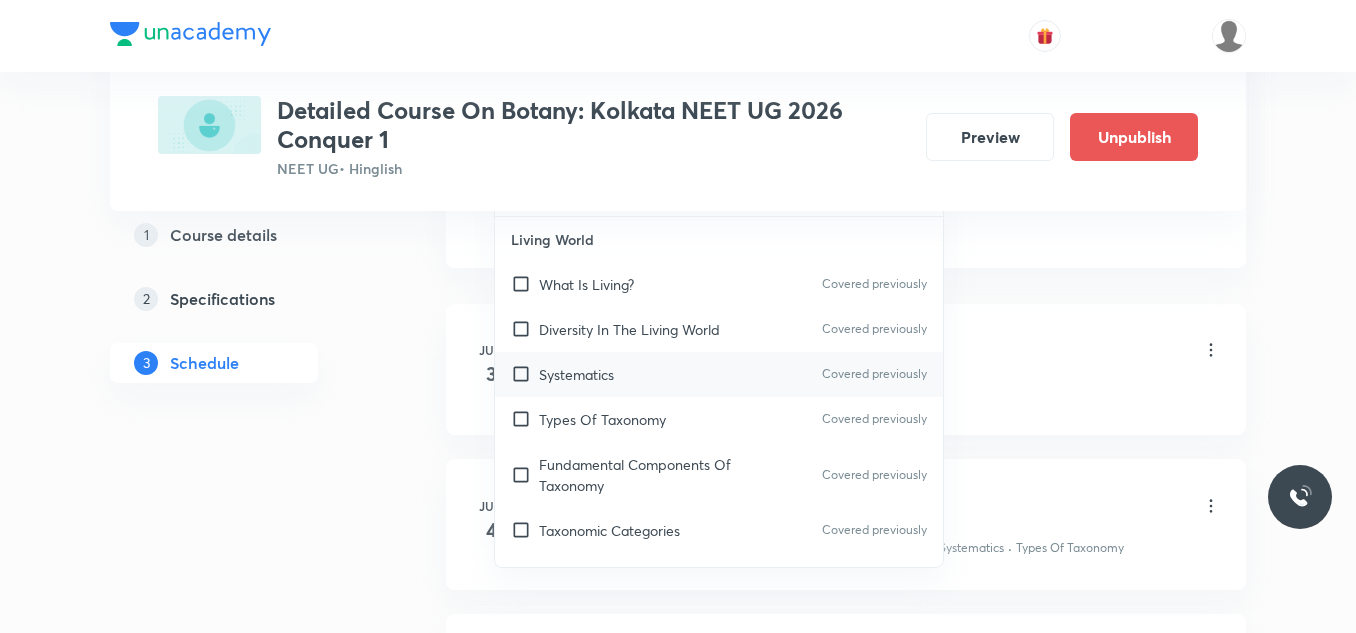 scroll, scrollTop: 1200, scrollLeft: 0, axis: vertical 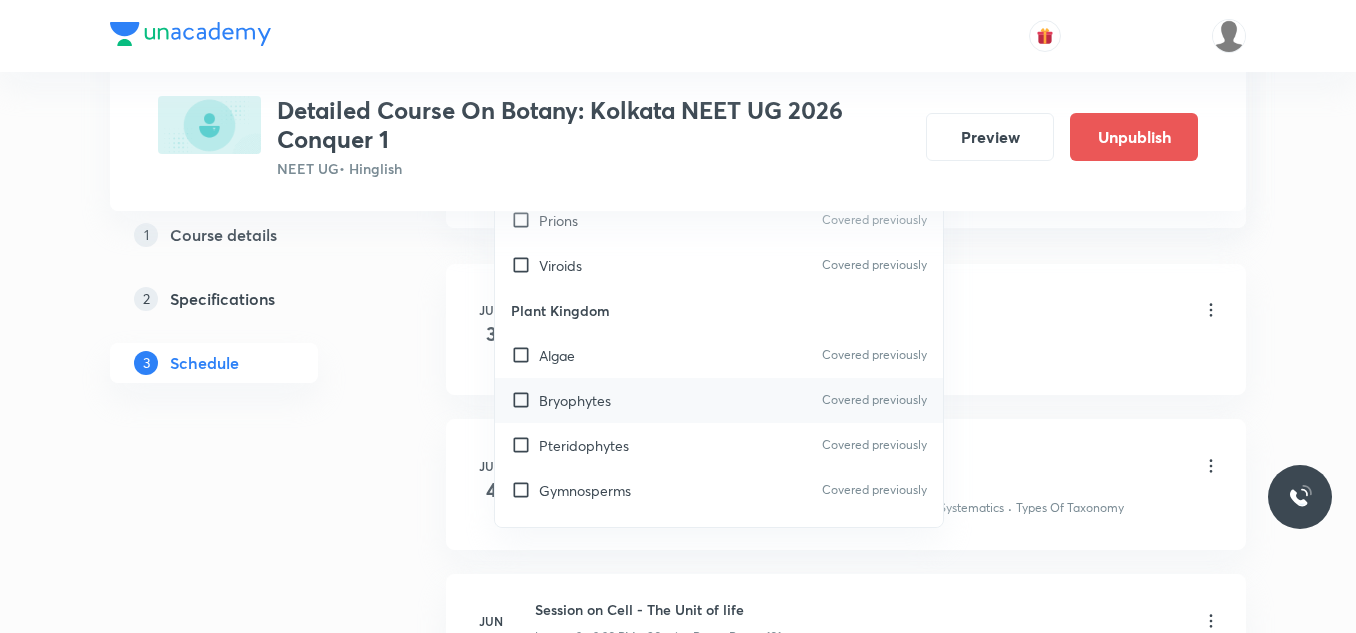 drag, startPoint x: 606, startPoint y: 362, endPoint x: 637, endPoint y: 425, distance: 70.21396 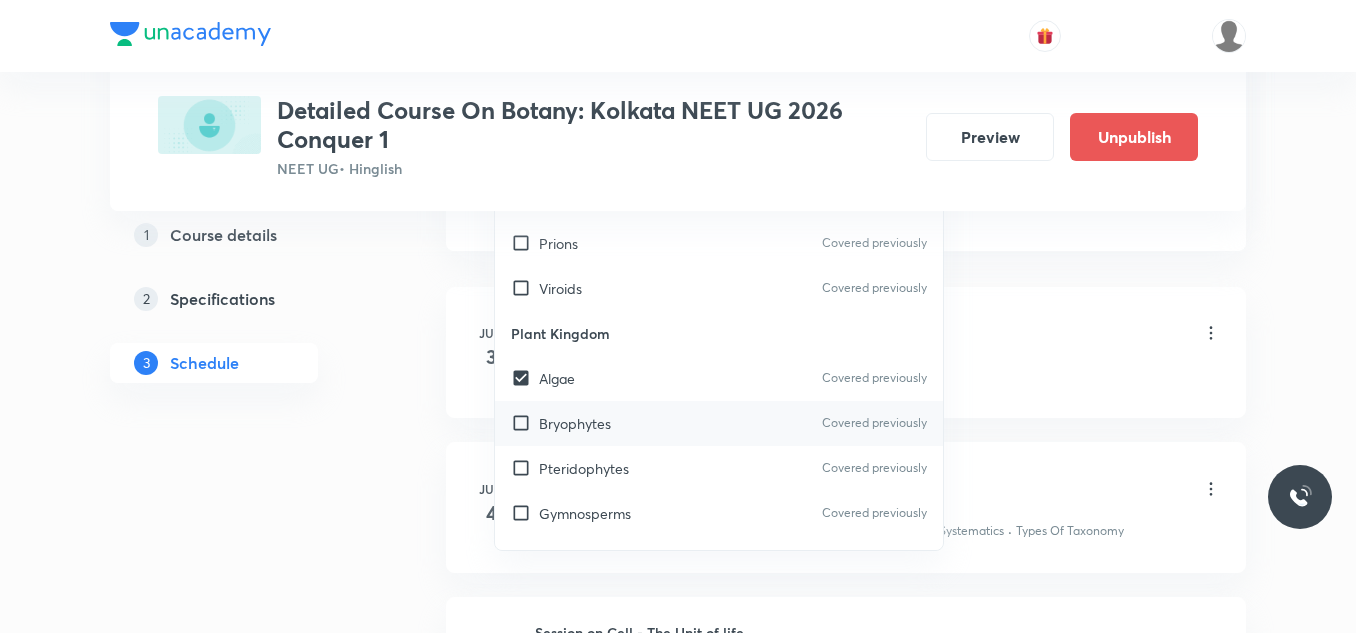 click on "Bryophytes Covered previously" at bounding box center (719, 423) 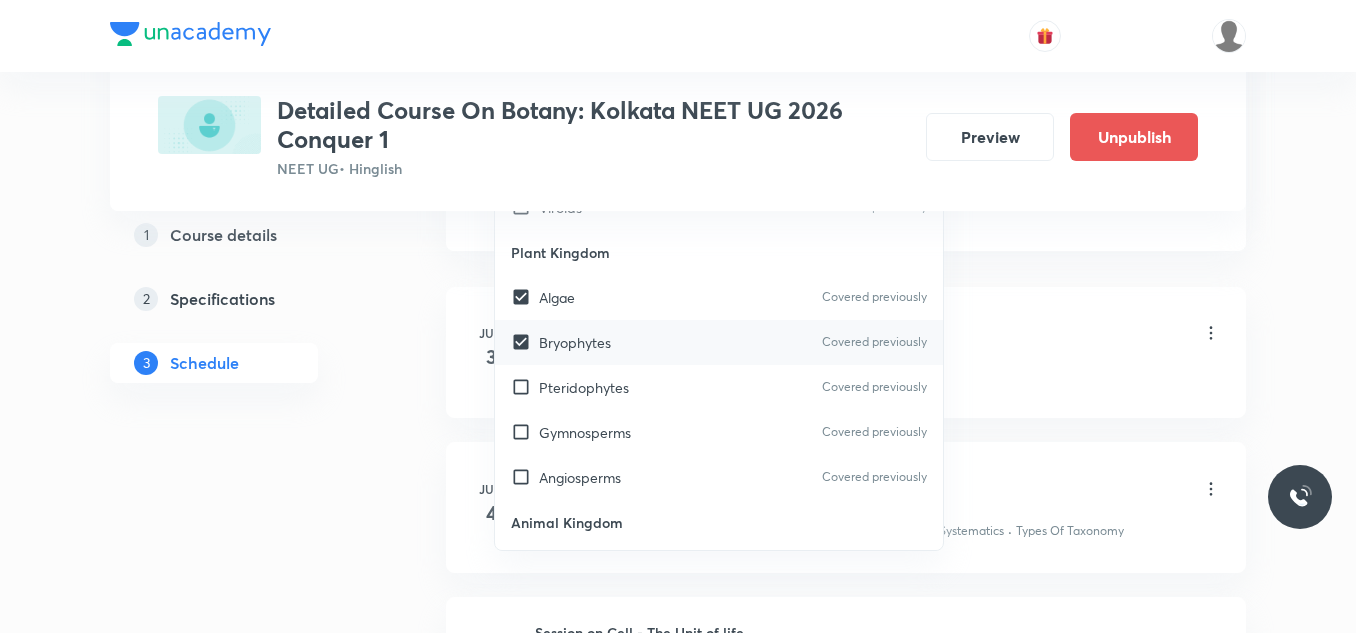scroll, scrollTop: 1100, scrollLeft: 0, axis: vertical 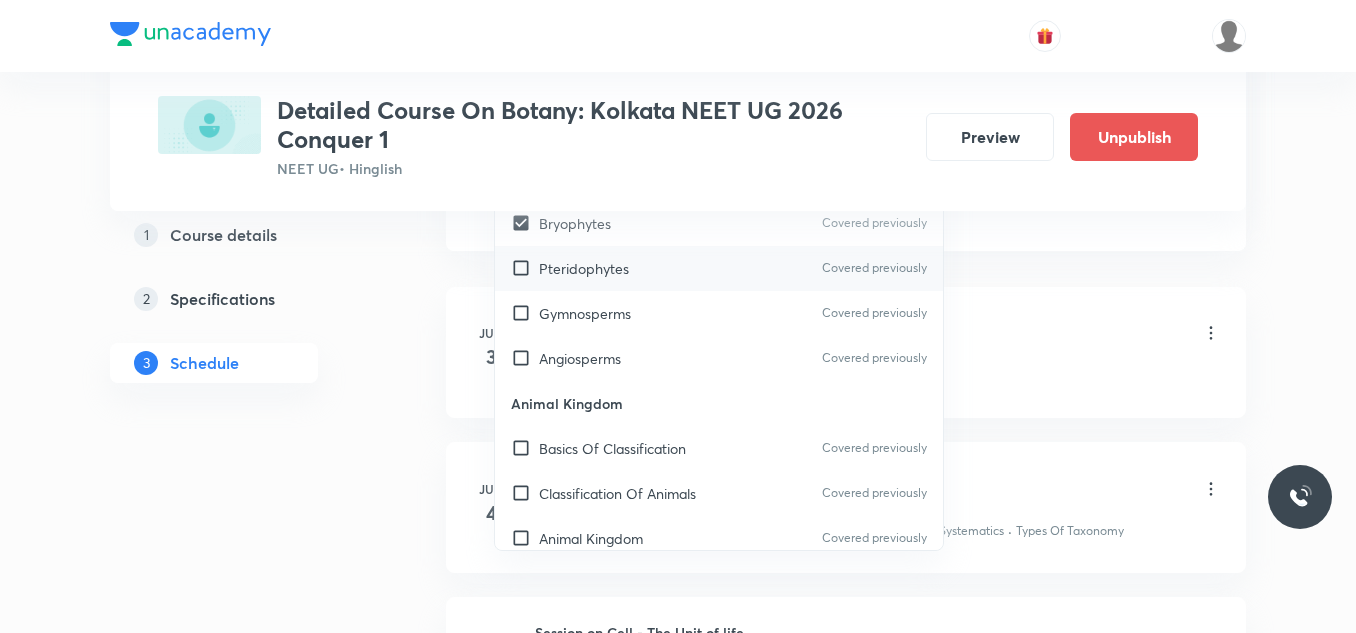 click on "Pteridophytes" at bounding box center [584, 268] 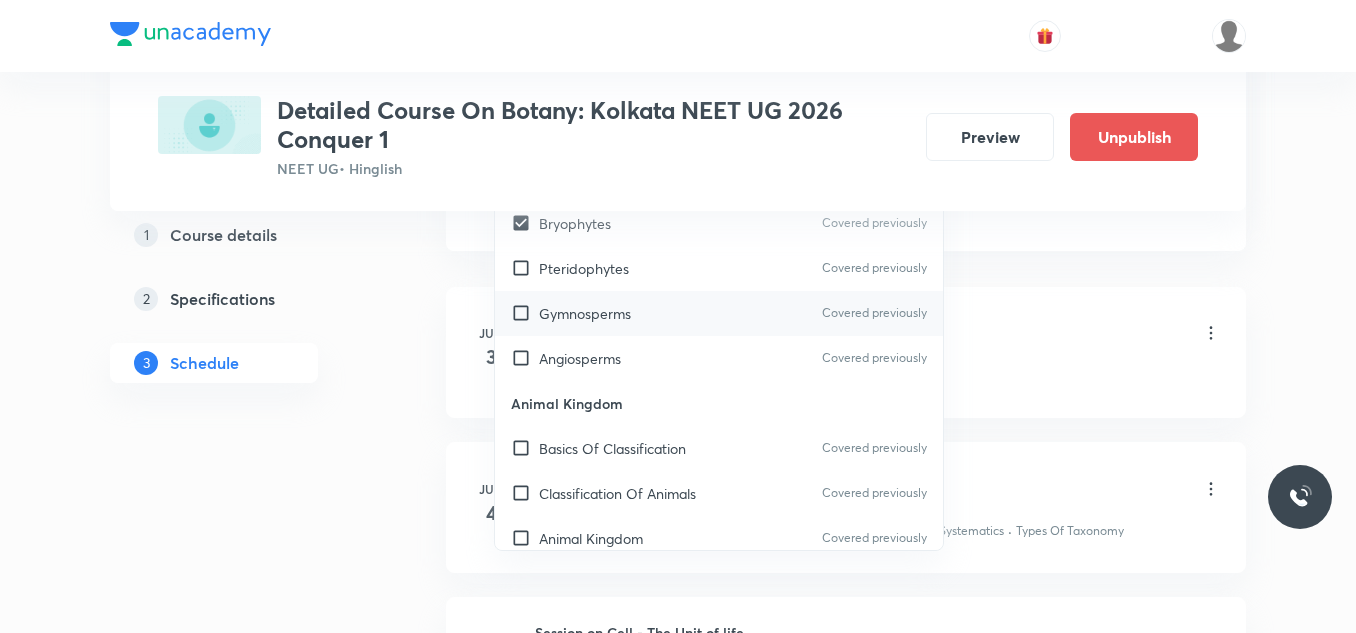 checkbox on "true" 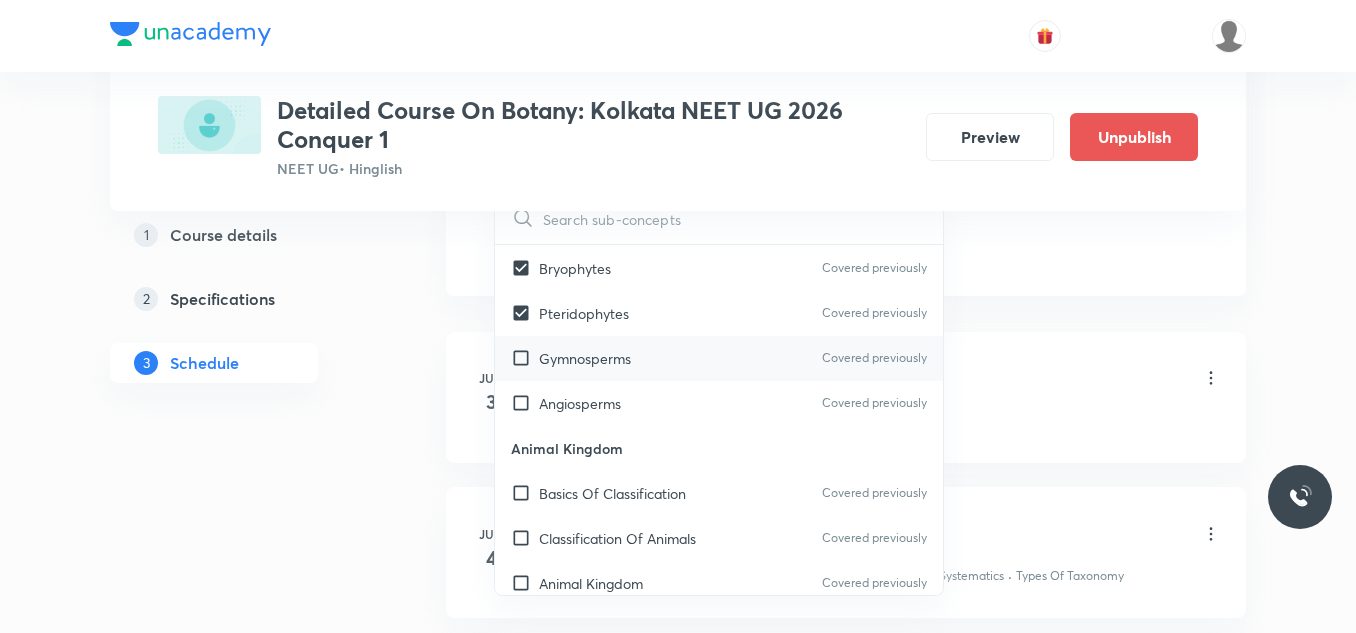 click on "Gymnosperms" at bounding box center [585, 358] 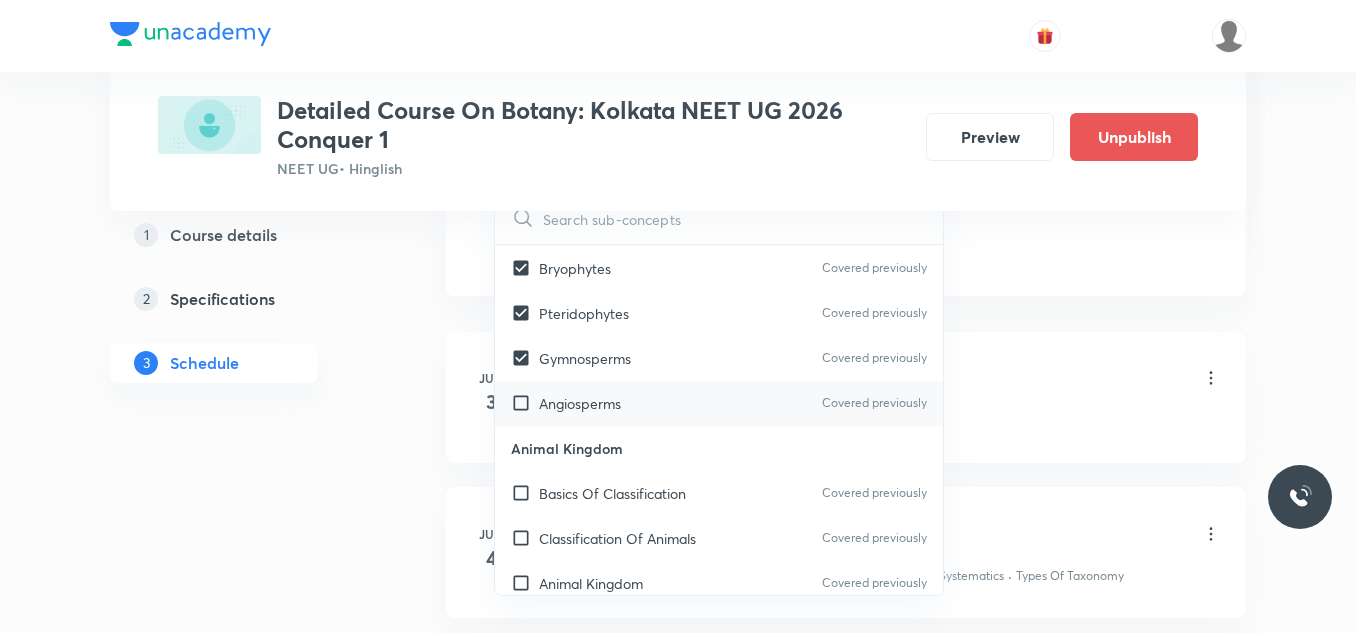 click on "Angiosperms" at bounding box center (580, 403) 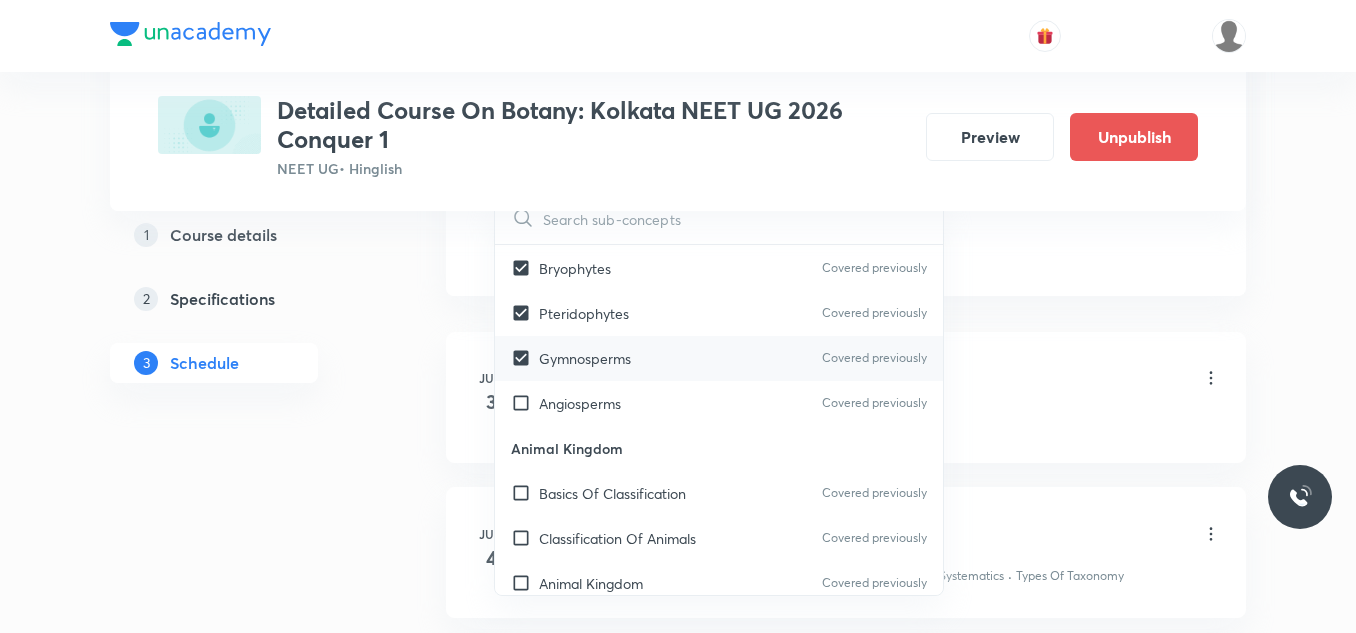 checkbox on "true" 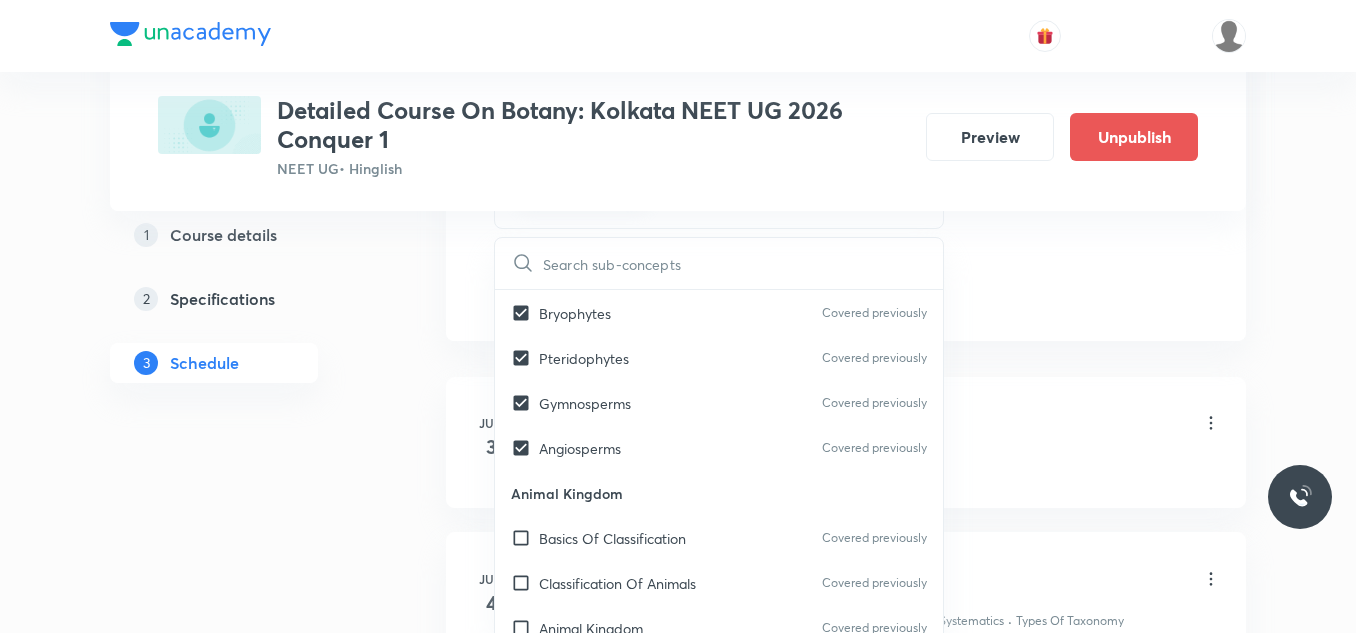 click on "Session  30 Live class Session title 36/99 Session on Biological Classification ​ Schedule for Aug 7, 2025, 11:40 AM ​ Duration (in minutes) 90 ​   Session type Online Offline Room Room-101 Sub-concepts Algae Bryophytes Pteridophytes Gymnosperms Angiosperms CLEAR ​ Living World What Is Living? Covered previously Diversity In The Living World Covered previously Systematics Covered previously Types Of Taxonomy Covered previously Fundamental Components Of Taxonomy Covered previously Taxonomic Categories Covered previously Taxonomical Aids Covered previously The Three Domains Of Life Covered previously Biological Nomenclature  Covered previously Biological Classification System Of Classification Covered previously Kingdom Monera Covered previously Kingdom Protista Covered previously Kingdom Fungi Covered previously Kingdom Plantae Covered previously Kingdom Animalia Covered previously Linchens Covered previously Mycorrhiza Covered previously Virus Covered previously Prions Covered previously Viroids Algae" at bounding box center (846, -217) 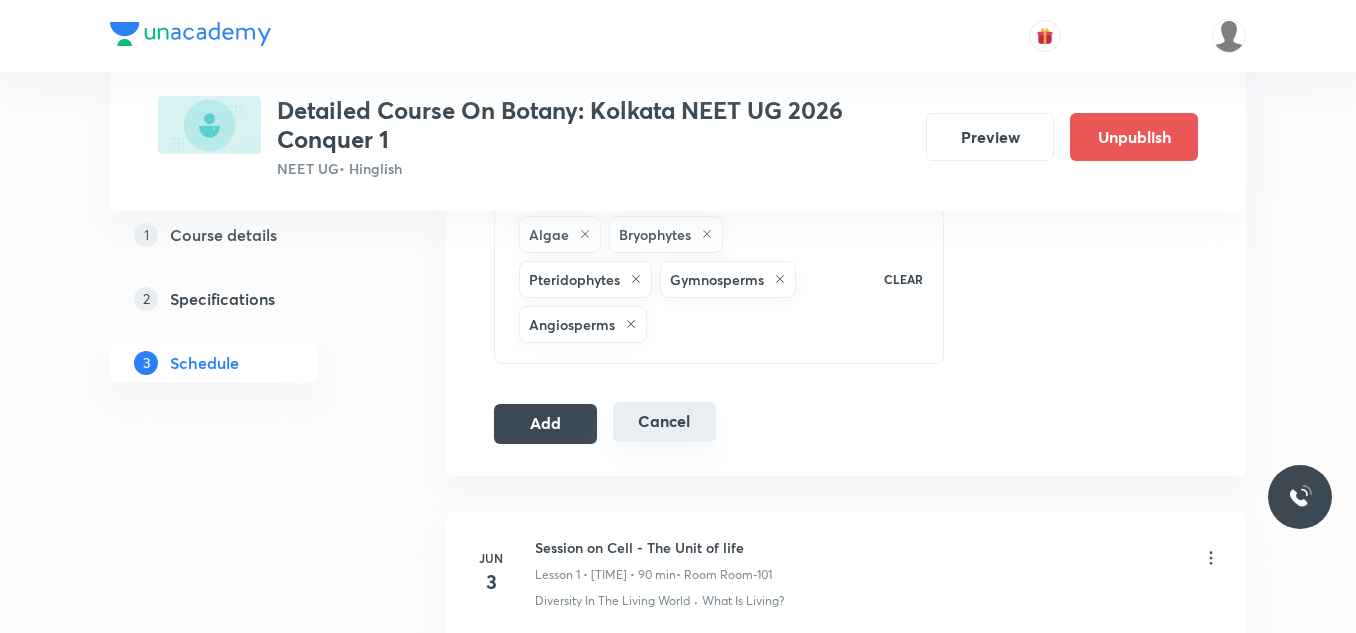 scroll, scrollTop: 1100, scrollLeft: 0, axis: vertical 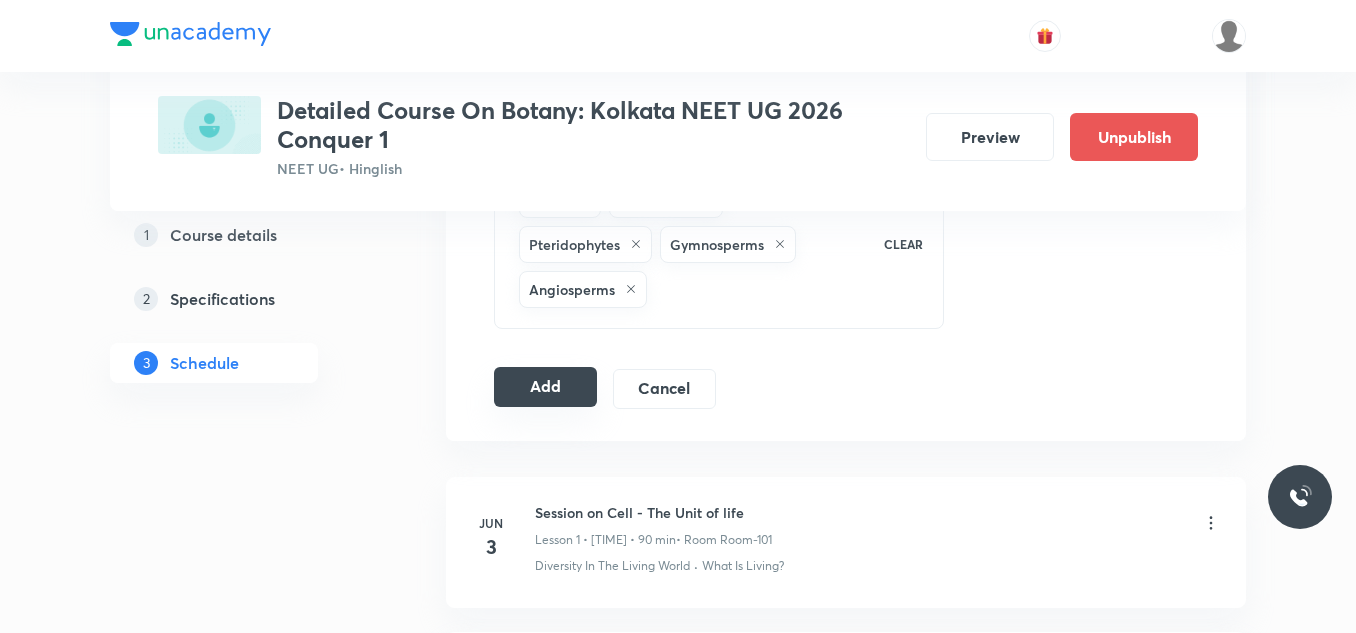 click on "Add" at bounding box center (545, 387) 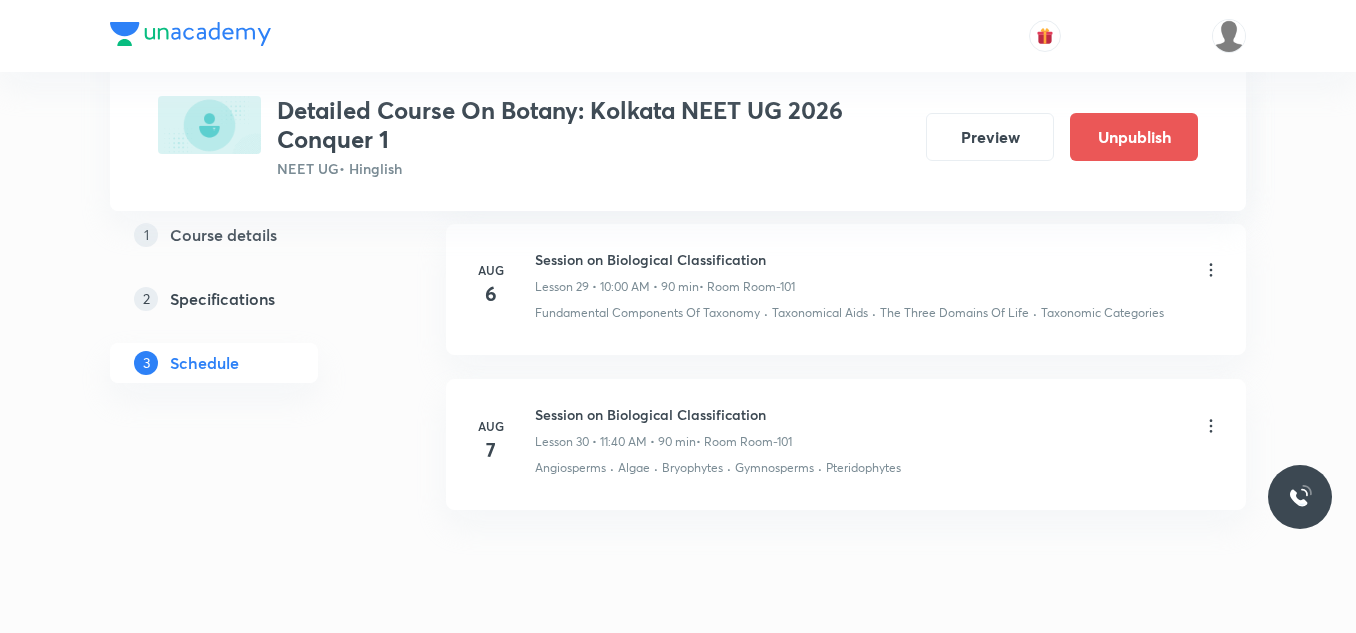 scroll, scrollTop: 4637, scrollLeft: 0, axis: vertical 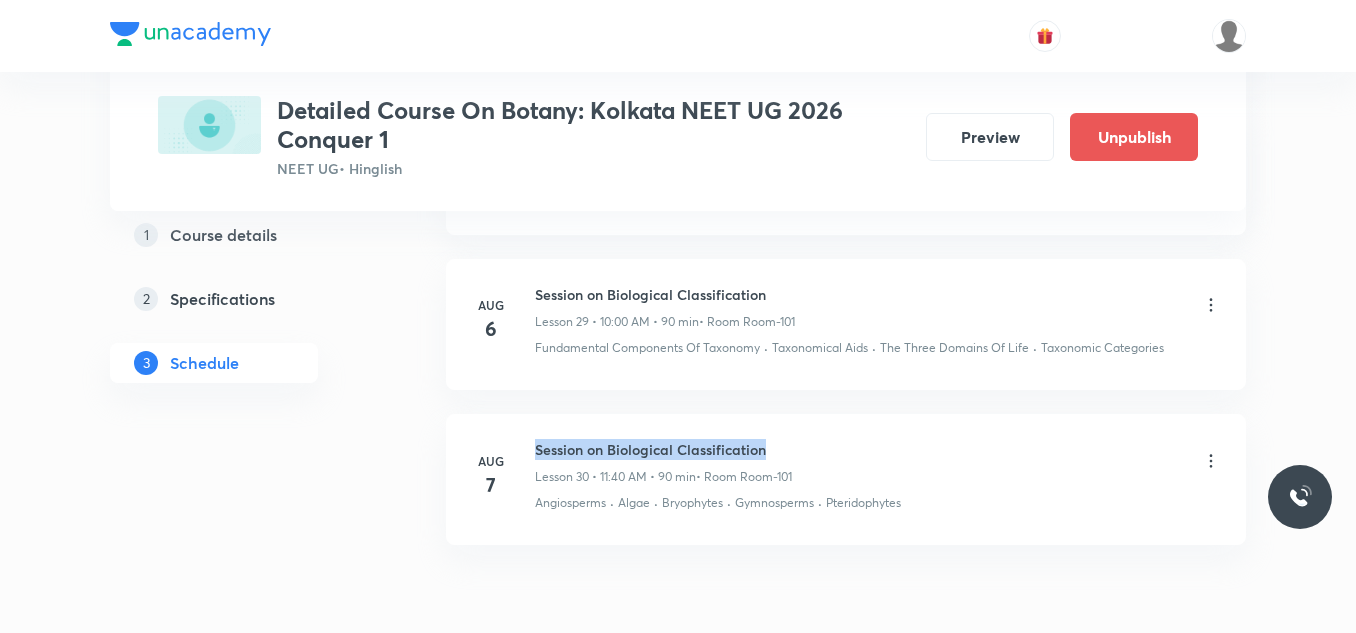 drag, startPoint x: 539, startPoint y: 447, endPoint x: 848, endPoint y: 434, distance: 309.27335 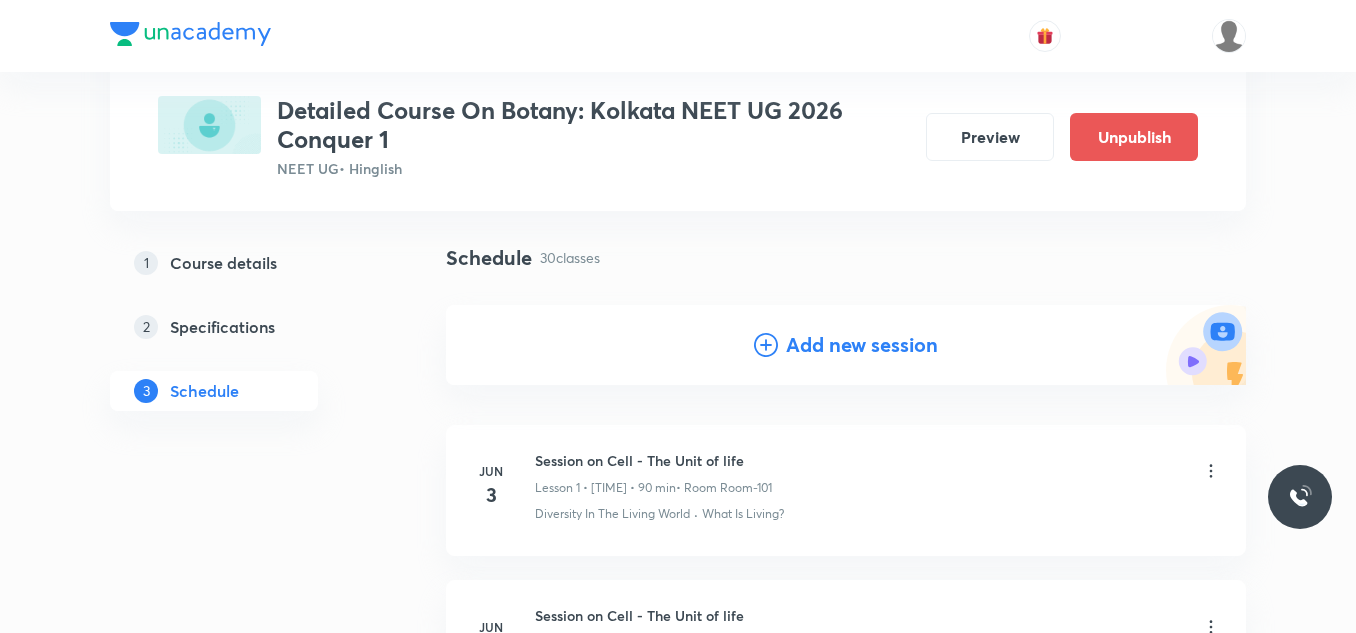 scroll, scrollTop: 0, scrollLeft: 0, axis: both 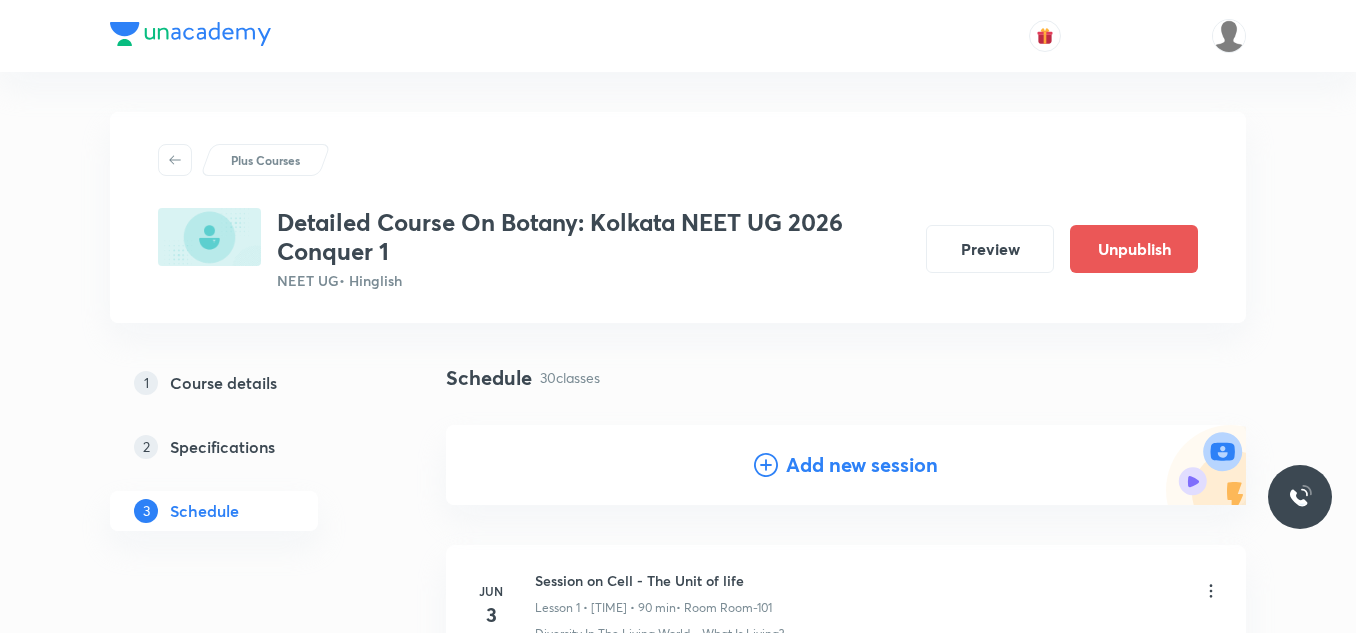 click 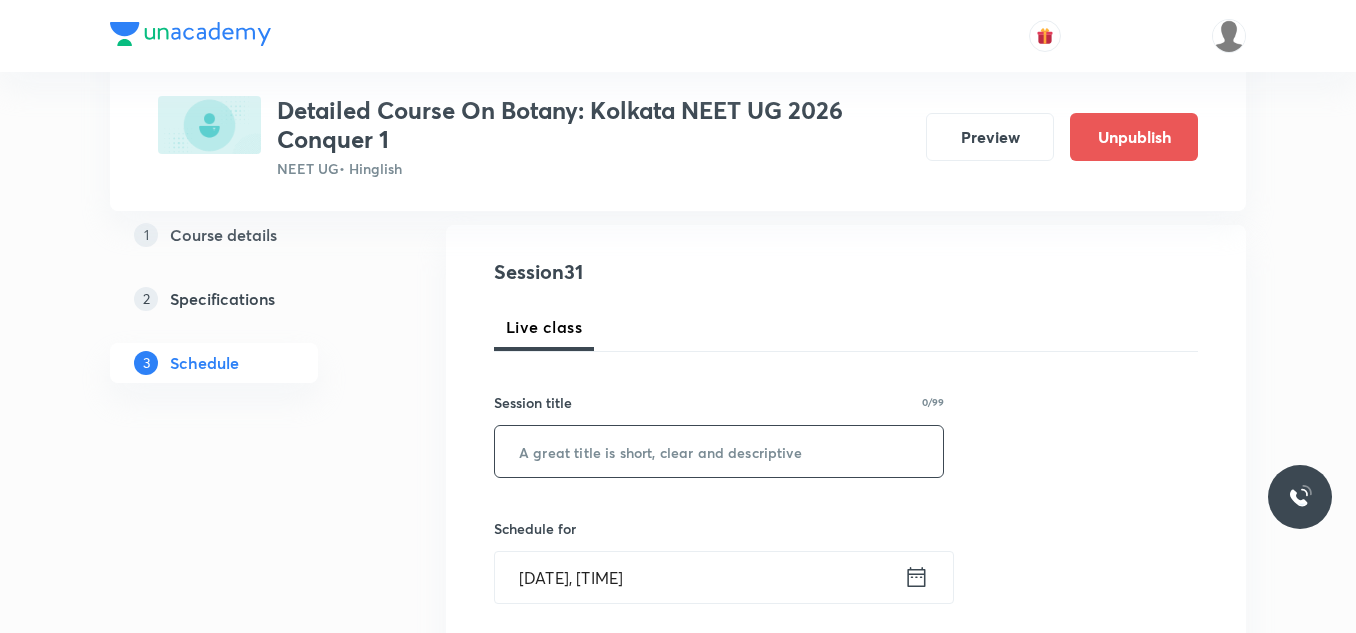 scroll, scrollTop: 300, scrollLeft: 0, axis: vertical 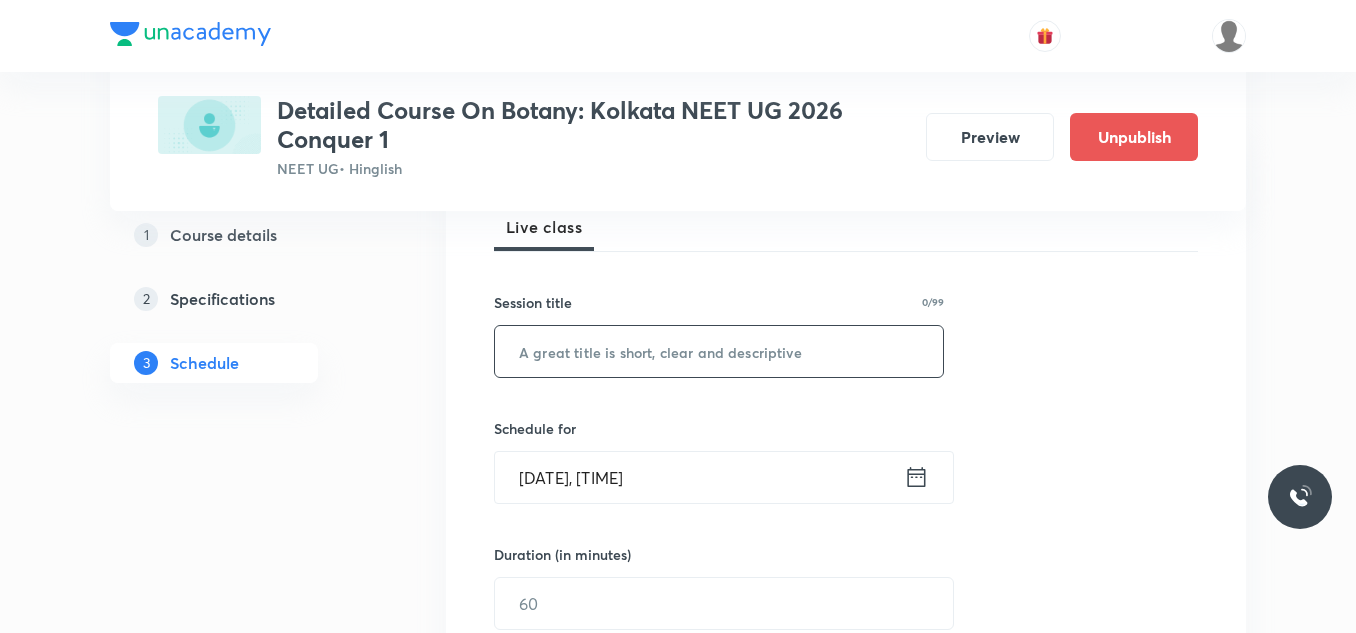 click at bounding box center (719, 351) 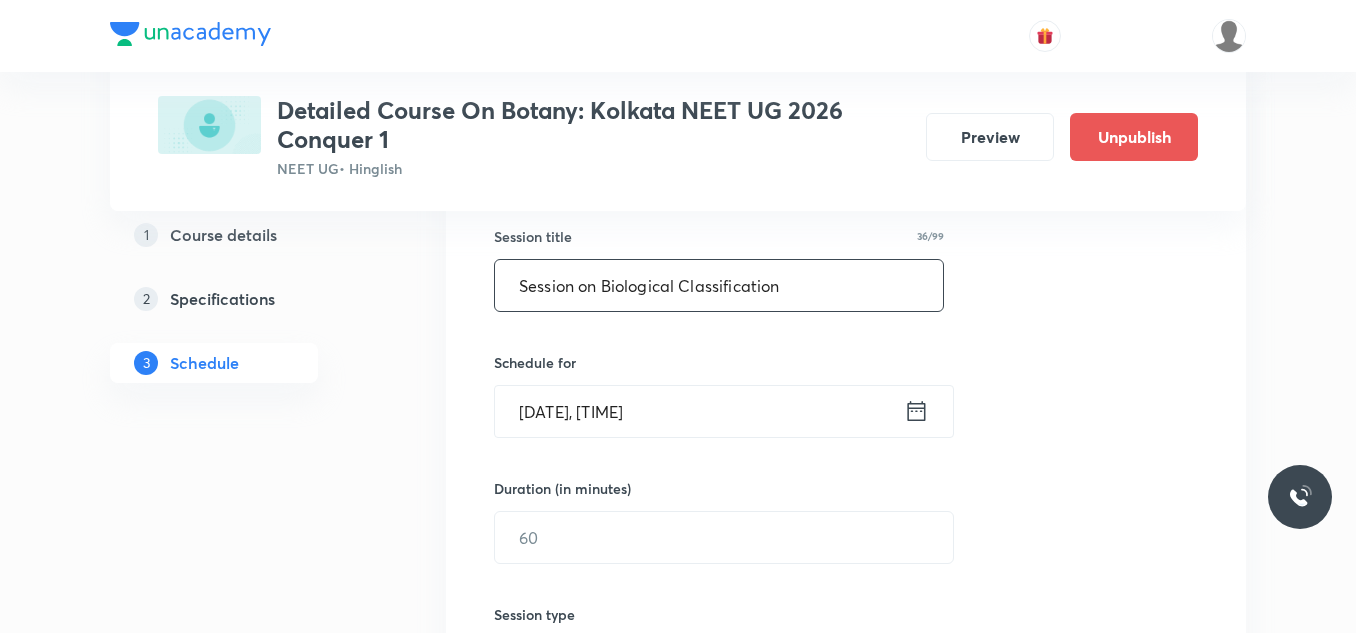 scroll, scrollTop: 400, scrollLeft: 0, axis: vertical 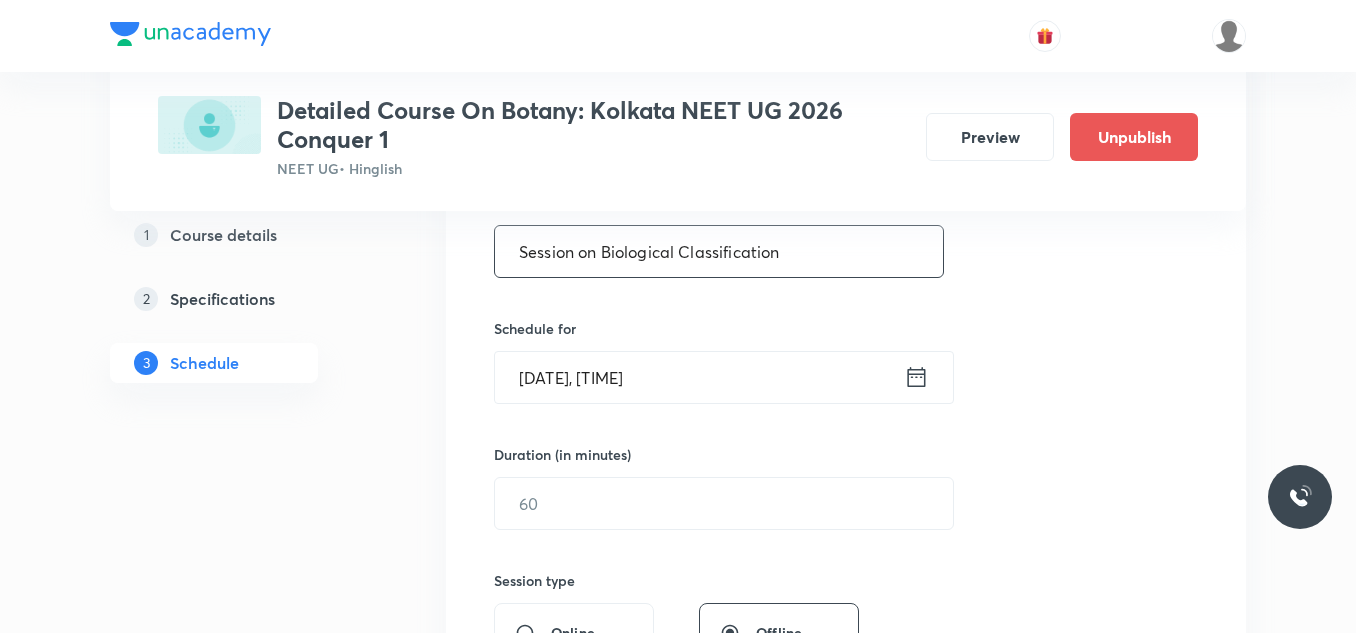 type on "Session on Biological Classification" 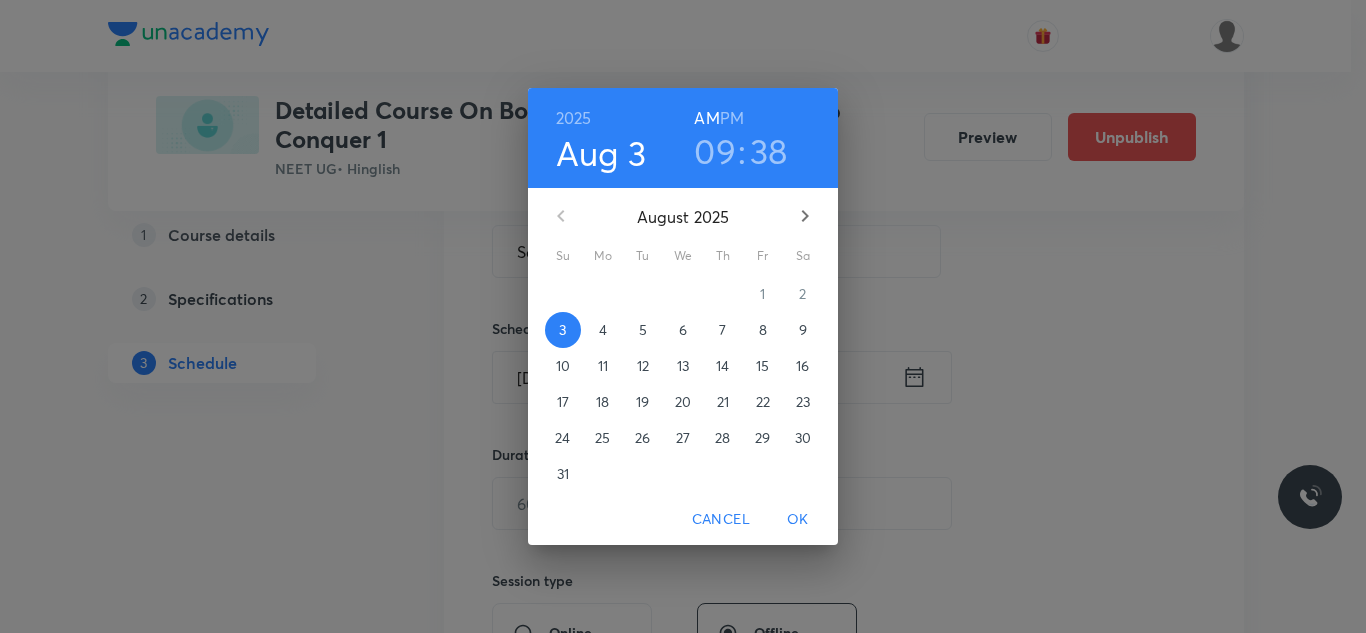 click on "8" at bounding box center [763, 330] 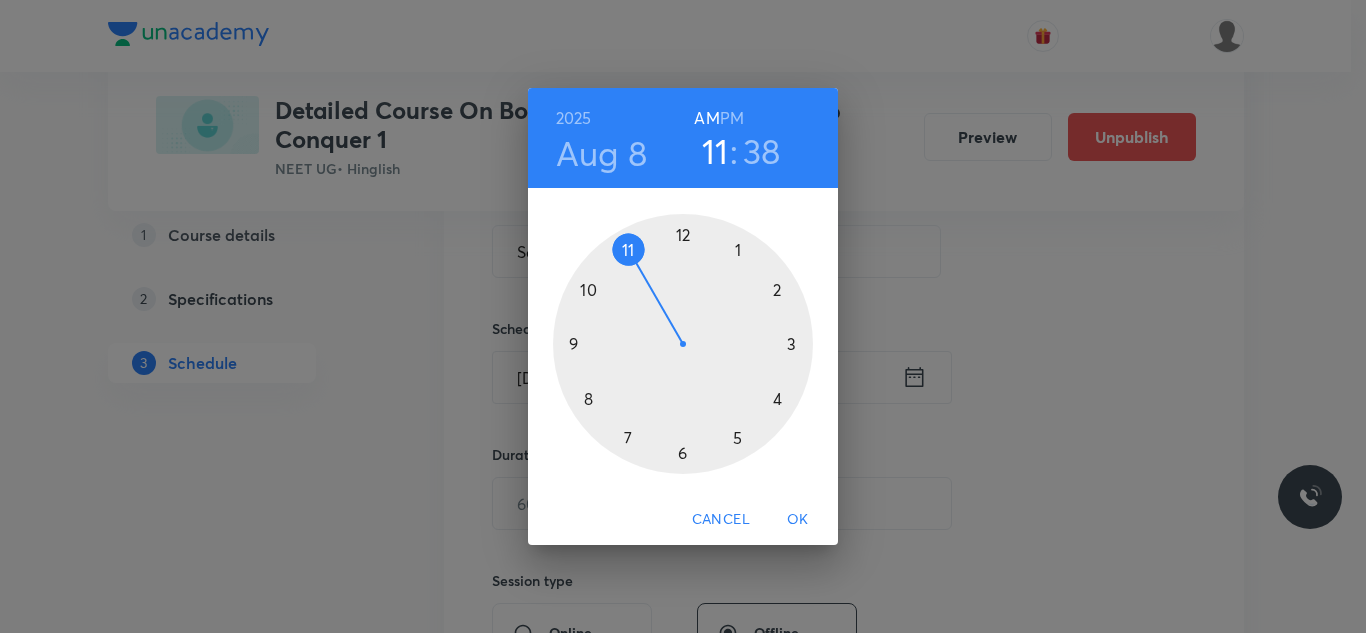 drag, startPoint x: 560, startPoint y: 339, endPoint x: 632, endPoint y: 248, distance: 116.03879 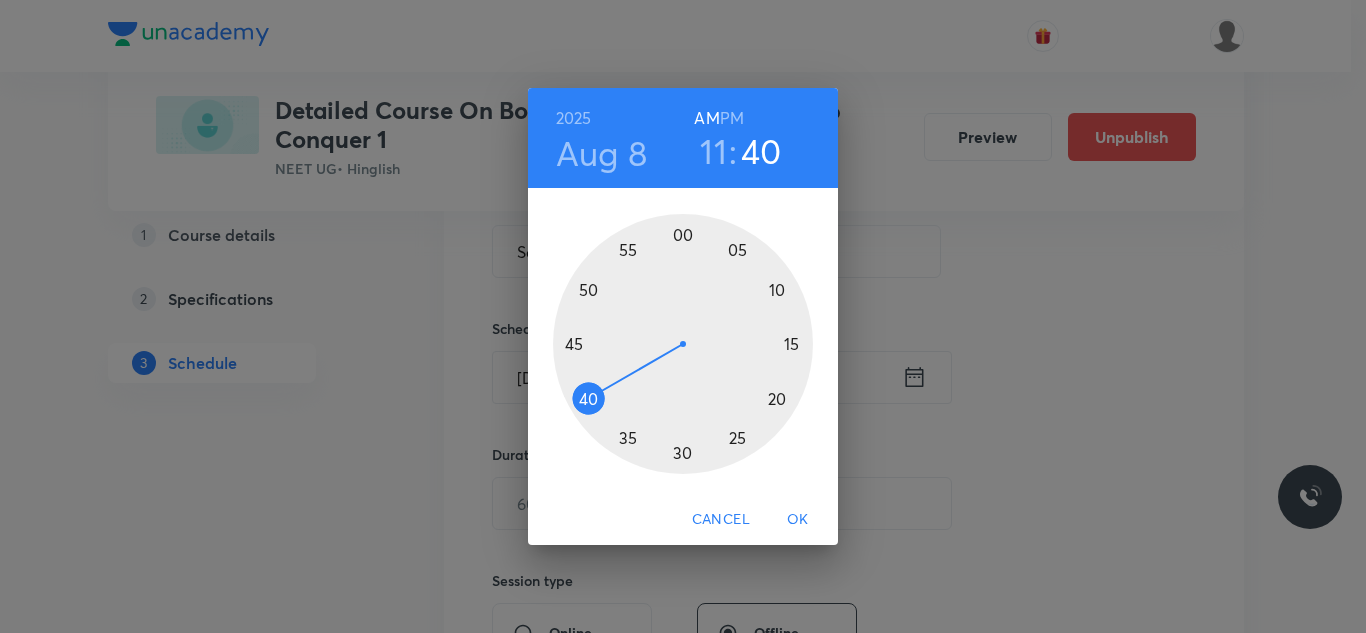 drag, startPoint x: 600, startPoint y: 416, endPoint x: 593, endPoint y: 391, distance: 25.96151 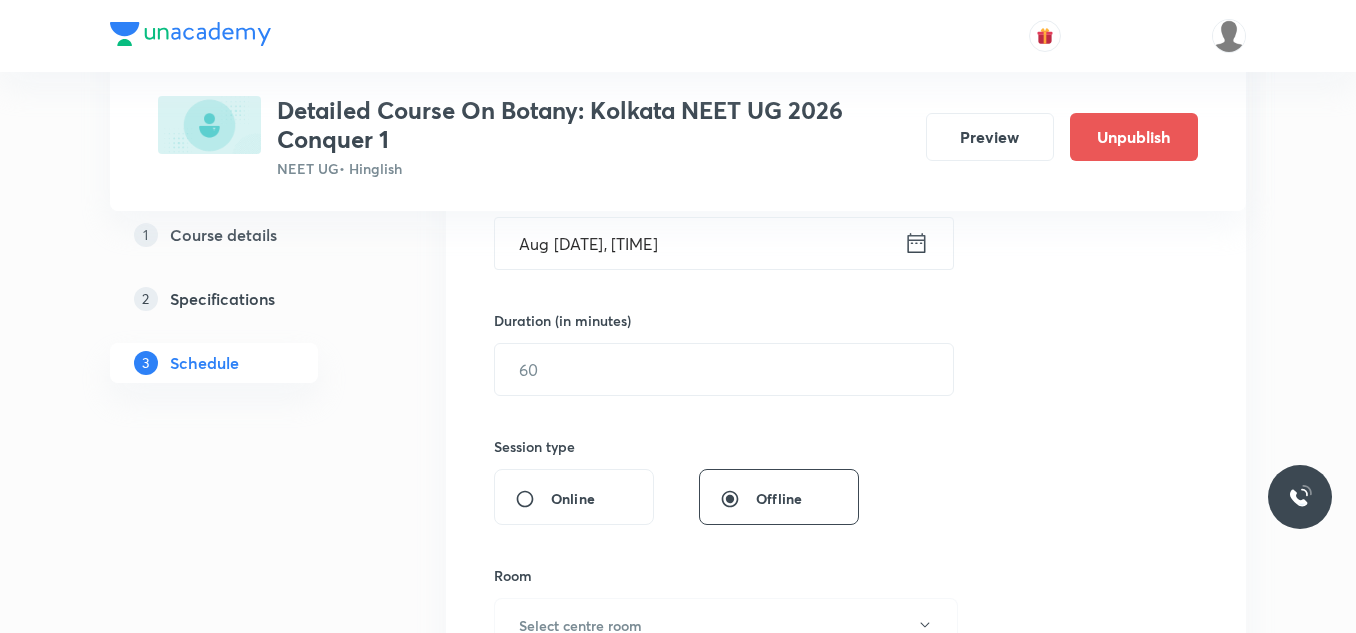 scroll, scrollTop: 600, scrollLeft: 0, axis: vertical 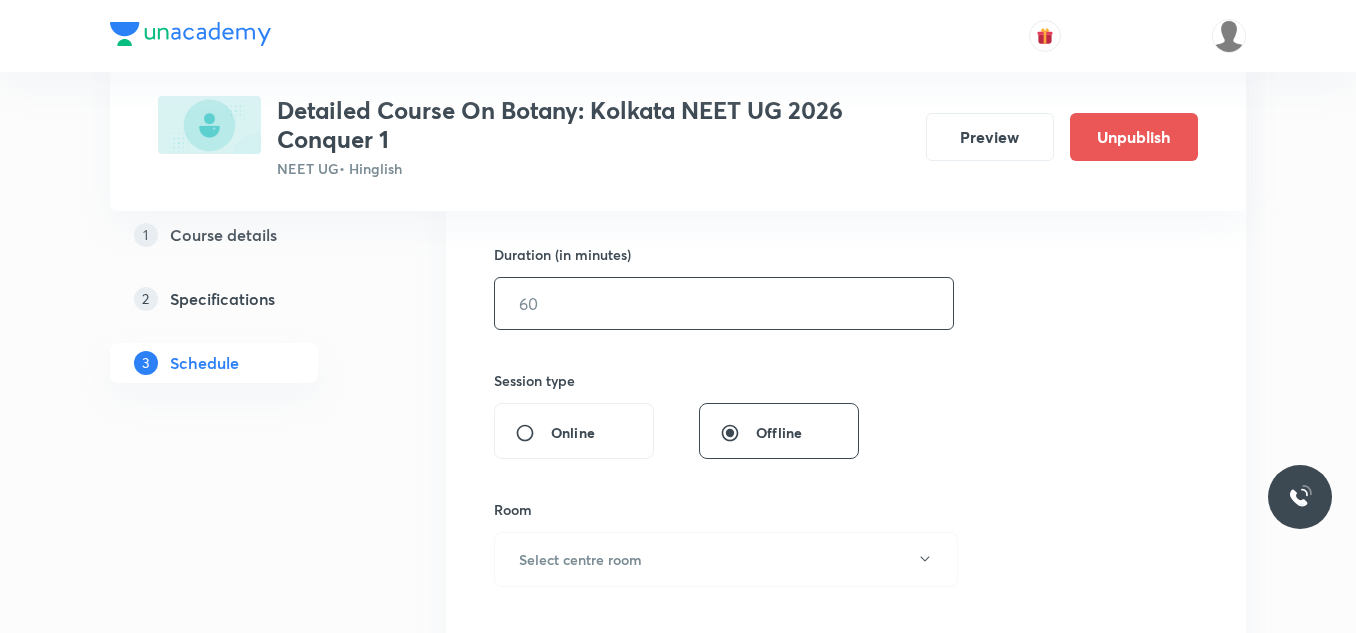 click at bounding box center [724, 303] 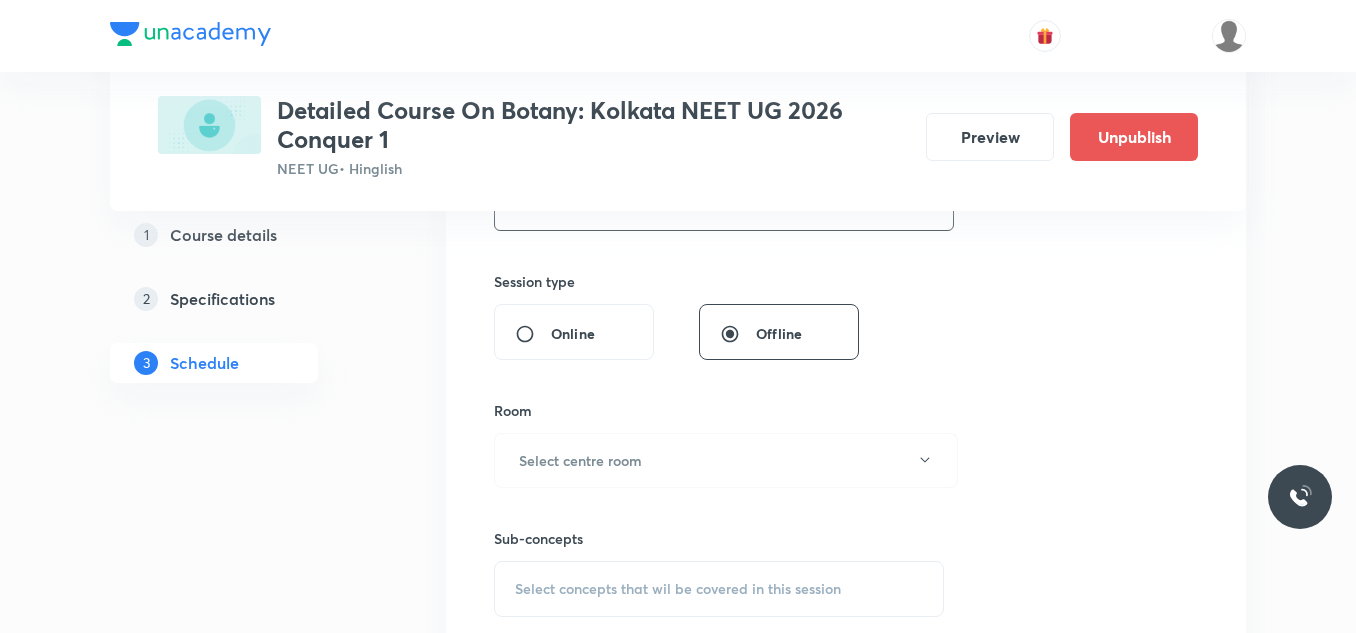 scroll, scrollTop: 800, scrollLeft: 0, axis: vertical 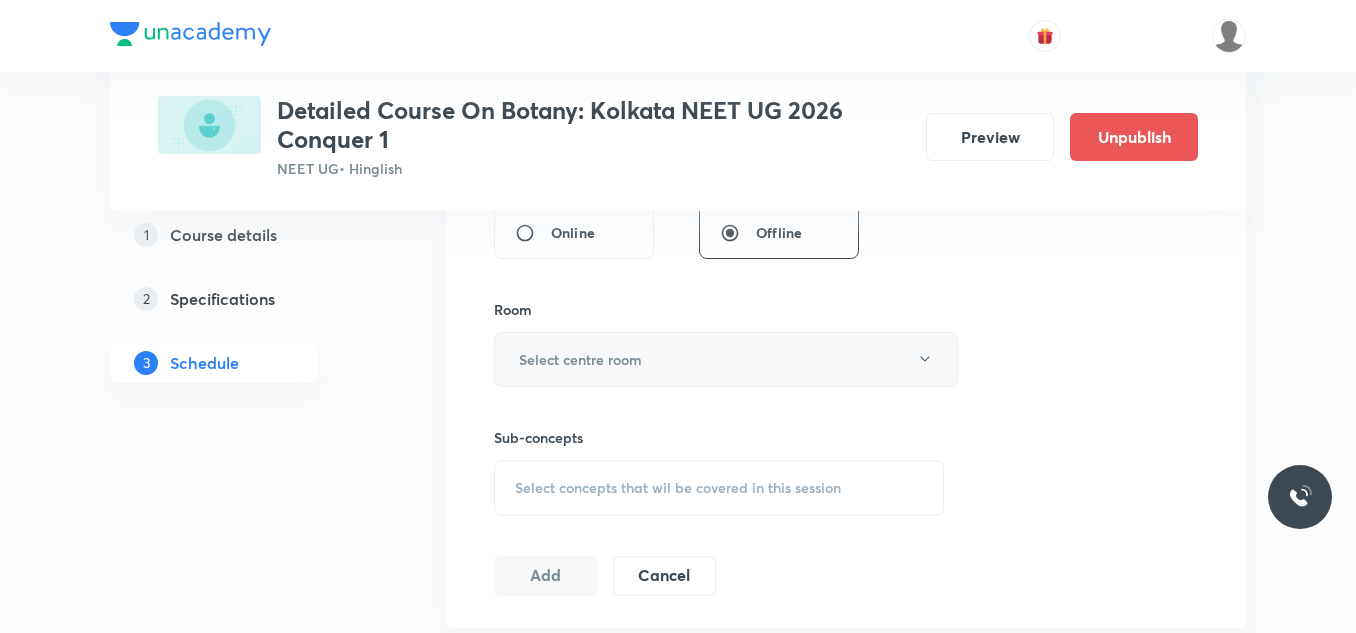 type on "90" 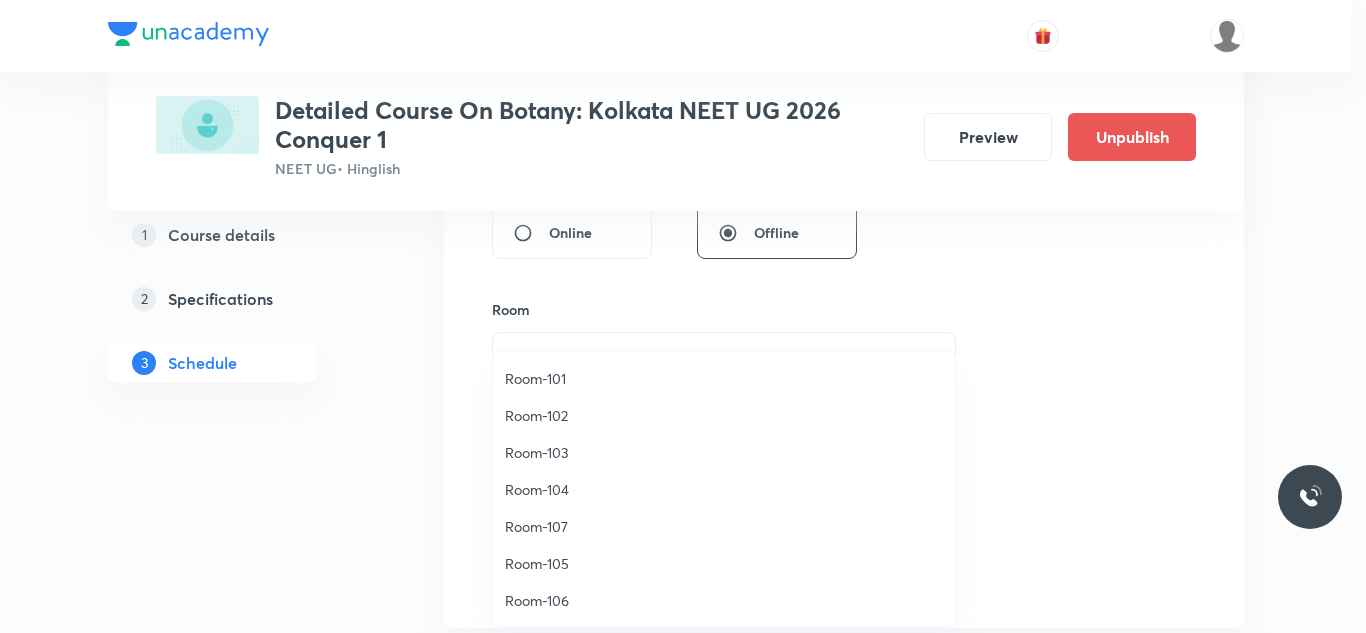 click on "Room-101" at bounding box center (724, 378) 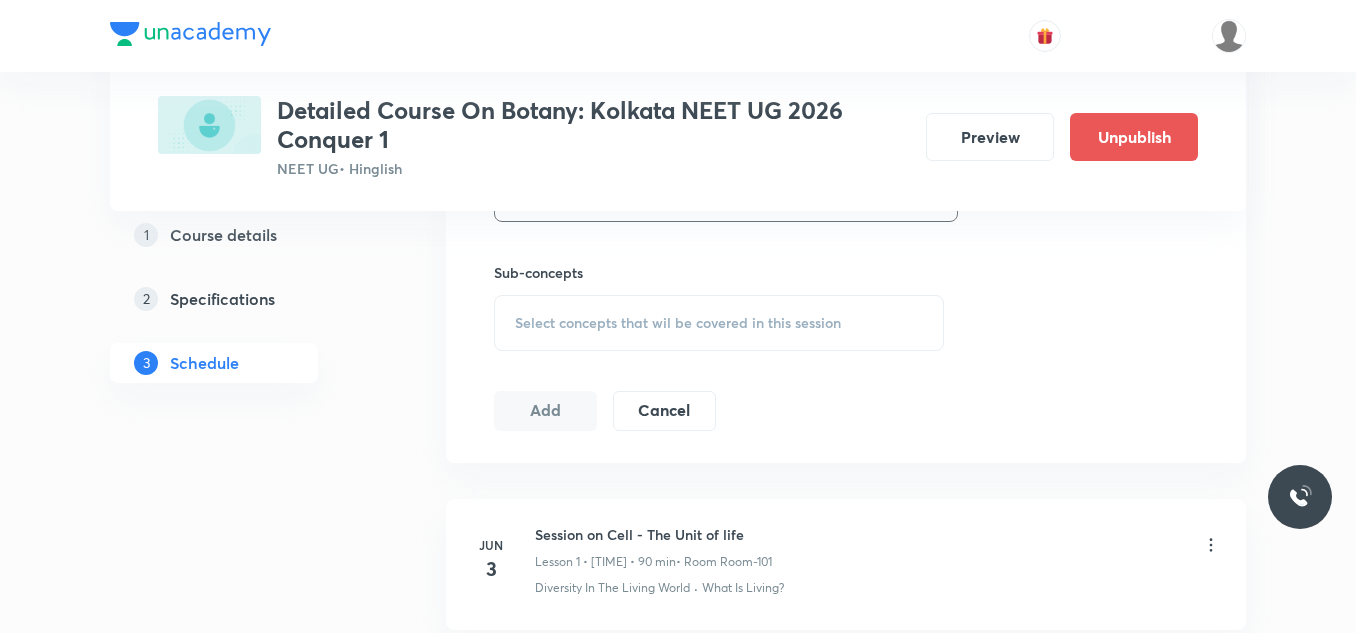 scroll, scrollTop: 1000, scrollLeft: 0, axis: vertical 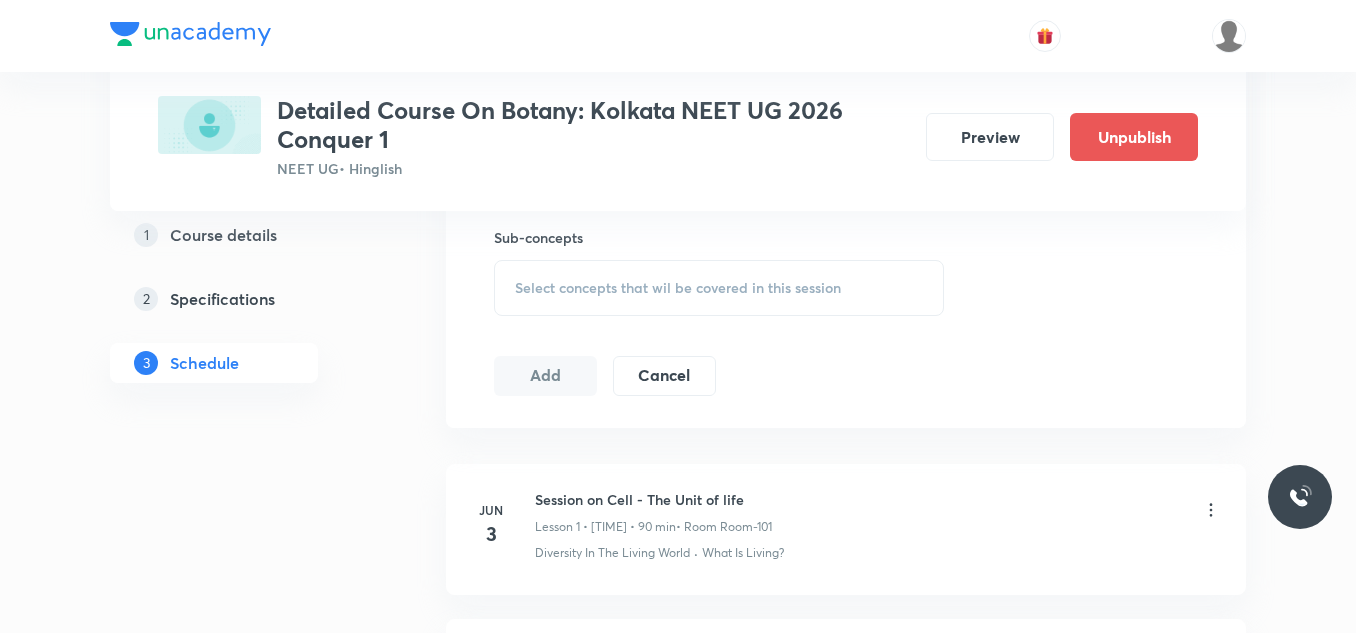 click on "Select concepts that wil be covered in this session" at bounding box center [678, 288] 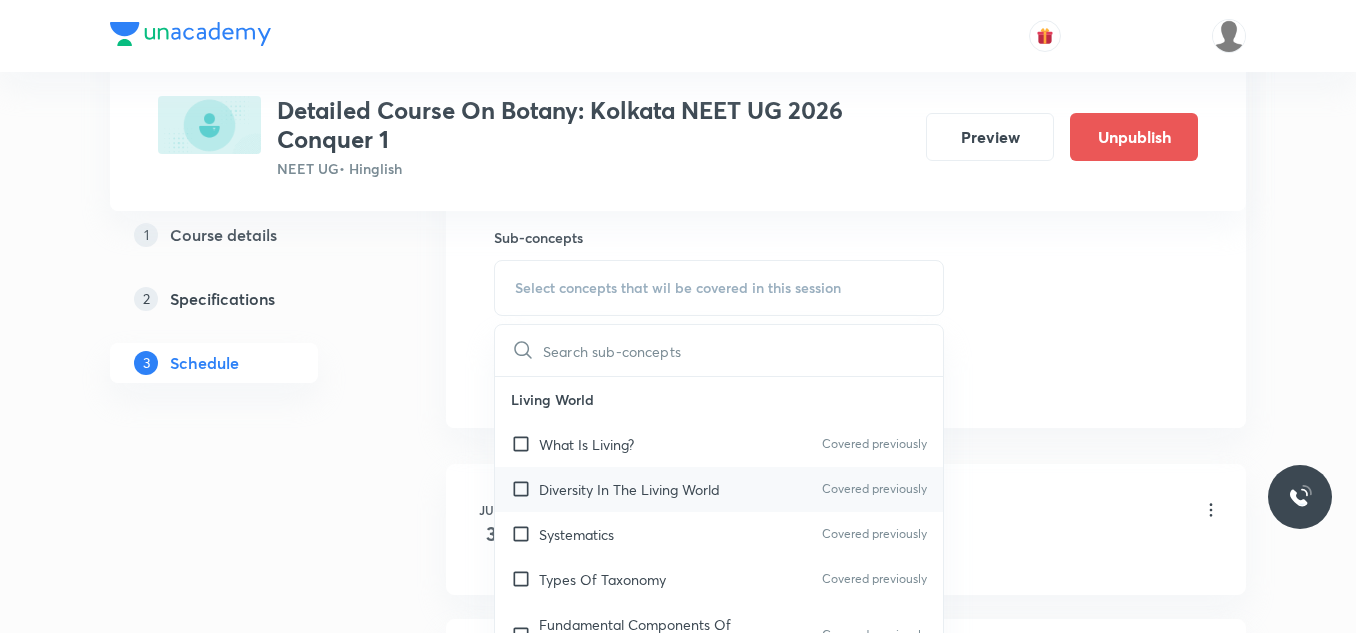 drag, startPoint x: 603, startPoint y: 441, endPoint x: 605, endPoint y: 502, distance: 61.03278 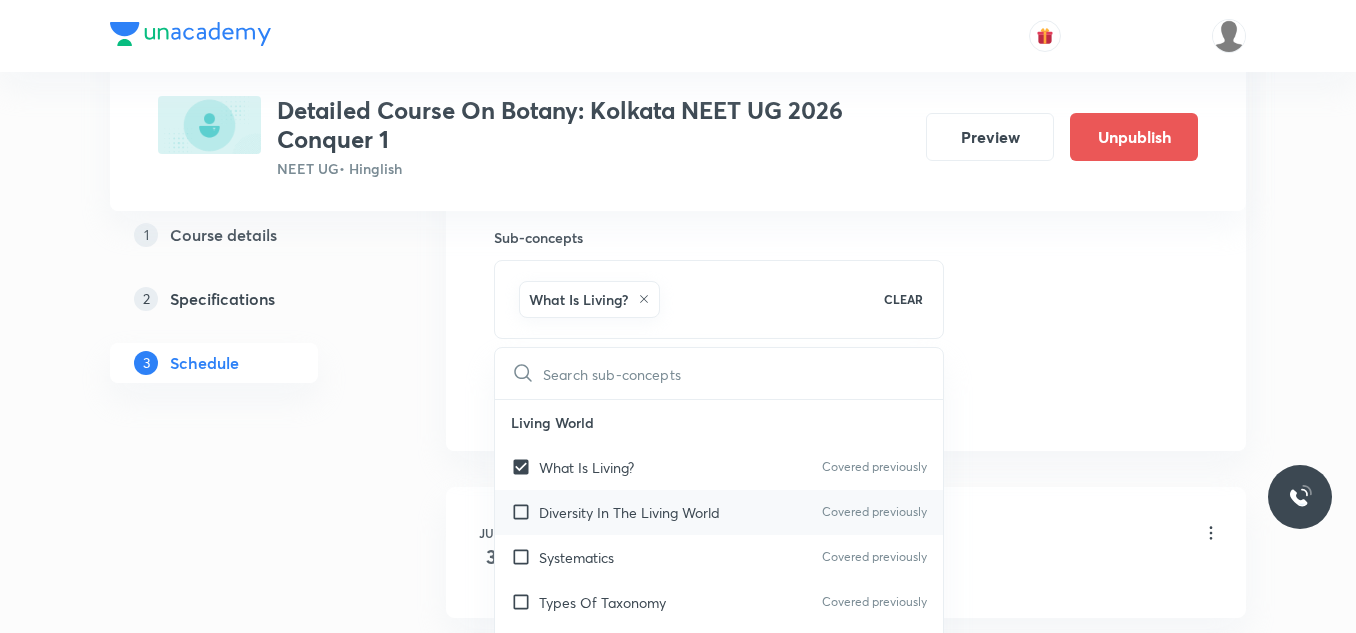 click on "Diversity In The Living World" at bounding box center (629, 512) 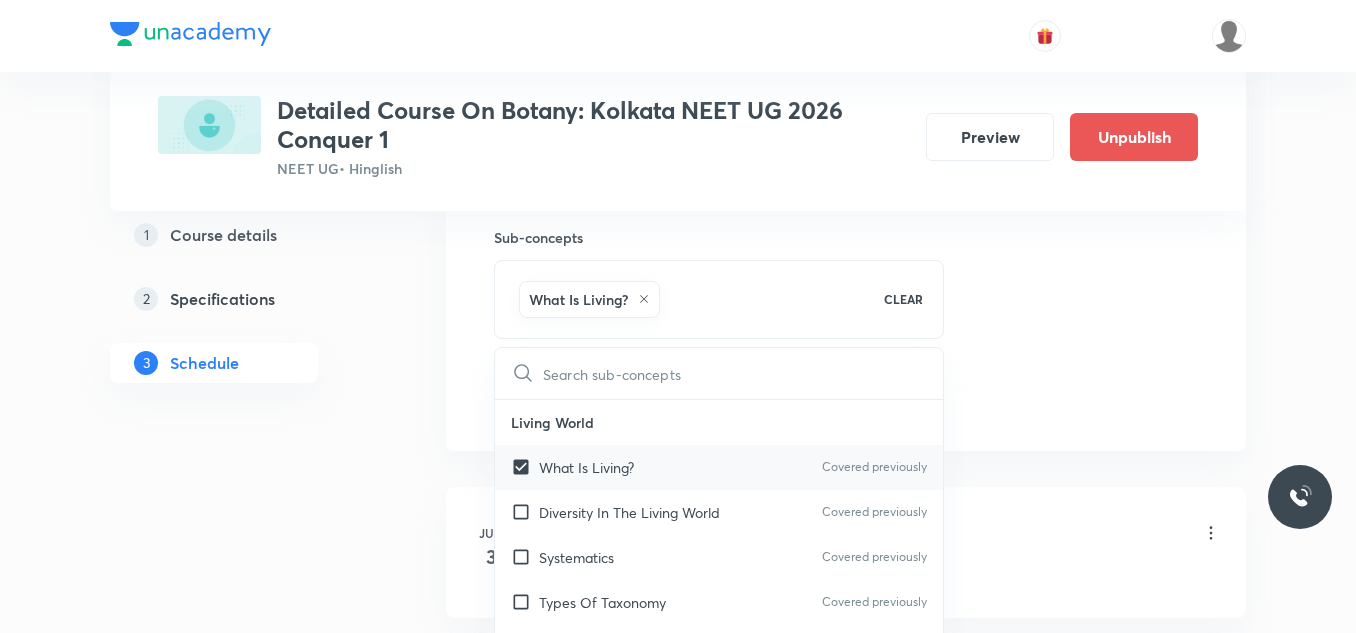 checkbox on "true" 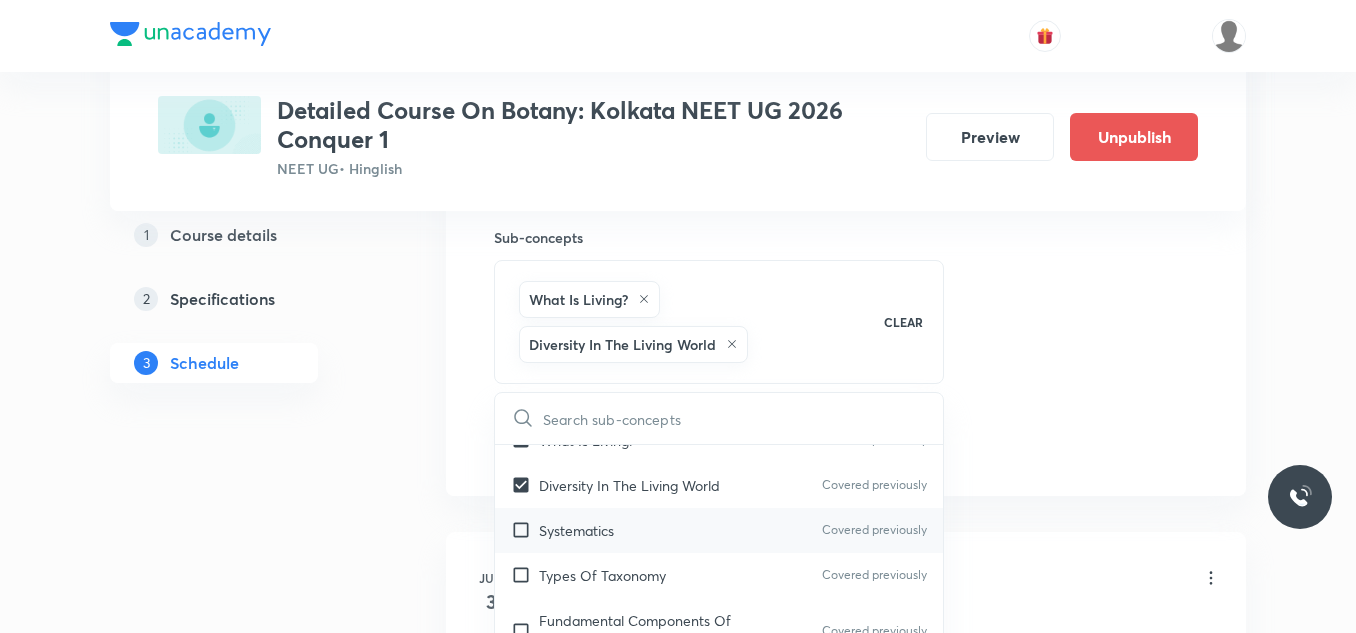 scroll, scrollTop: 100, scrollLeft: 0, axis: vertical 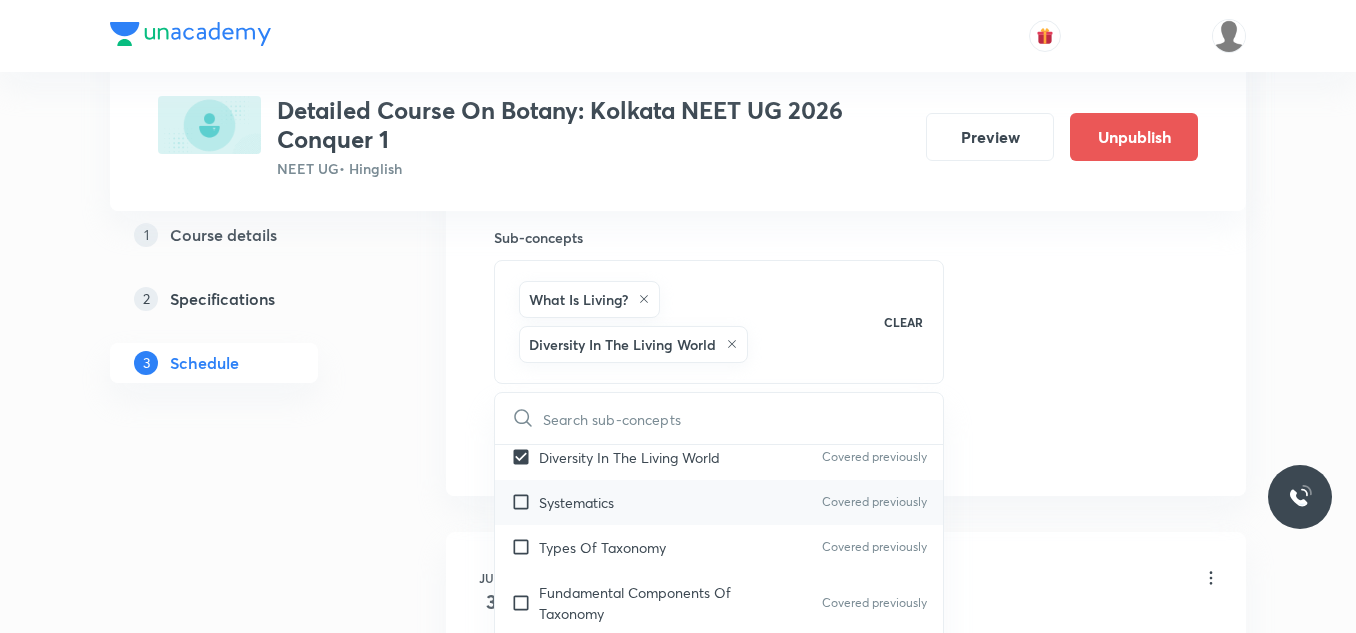drag, startPoint x: 579, startPoint y: 496, endPoint x: 587, endPoint y: 546, distance: 50.635956 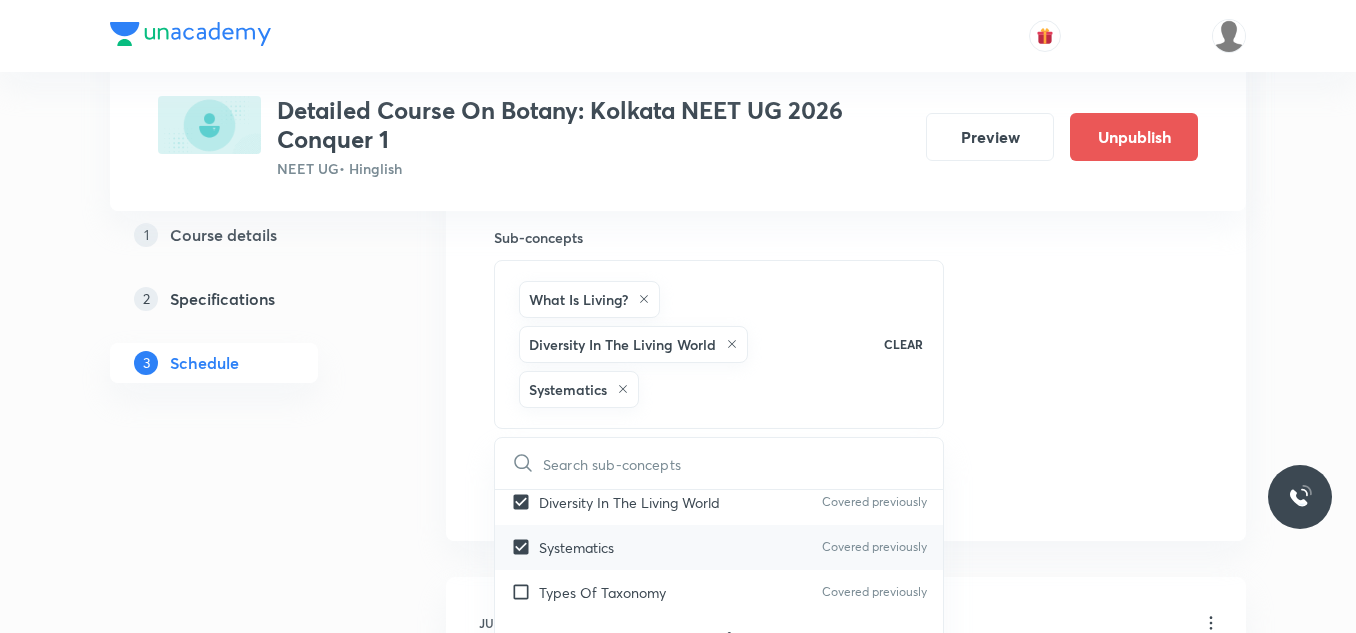click on "Systematics" at bounding box center (576, 547) 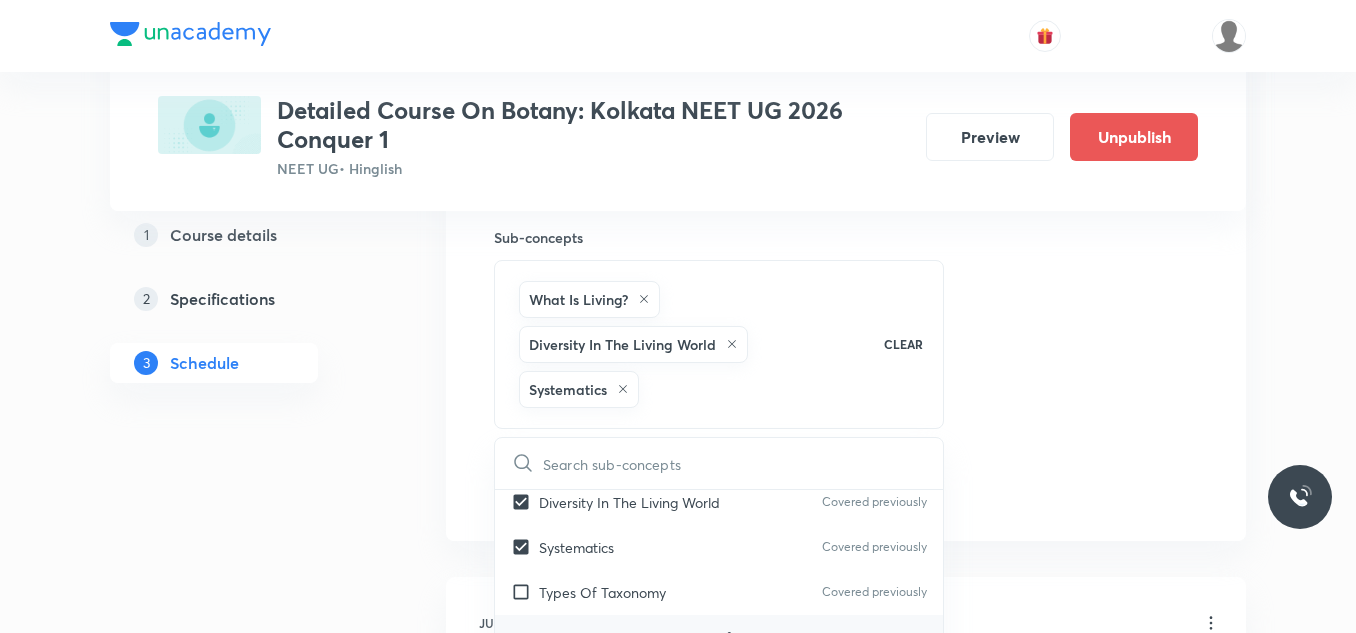 checkbox on "true" 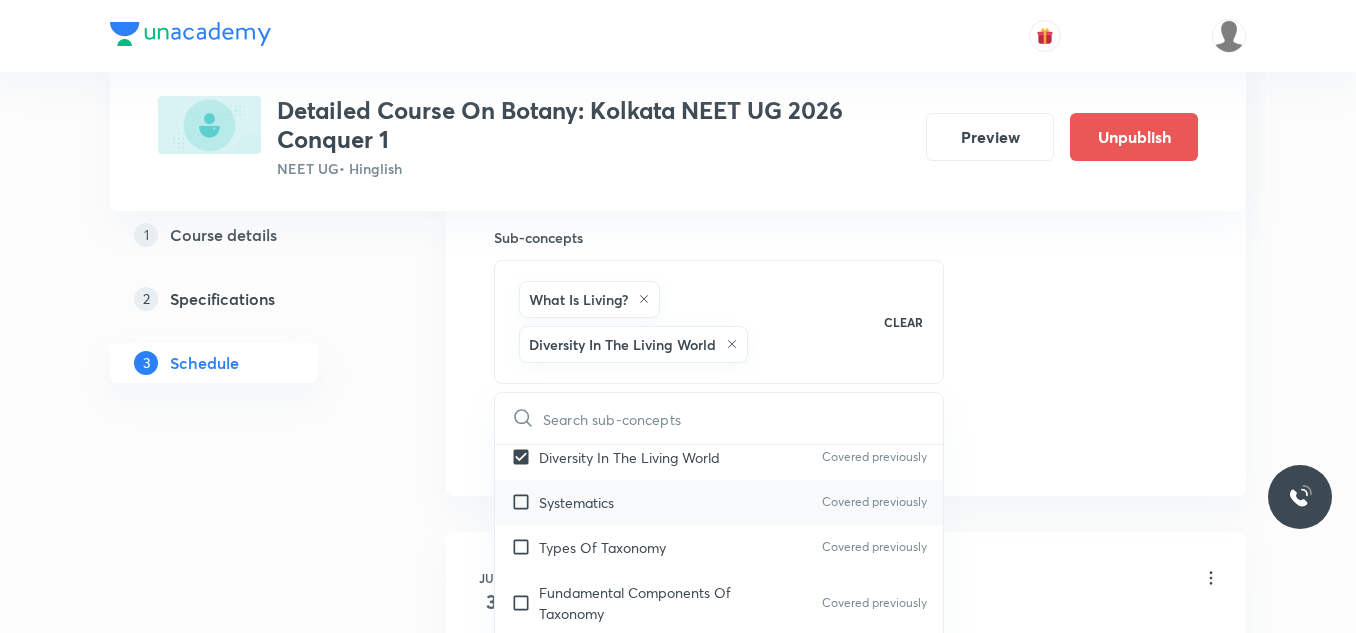 checkbox on "true" 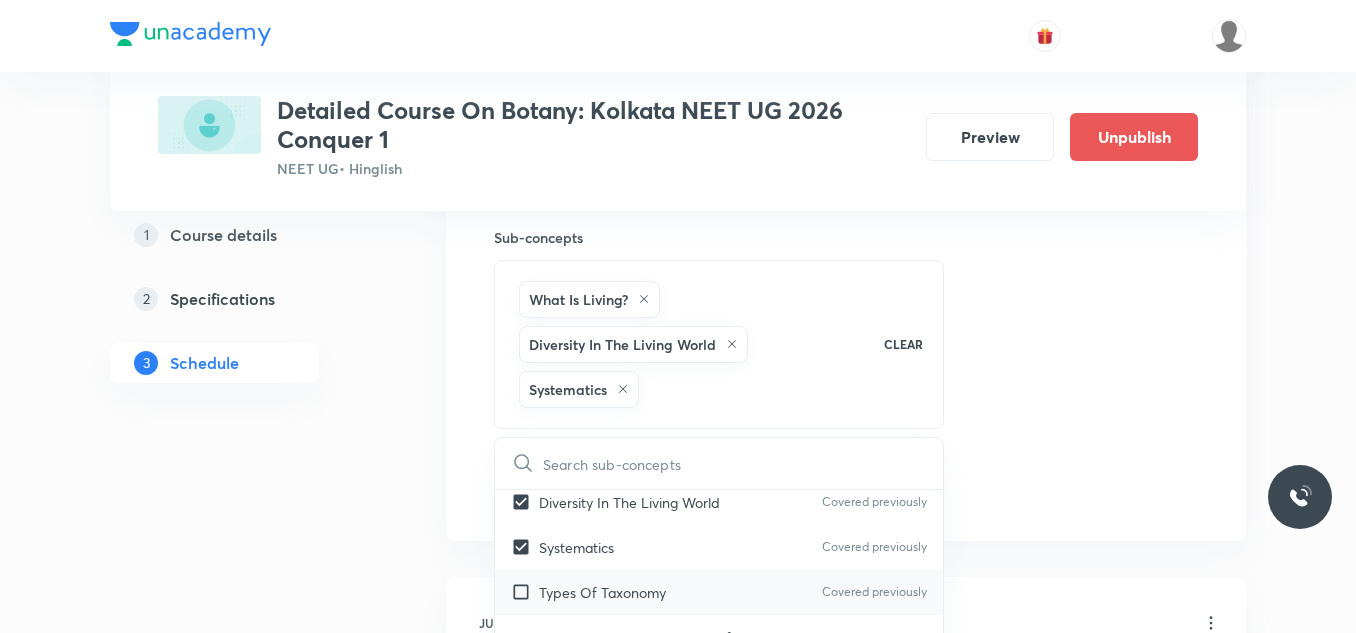 click on "Types Of Taxonomy" at bounding box center (602, 592) 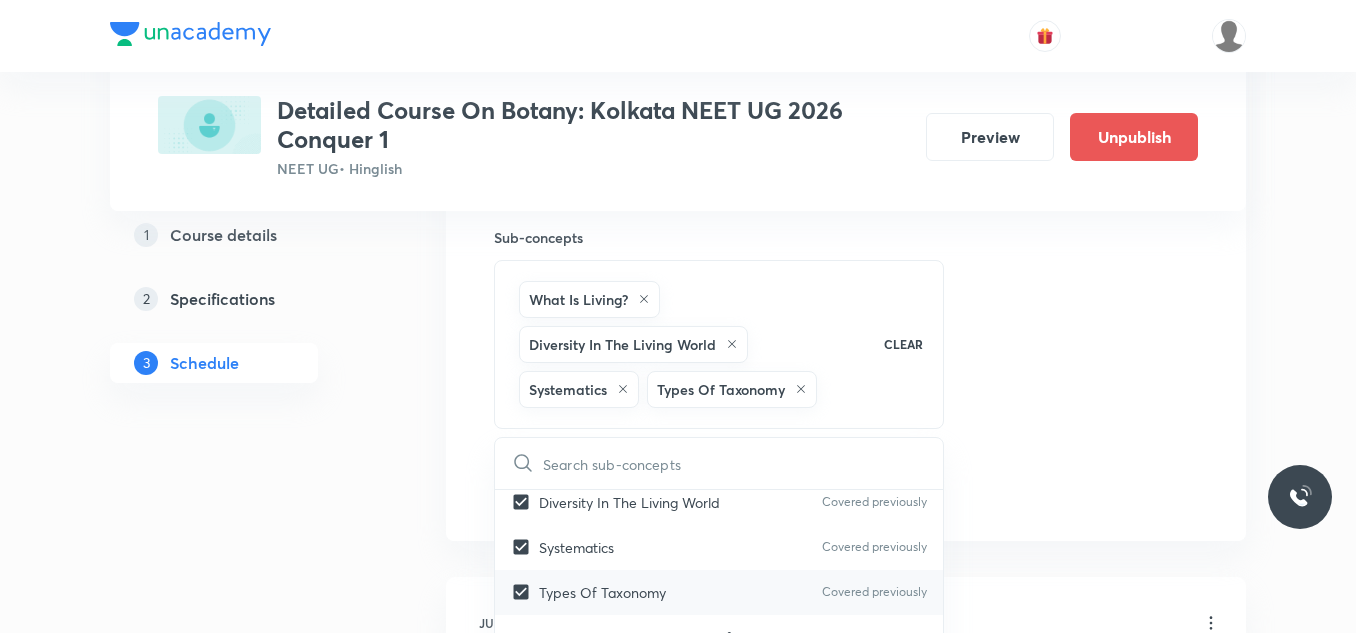 scroll, scrollTop: 200, scrollLeft: 0, axis: vertical 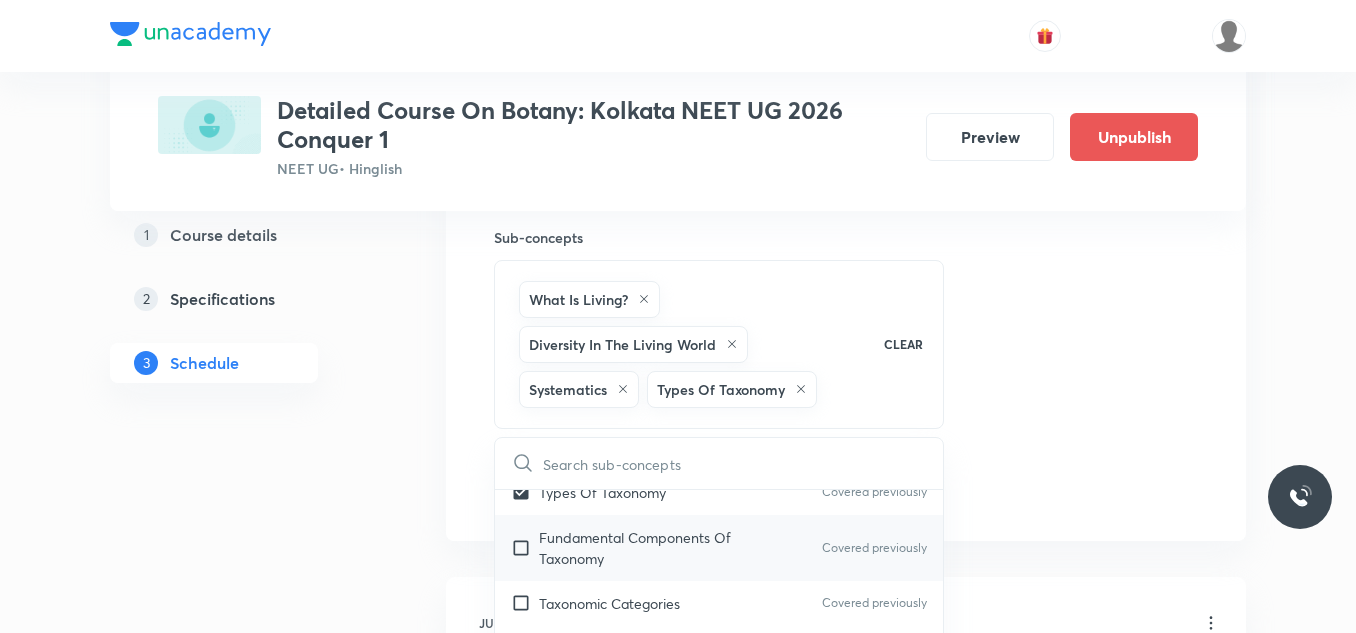 click on "Fundamental Components Of Taxonomy" at bounding box center (640, 548) 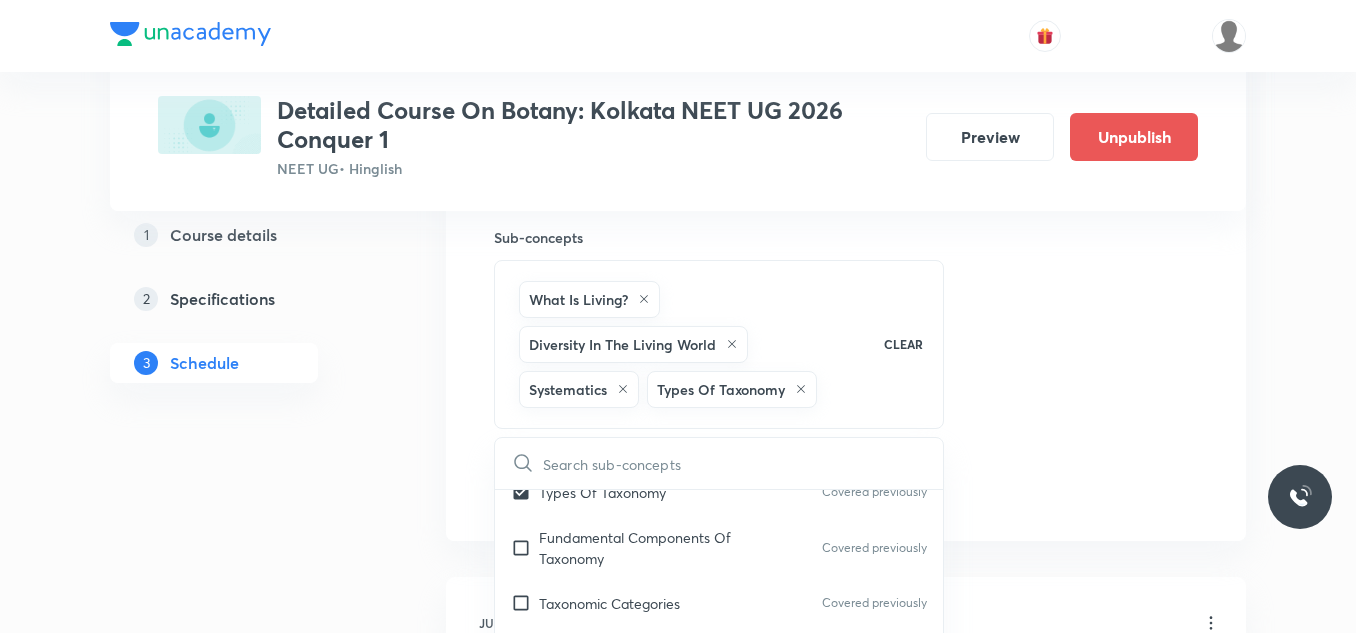 checkbox on "true" 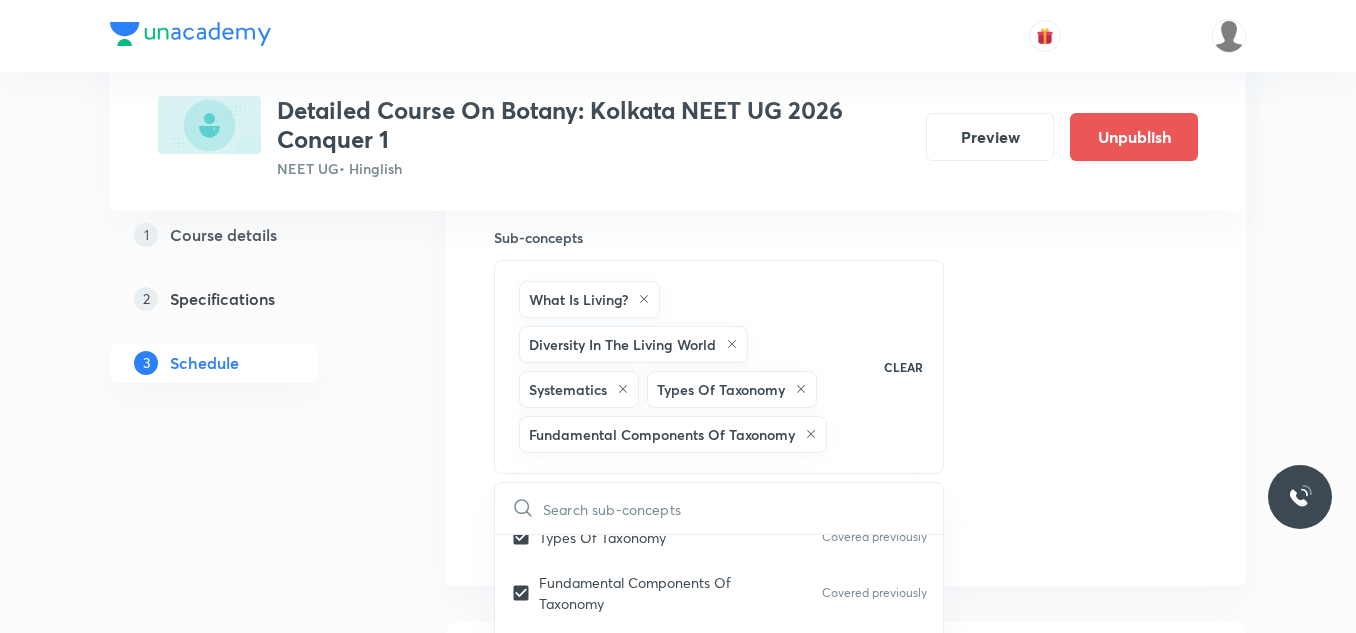 click on "Session  31 Live class Session title 36/99 Session on Biological Classification ​ Schedule for Aug 8, 2025, 11:40 AM ​ Duration (in minutes) 90 ​   Session type Online Offline Room Room-101 Sub-concepts What Is Living? Diversity In The Living World Systematics Types Of Taxonomy Fundamental Components Of Taxonomy CLEAR ​ Living World What Is Living? Covered previously Diversity In The Living World Covered previously Systematics Covered previously Types Of Taxonomy Covered previously Fundamental Components Of Taxonomy Covered previously Taxonomic Categories Covered previously Taxonomical Aids Covered previously The Three Domains Of Life Covered previously Biological Nomenclature  Covered previously Biological Classification System Of Classification Covered previously Kingdom Monera Covered previously Kingdom Protista Covered previously Kingdom Fungi Covered previously Kingdom Plantae Covered previously Kingdom Animalia Covered previously Linchens Covered previously Mycorrhiza Covered previously Virus ER" at bounding box center [846, 5] 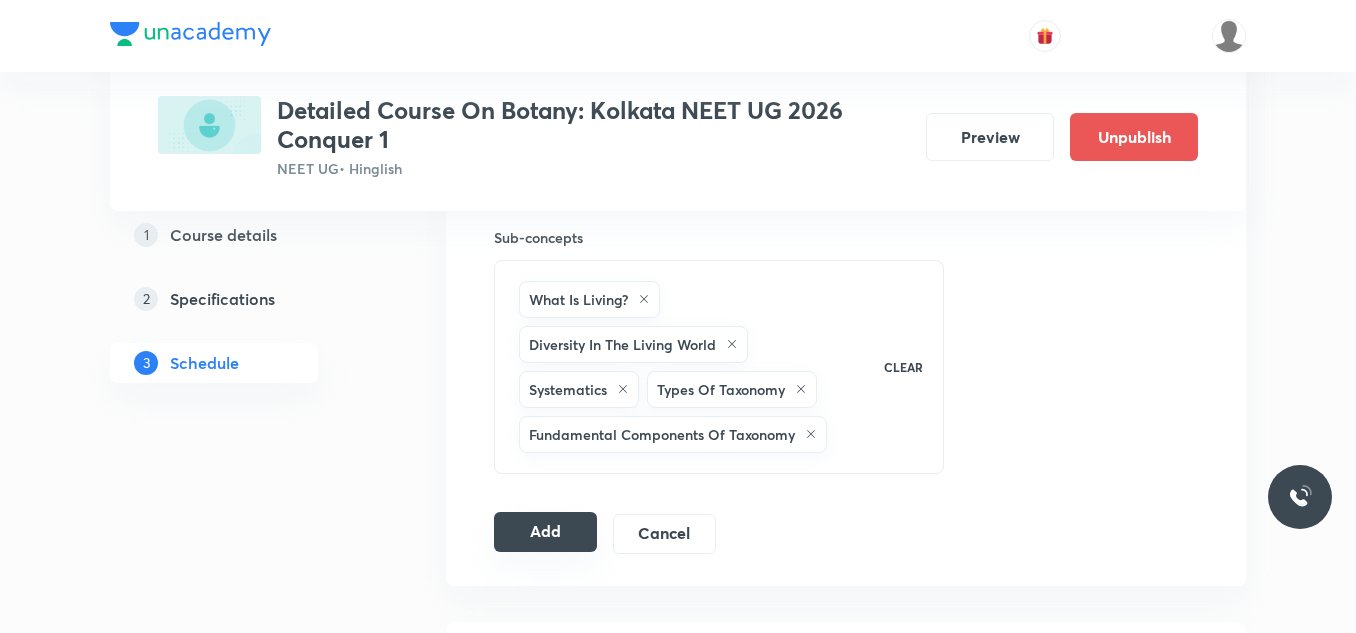click on "Add" at bounding box center [545, 532] 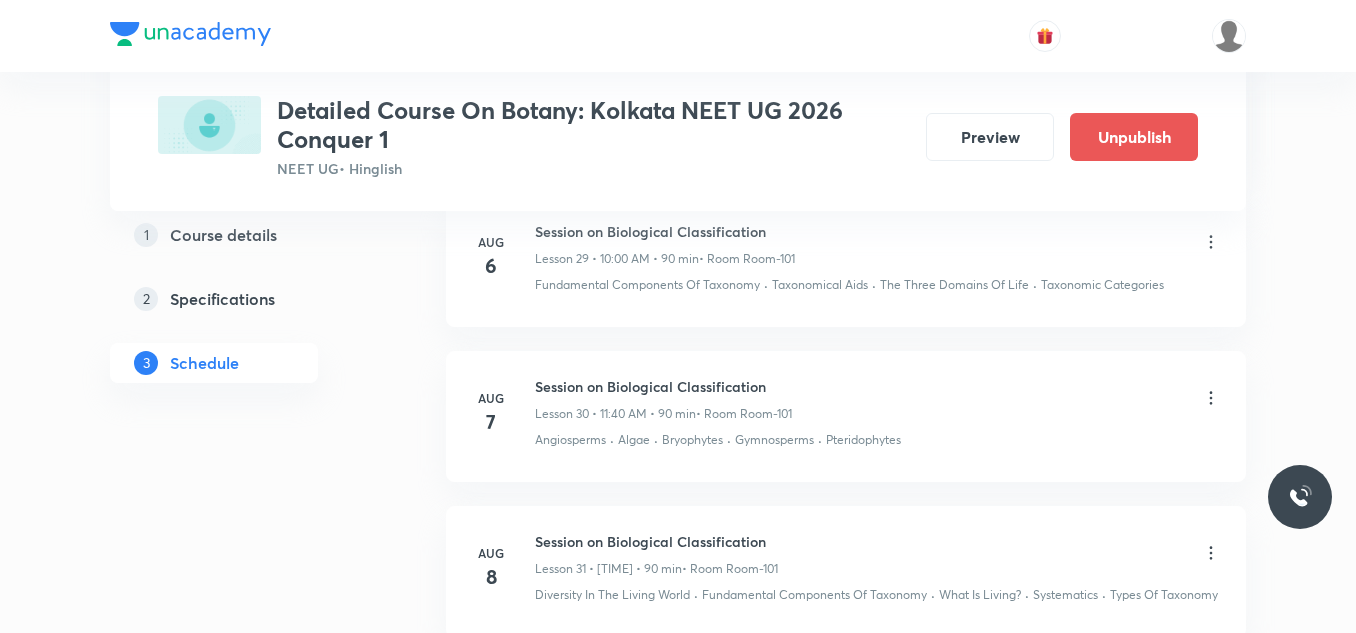 scroll, scrollTop: 4893, scrollLeft: 0, axis: vertical 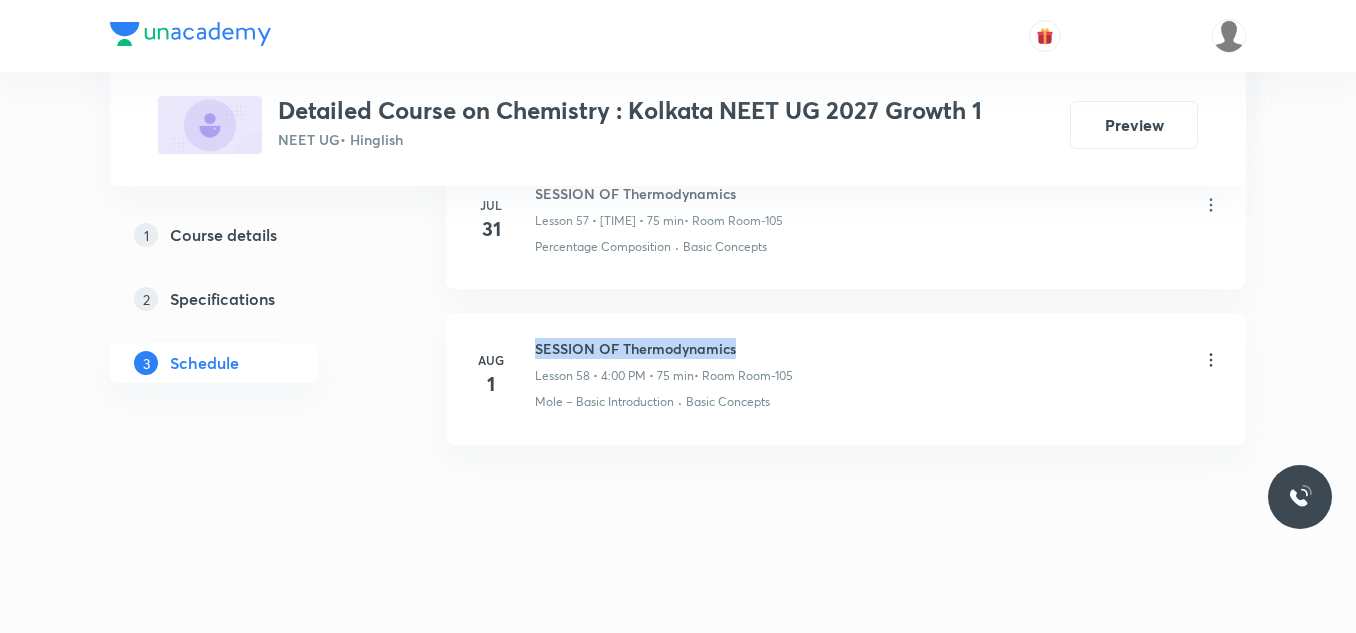 drag, startPoint x: 534, startPoint y: 341, endPoint x: 942, endPoint y: 355, distance: 408.2401 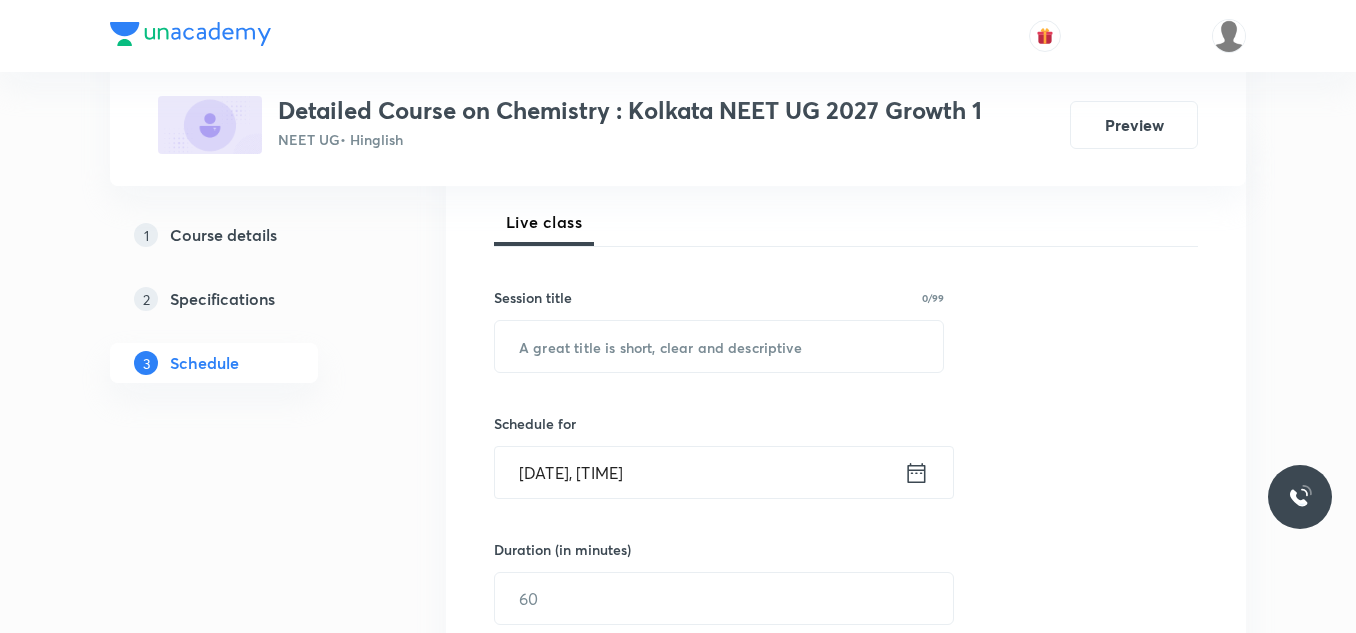 scroll, scrollTop: 300, scrollLeft: 0, axis: vertical 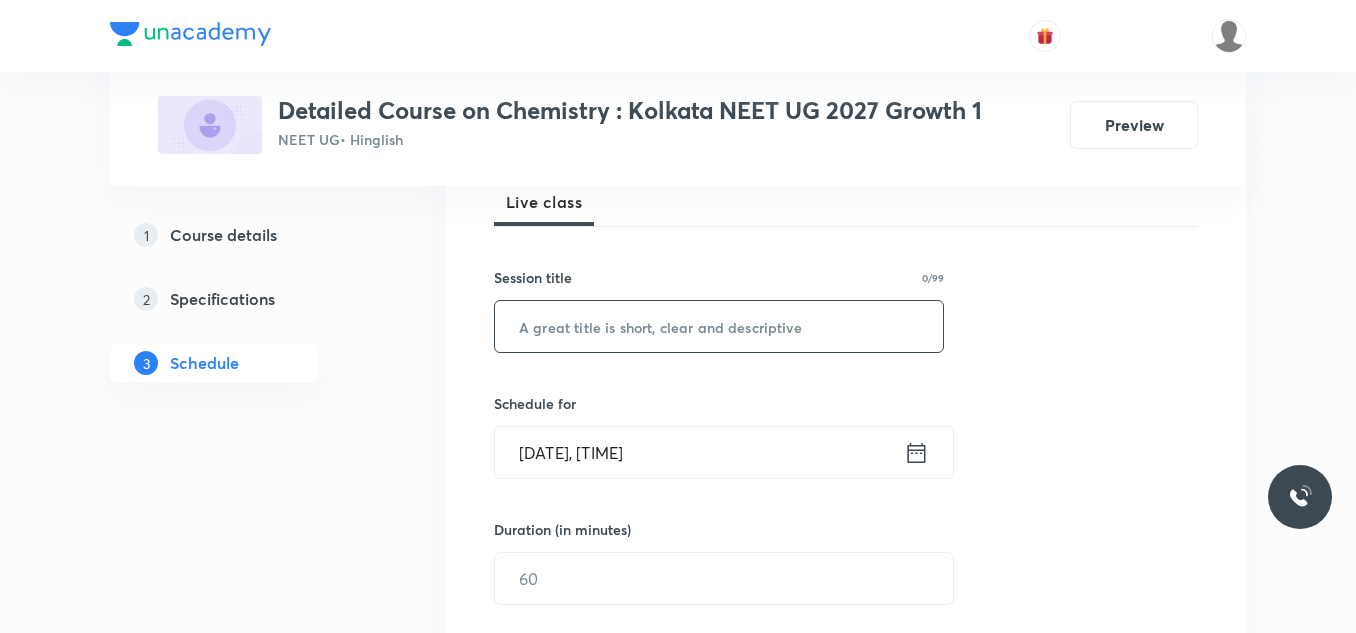 click at bounding box center (719, 326) 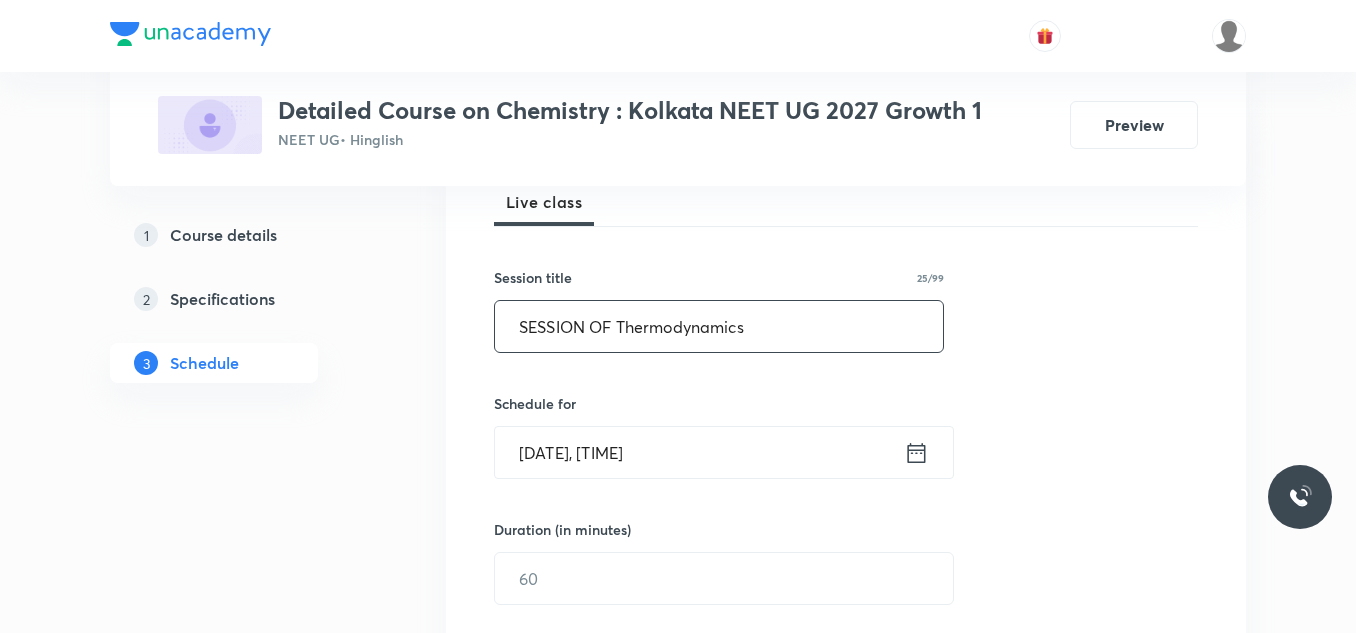 type on "SESSION OF Thermodynamics" 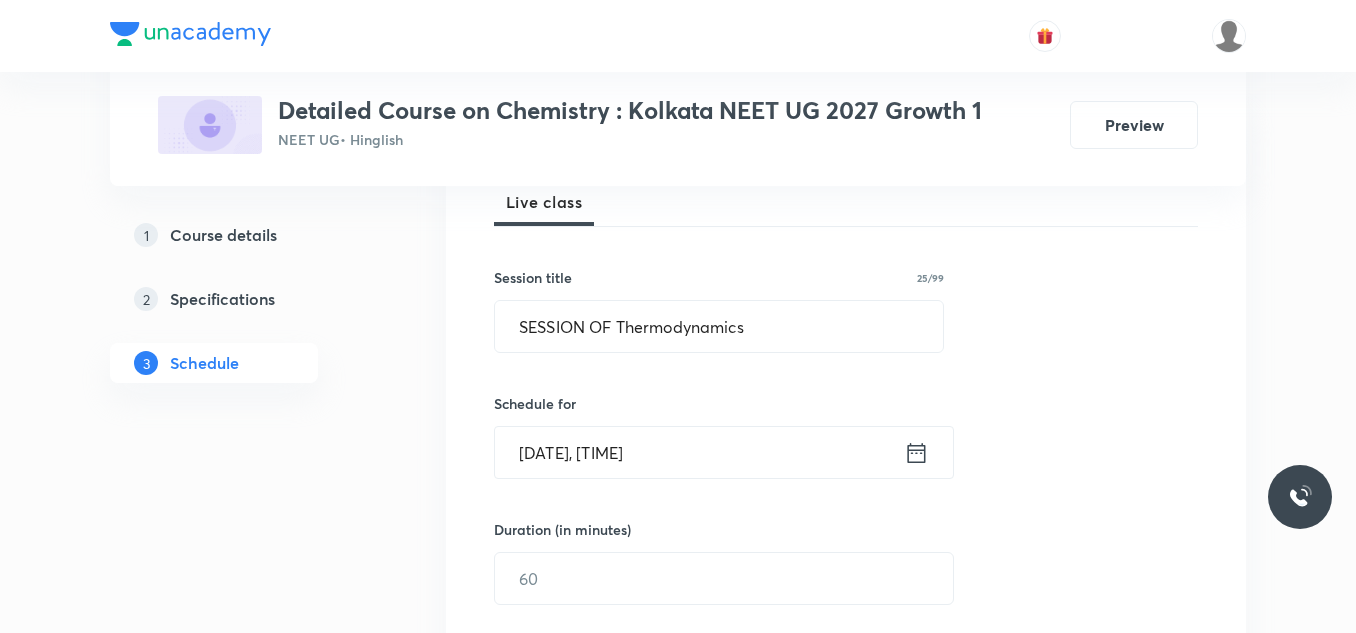 click on "Aug 3, 2025, 9:41 AM" at bounding box center (699, 452) 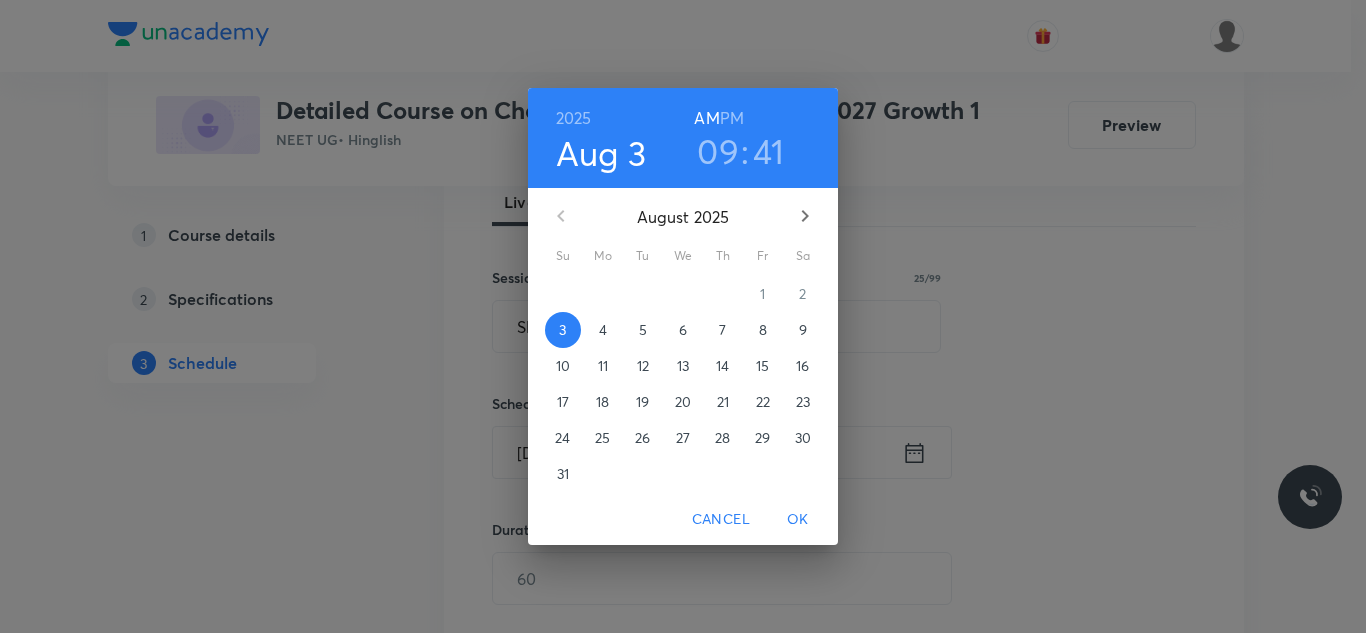 click on "5" at bounding box center (643, 330) 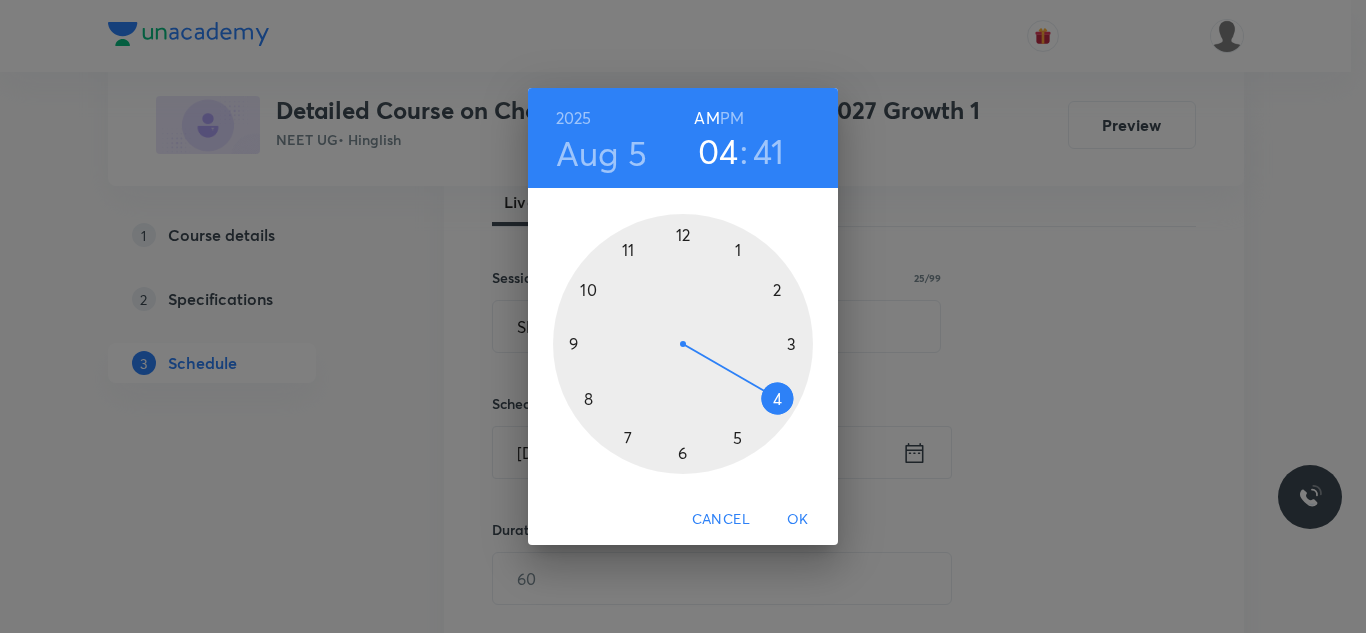 drag, startPoint x: 568, startPoint y: 328, endPoint x: 777, endPoint y: 412, distance: 225.24875 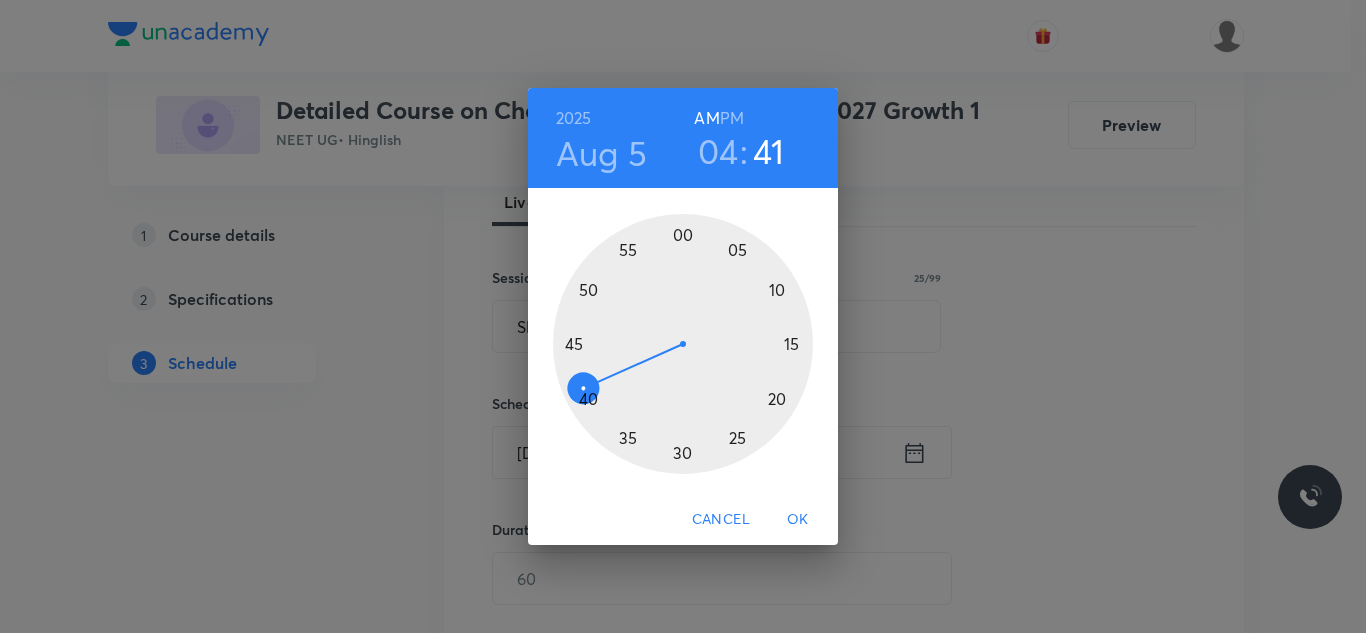 click on "PM" at bounding box center (732, 118) 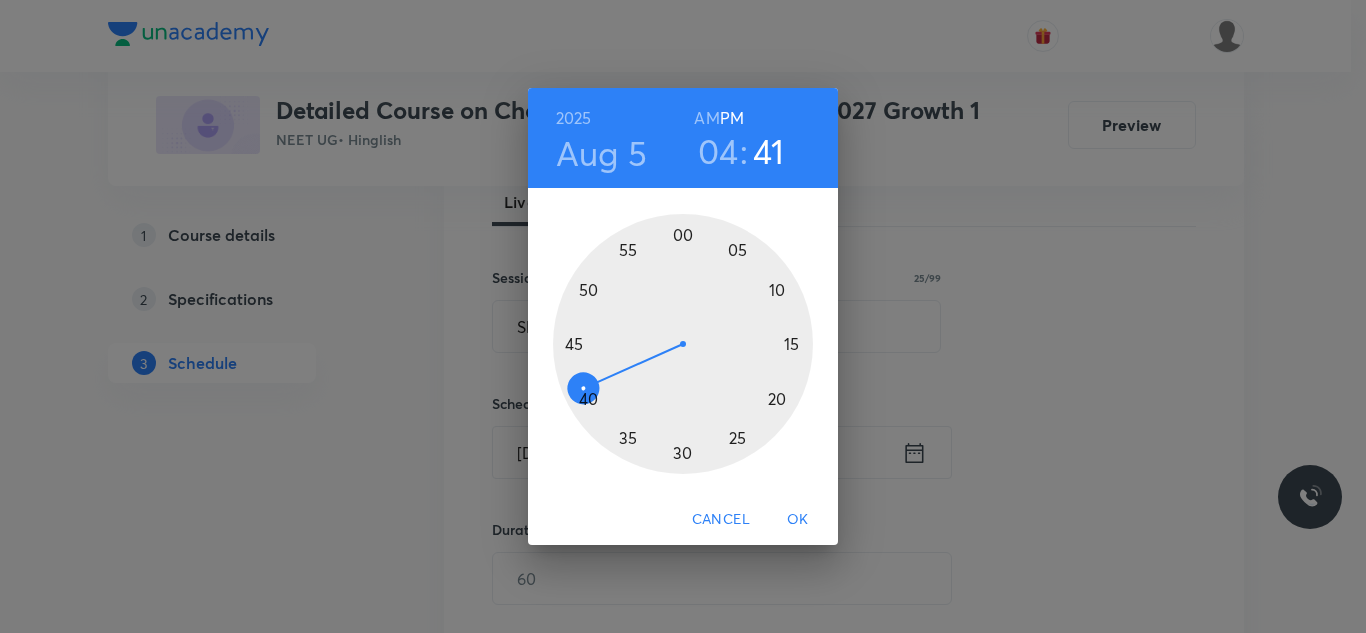 click at bounding box center (683, 344) 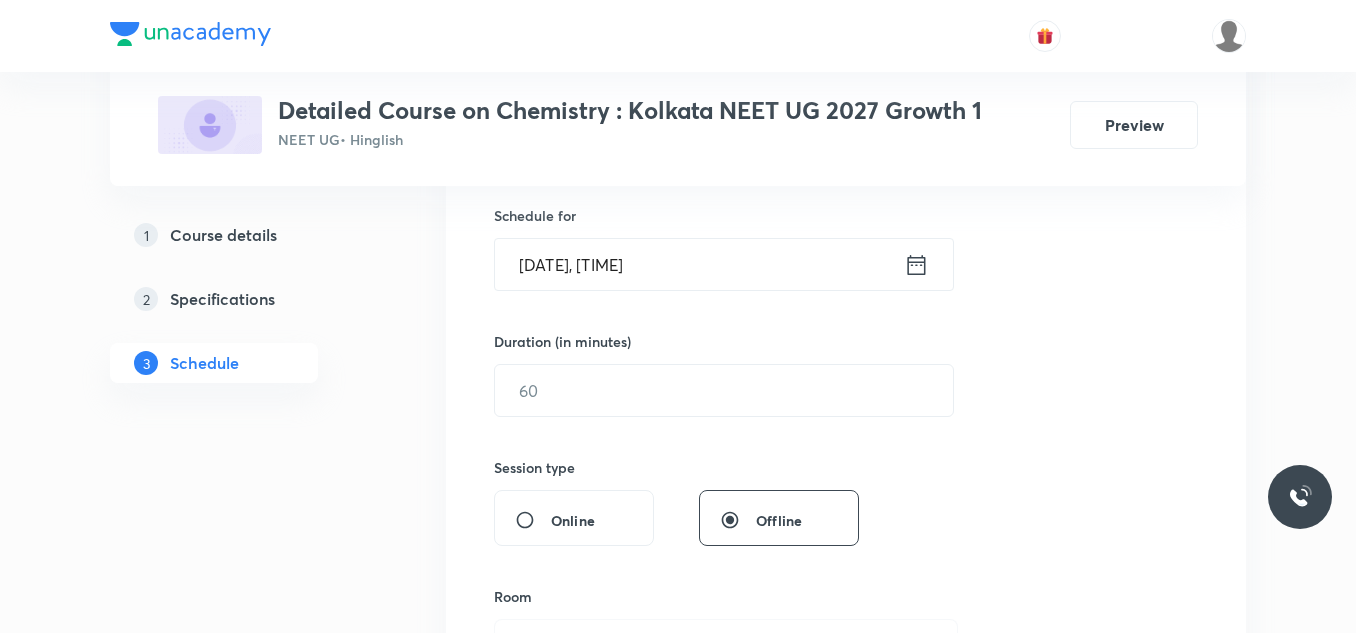 scroll, scrollTop: 500, scrollLeft: 0, axis: vertical 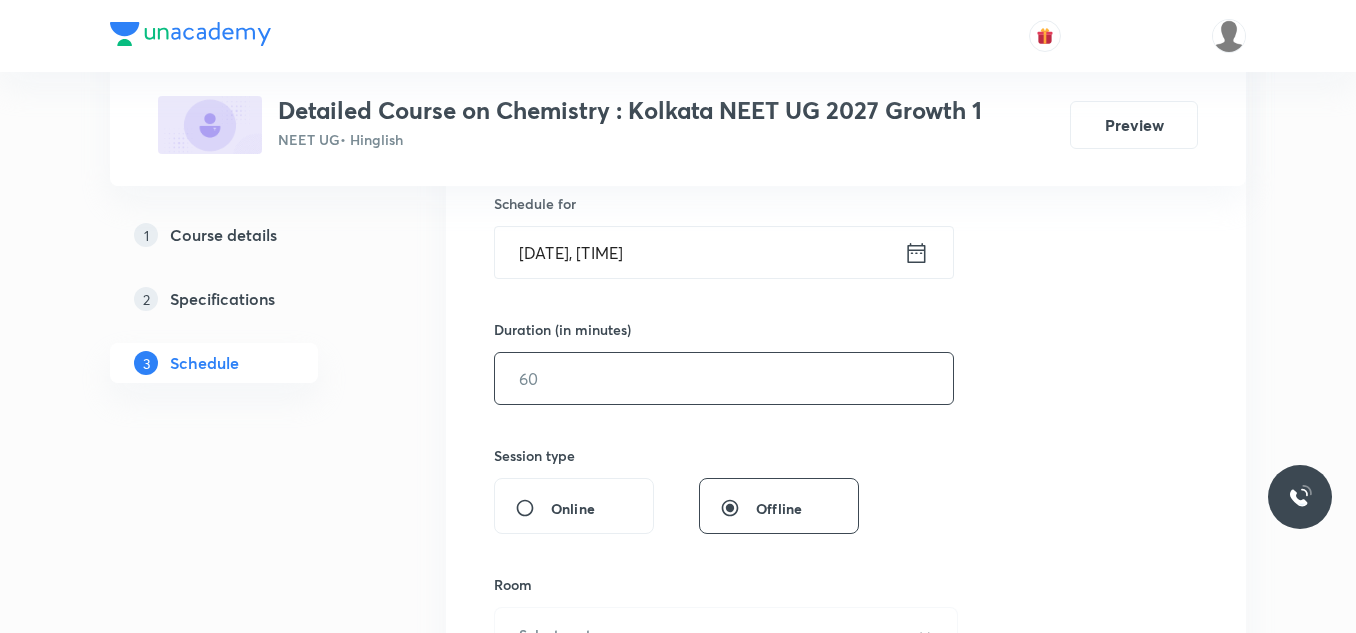 click at bounding box center [724, 378] 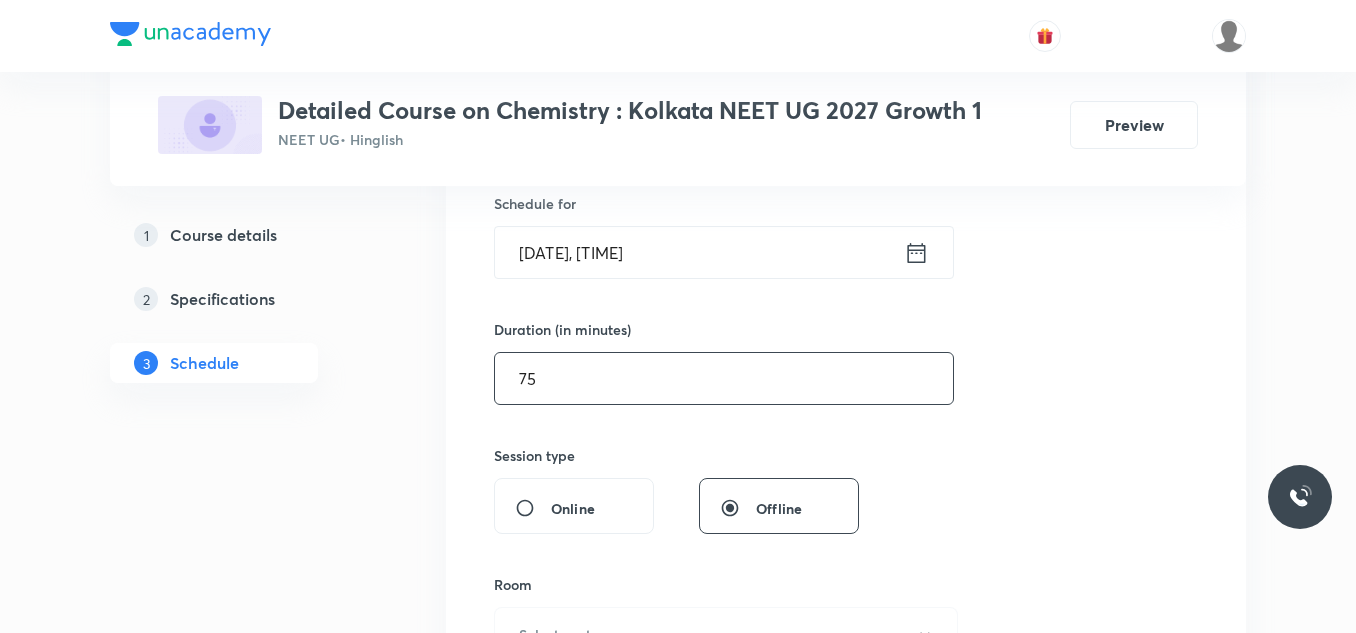 scroll, scrollTop: 700, scrollLeft: 0, axis: vertical 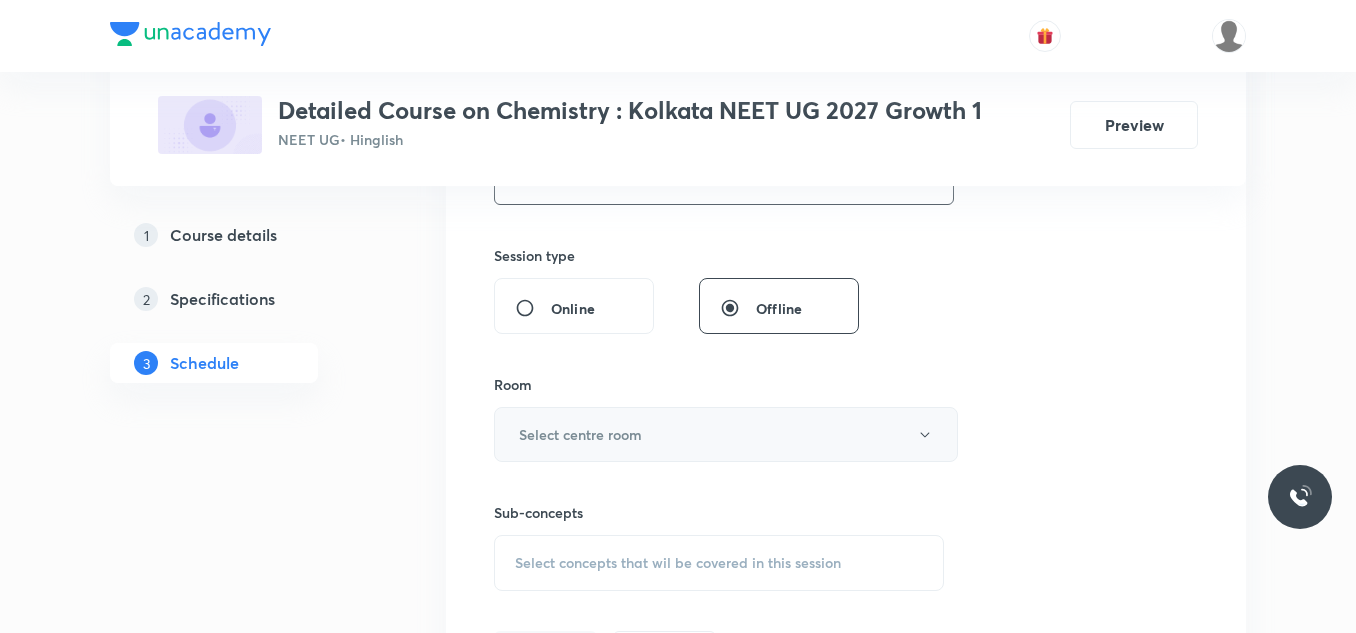 type on "75" 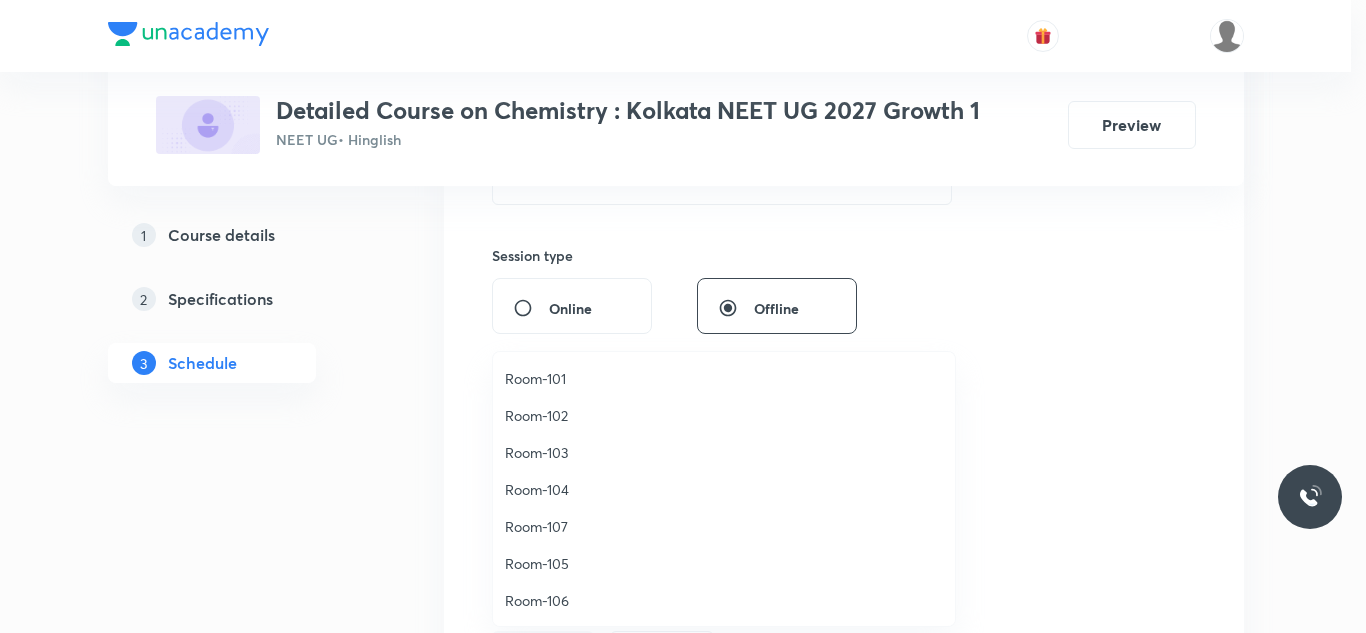 click on "Room-105" at bounding box center (724, 563) 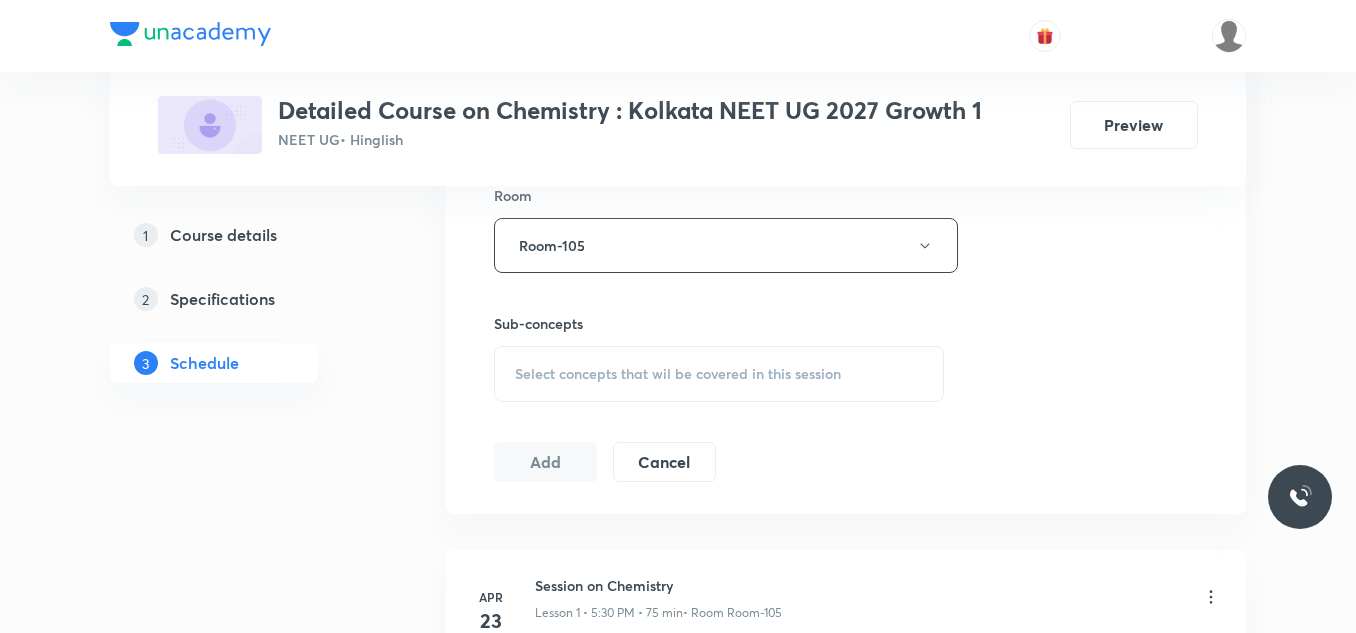 scroll, scrollTop: 900, scrollLeft: 0, axis: vertical 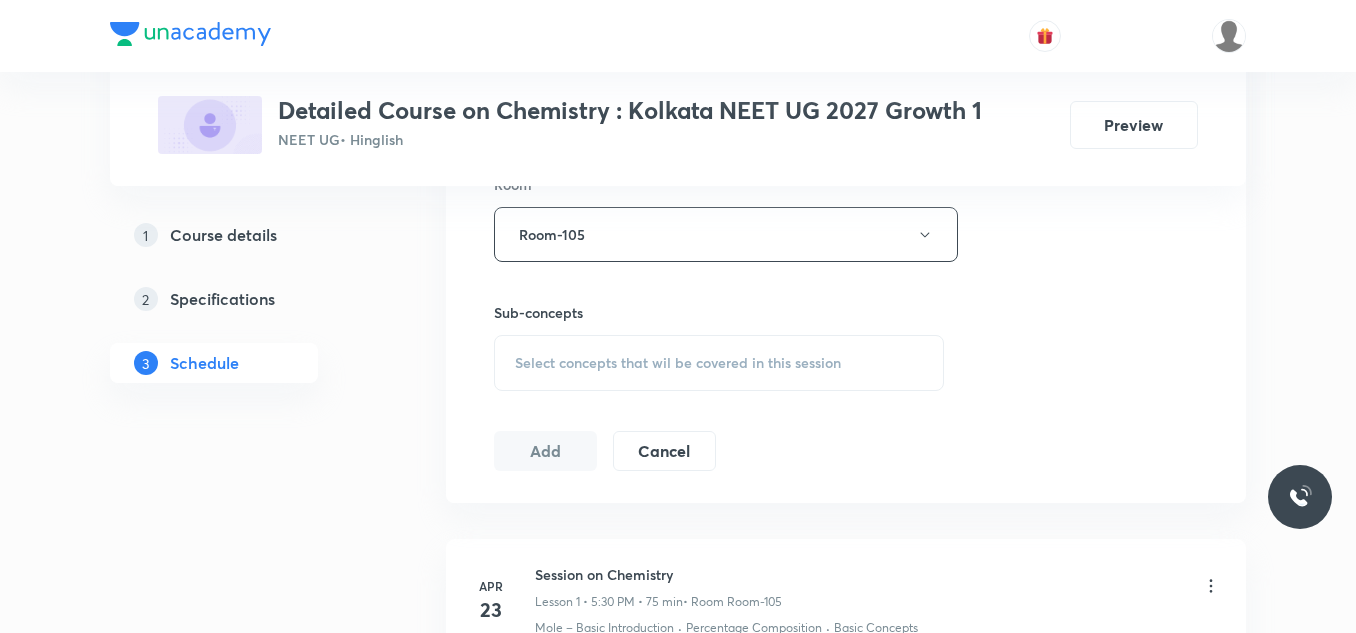 click on "Select concepts that wil be covered in this session" at bounding box center (678, 363) 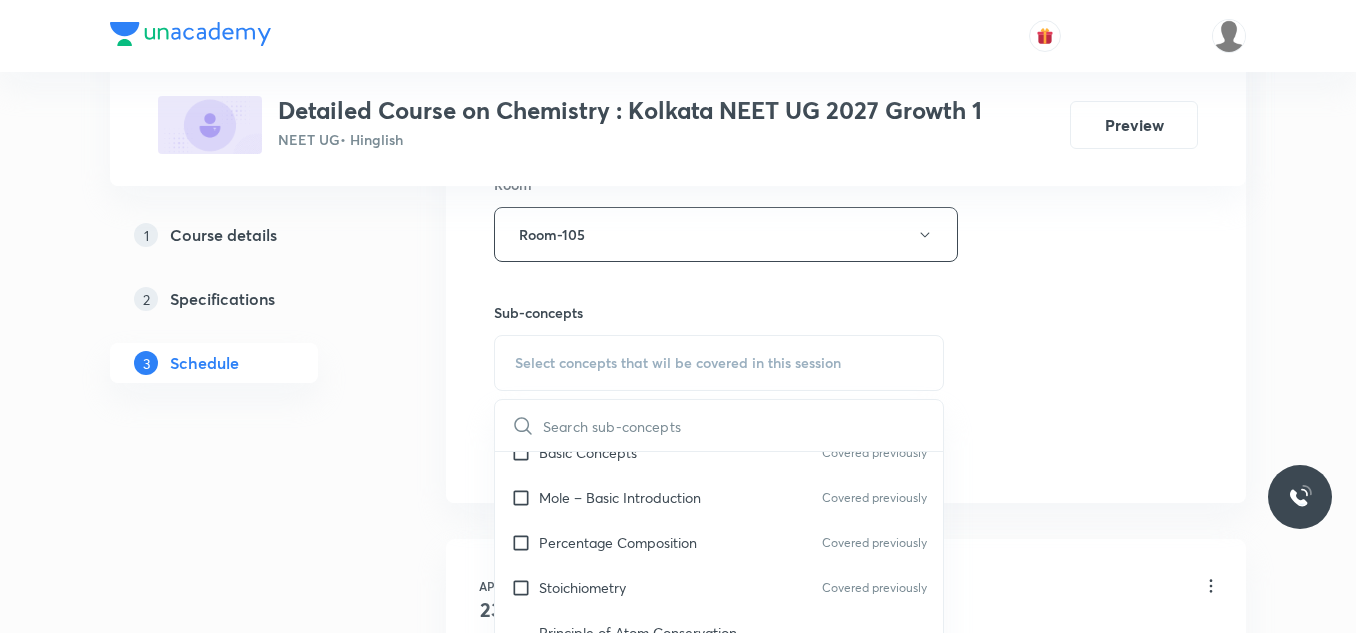 scroll, scrollTop: 100, scrollLeft: 0, axis: vertical 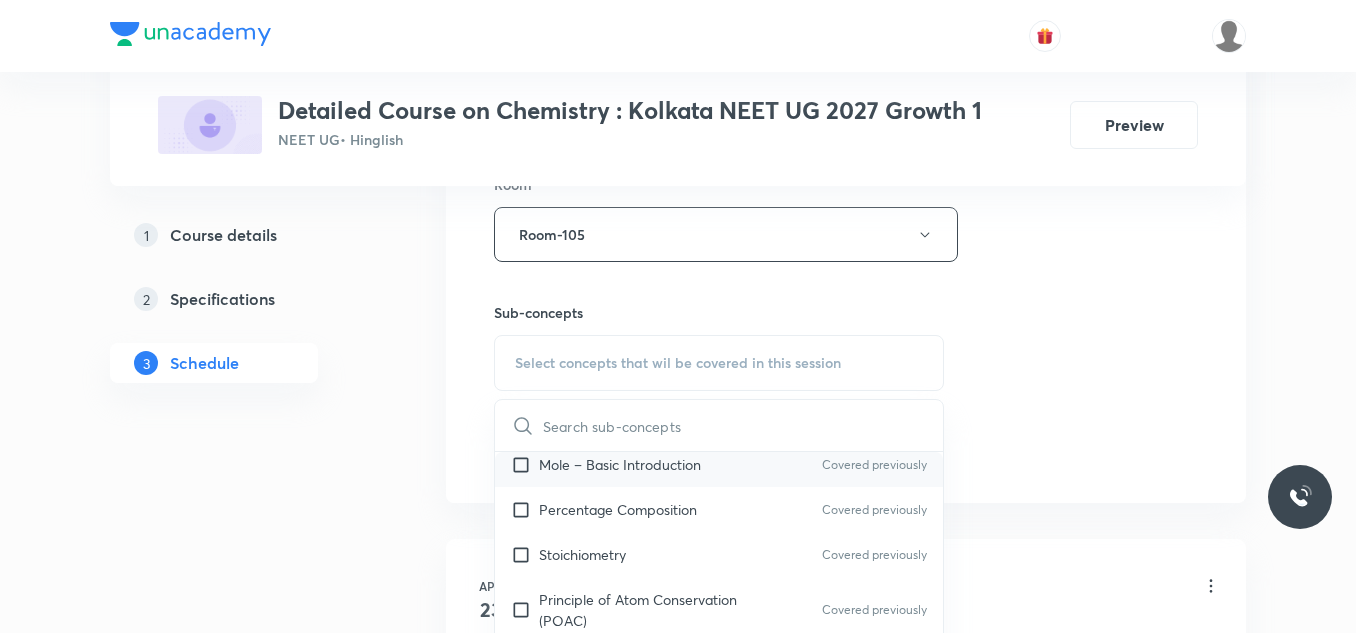 click on "Mole – Basic Introduction Covered previously" at bounding box center [719, 464] 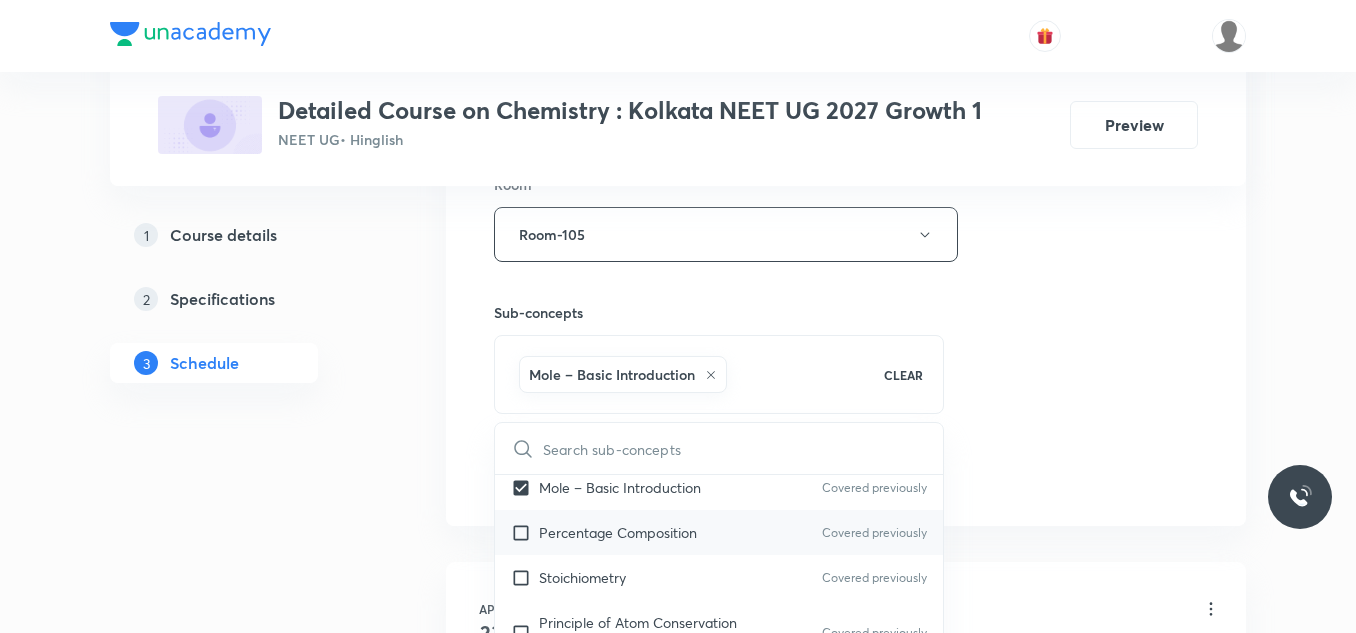 click on "Percentage Composition" at bounding box center (618, 532) 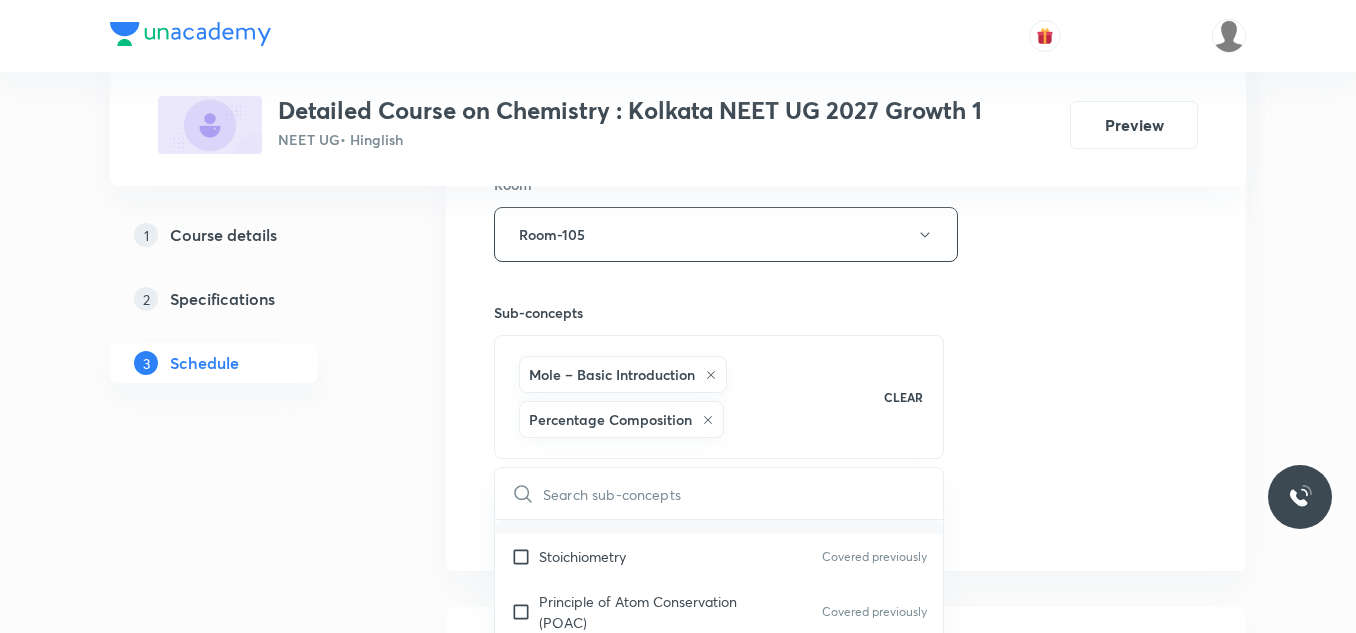 scroll, scrollTop: 200, scrollLeft: 0, axis: vertical 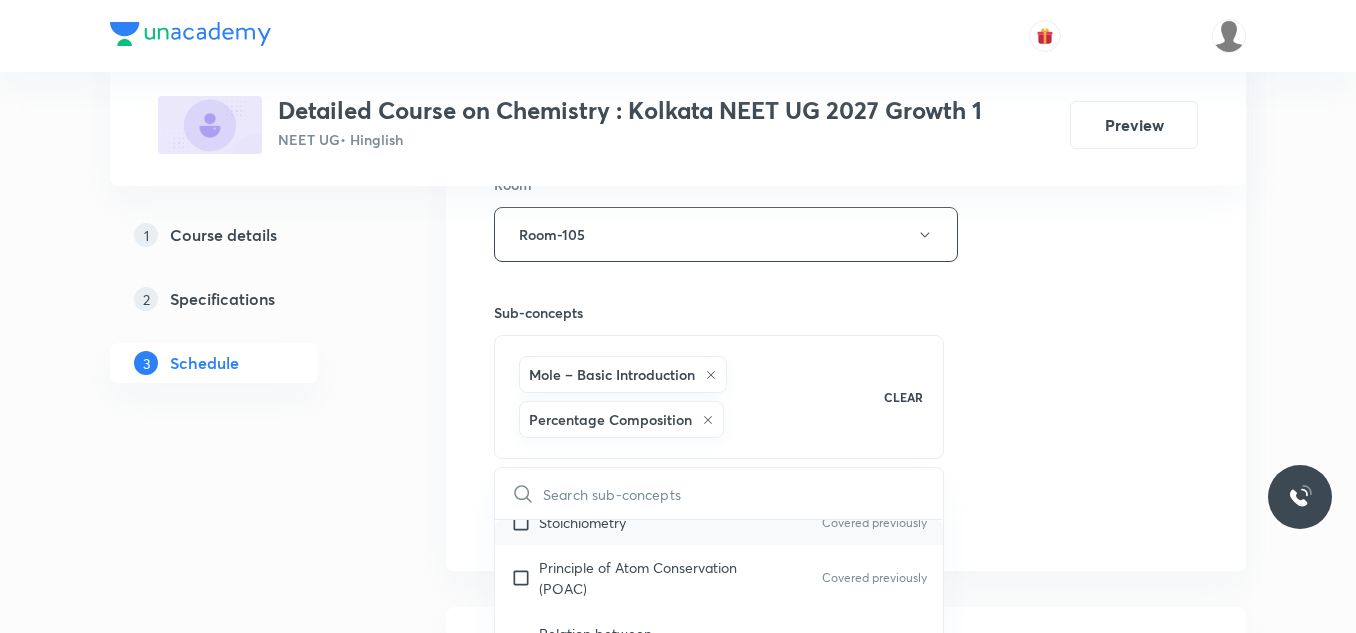click on "Stoichiometry" at bounding box center [582, 522] 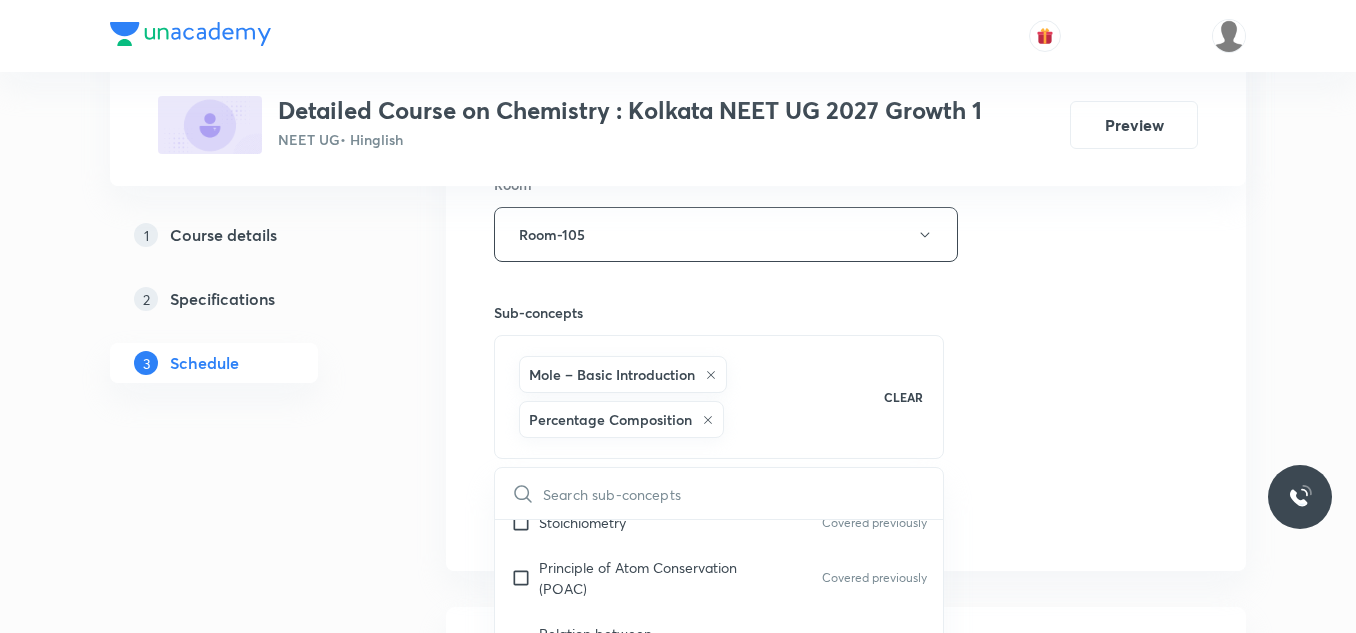 checkbox on "true" 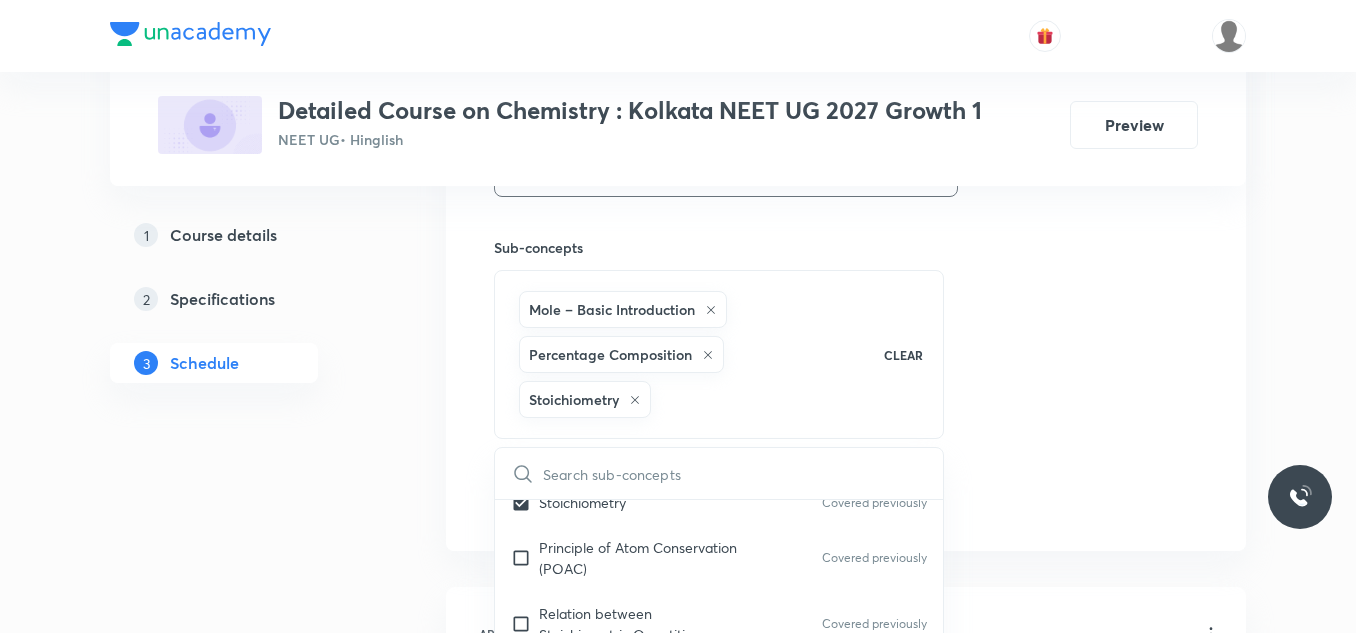 scroll, scrollTop: 1000, scrollLeft: 0, axis: vertical 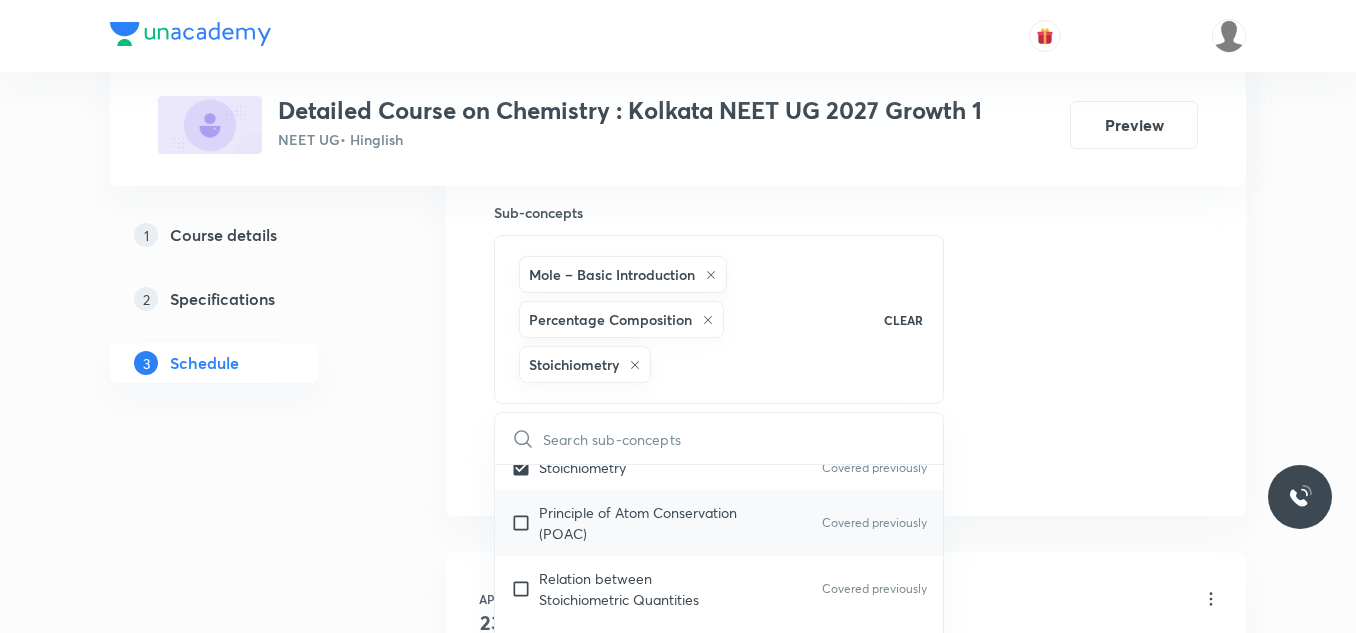 click on "Principle of Atom Conservation (POAC)" at bounding box center [640, 523] 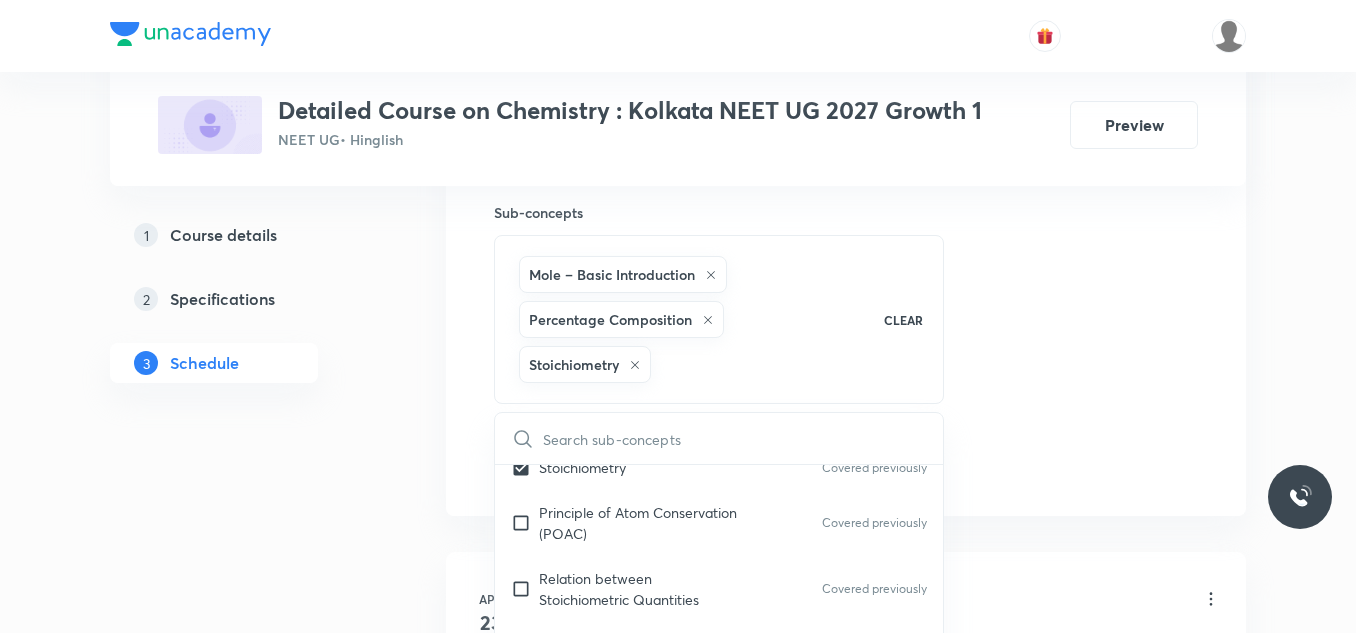 checkbox on "true" 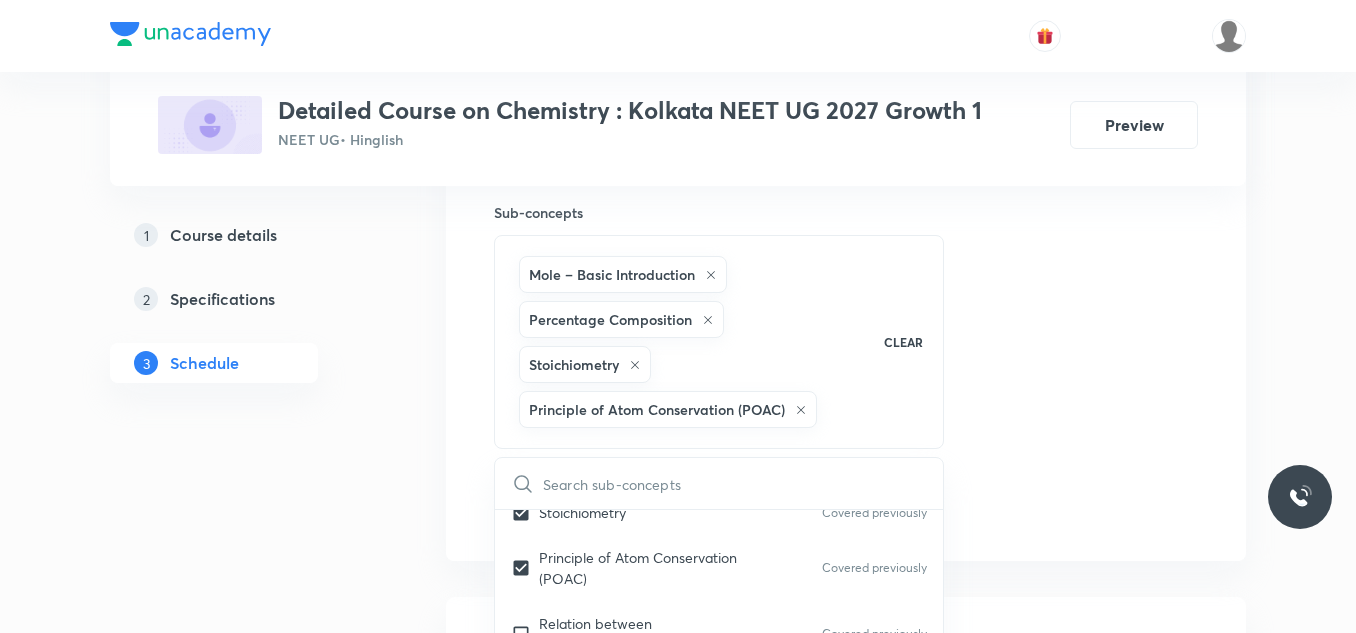 click on "Session  59 Live class Session title 25/99 SESSION OF Thermodynamics ​ Schedule for Aug 5, 2025, 4:00 PM ​ Duration (in minutes) 75 ​   Session type Online Offline Room Room-105 Sub-concepts Mole – Basic Introduction Percentage Composition Stoichiometry Principle of Atom Conservation (POAC) CLEAR ​ General Topics & Mole Concept Basic Concepts Covered previously Mole – Basic Introduction Covered previously Percentage Composition Covered previously Stoichiometry Covered previously Principle of Atom Conservation (POAC) Covered previously Relation between Stoichiometric Quantities Covered previously Application of Mole Concept: Gravimetric Analysis Covered previously Electronic Configuration Of Atoms (Hund's rule) Covered previously  Quantum Numbers (Magnetic Quantum no.) Covered previously Quantum Numbers(Pauli's Exclusion law) Covered previously Mean Molar Mass or Molecular Mass Covered previously Variation of Conductivity with Concentration Covered previously Mechanism of Corrosion Atomic Structure" at bounding box center (846, -20) 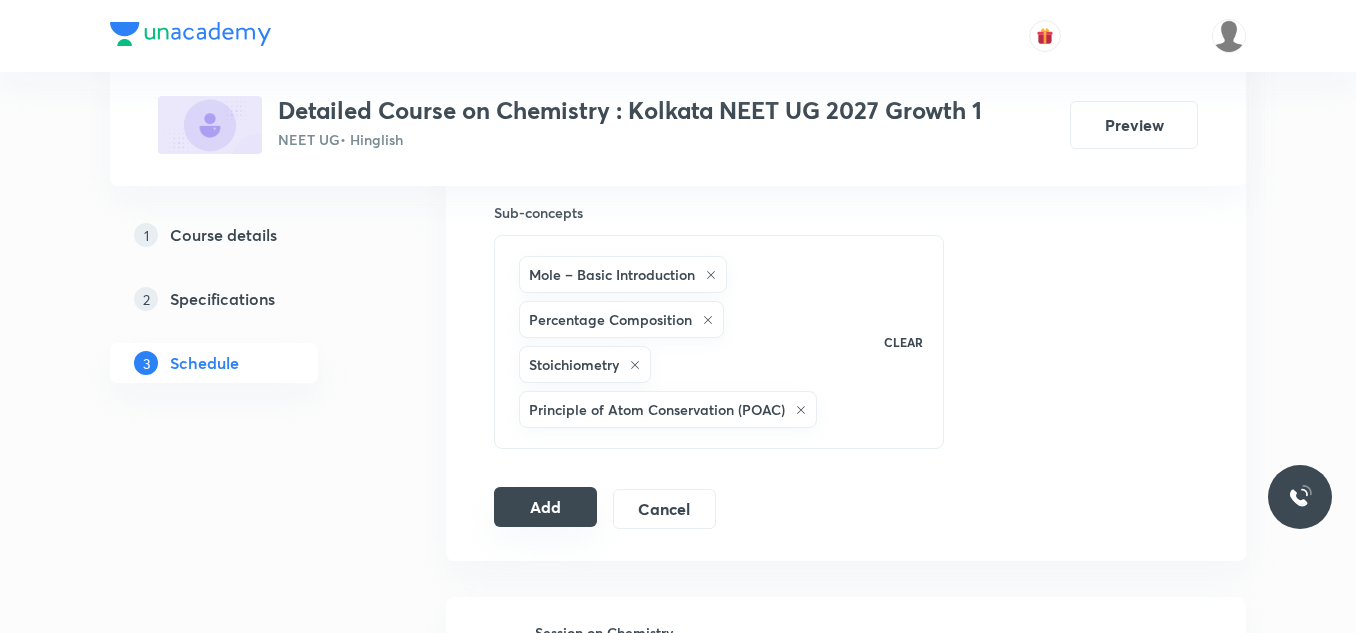 click on "Add" at bounding box center [545, 507] 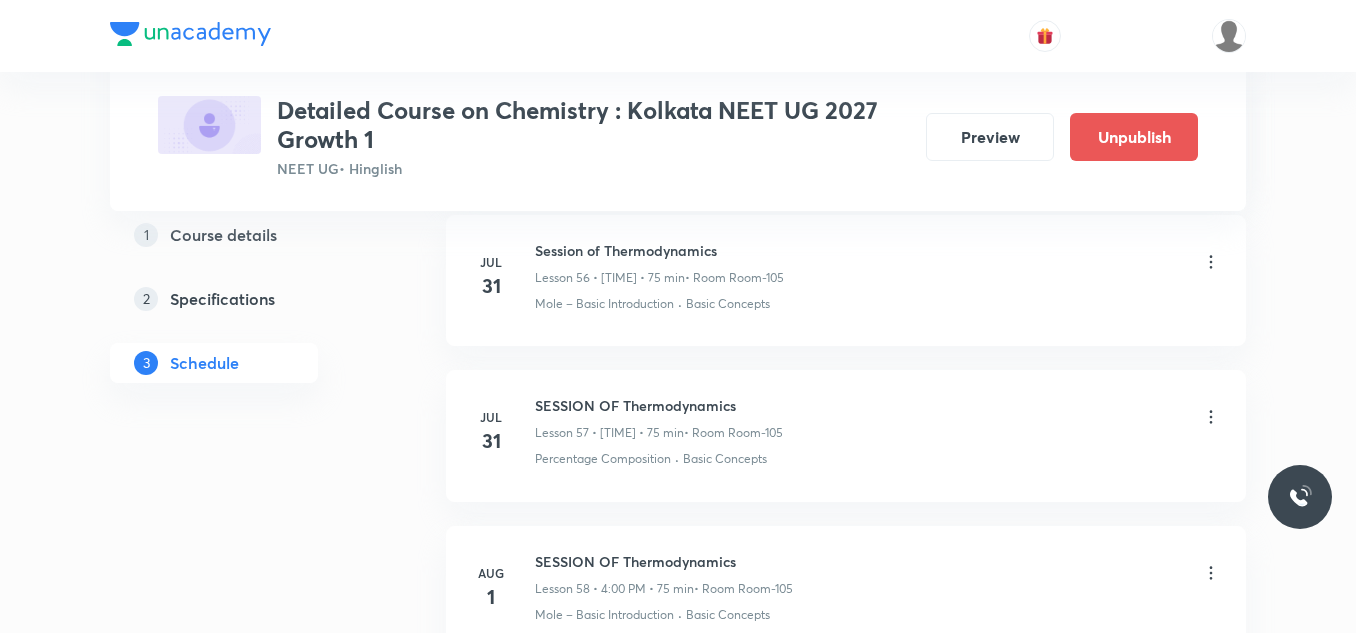 scroll, scrollTop: 9793, scrollLeft: 0, axis: vertical 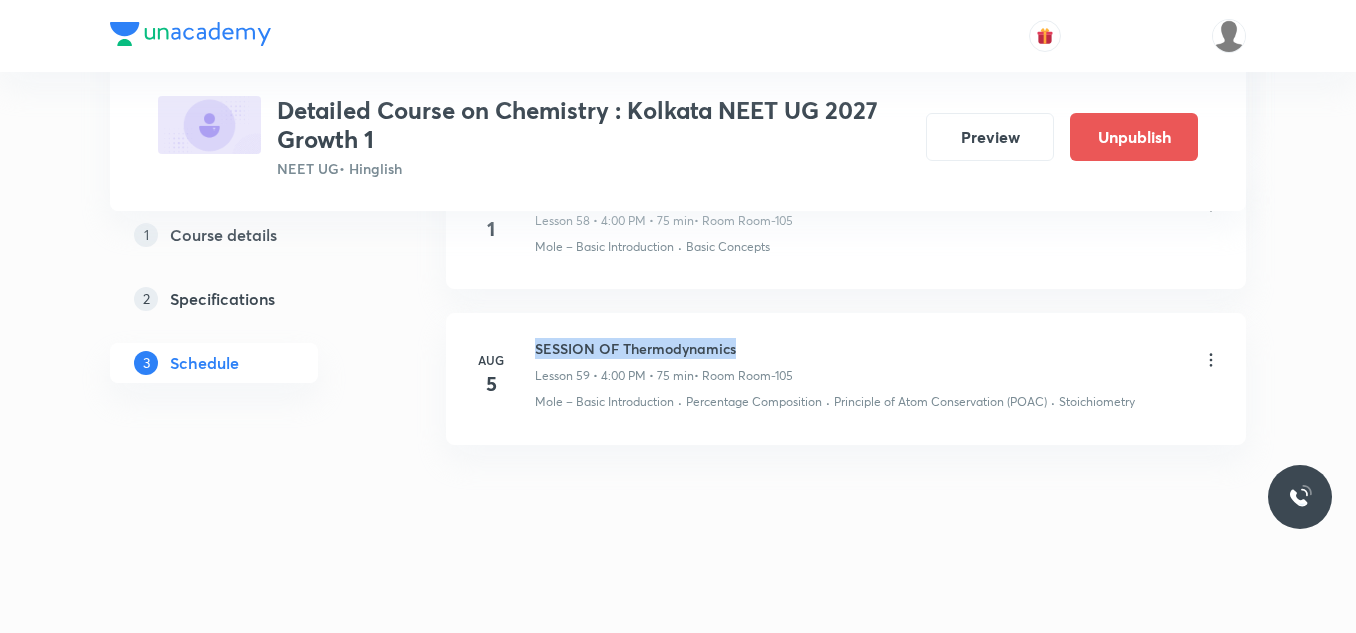 drag, startPoint x: 537, startPoint y: 344, endPoint x: 783, endPoint y: 346, distance: 246.00813 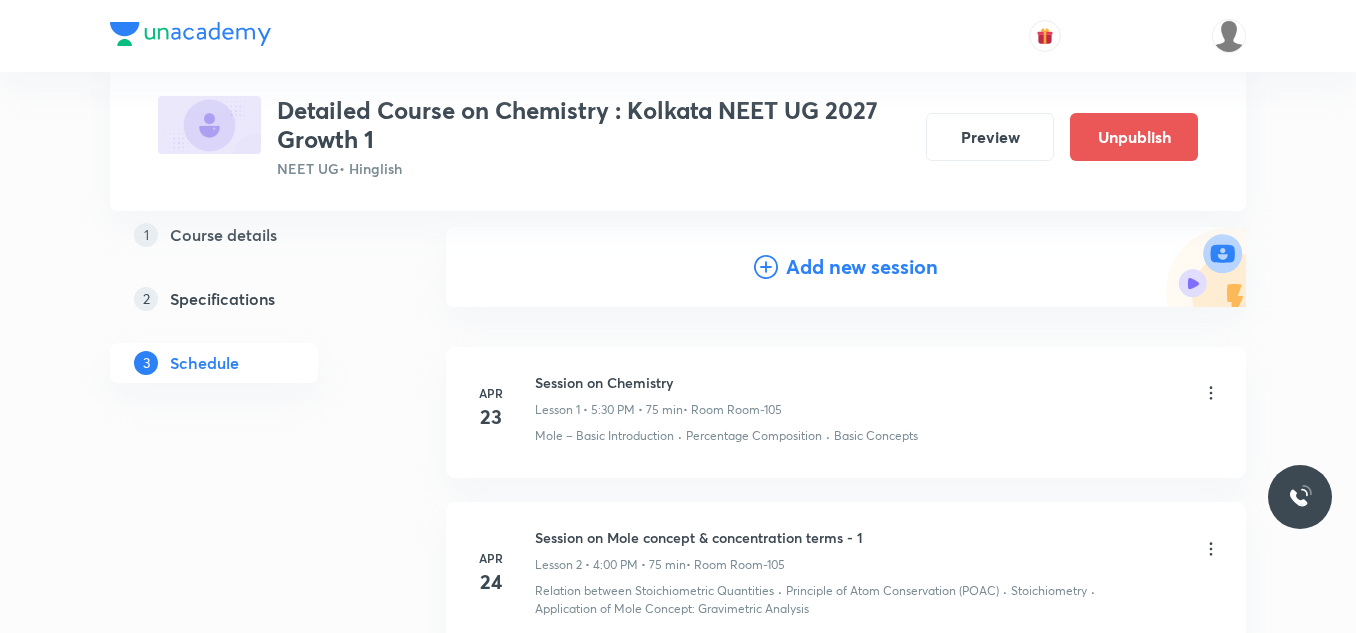 scroll, scrollTop: 0, scrollLeft: 0, axis: both 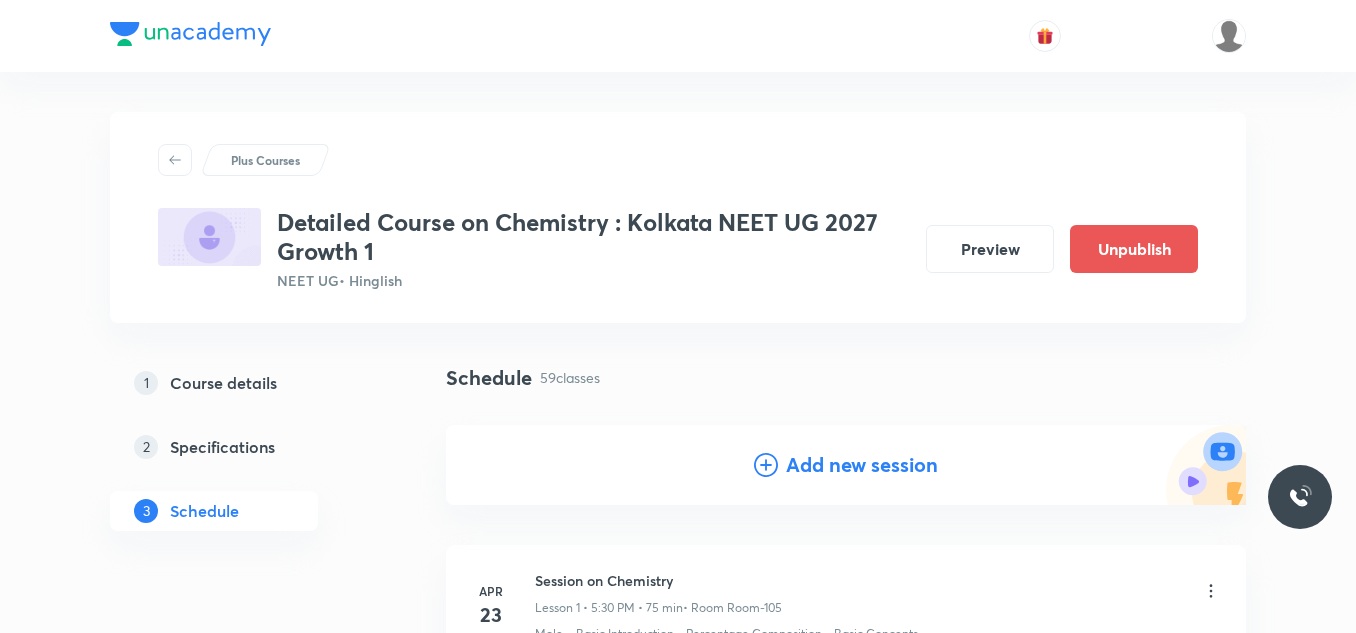 click on "Add new session" at bounding box center (862, 465) 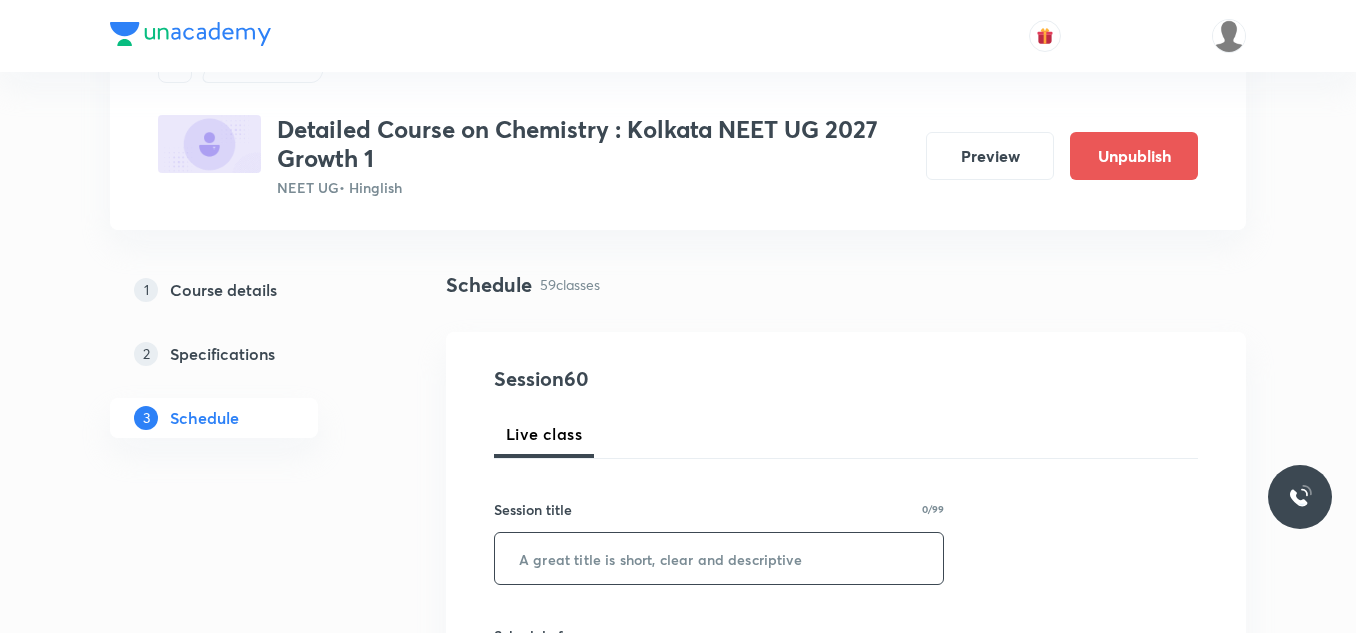scroll, scrollTop: 200, scrollLeft: 0, axis: vertical 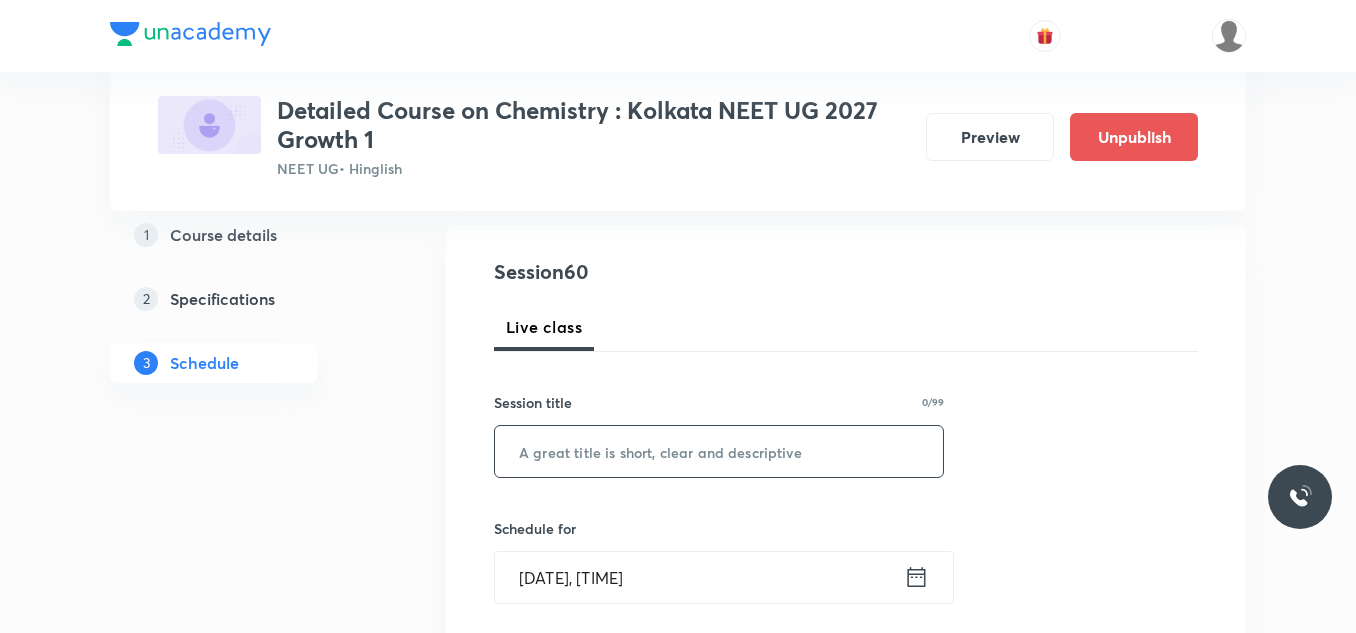click at bounding box center (719, 451) 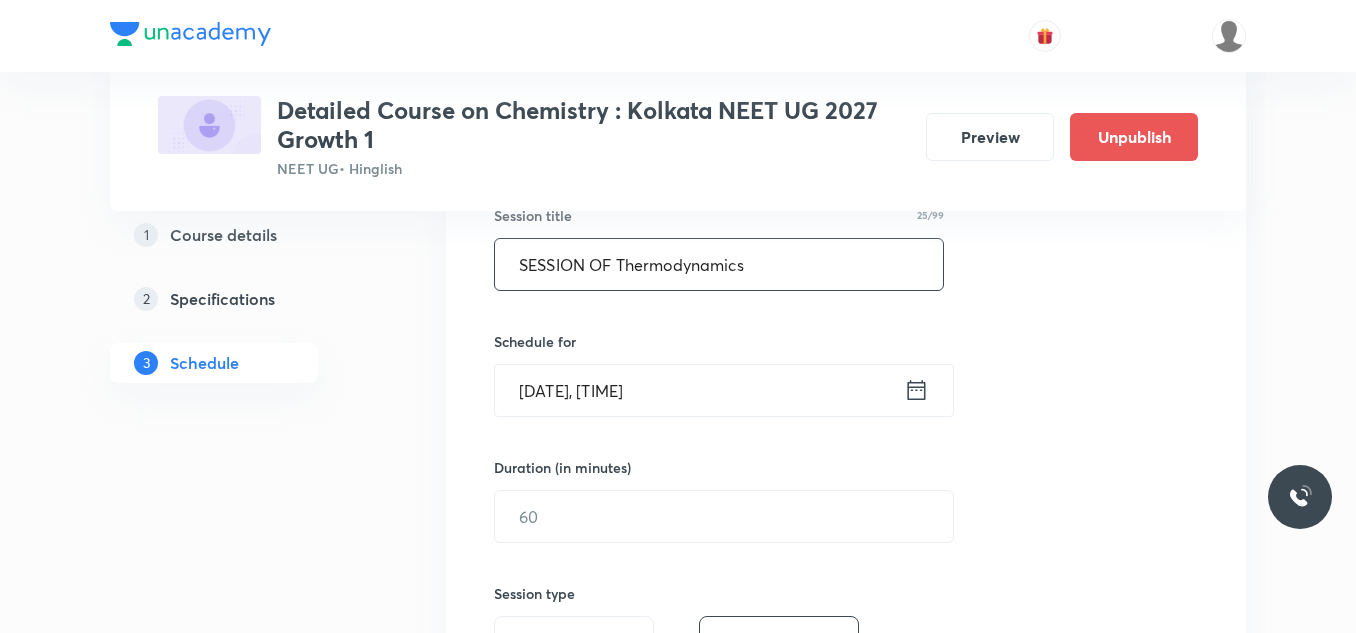 scroll, scrollTop: 400, scrollLeft: 0, axis: vertical 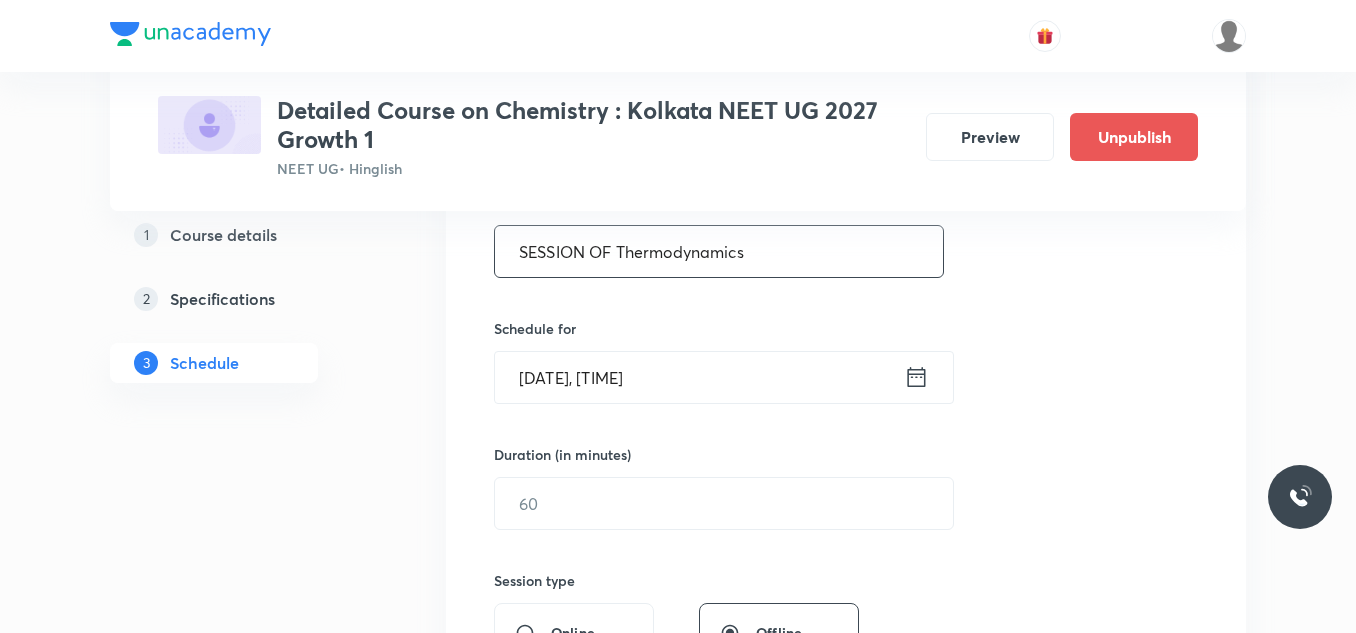 type on "SESSION OF Thermodynamics" 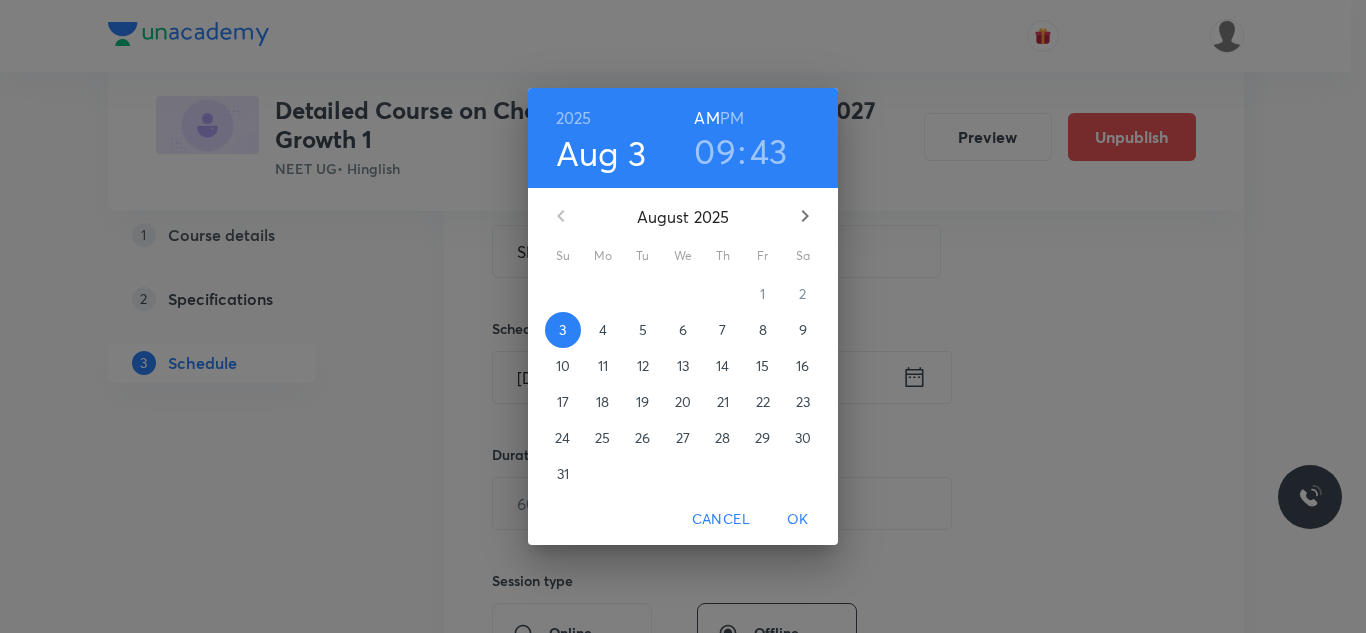 click on "6" at bounding box center [683, 330] 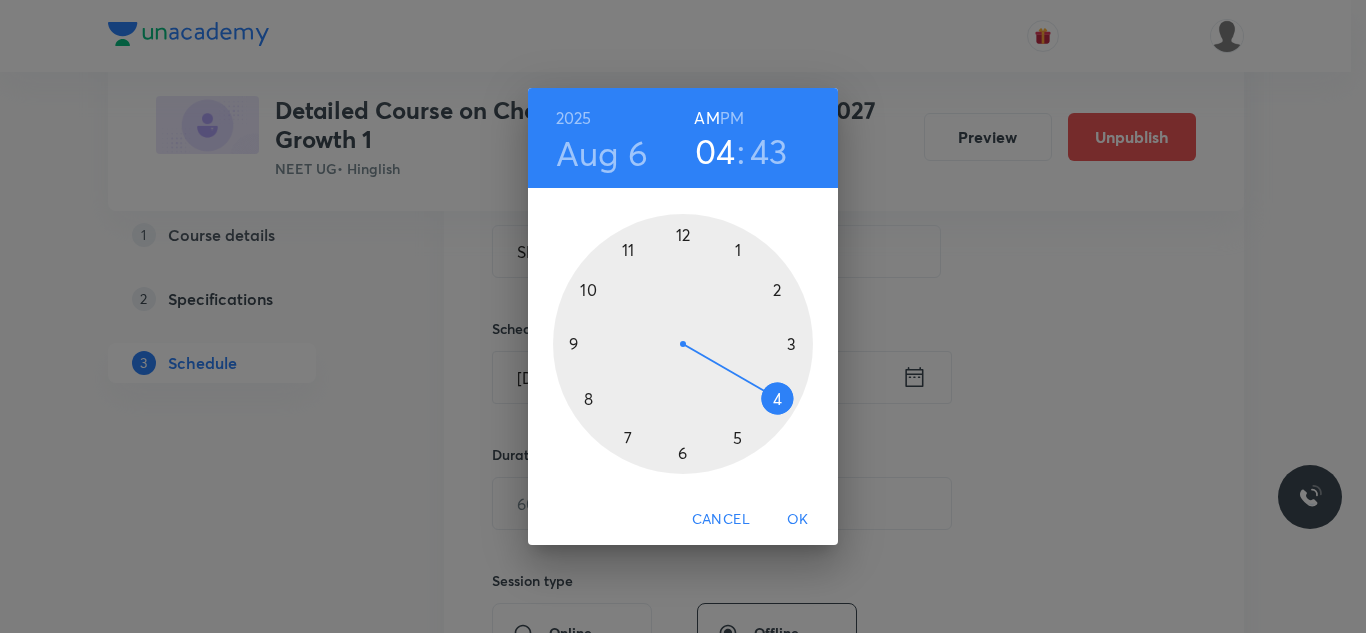 drag, startPoint x: 567, startPoint y: 337, endPoint x: 775, endPoint y: 402, distance: 217.91971 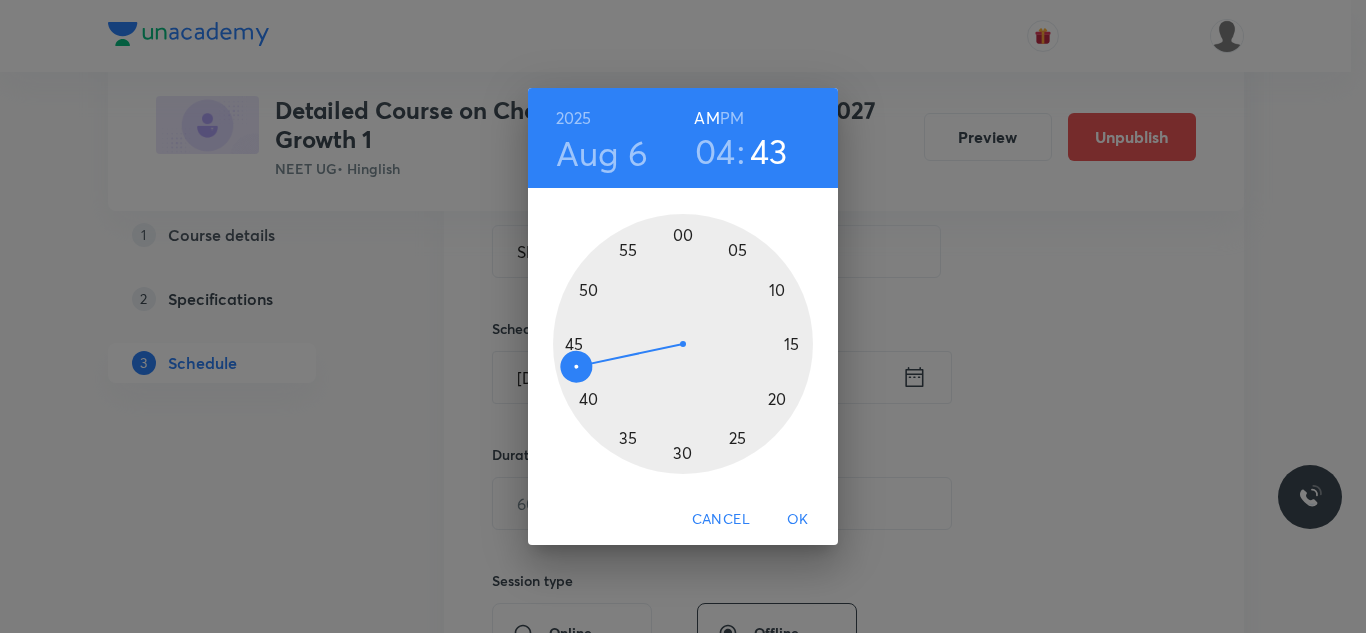 drag, startPoint x: 730, startPoint y: 119, endPoint x: 695, endPoint y: 212, distance: 99.368004 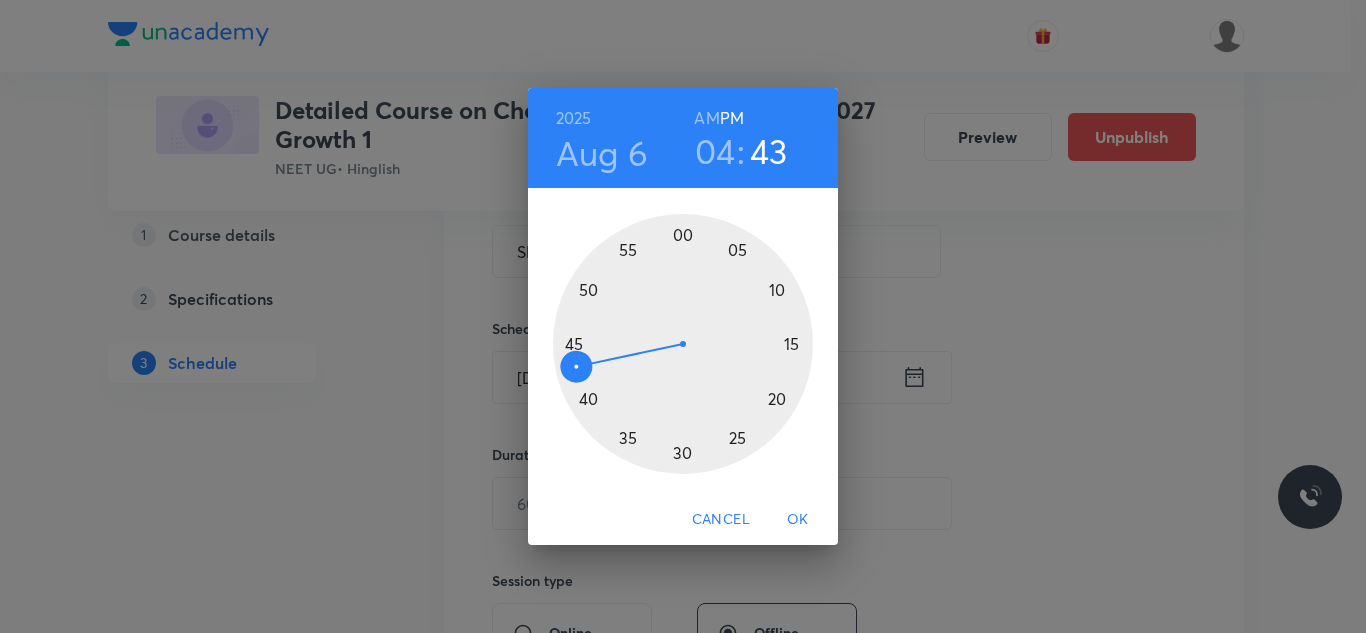 click at bounding box center [683, 344] 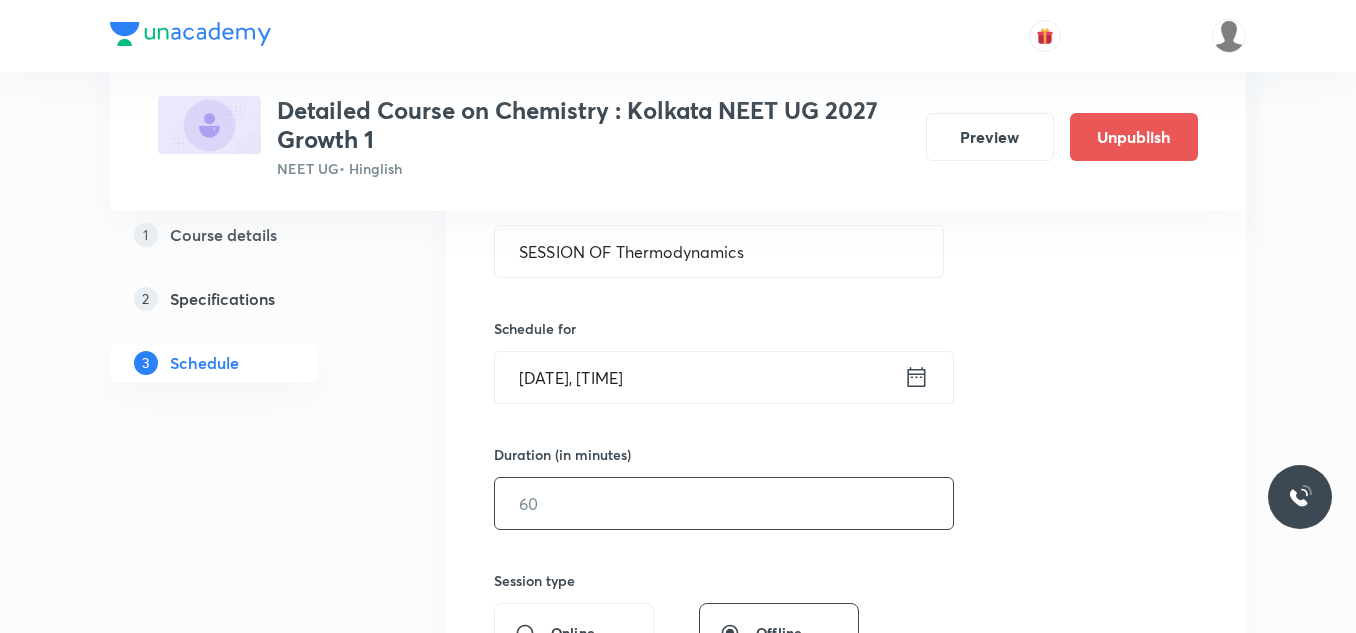 scroll, scrollTop: 500, scrollLeft: 0, axis: vertical 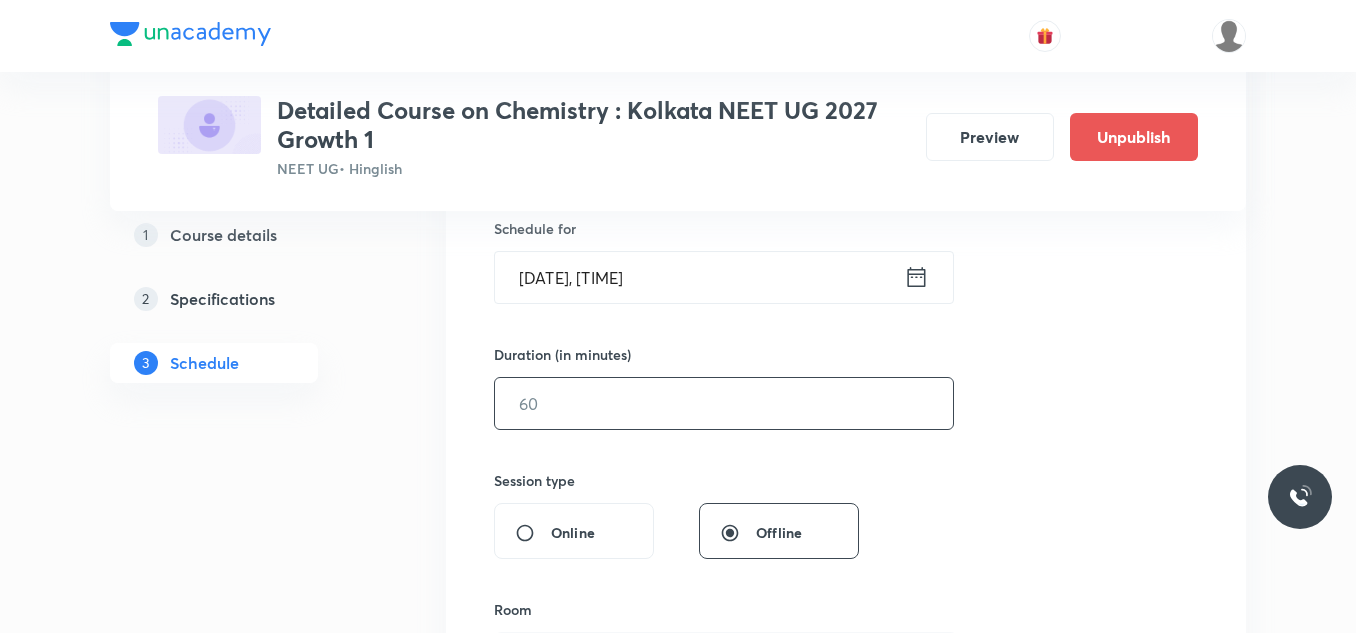 click at bounding box center (724, 403) 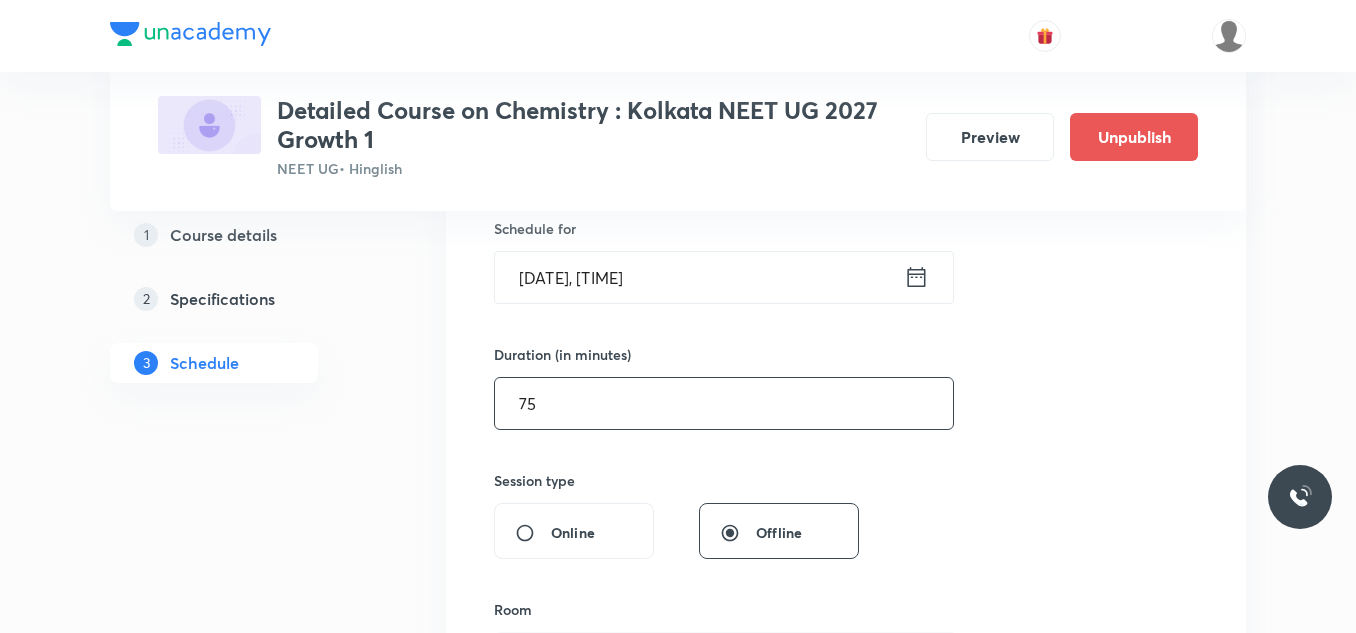 scroll, scrollTop: 700, scrollLeft: 0, axis: vertical 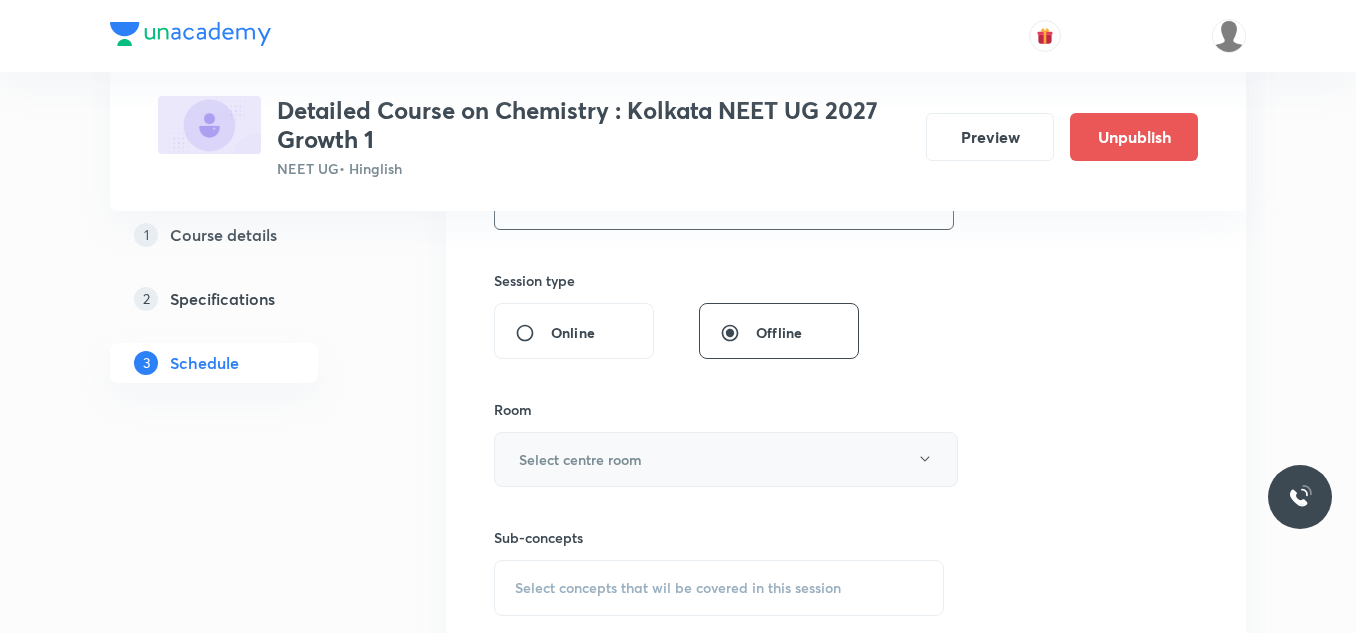 type on "75" 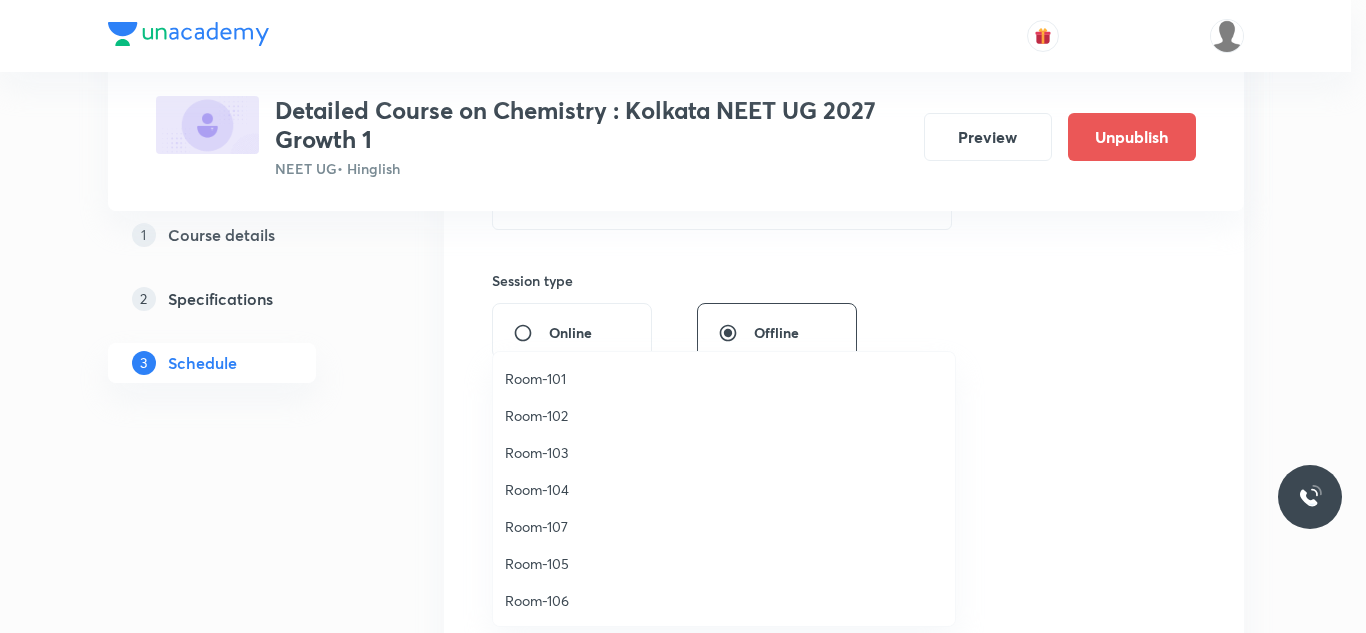 click on "Room-105" at bounding box center [724, 563] 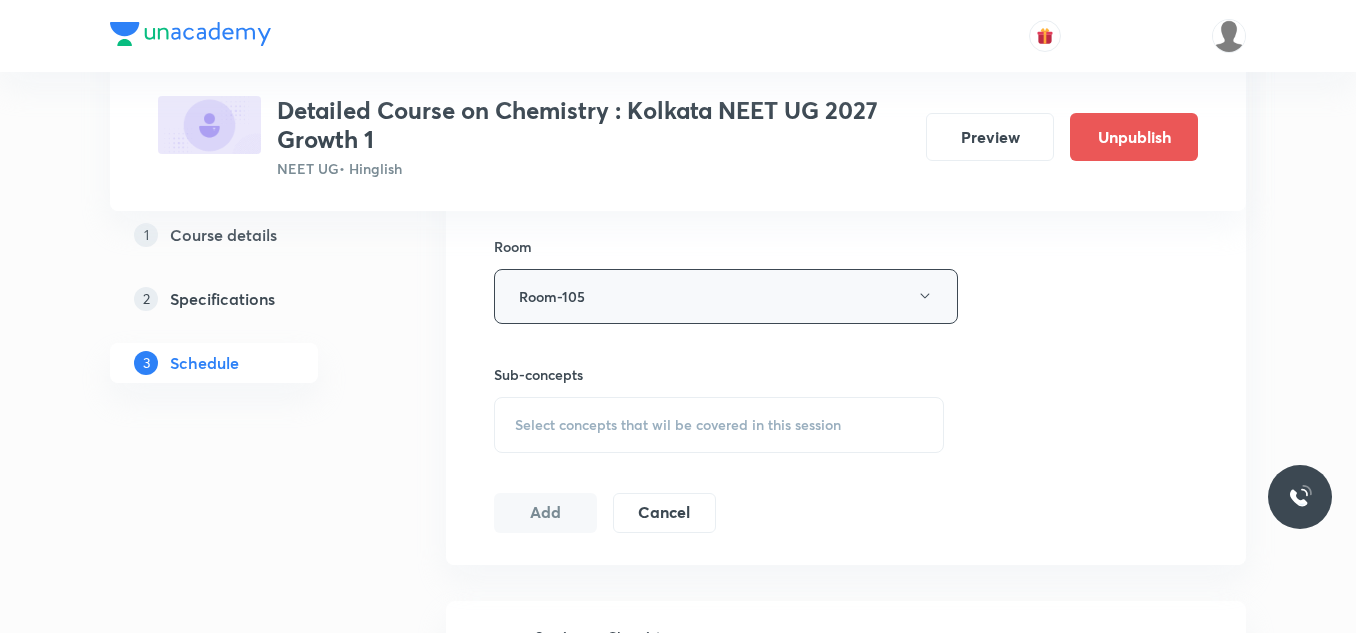 scroll, scrollTop: 800, scrollLeft: 0, axis: vertical 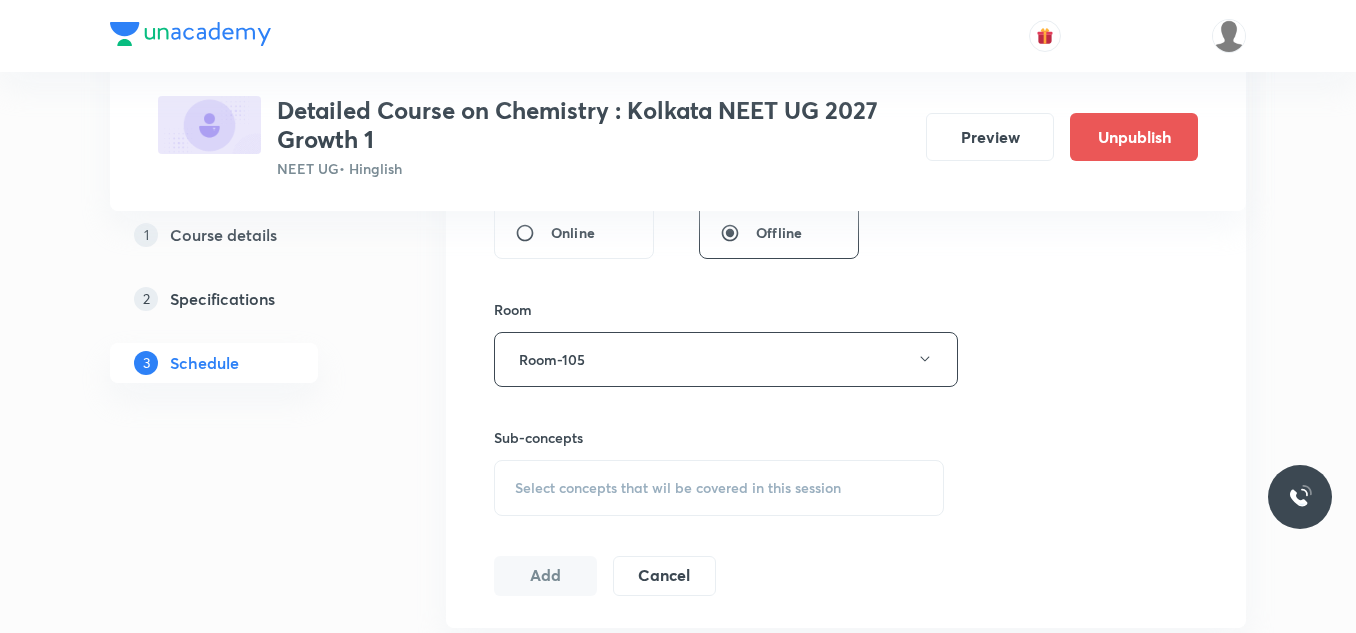 click on "Select concepts that wil be covered in this session" at bounding box center (678, 488) 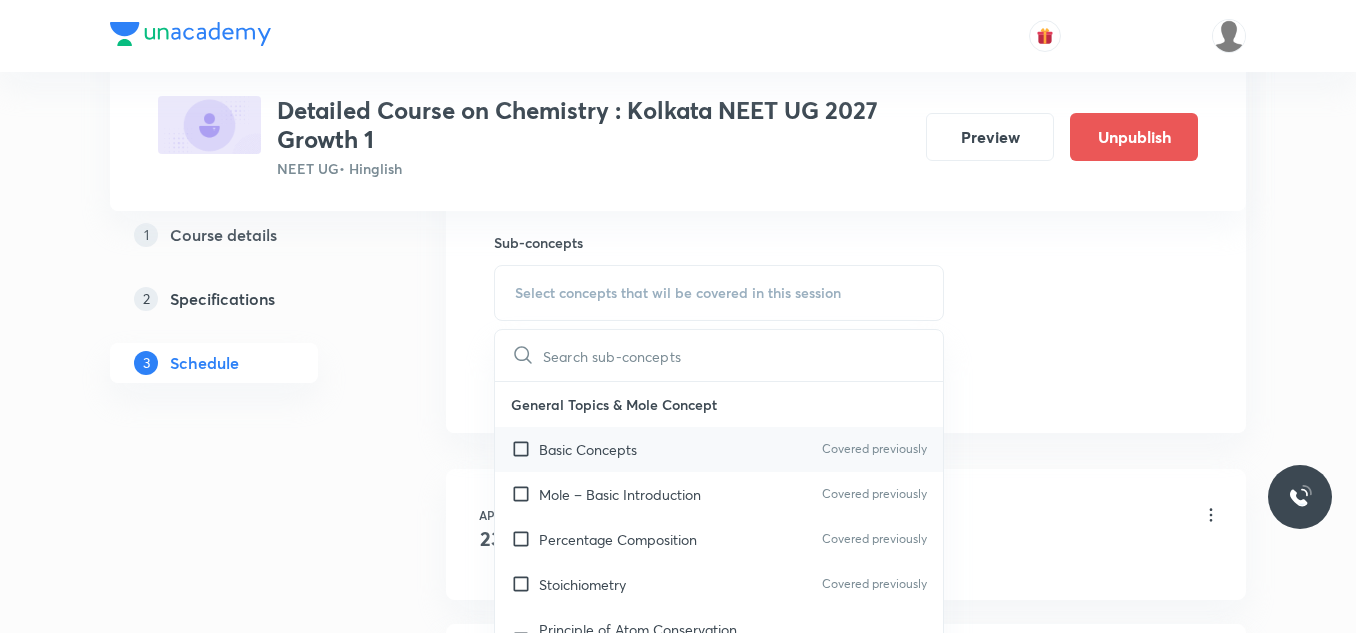 scroll, scrollTop: 1000, scrollLeft: 0, axis: vertical 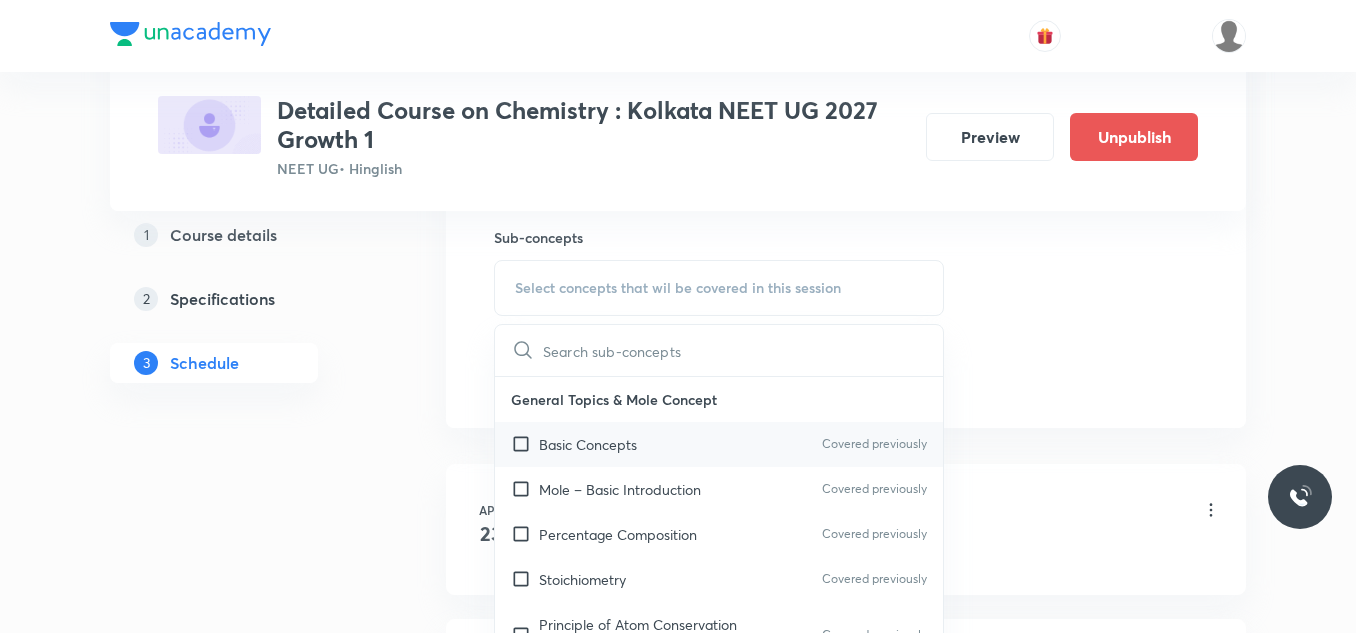 click on "Basic Concepts" at bounding box center (588, 444) 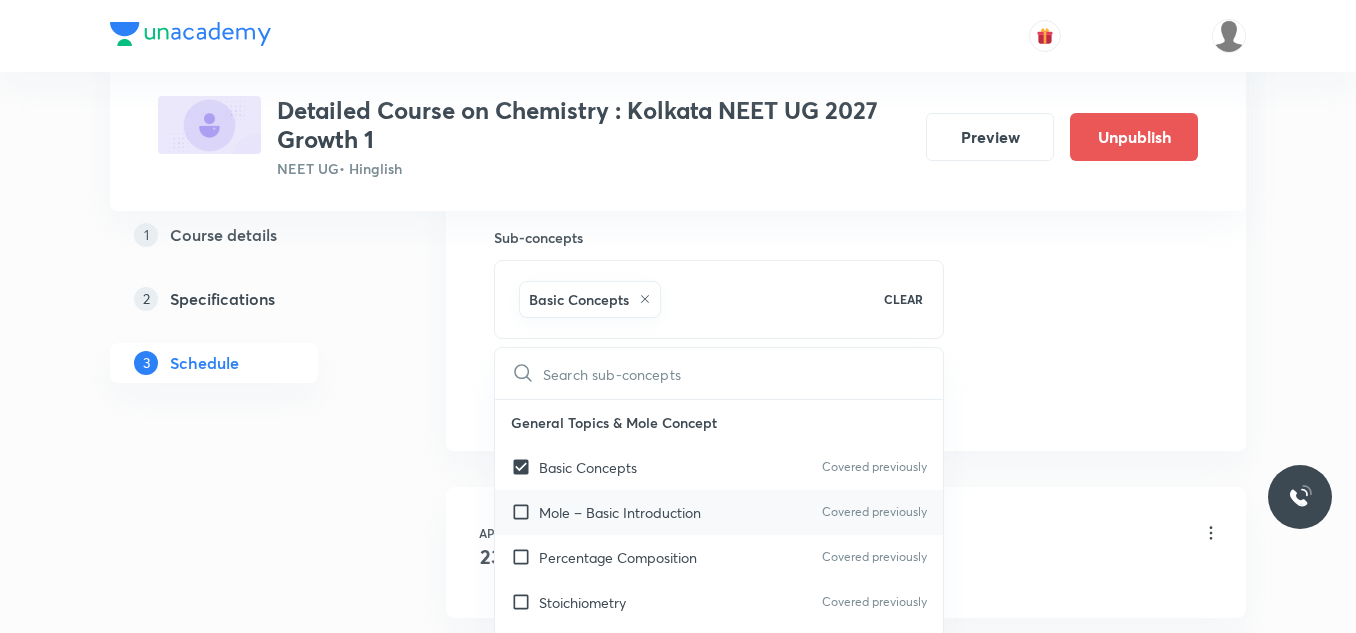click on "Mole – Basic Introduction" at bounding box center [620, 512] 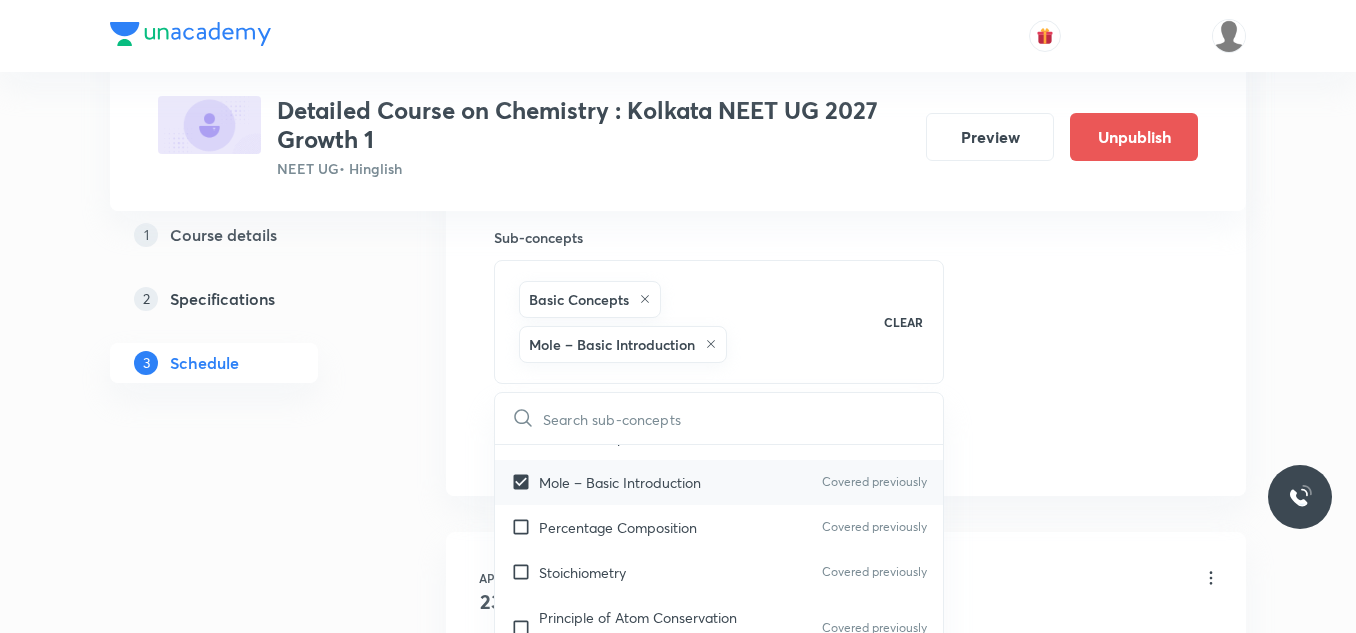 scroll, scrollTop: 100, scrollLeft: 0, axis: vertical 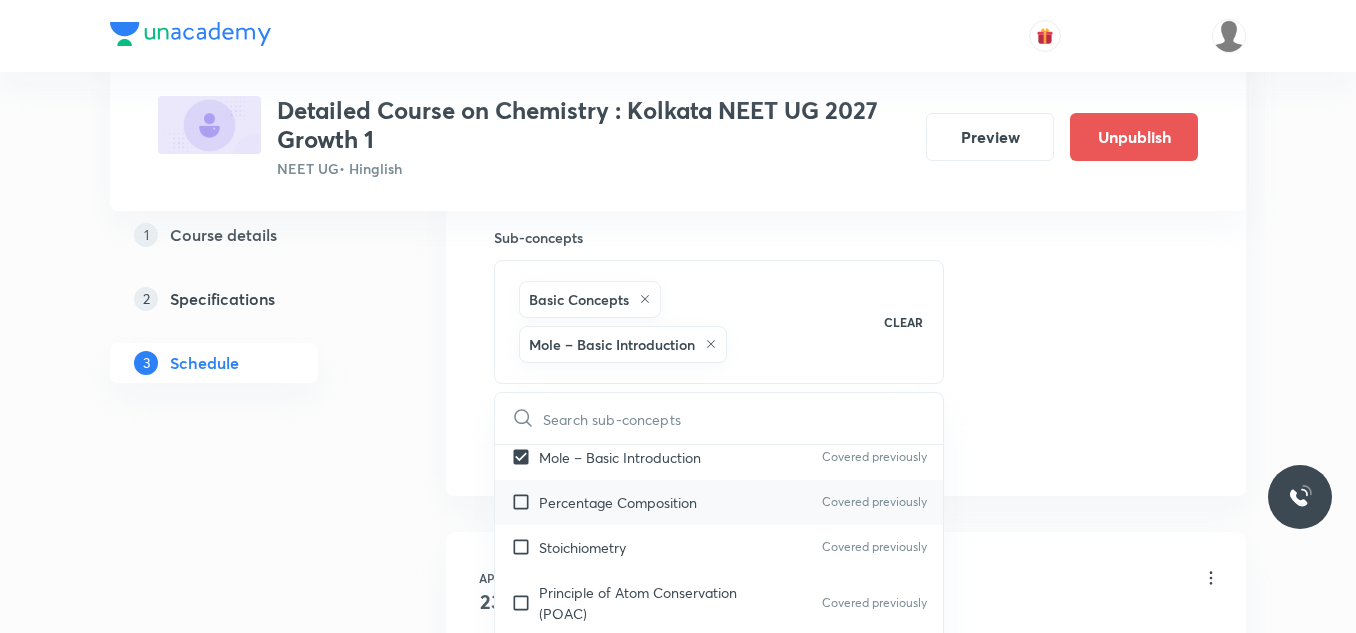 click on "Percentage Composition" at bounding box center [618, 502] 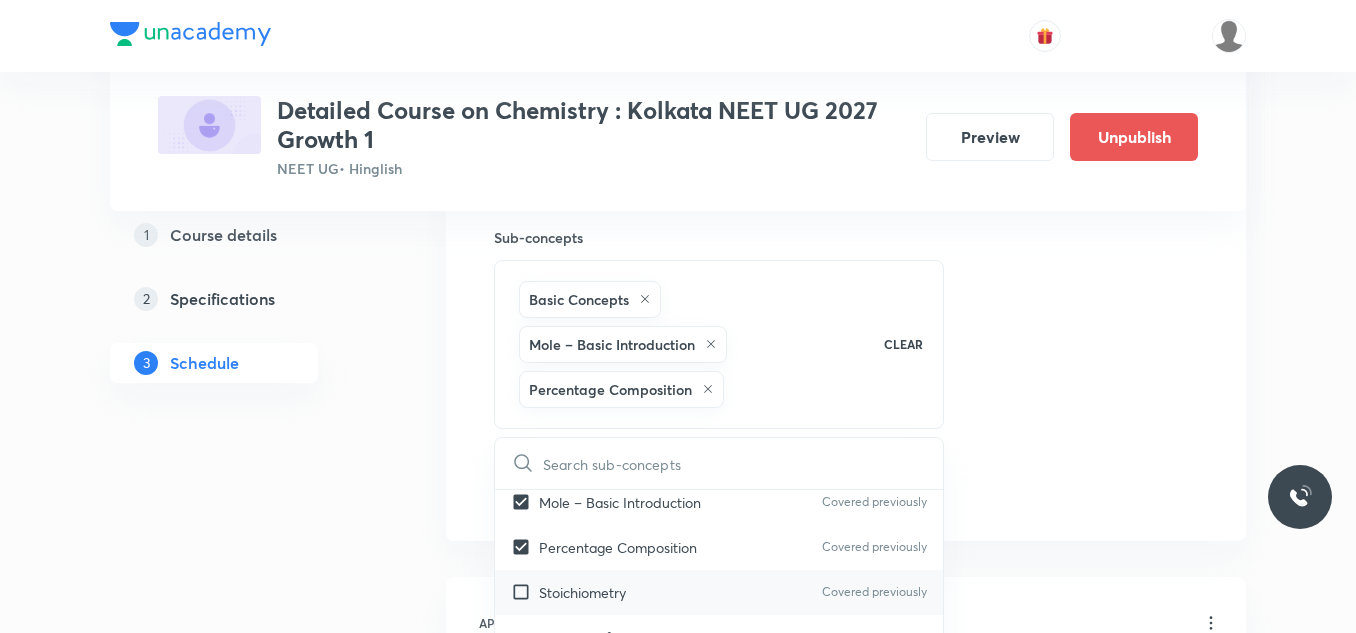 click on "Stoichiometry" at bounding box center (582, 592) 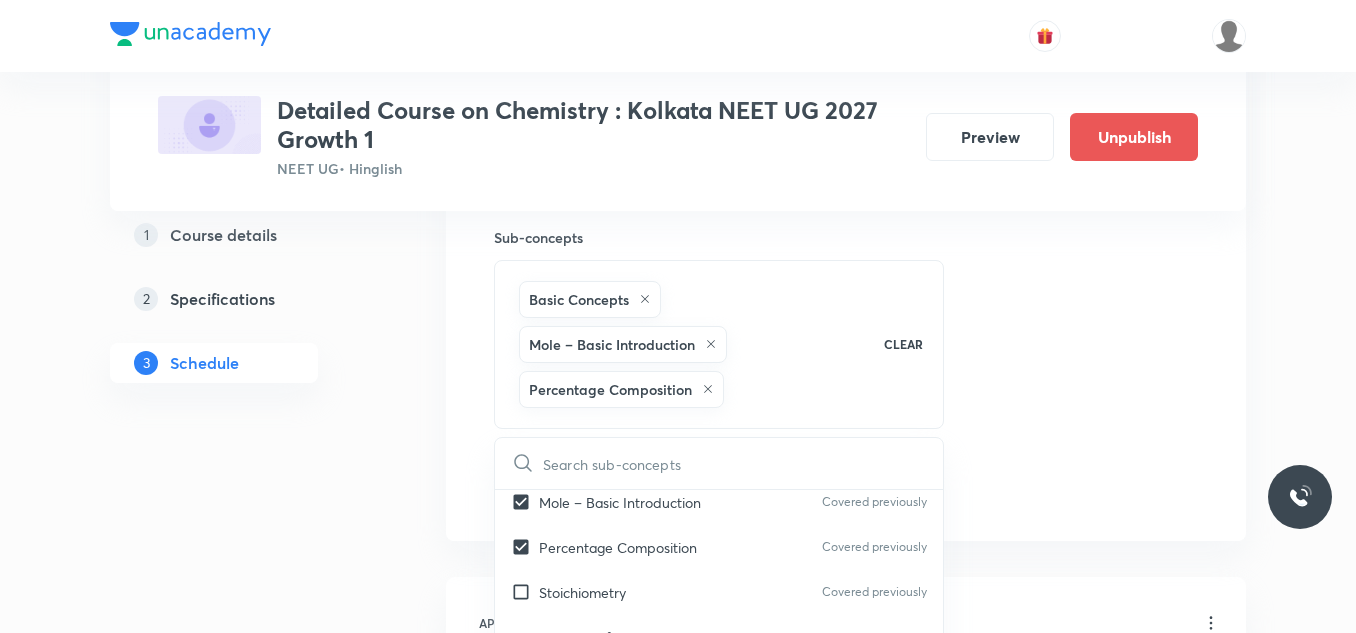 checkbox on "true" 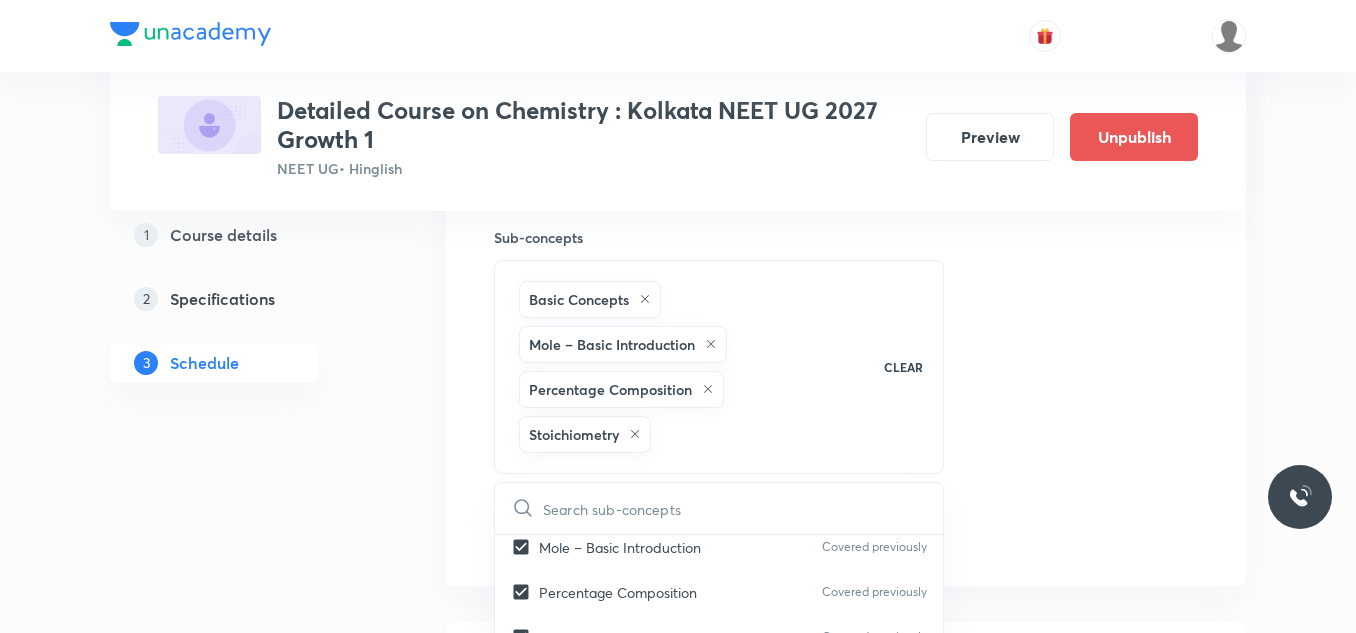 click on "Session  60 Live class Session title 25/99 SESSION OF Thermodynamics ​ Schedule for Aug 6, 2025, 4:00 PM ​ Duration (in minutes) 75 ​   Session type Online Offline Room Room-105 Sub-concepts Basic Concepts Mole – Basic Introduction Percentage Composition Stoichiometry CLEAR ​ General Topics & Mole Concept Basic Concepts Covered previously Mole – Basic Introduction Covered previously Percentage Composition Covered previously Stoichiometry Covered previously Principle of Atom Conservation (POAC) Covered previously Relation between Stoichiometric Quantities Covered previously Application of Mole Concept: Gravimetric Analysis Covered previously Electronic Configuration Of Atoms (Hund's rule) Covered previously  Quantum Numbers (Magnetic Quantum no.) Covered previously Quantum Numbers(Pauli's Exclusion law) Covered previously Mean Molar Mass or Molecular Mass Covered previously Variation of Conductivity with Concentration Covered previously Mechanism of Corrosion Covered previously Atomic Structure pH" at bounding box center [846, 5] 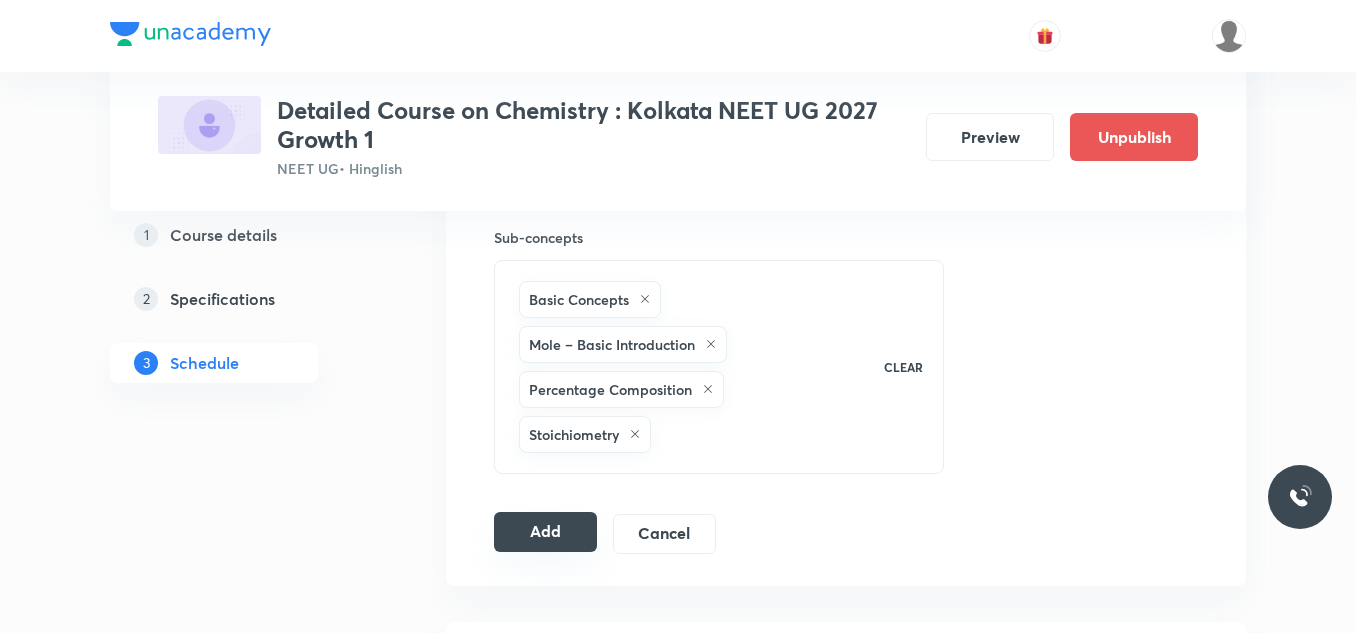 click on "Add" at bounding box center (545, 532) 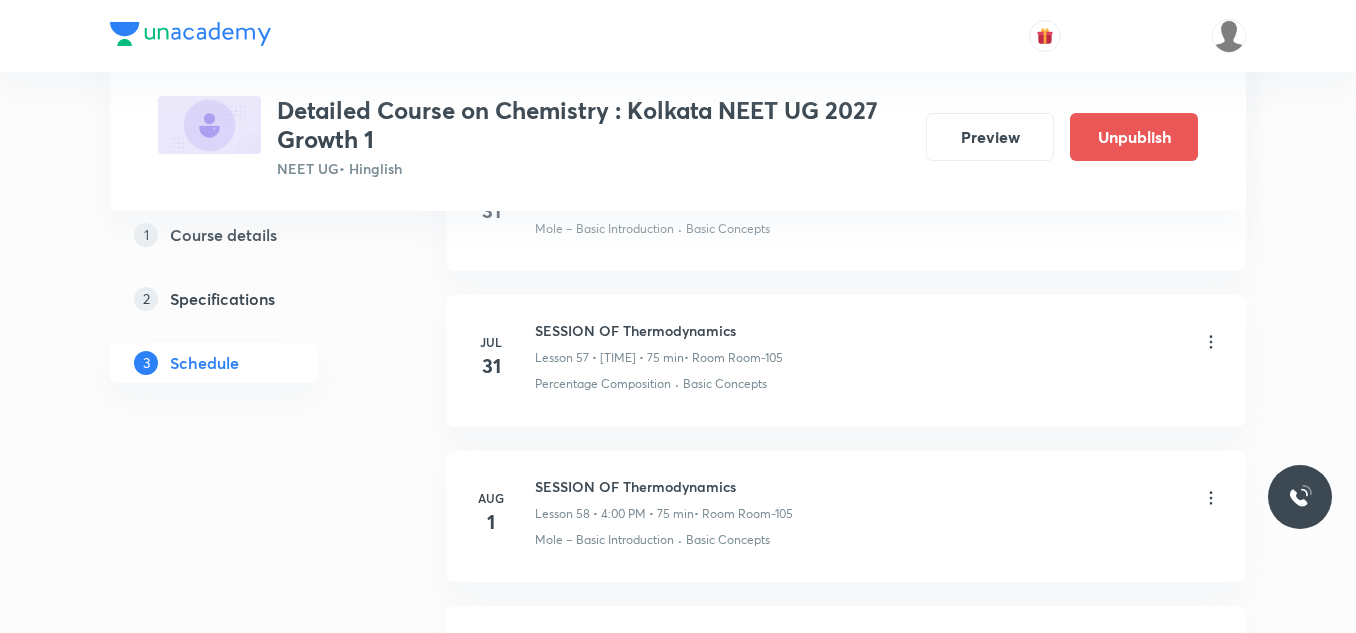 scroll, scrollTop: 9948, scrollLeft: 0, axis: vertical 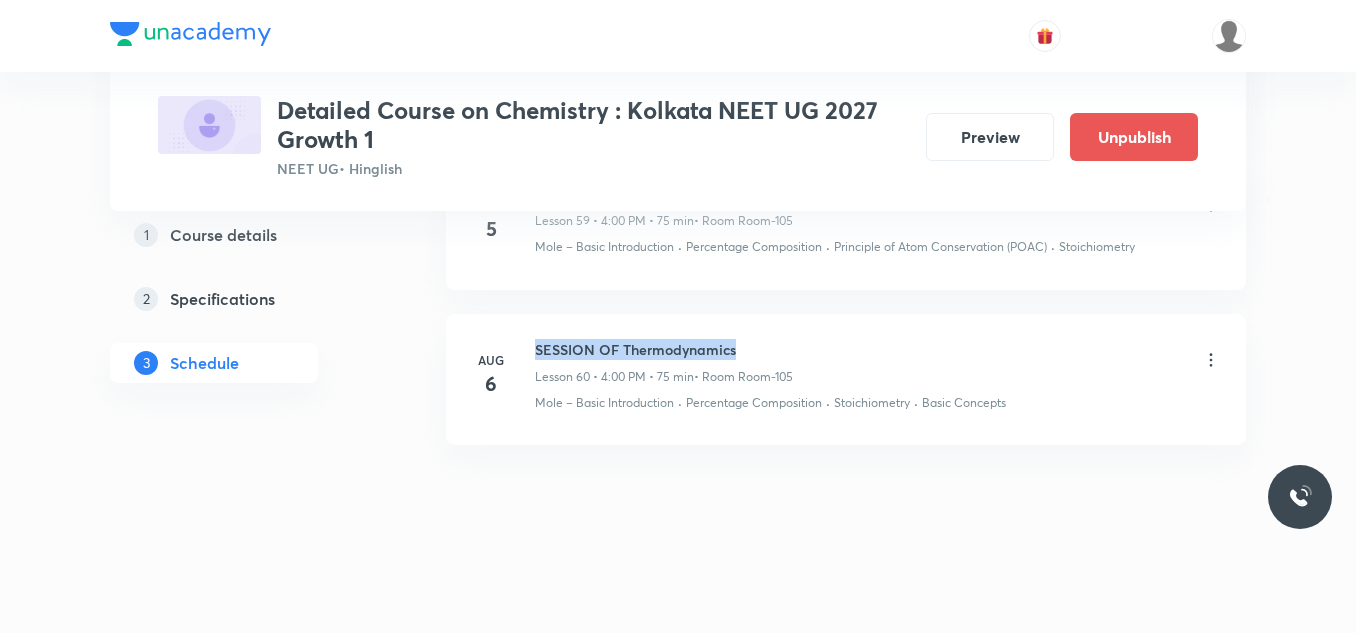 drag, startPoint x: 529, startPoint y: 345, endPoint x: 797, endPoint y: 340, distance: 268.04663 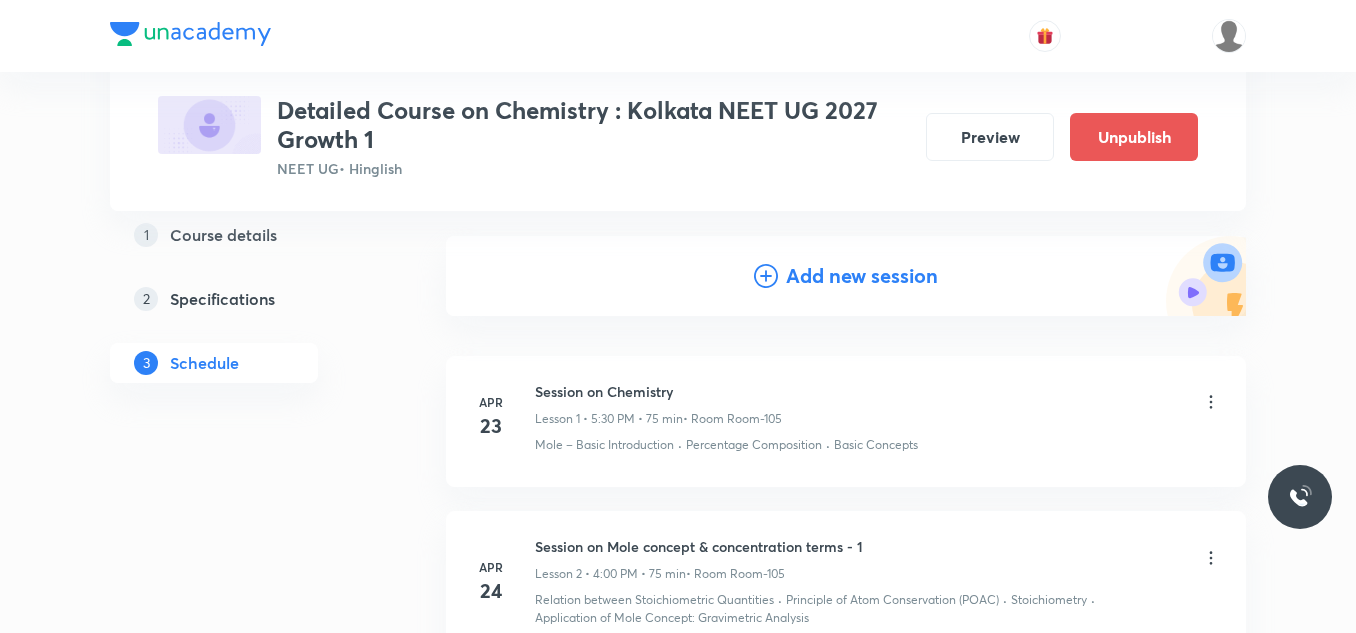 scroll, scrollTop: 0, scrollLeft: 0, axis: both 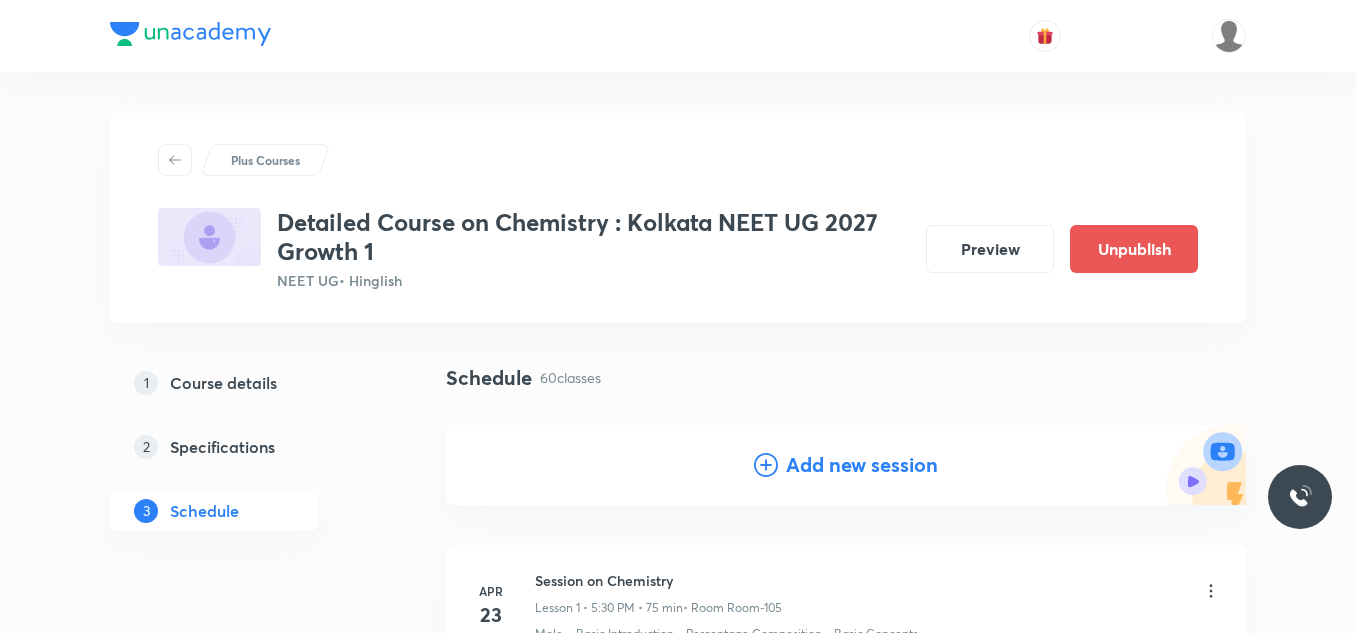 click on "Add new session" at bounding box center (862, 465) 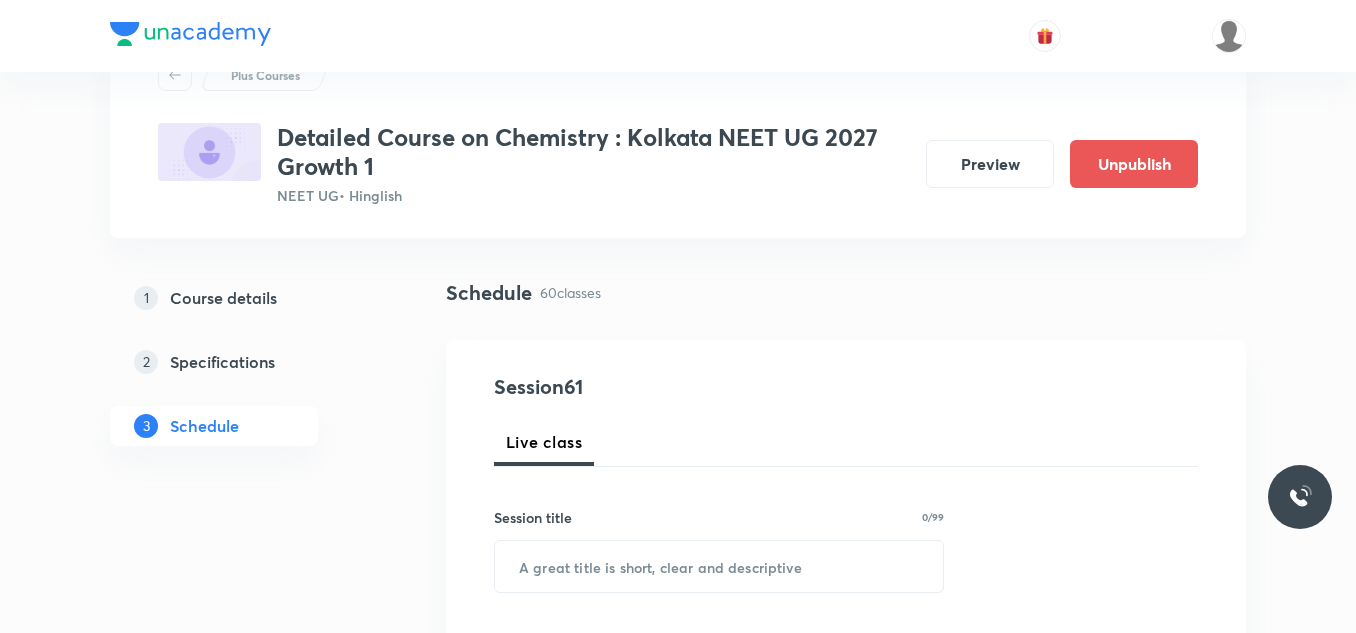 scroll, scrollTop: 300, scrollLeft: 0, axis: vertical 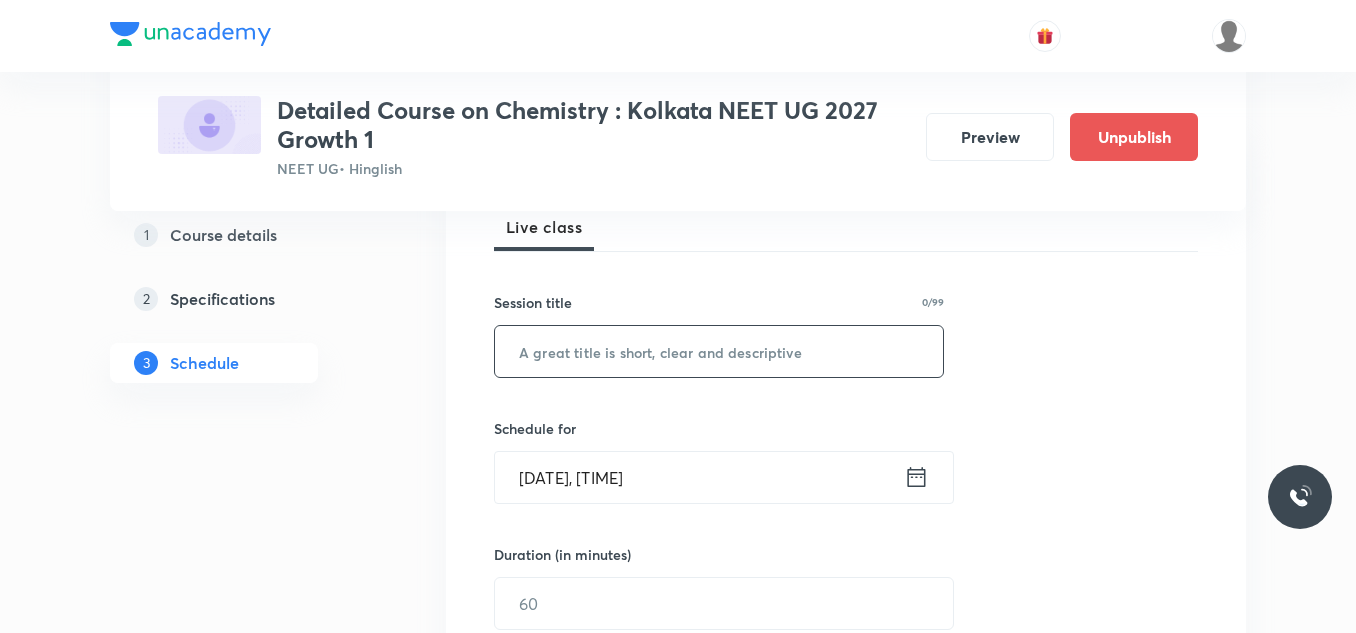 click at bounding box center (719, 351) 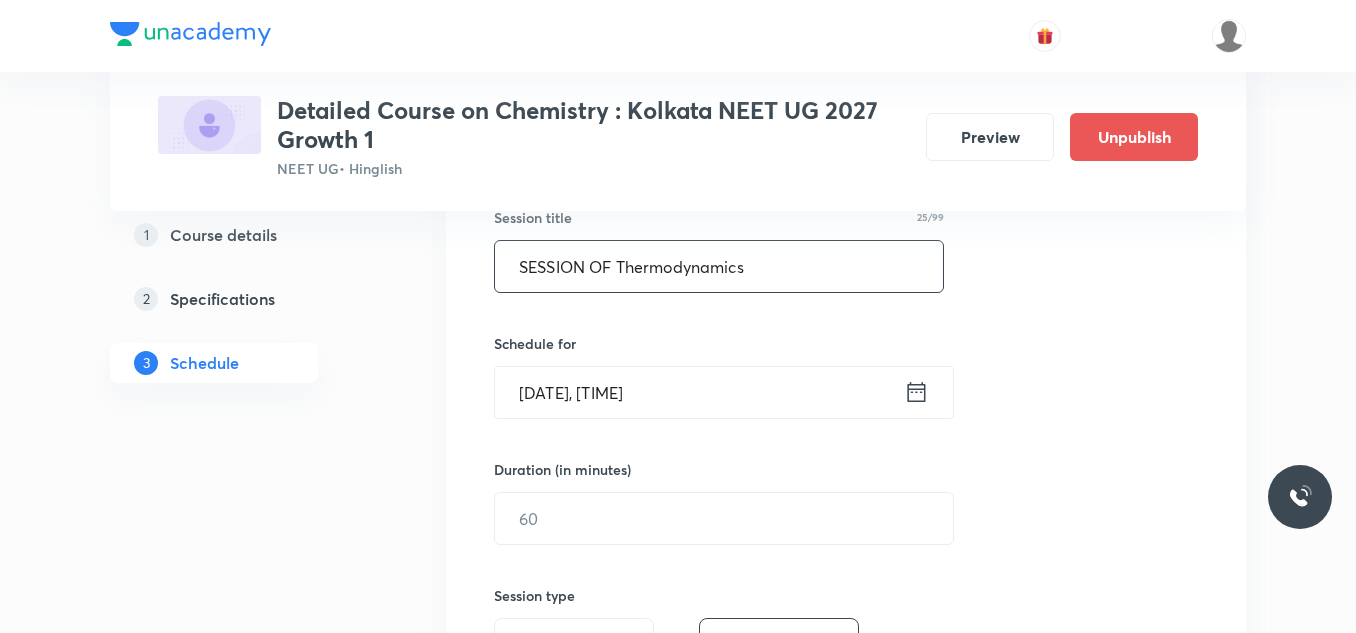 scroll, scrollTop: 500, scrollLeft: 0, axis: vertical 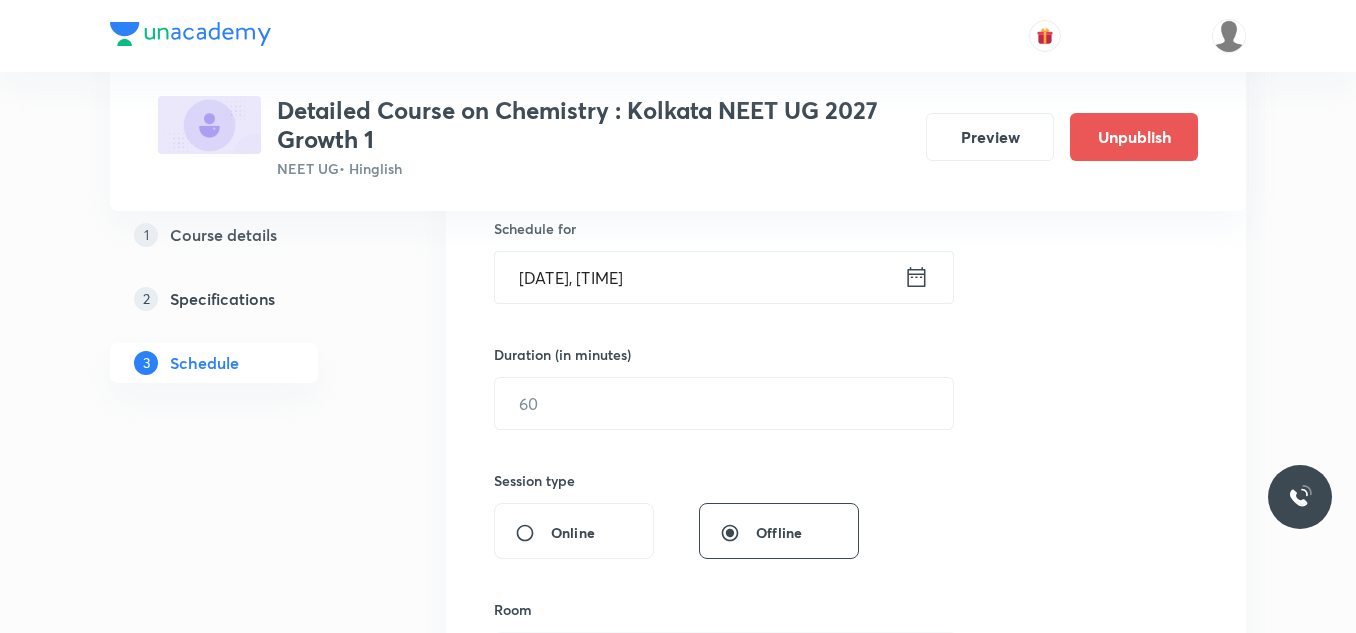 type on "SESSION OF Thermodynamics" 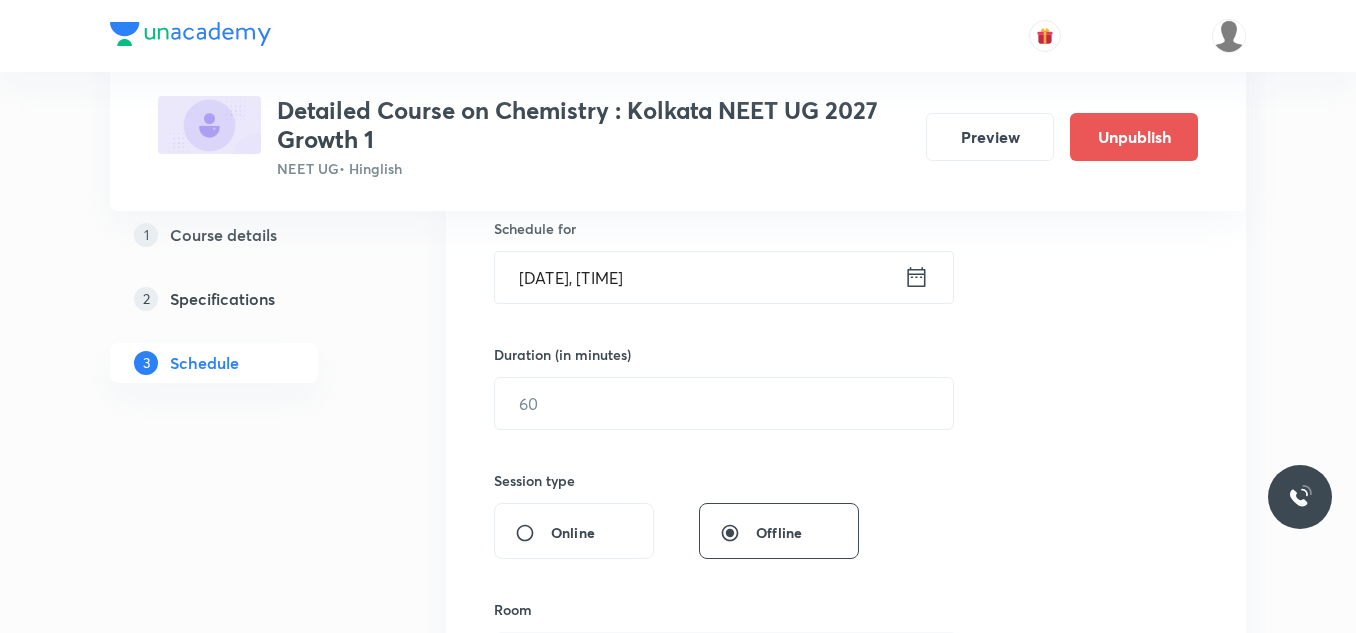 click on "Aug 3, 2025, 9:44 AM" at bounding box center (699, 277) 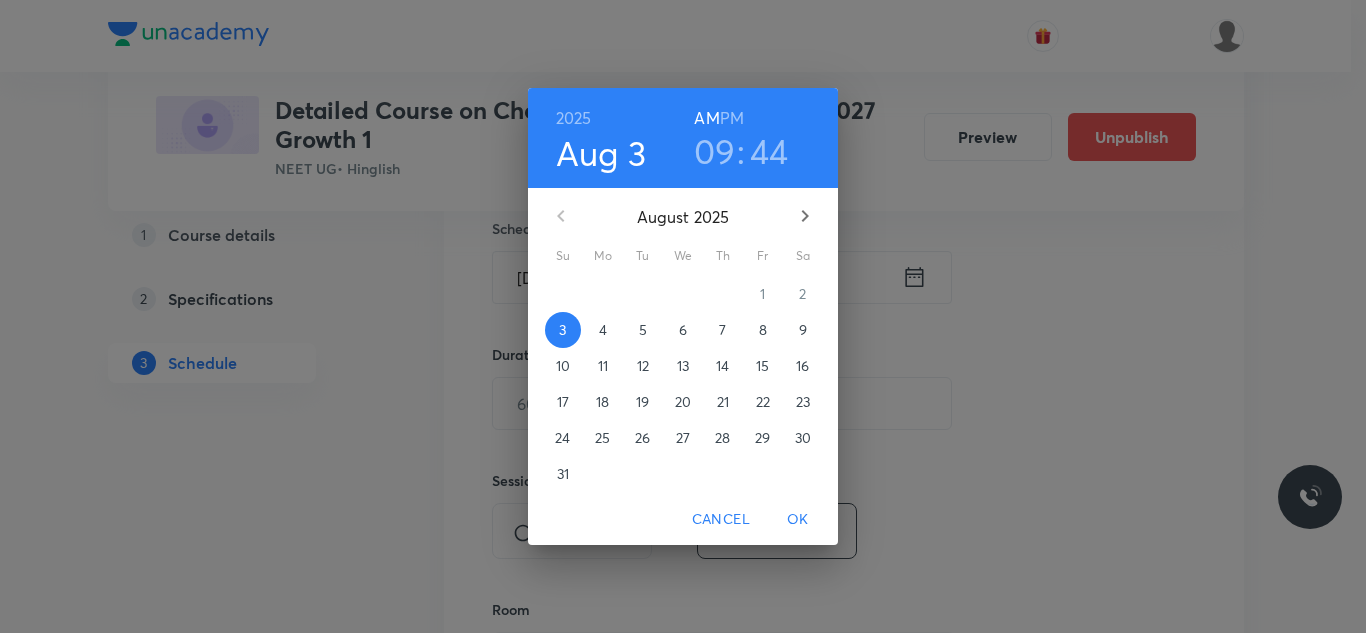 click on "7" at bounding box center (722, 330) 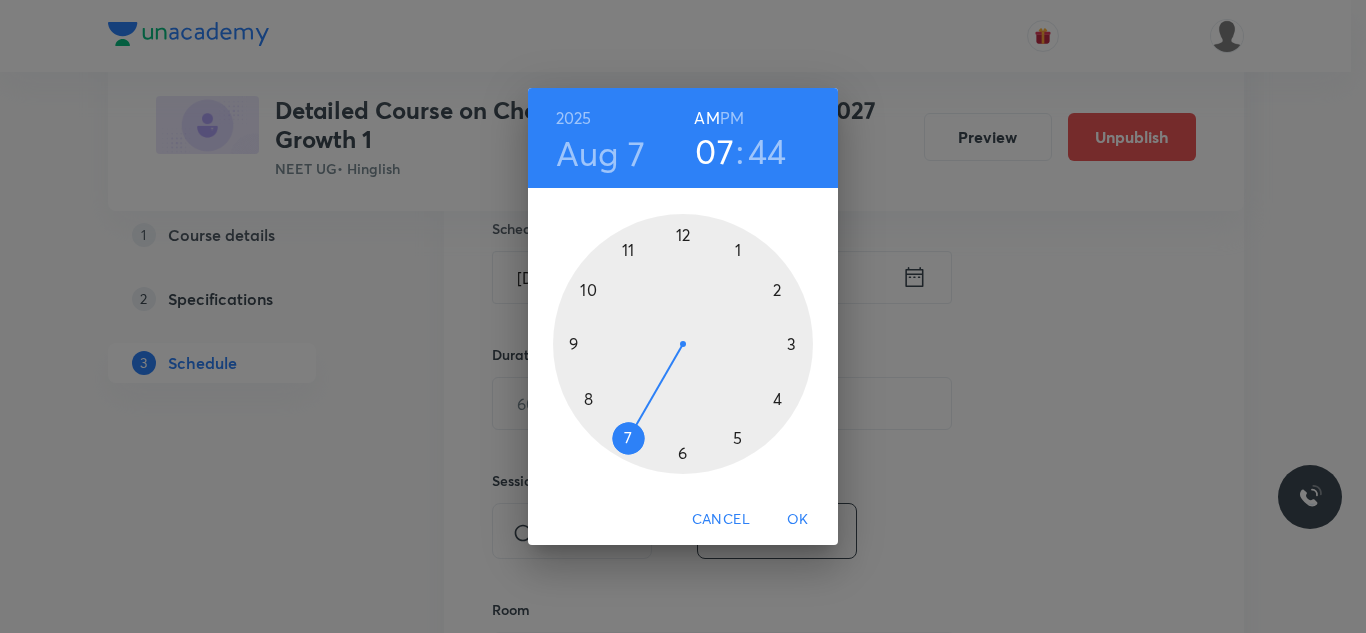 drag, startPoint x: 570, startPoint y: 334, endPoint x: 614, endPoint y: 445, distance: 119.40268 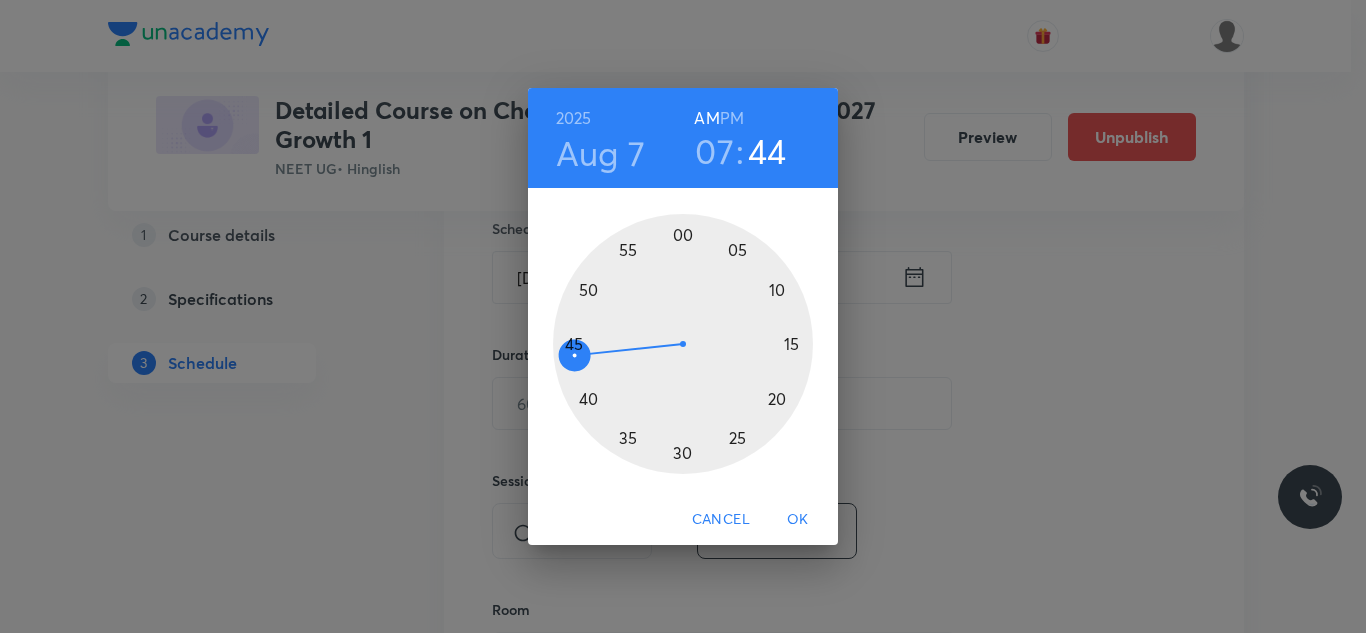 click on "PM" at bounding box center (732, 118) 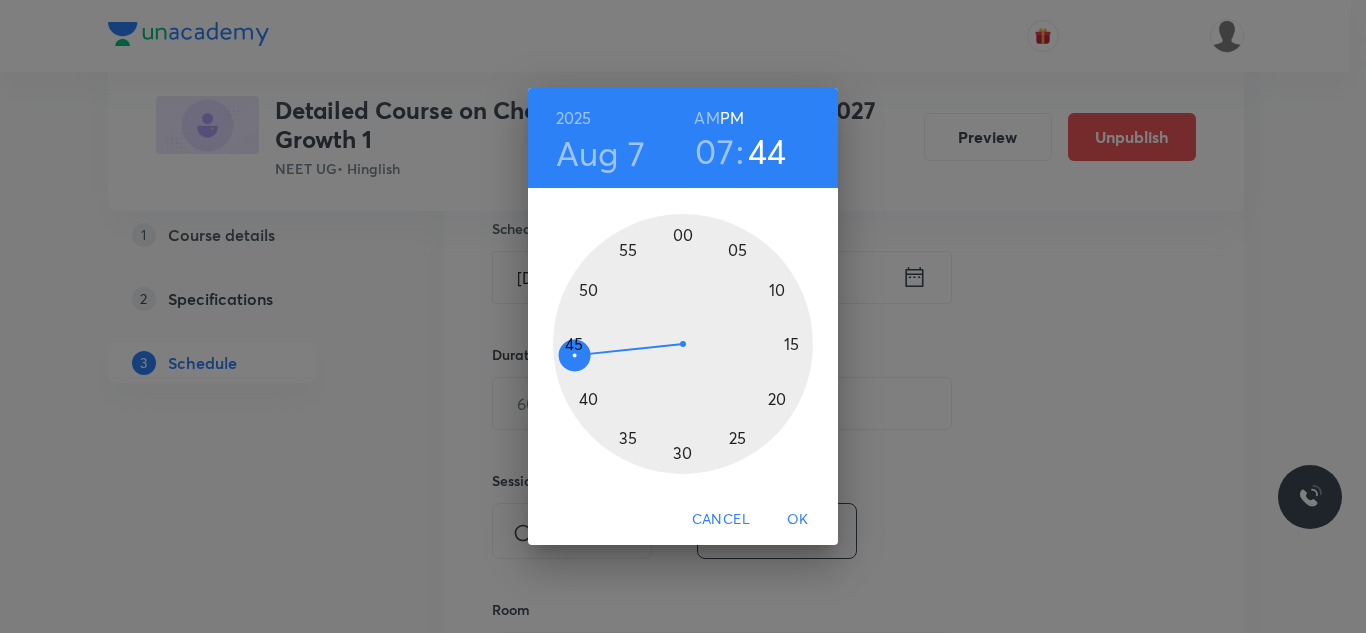 drag, startPoint x: 670, startPoint y: 230, endPoint x: 666, endPoint y: 257, distance: 27.294687 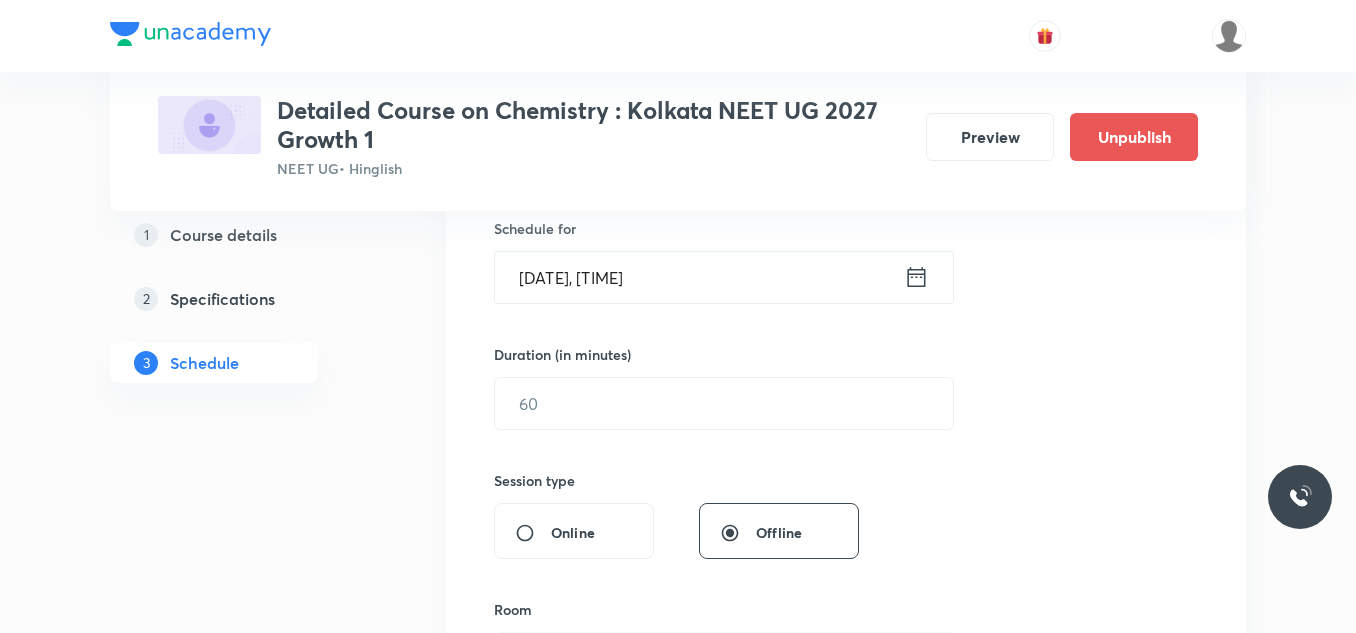 click on "Aug 7, 2025, 7:59 PM" at bounding box center [699, 277] 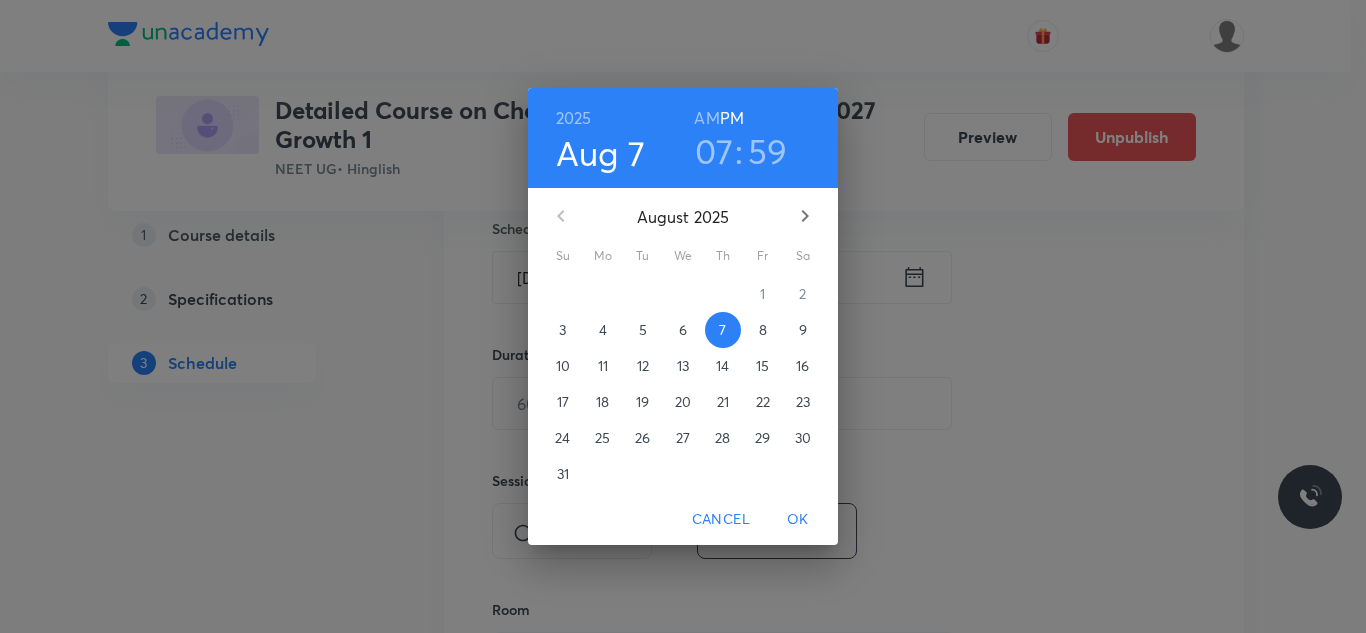 click on "59" at bounding box center [768, 151] 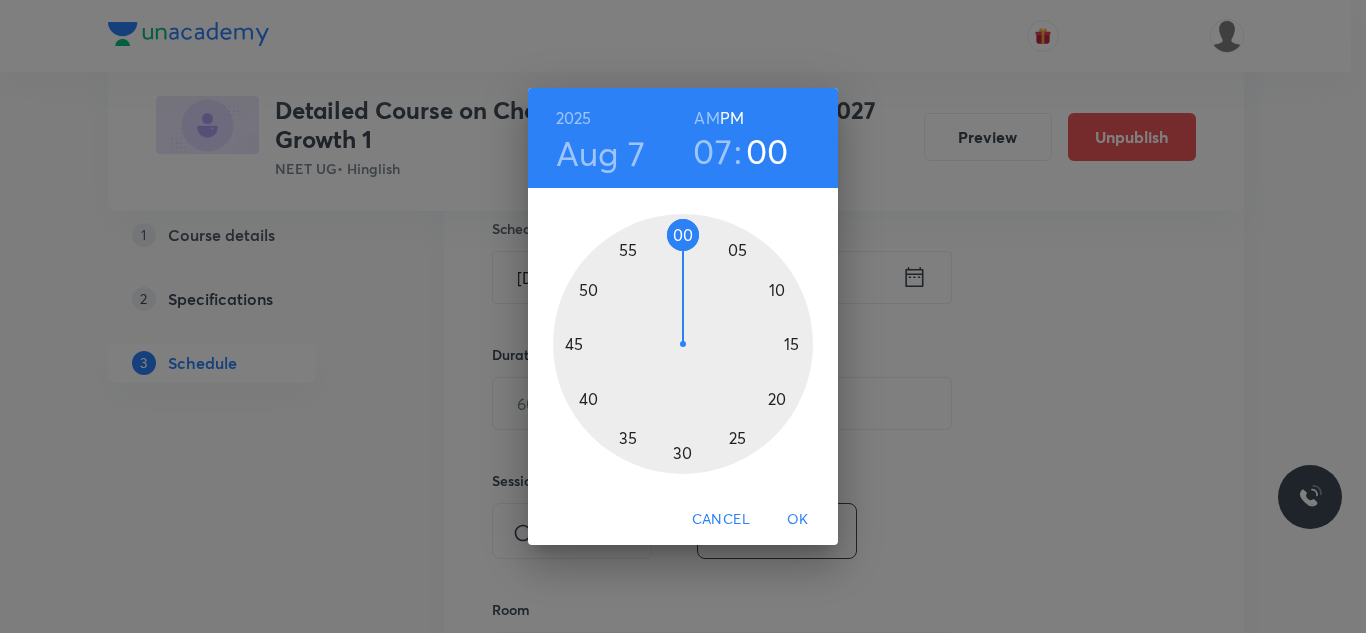 drag, startPoint x: 668, startPoint y: 237, endPoint x: 683, endPoint y: 242, distance: 15.811388 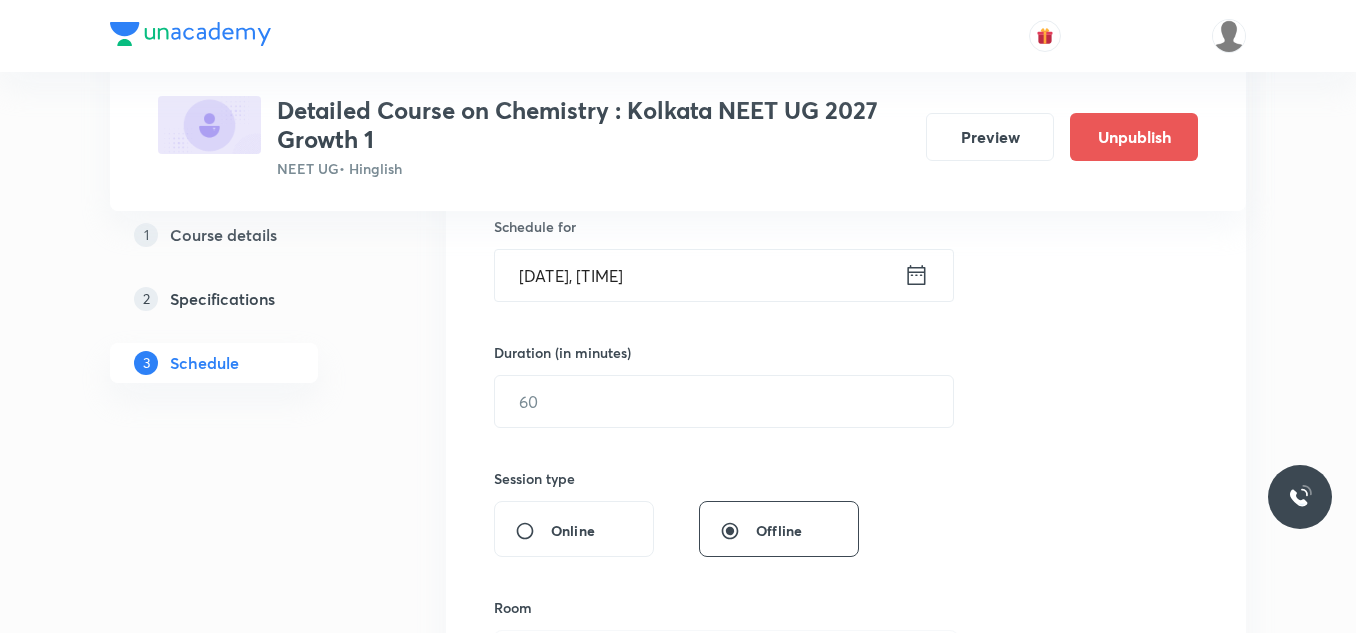scroll, scrollTop: 500, scrollLeft: 0, axis: vertical 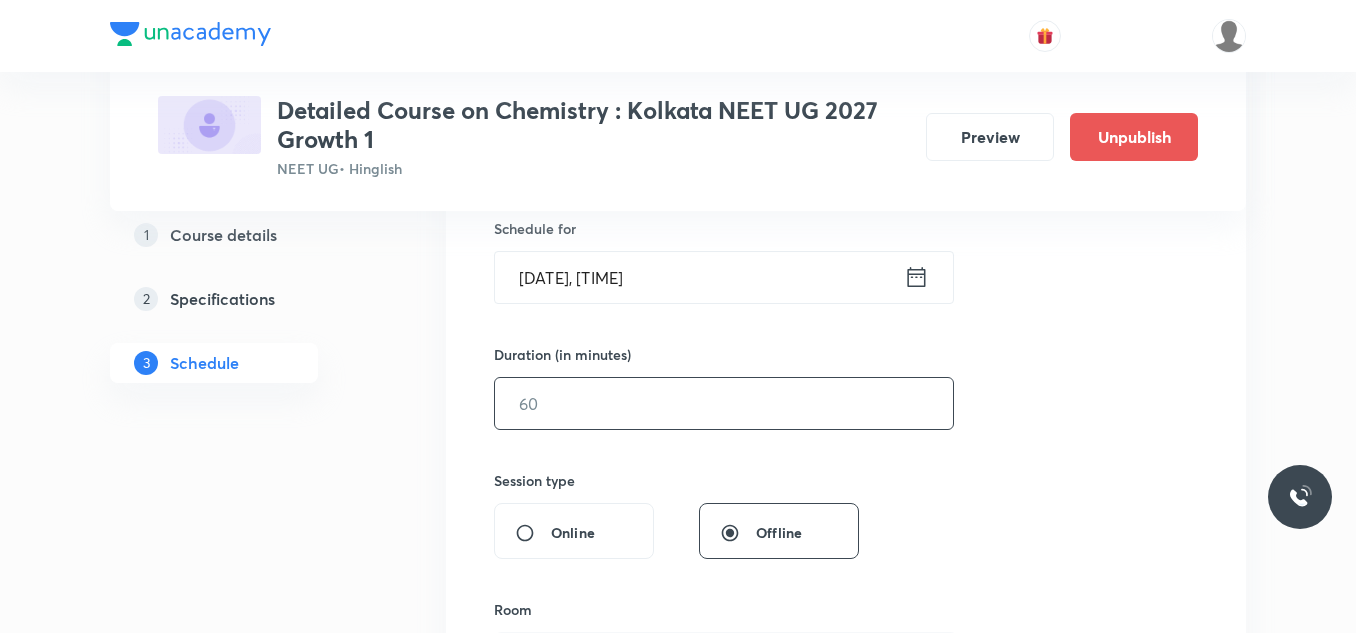 click at bounding box center [724, 403] 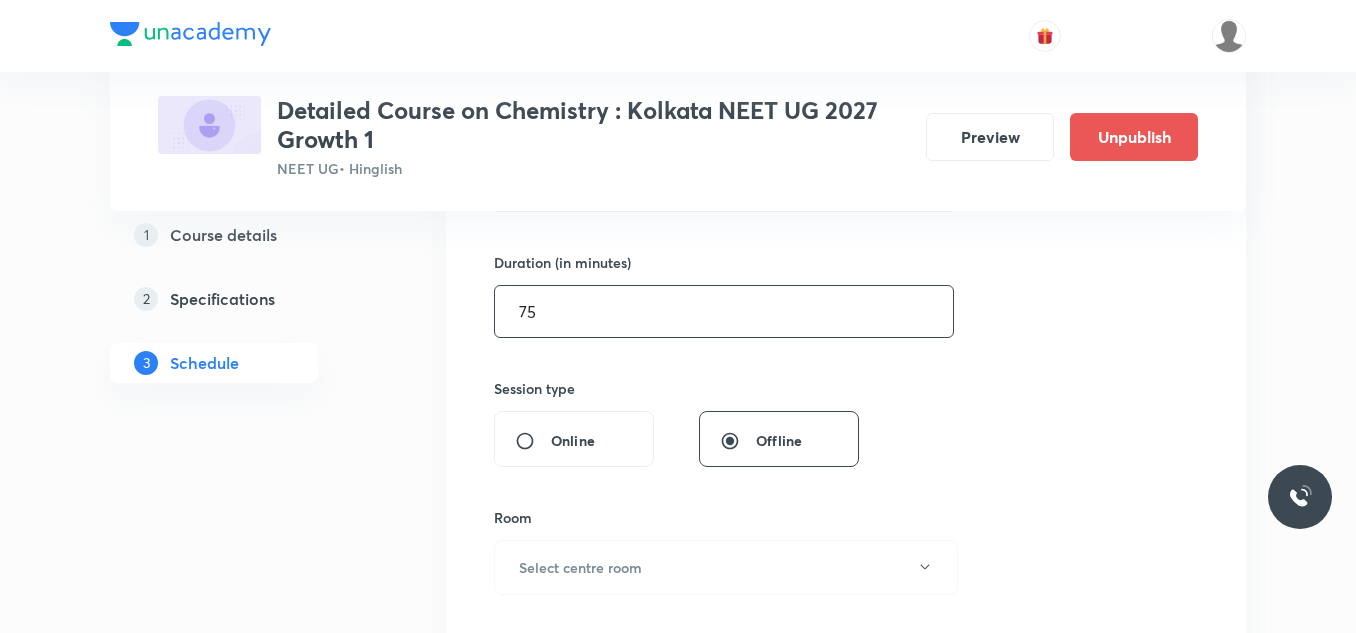 scroll, scrollTop: 800, scrollLeft: 0, axis: vertical 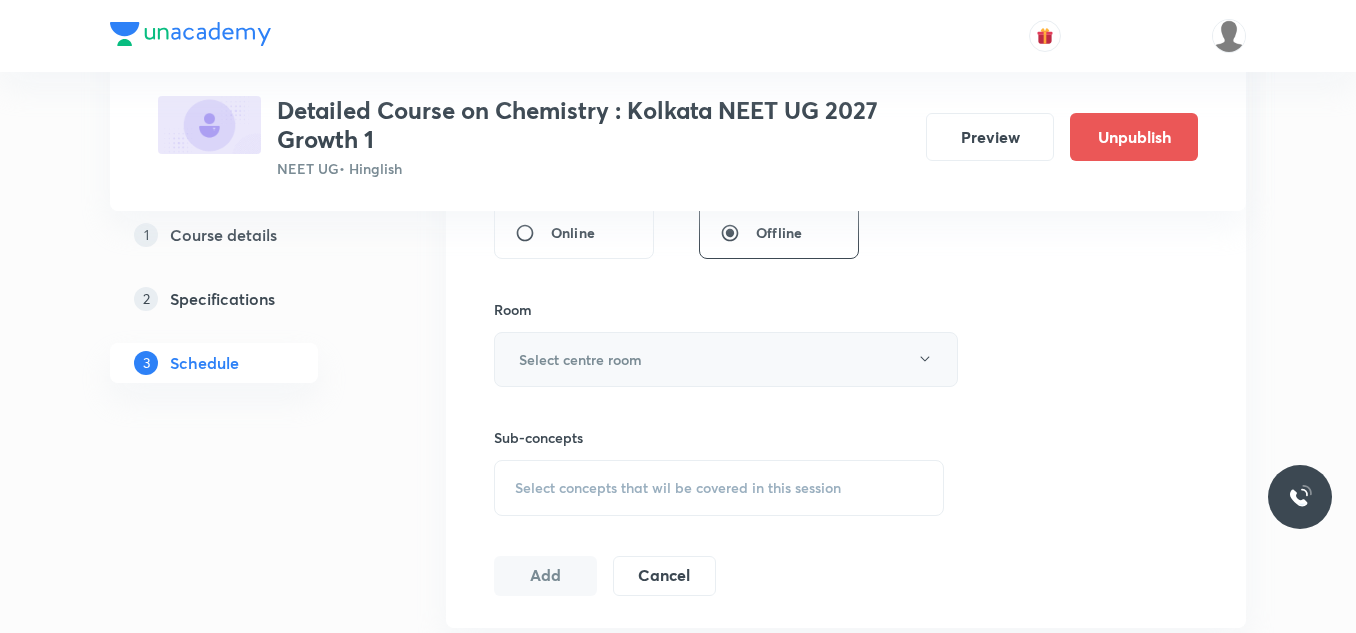 type on "75" 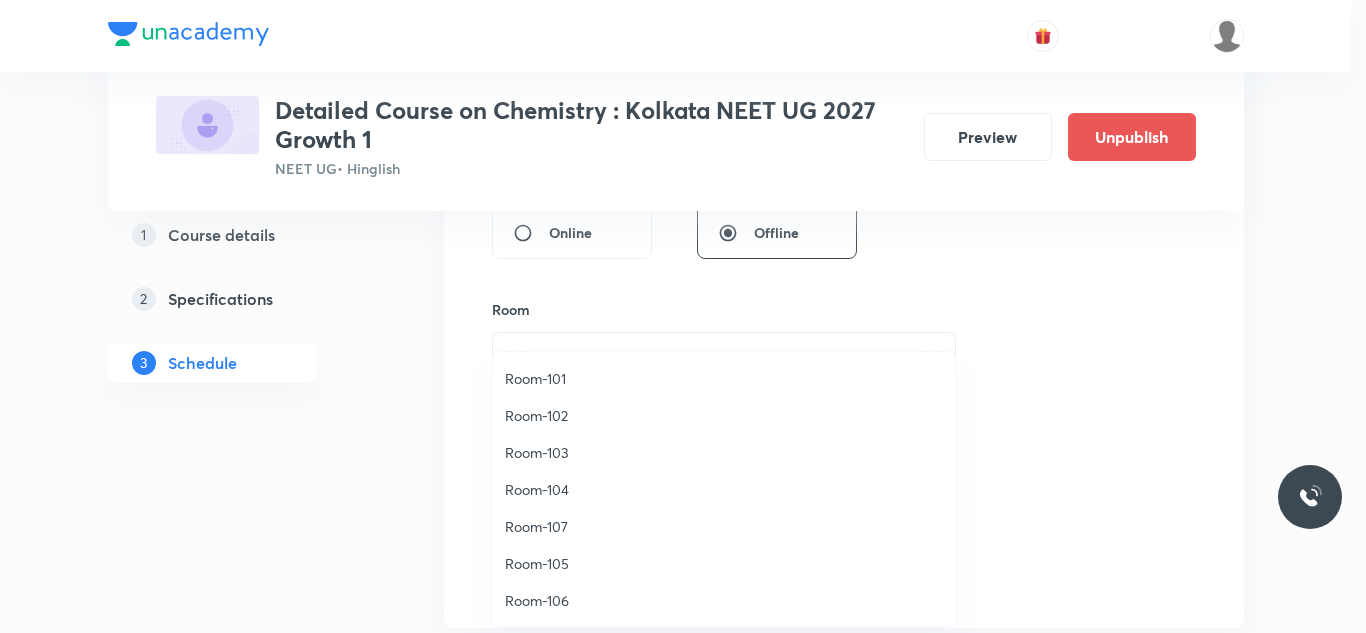 click on "Room-105" at bounding box center [724, 563] 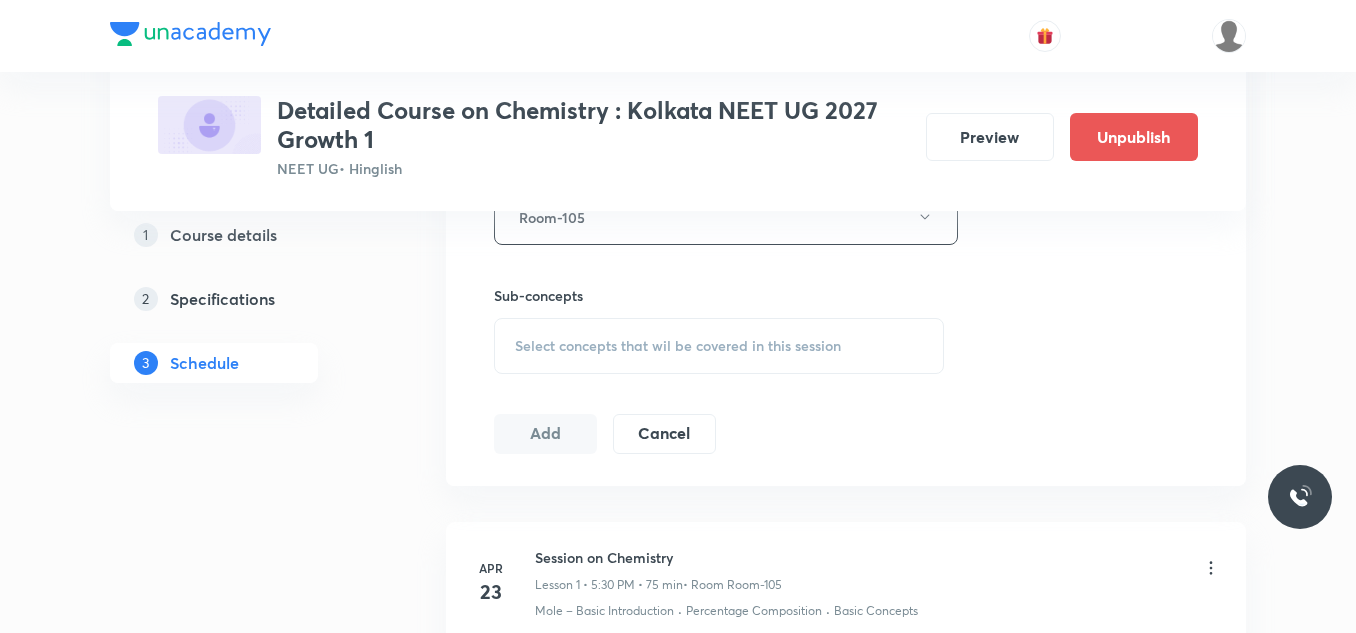 scroll, scrollTop: 1000, scrollLeft: 0, axis: vertical 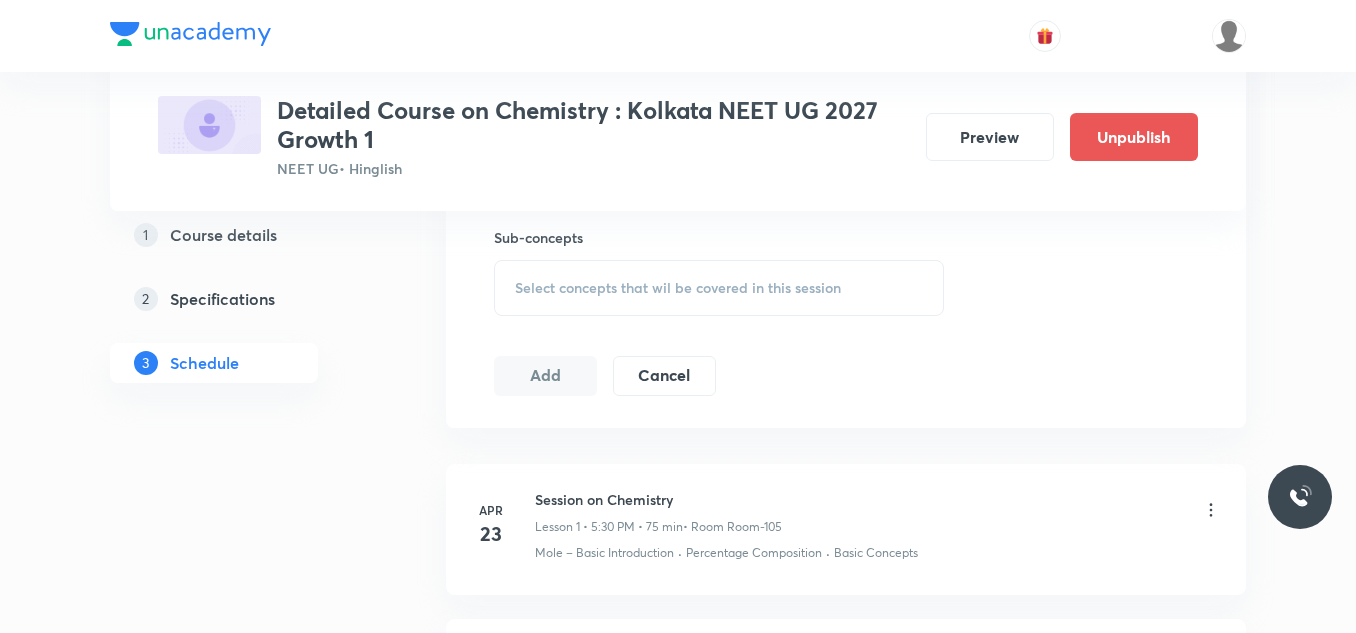 click on "Select concepts that wil be covered in this session" at bounding box center [678, 288] 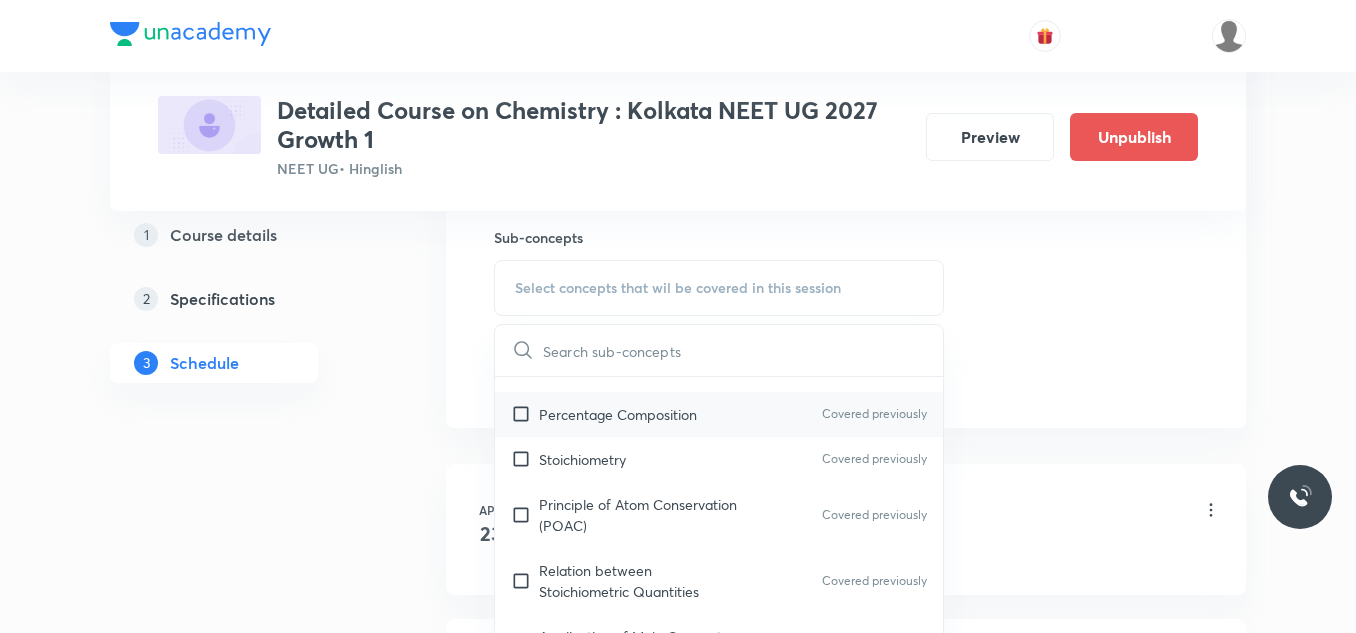 scroll, scrollTop: 200, scrollLeft: 0, axis: vertical 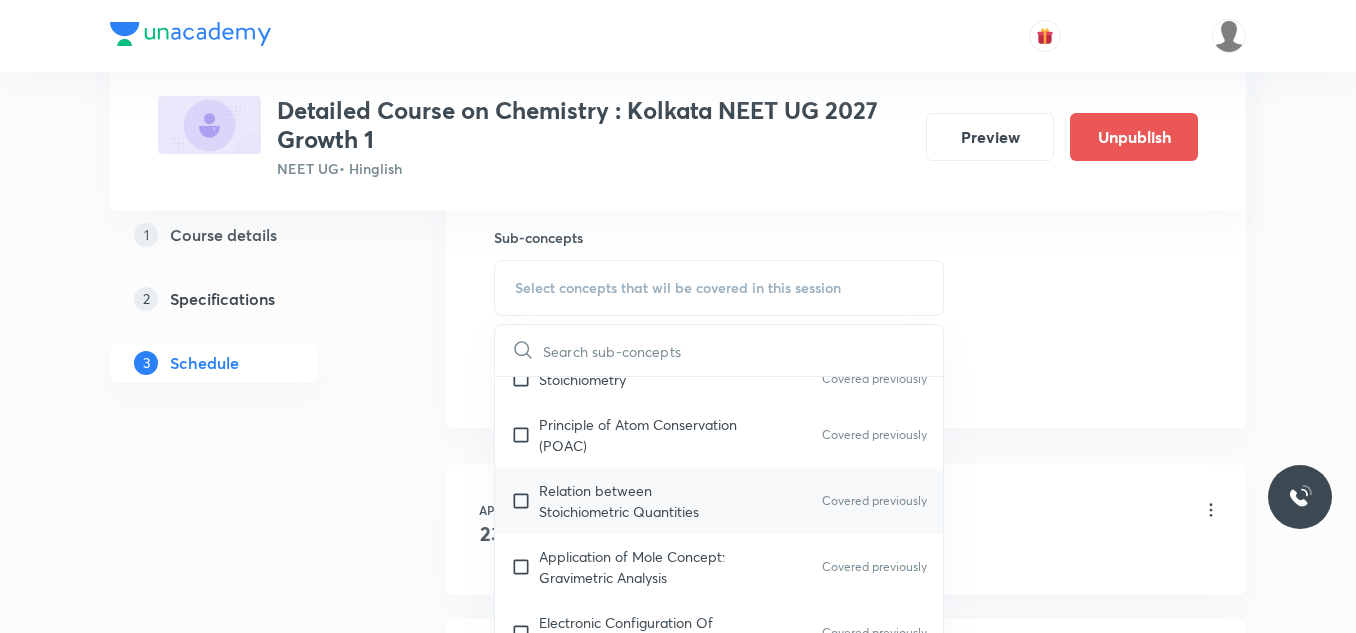 click on "Relation between Stoichiometric Quantities" at bounding box center [640, 501] 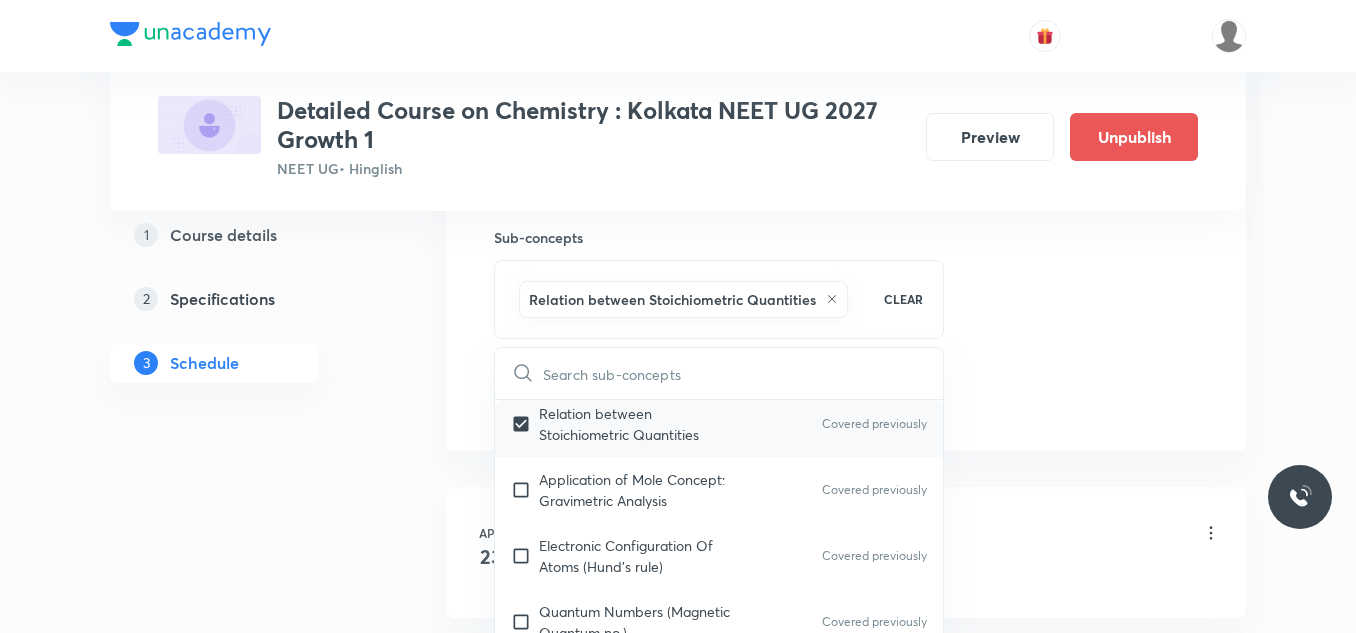 click on "Application of Mole Concept: Gravimetric Analysis" at bounding box center (640, 490) 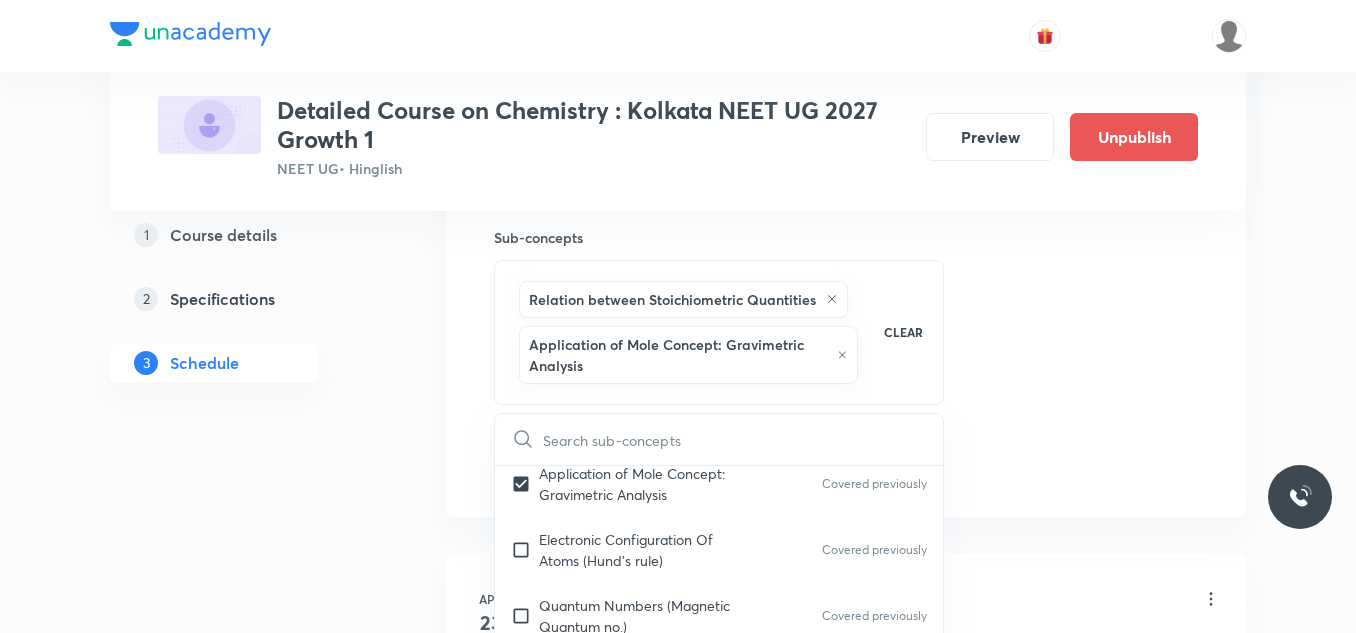 scroll, scrollTop: 400, scrollLeft: 0, axis: vertical 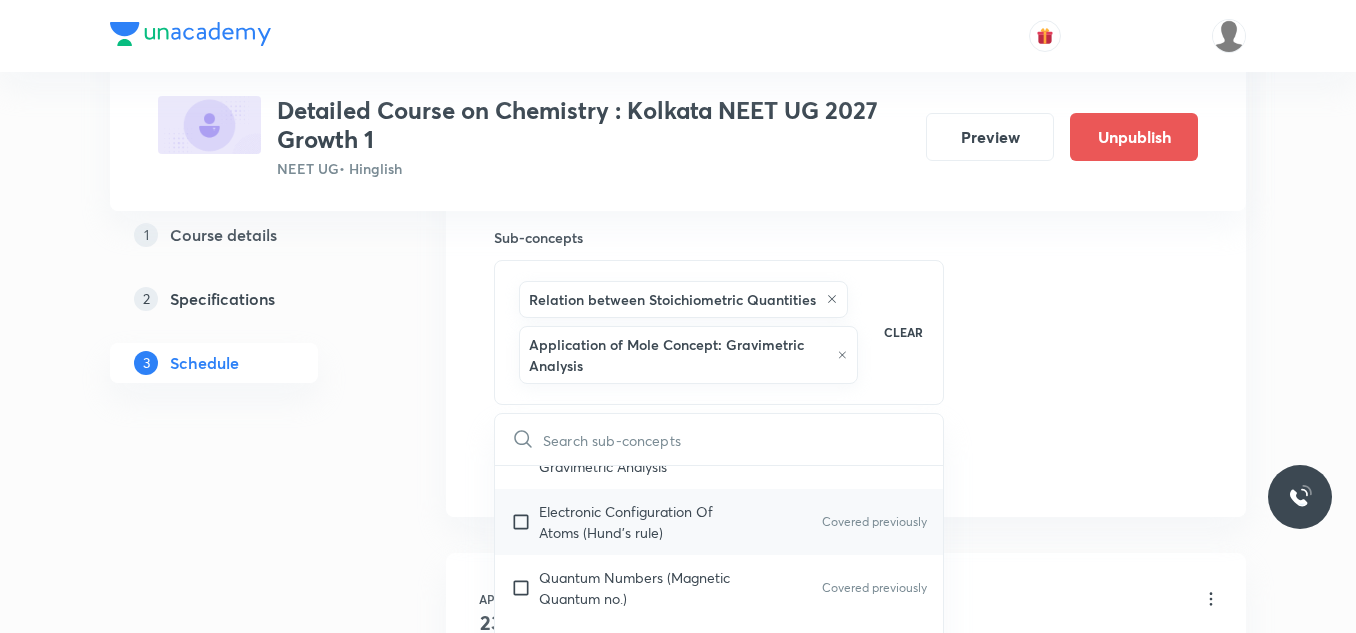 click on "Electronic Configuration Of Atoms (Hund's rule)" at bounding box center [640, 522] 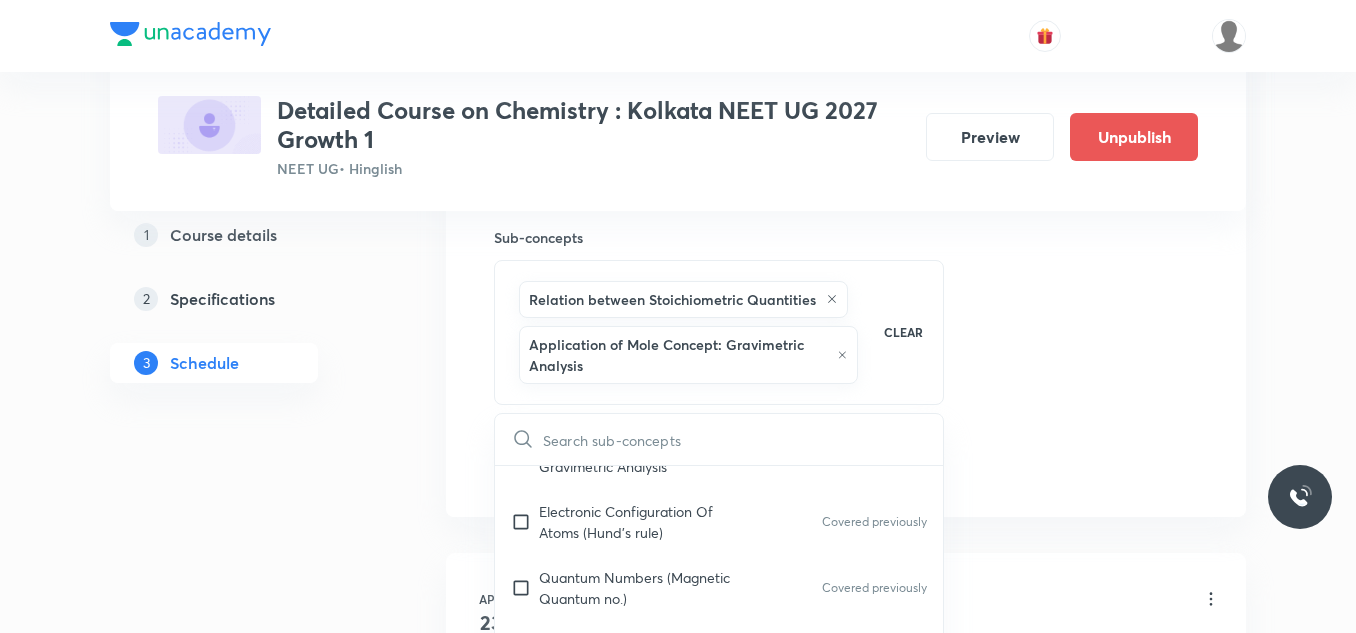 checkbox on "true" 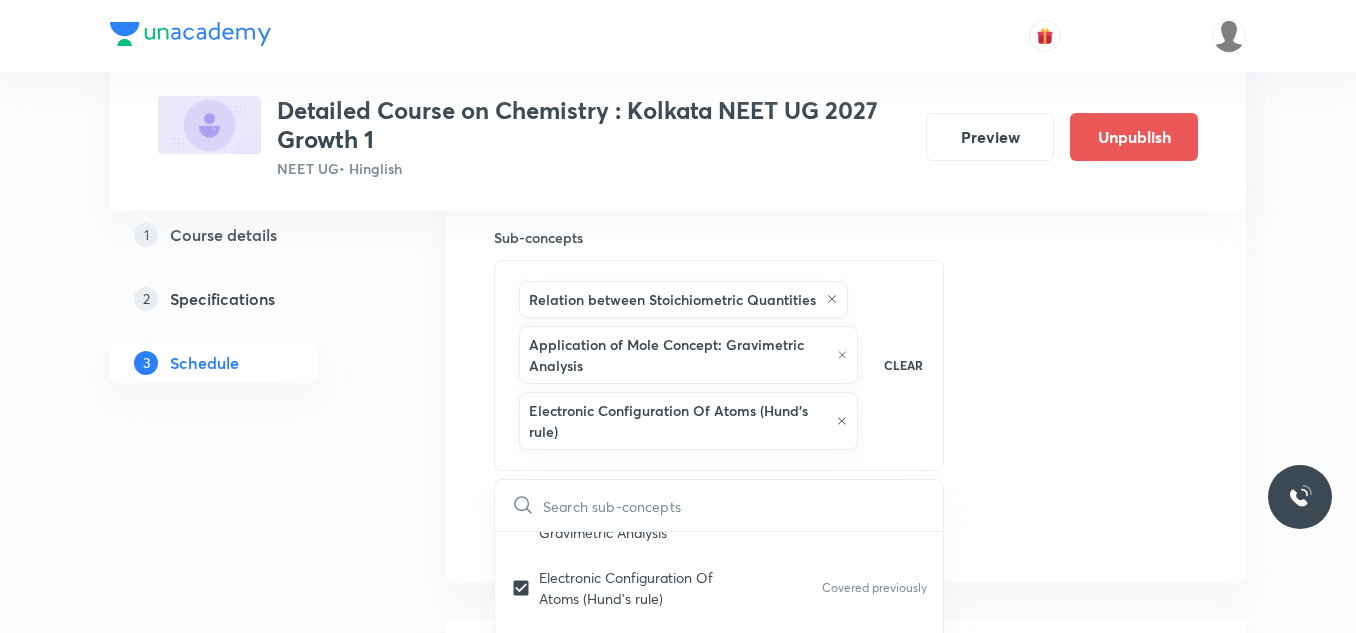 scroll, scrollTop: 1100, scrollLeft: 0, axis: vertical 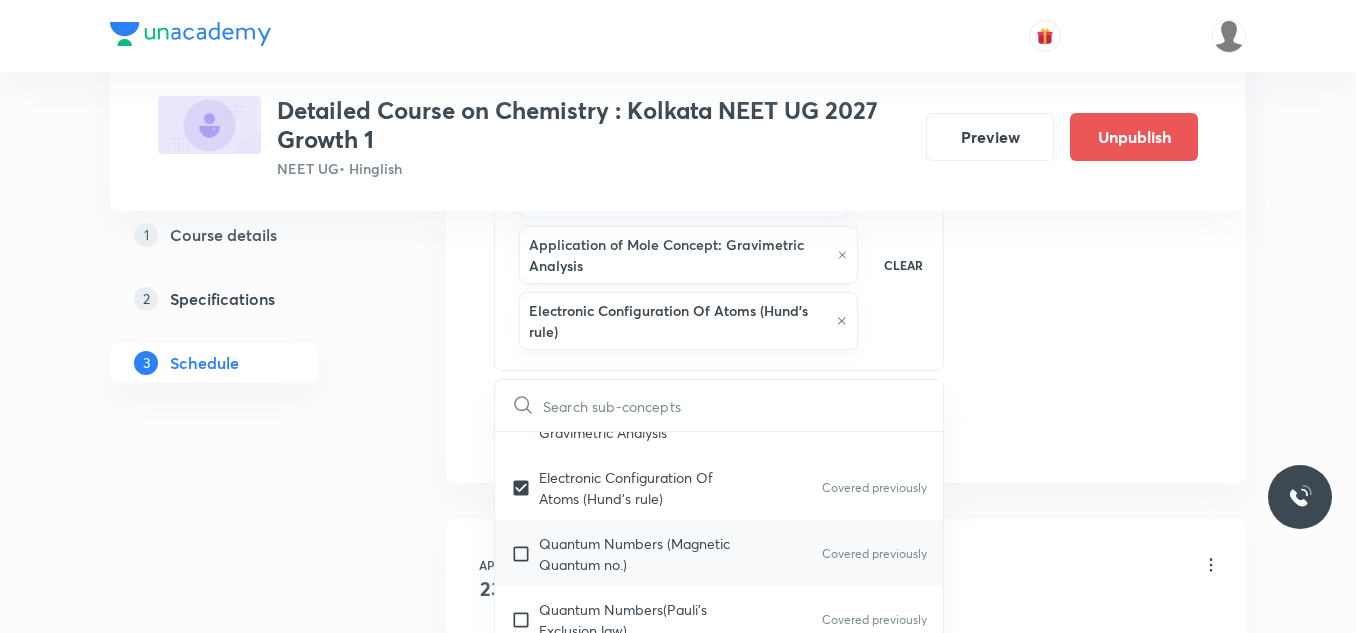 click on "Quantum Numbers (Magnetic Quantum no.)" at bounding box center (640, 554) 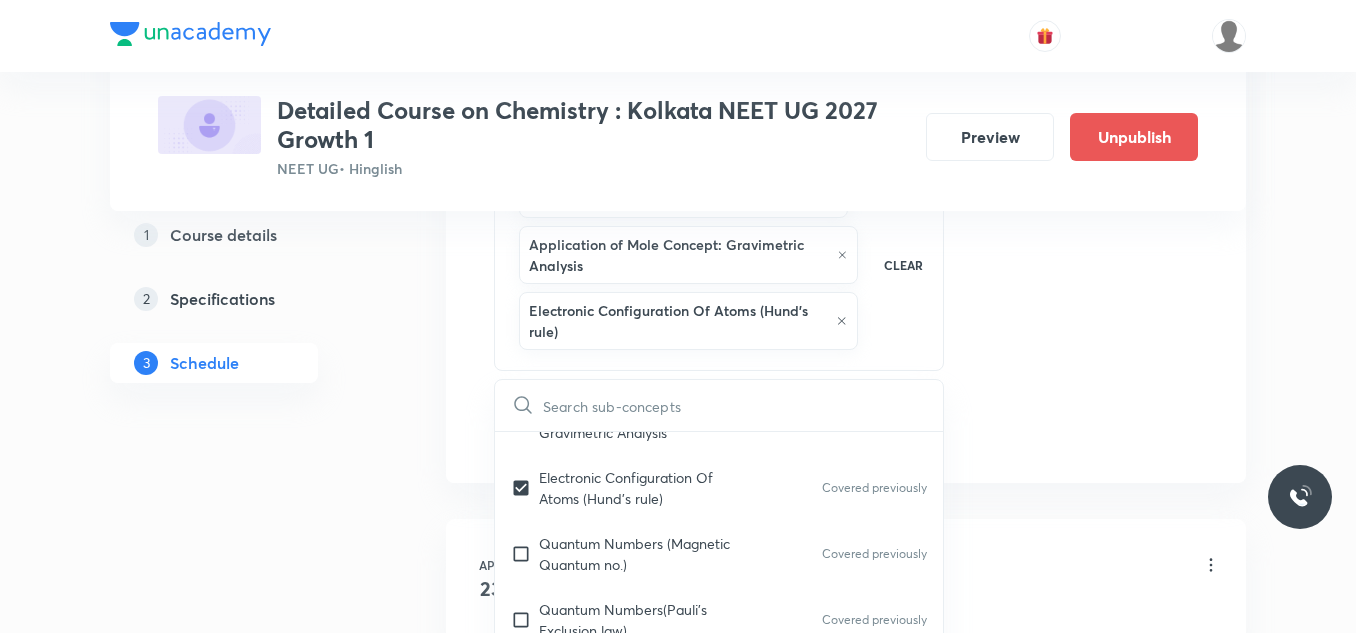 checkbox on "true" 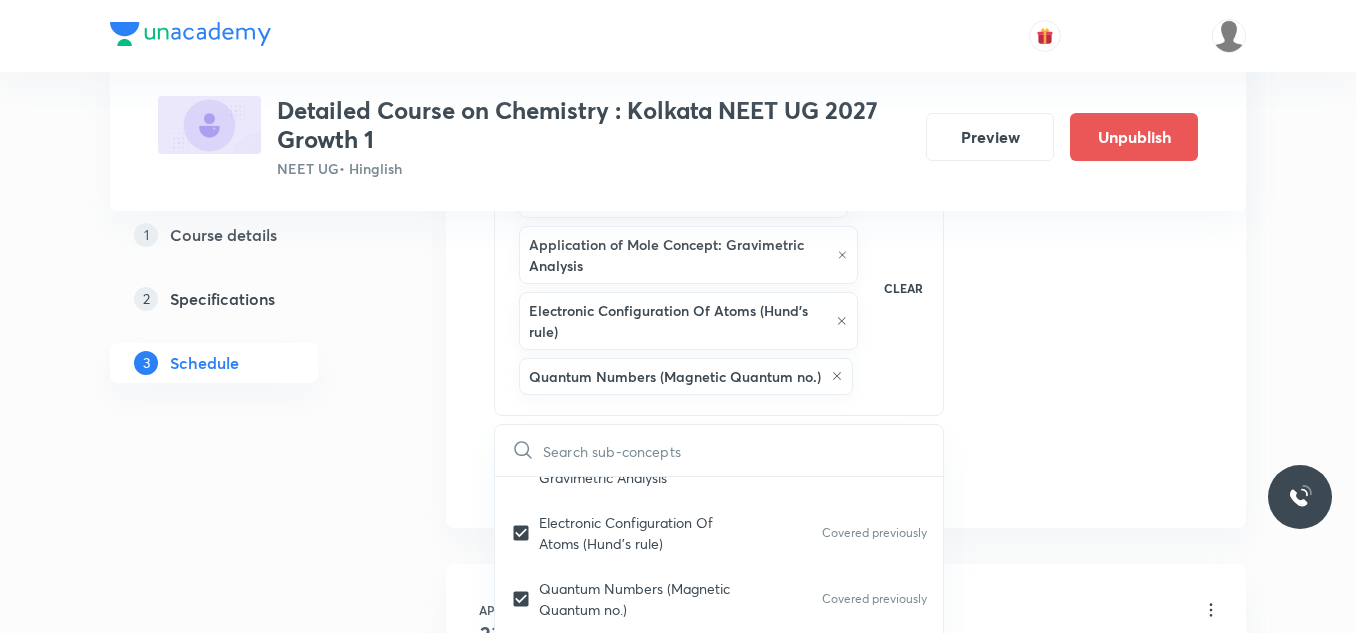 click on "Session  61 Live class Session title 25/99 SESSION OF Thermodynamics ​ Schedule for Aug 7, 2025, 7:00 PM ​ Duration (in minutes) 75 ​   Session type Online Offline Room Room-105 Sub-concepts Relation between Stoichiometric Quantities Application of Mole Concept: Gravimetric Analysis Electronic Configuration Of Atoms (Hund's rule)  Quantum Numbers (Magnetic Quantum no.) CLEAR ​ General Topics & Mole Concept Basic Concepts Covered previously Mole – Basic Introduction Covered previously Percentage Composition Covered previously Stoichiometry Covered previously Principle of Atom Conservation (POAC) Covered previously Relation between Stoichiometric Quantities Covered previously Application of Mole Concept: Gravimetric Analysis Covered previously Electronic Configuration Of Atoms (Hund's rule) Covered previously  Quantum Numbers (Magnetic Quantum no.) Covered previously Quantum Numbers(Pauli's Exclusion law) Covered previously Mean Molar Mass or Molecular Mass Covered previously Covered previously Wave" at bounding box center (846, -74) 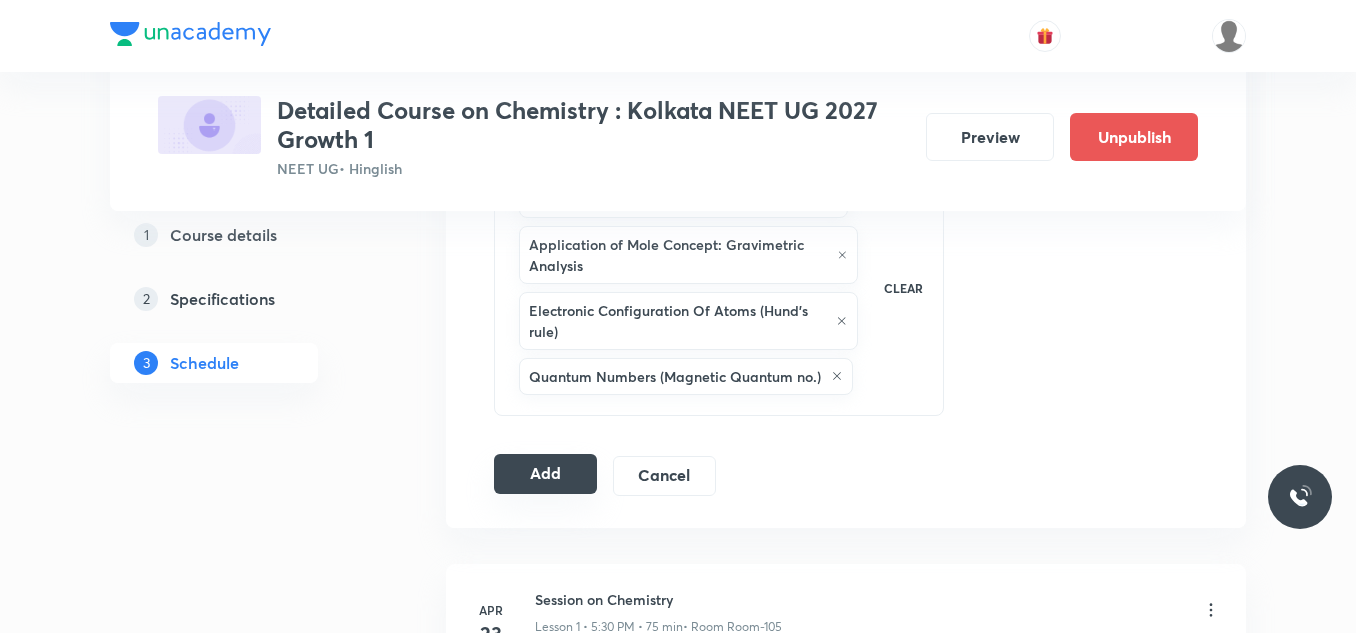 click on "Add" at bounding box center [545, 474] 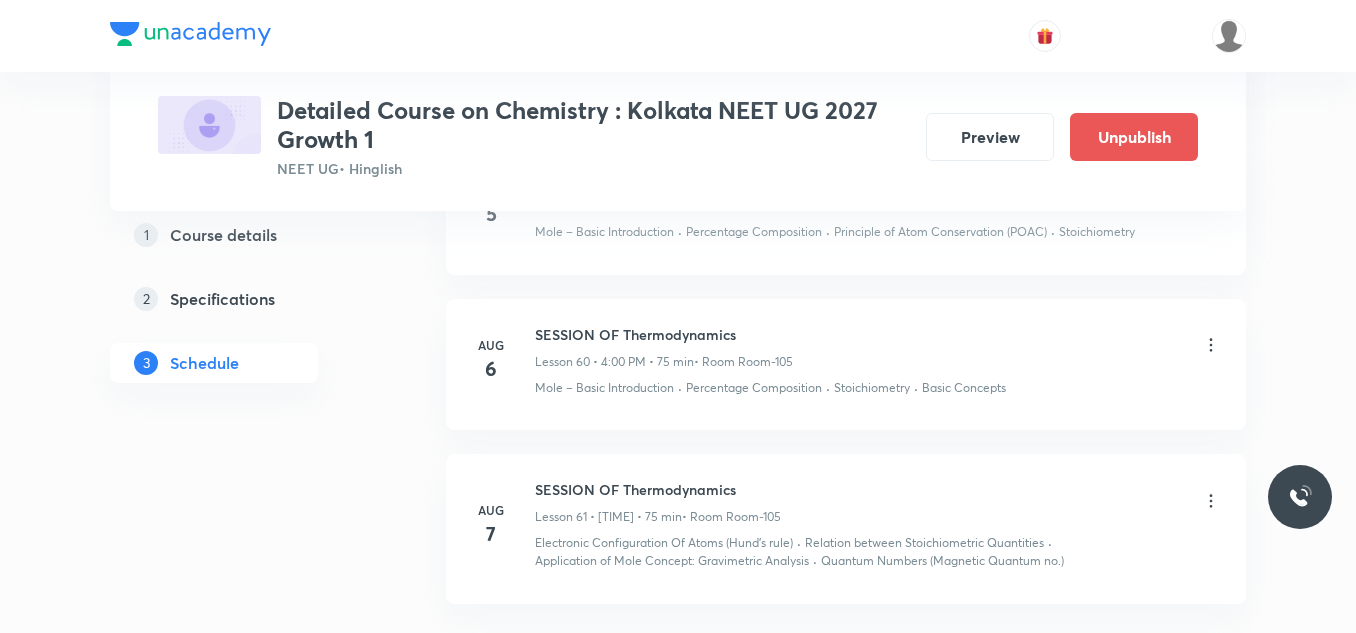 scroll, scrollTop: 10122, scrollLeft: 0, axis: vertical 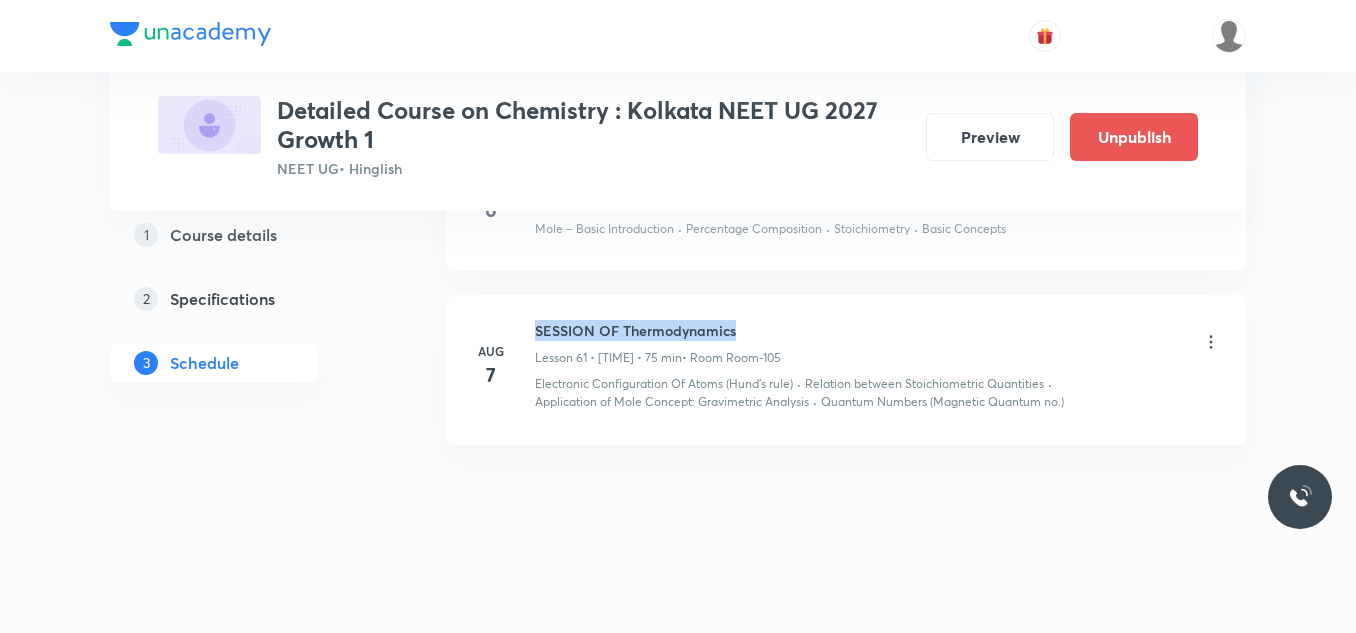drag, startPoint x: 533, startPoint y: 329, endPoint x: 792, endPoint y: 318, distance: 259.2335 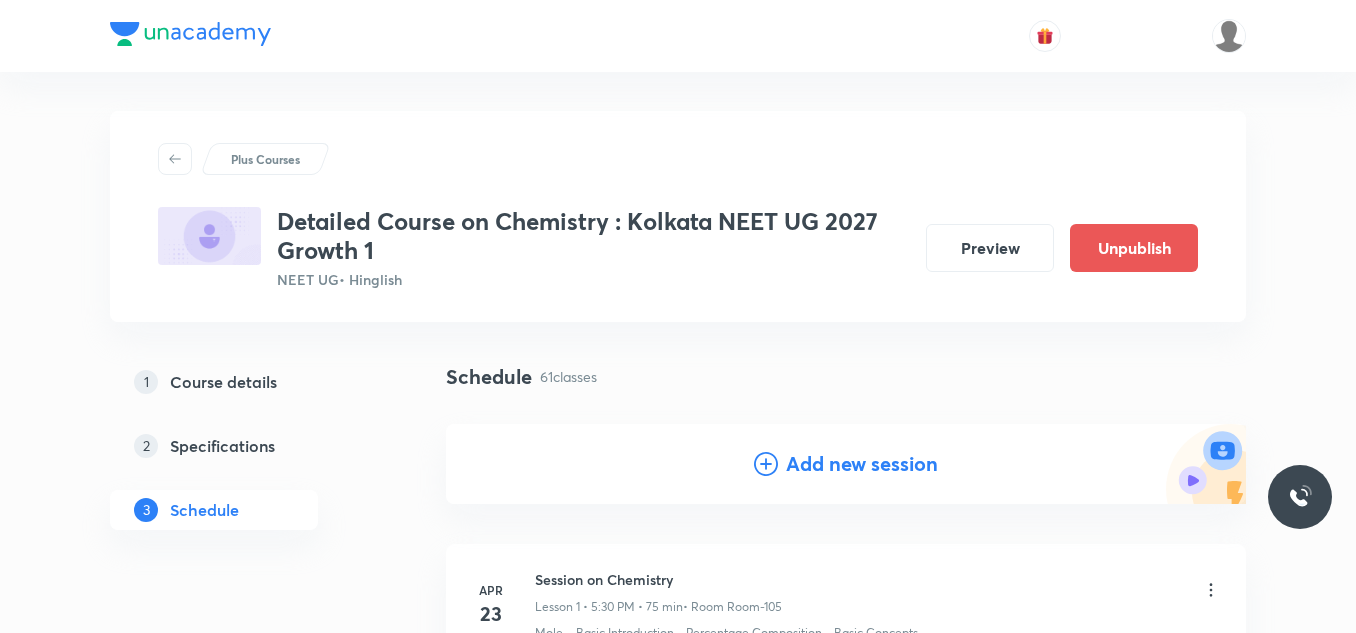 scroll, scrollTop: 0, scrollLeft: 0, axis: both 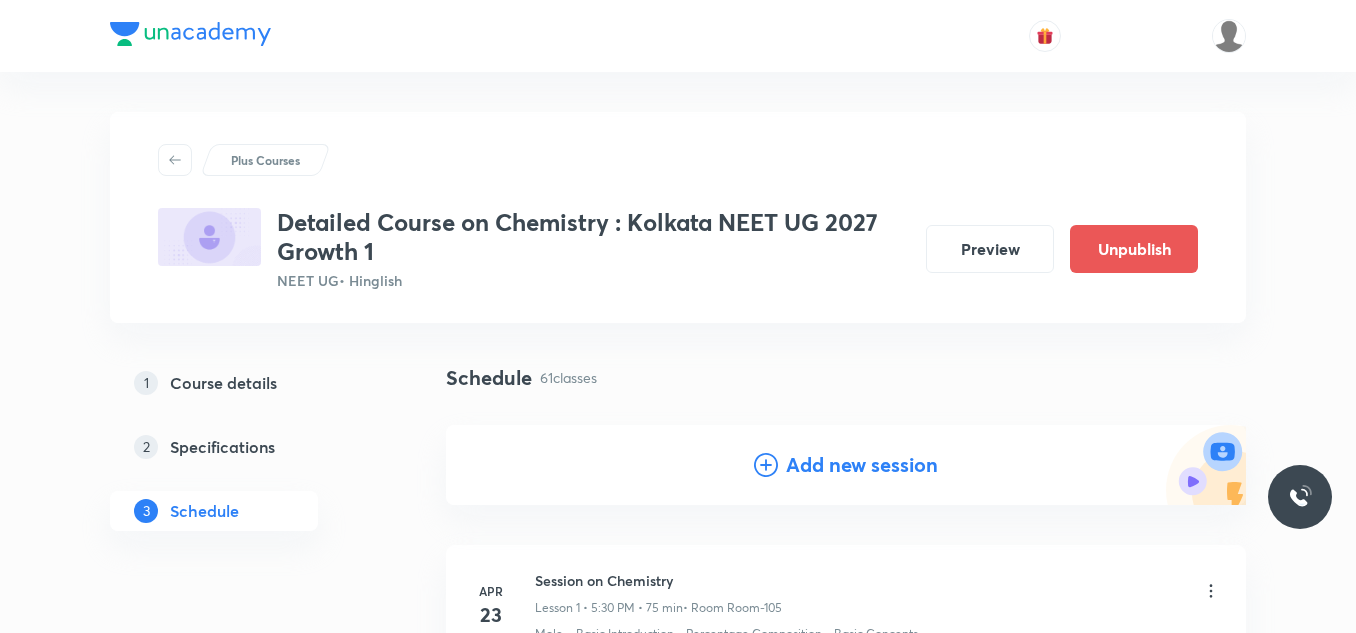 click on "Add new session" at bounding box center (862, 465) 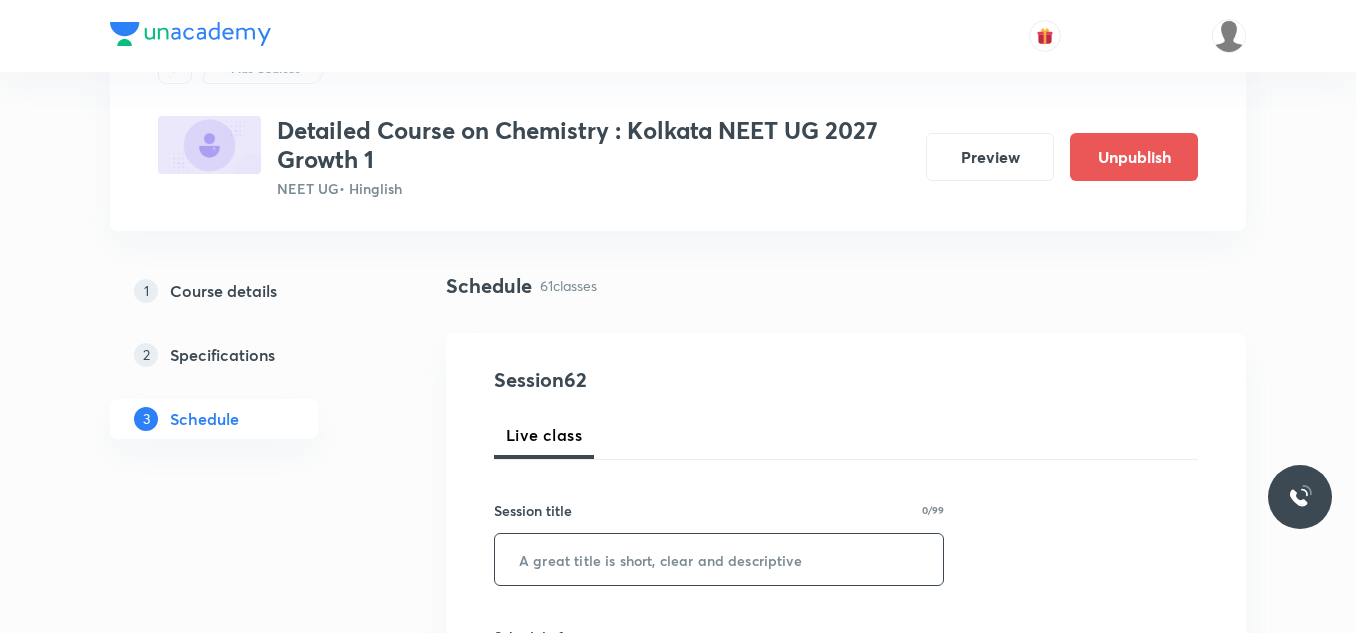 scroll, scrollTop: 200, scrollLeft: 0, axis: vertical 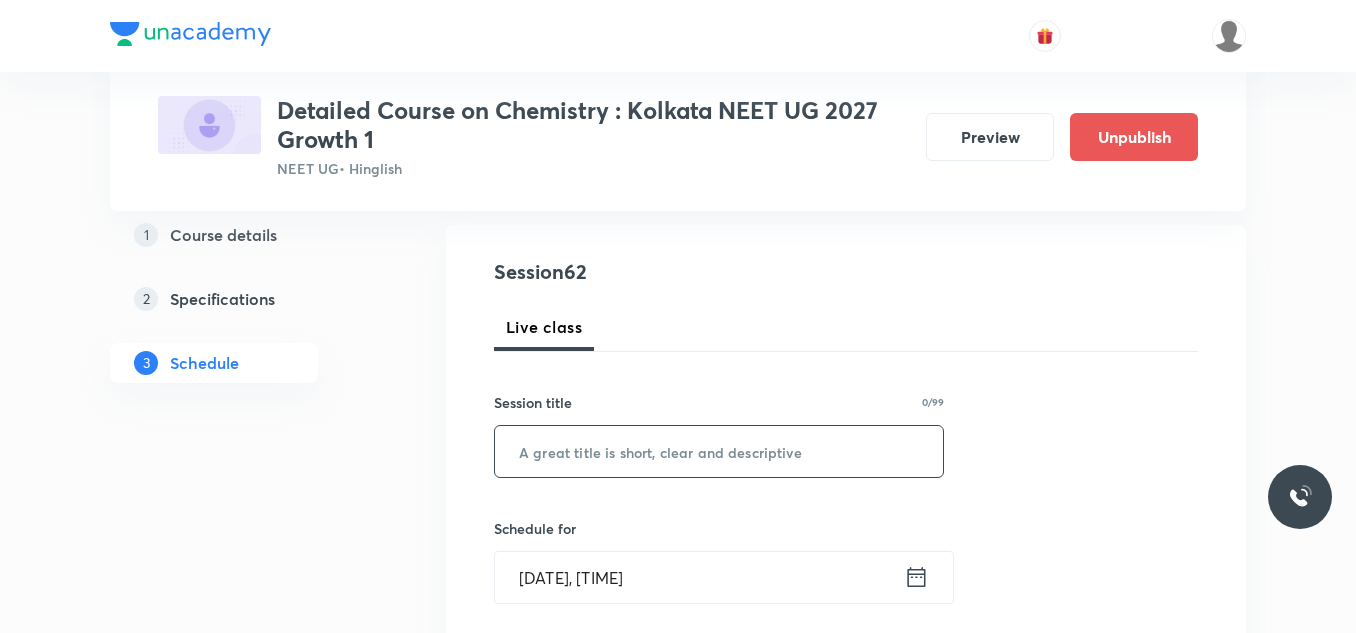click at bounding box center (719, 451) 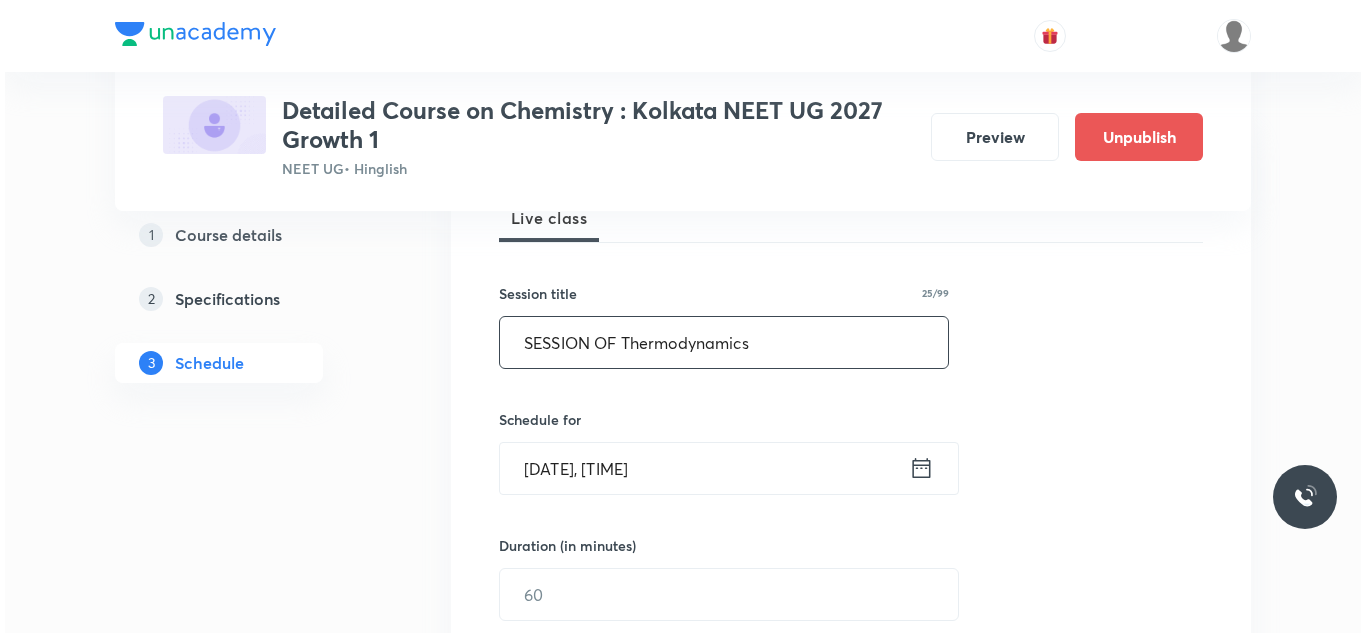 scroll, scrollTop: 500, scrollLeft: 0, axis: vertical 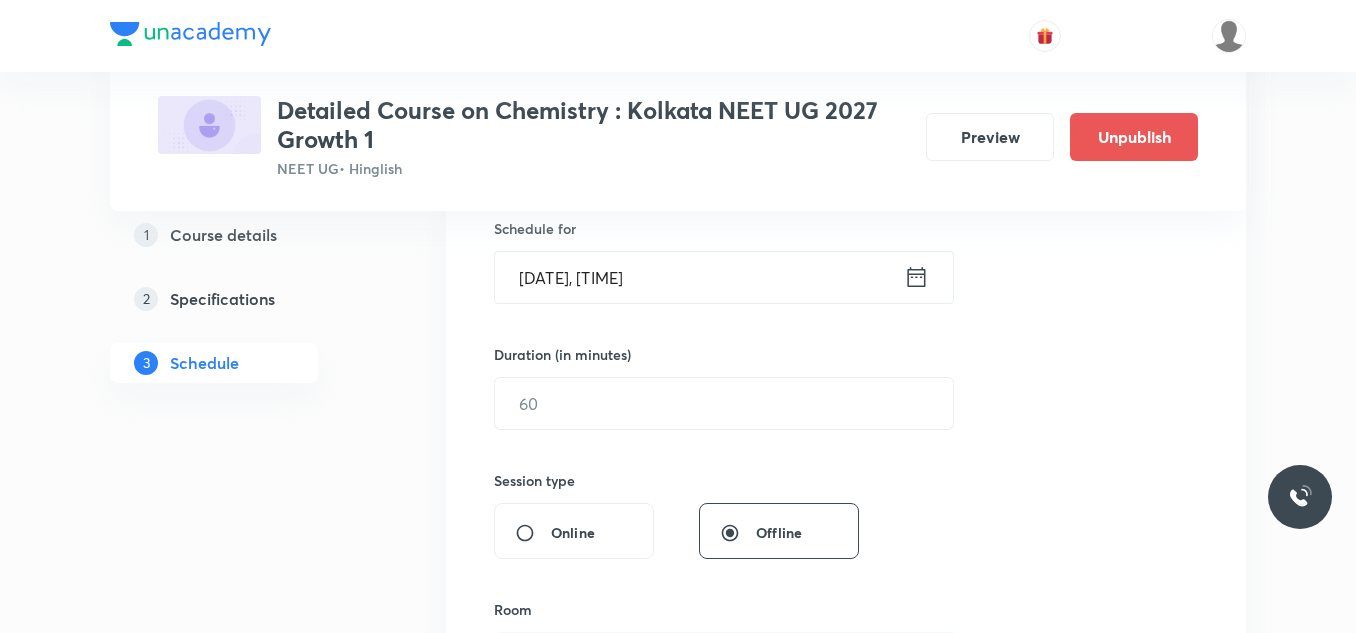 type on "SESSION OF Thermodynamics" 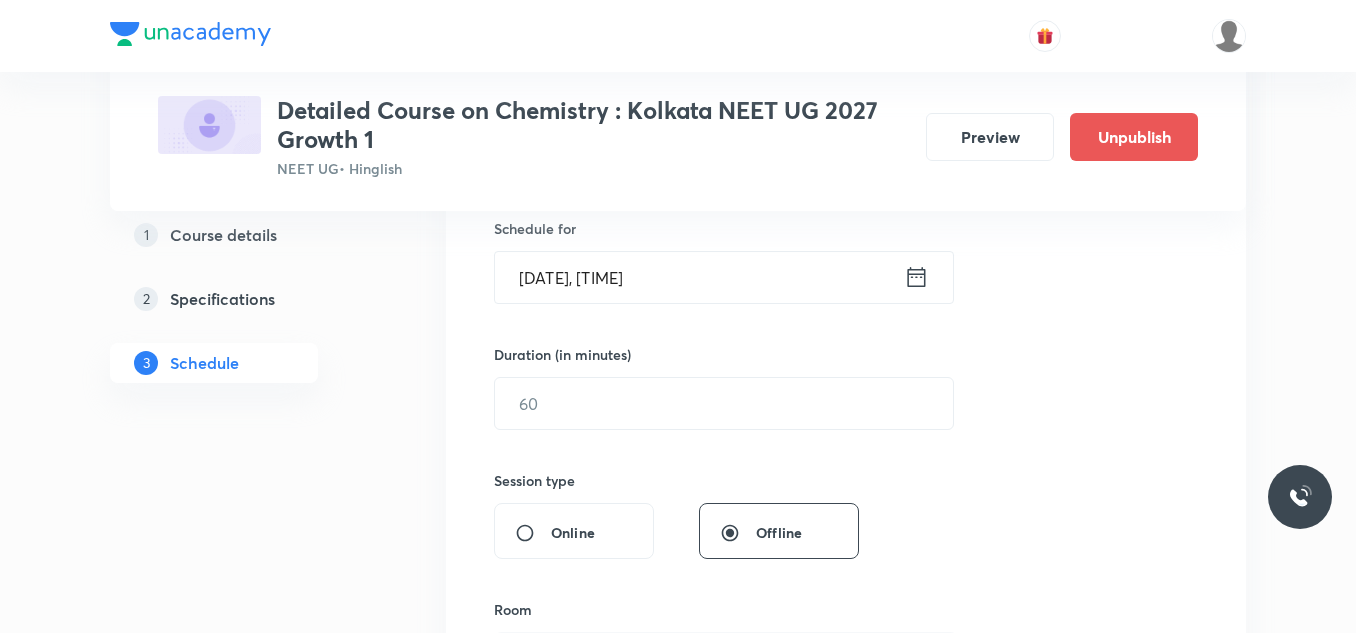 click on "Aug 3, 2025, 9:45 AM" at bounding box center [699, 277] 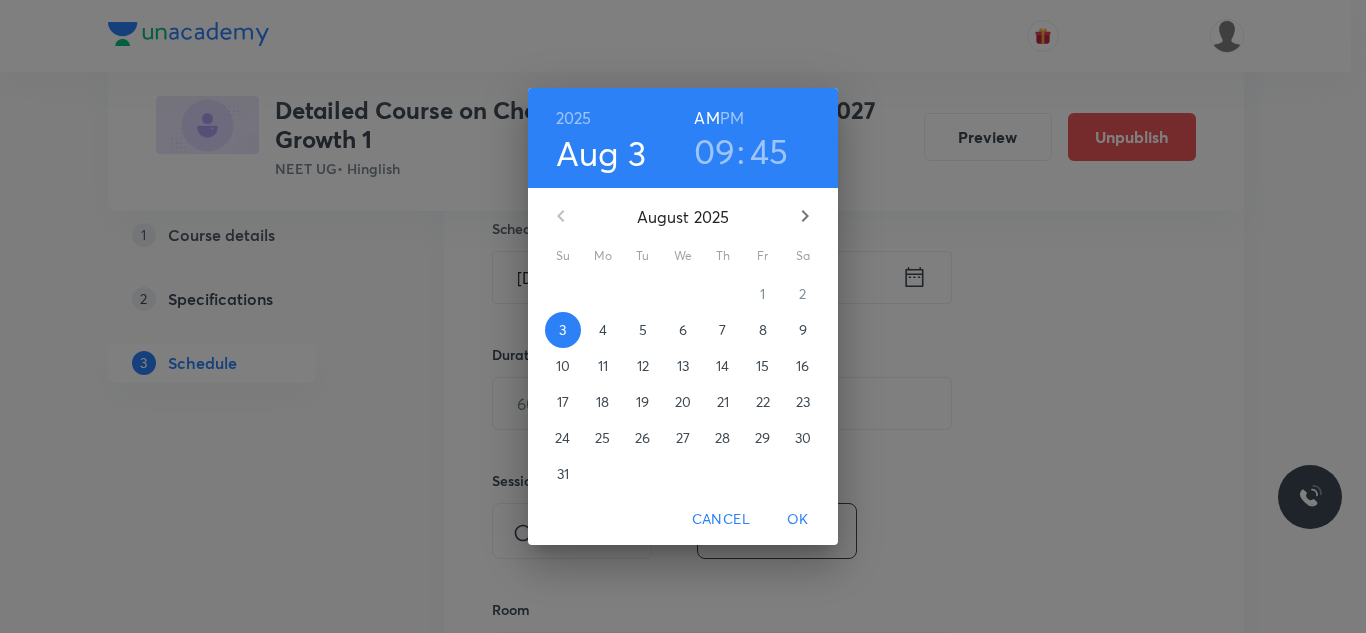 click on "8" at bounding box center (763, 330) 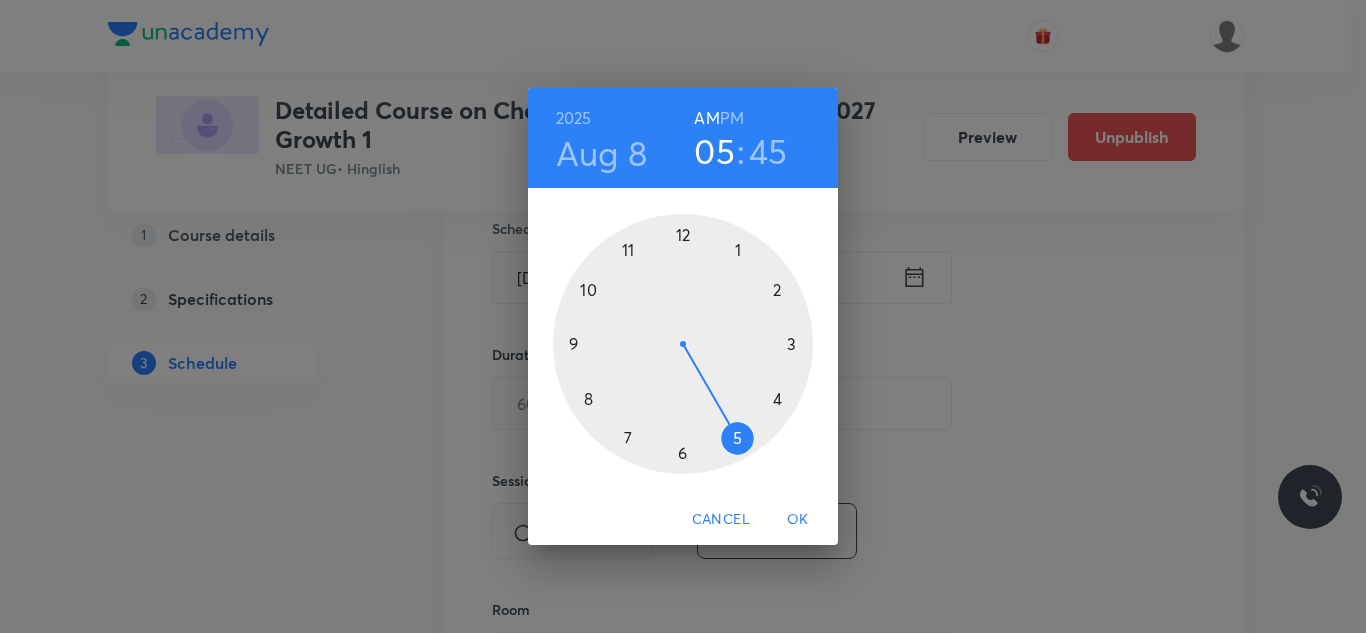 drag, startPoint x: 574, startPoint y: 342, endPoint x: 730, endPoint y: 436, distance: 182.13182 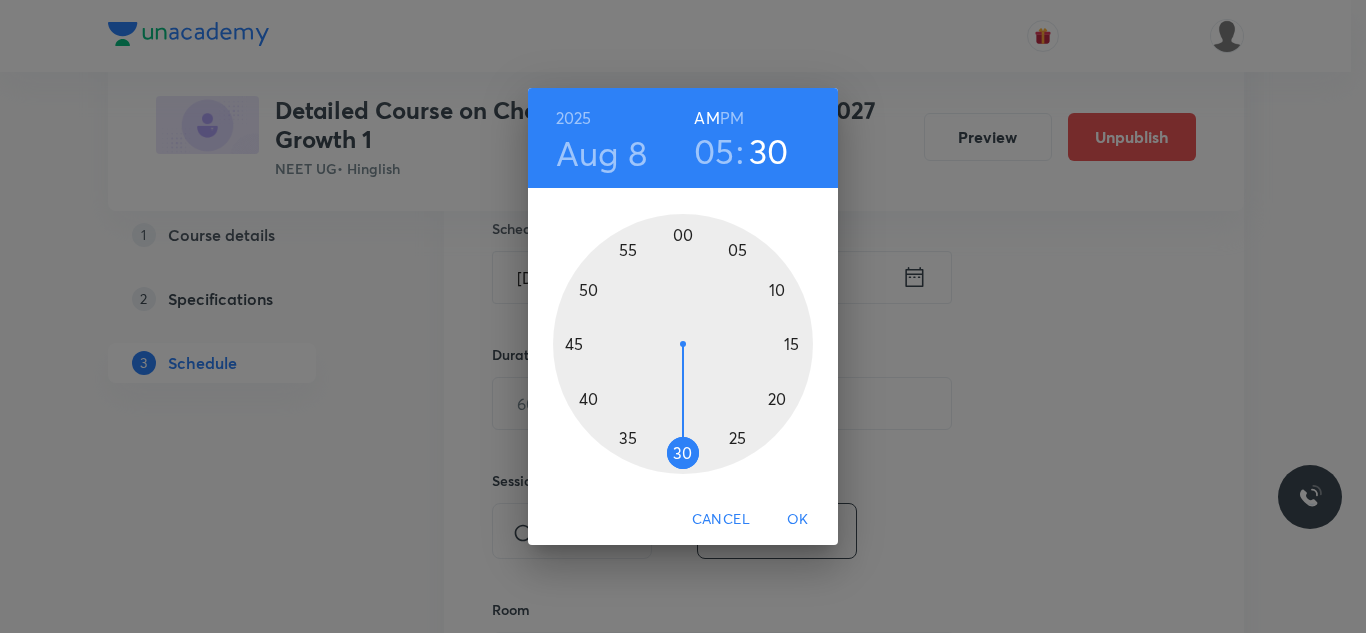 drag, startPoint x: 576, startPoint y: 346, endPoint x: 689, endPoint y: 468, distance: 166.29192 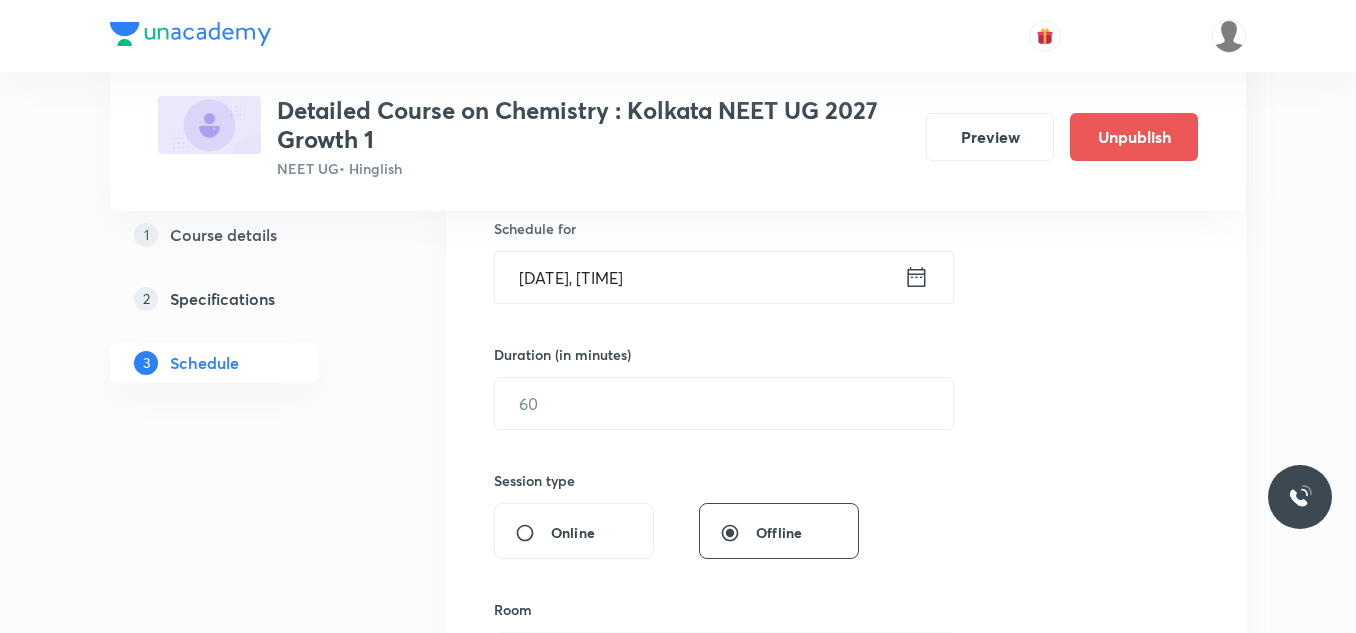 click on "Aug 8, 2025, 5:30 AM" at bounding box center [699, 277] 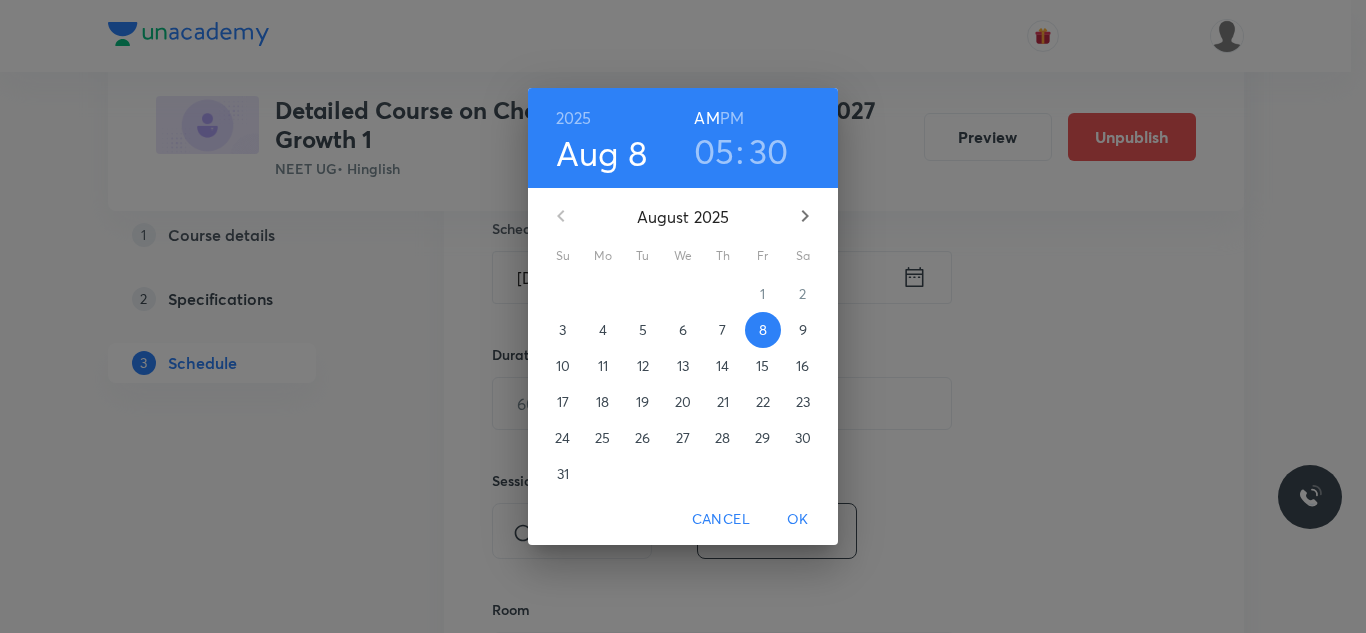 click on "PM" at bounding box center [732, 118] 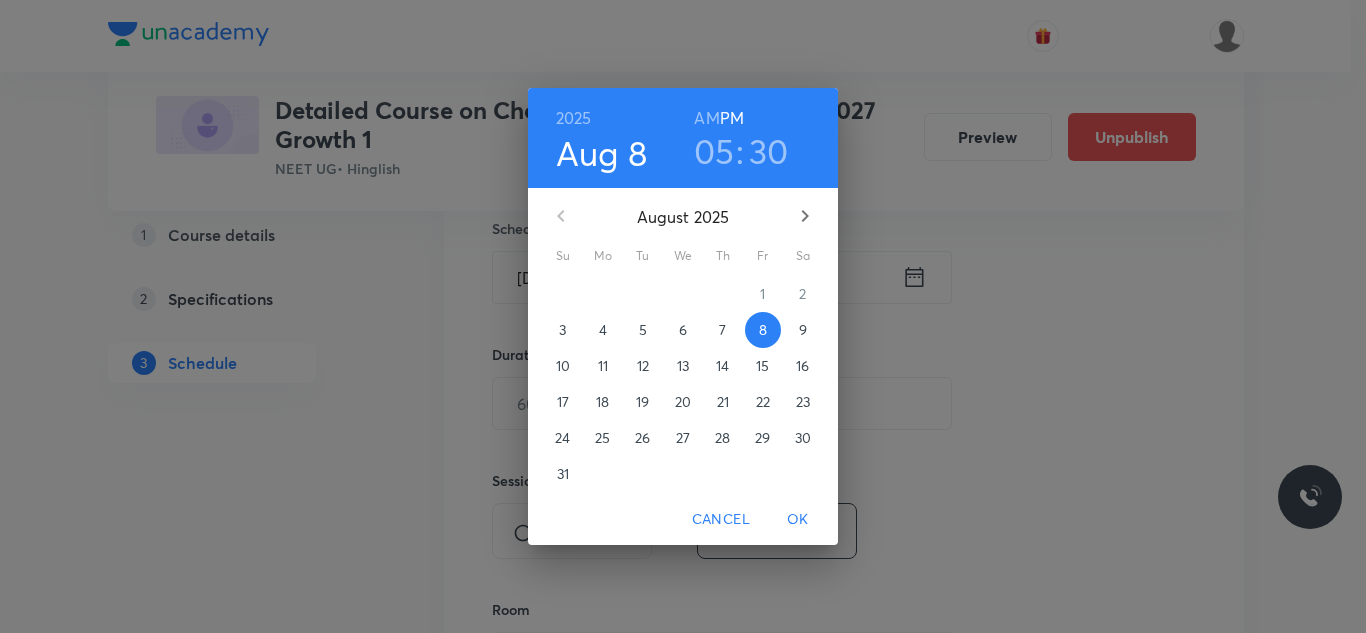click on "OK" at bounding box center (798, 519) 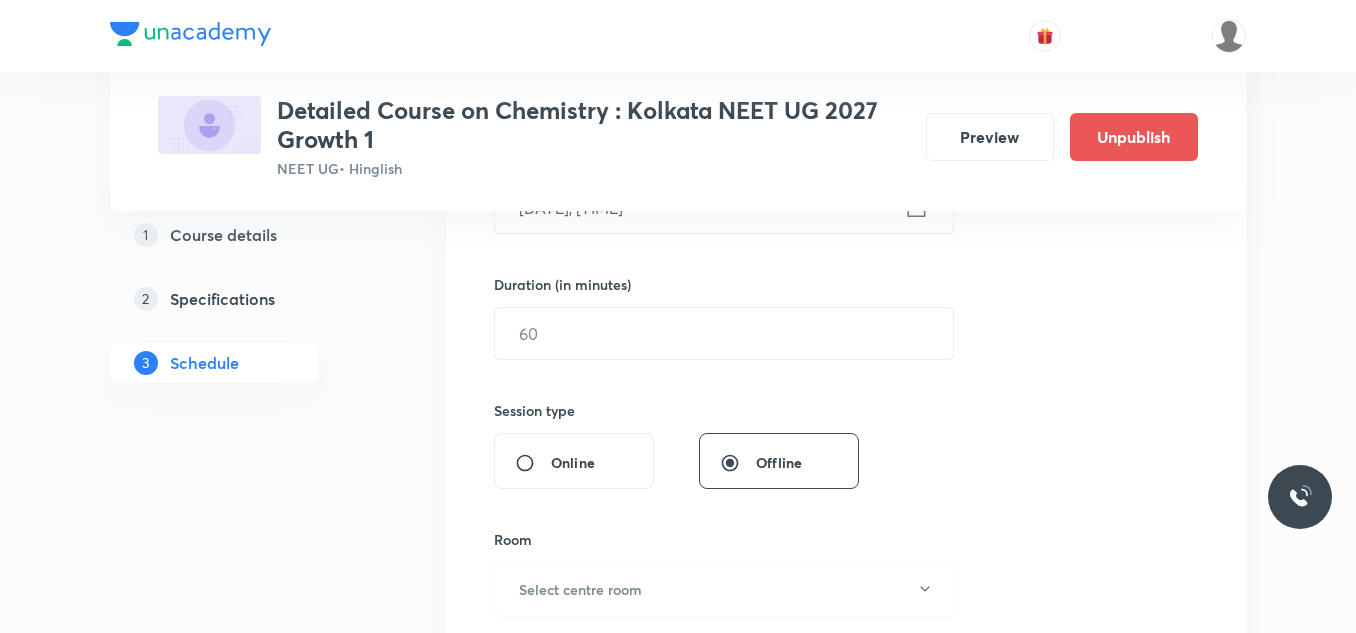 scroll, scrollTop: 600, scrollLeft: 0, axis: vertical 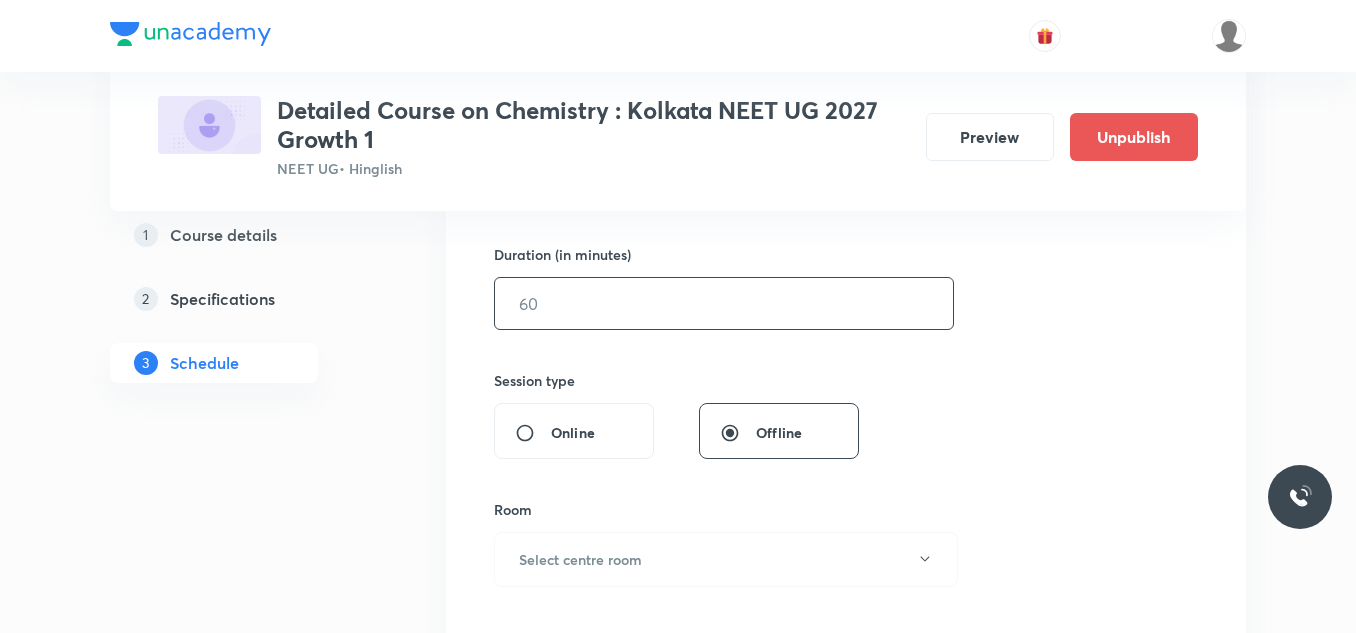 click at bounding box center (724, 303) 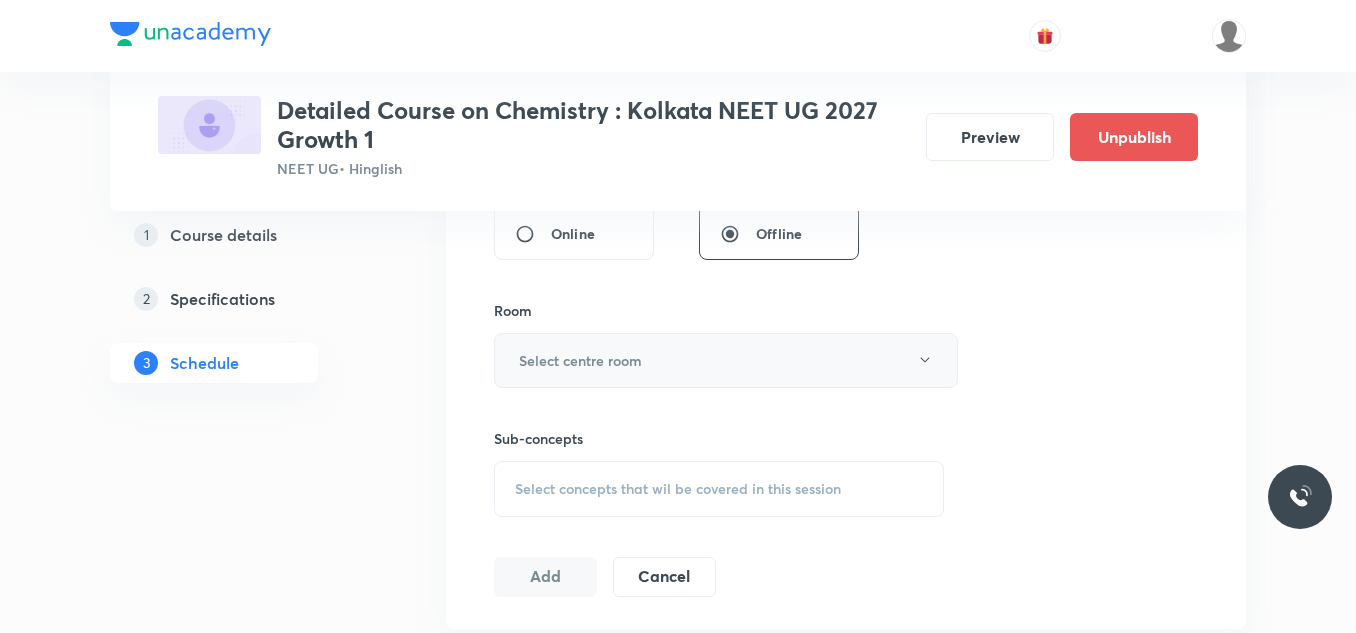 scroll, scrollTop: 800, scrollLeft: 0, axis: vertical 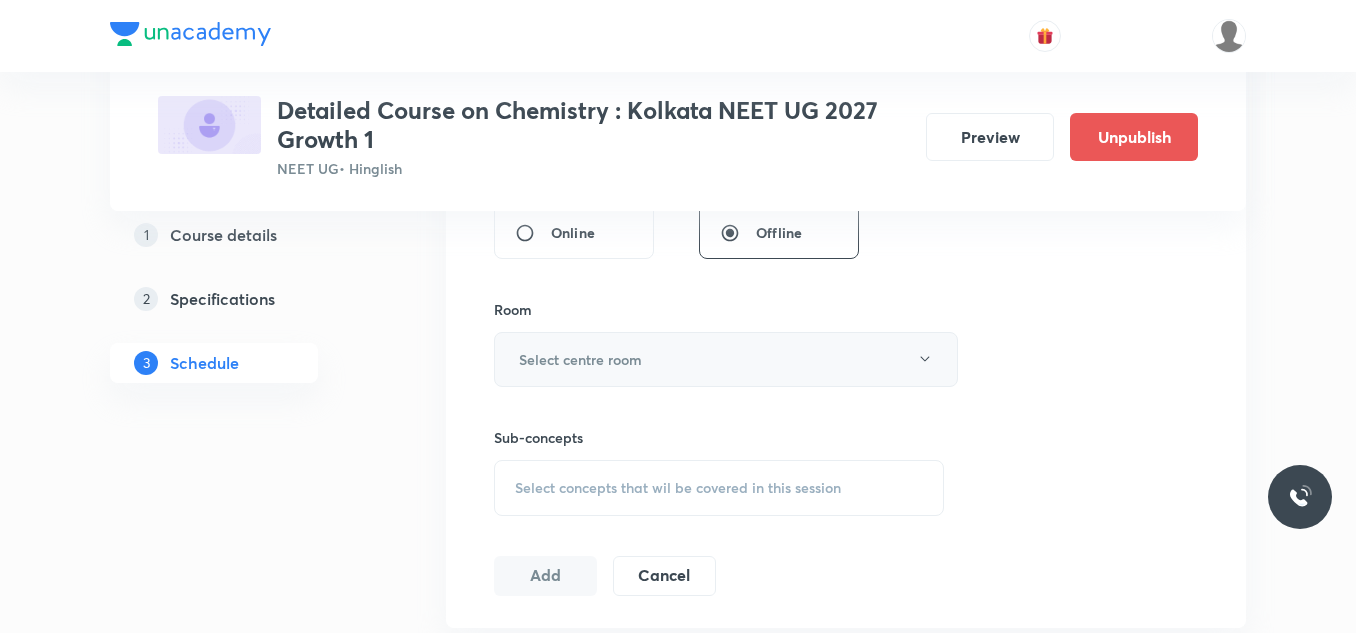 type on "75" 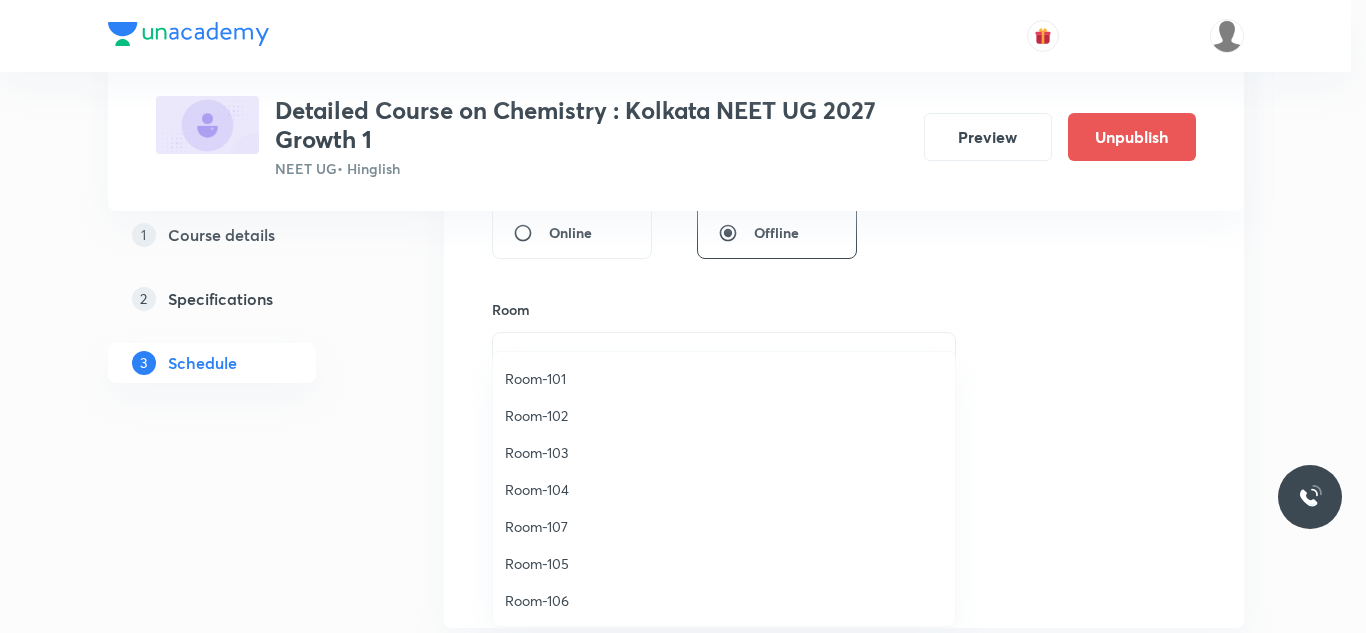 click on "Room-105" at bounding box center [724, 563] 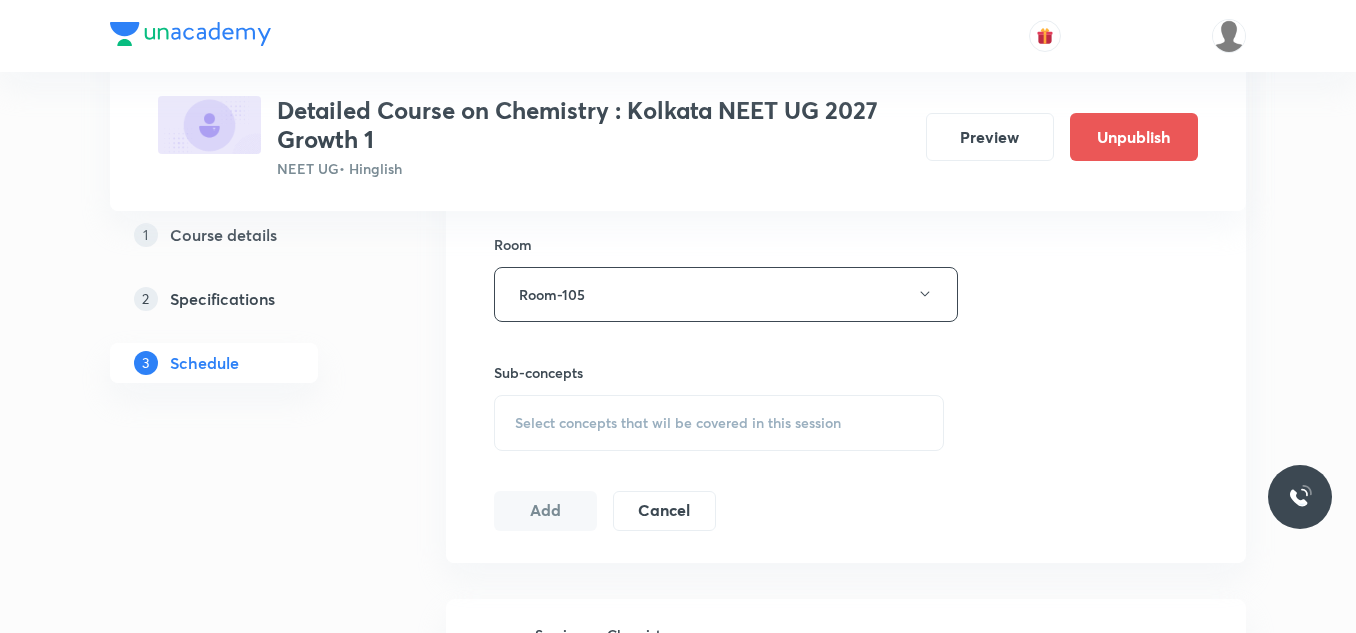 scroll, scrollTop: 900, scrollLeft: 0, axis: vertical 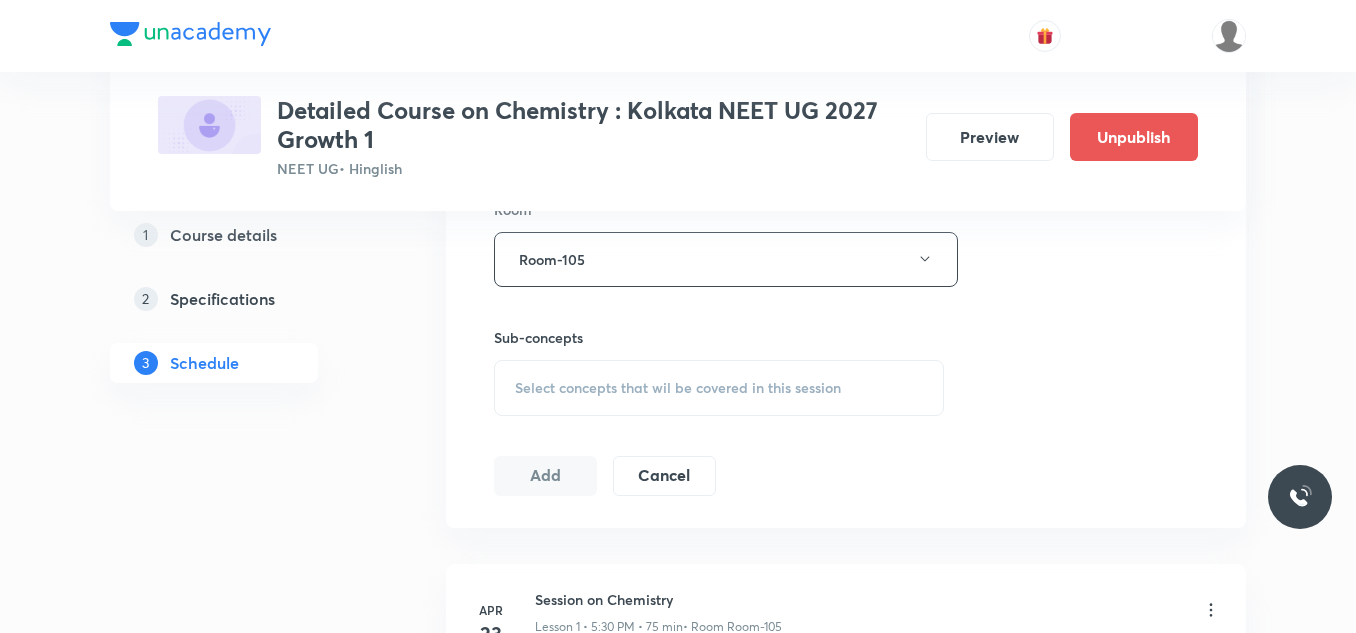 click on "Select concepts that wil be covered in this session" at bounding box center [678, 388] 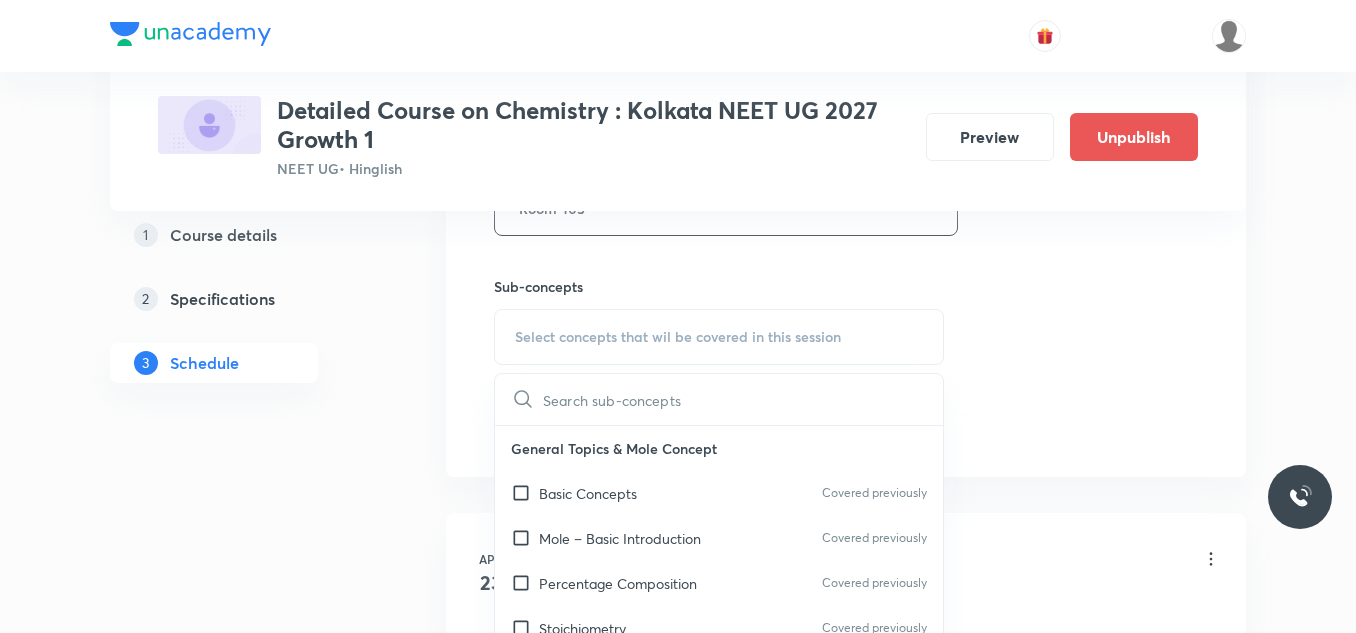 scroll, scrollTop: 1000, scrollLeft: 0, axis: vertical 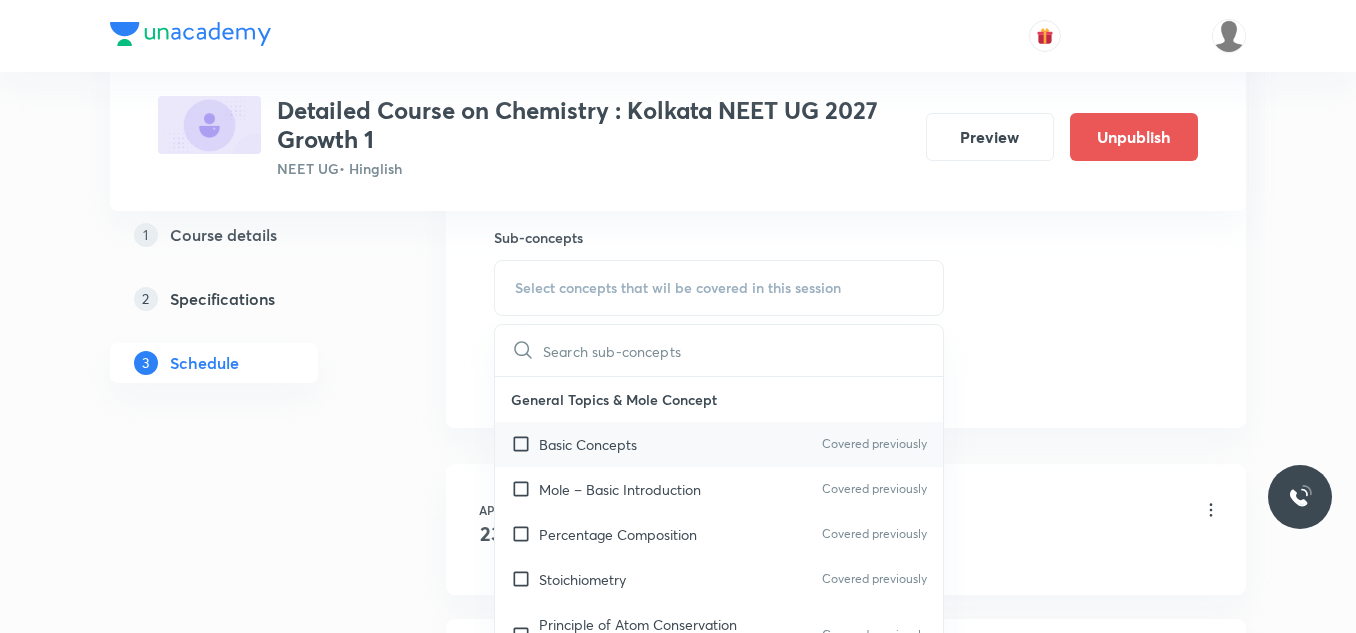 drag, startPoint x: 578, startPoint y: 442, endPoint x: 597, endPoint y: 515, distance: 75.43209 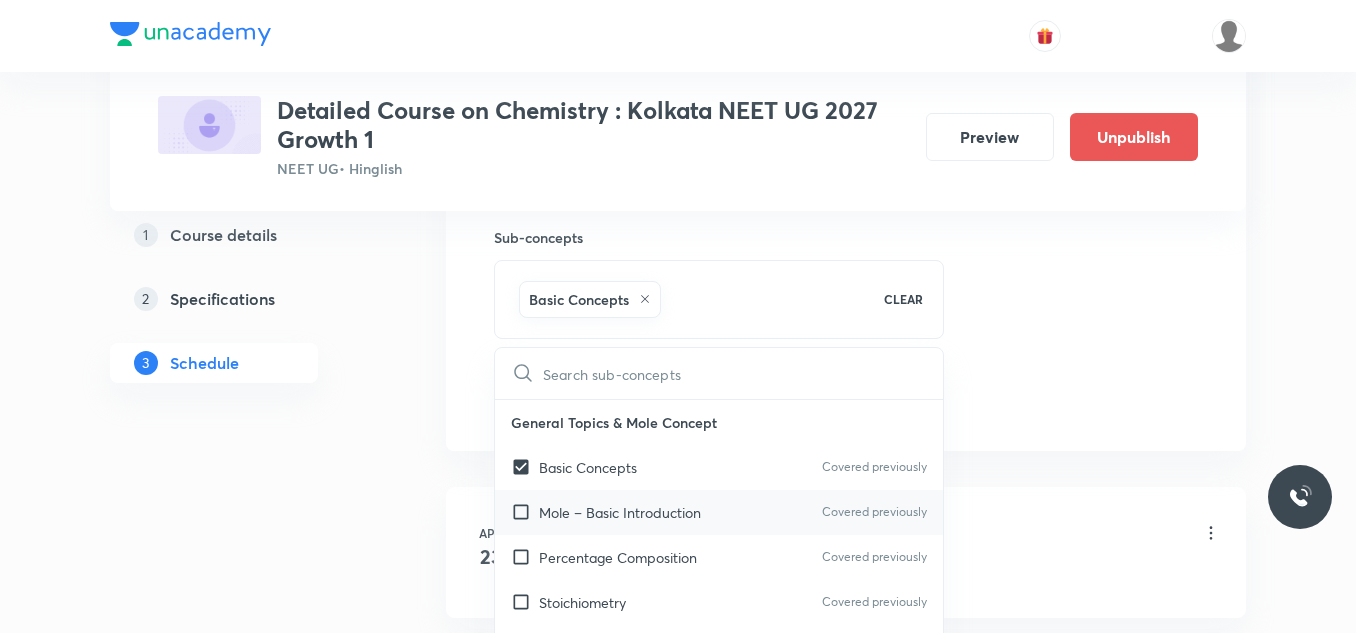 click on "Mole – Basic Introduction" at bounding box center [620, 512] 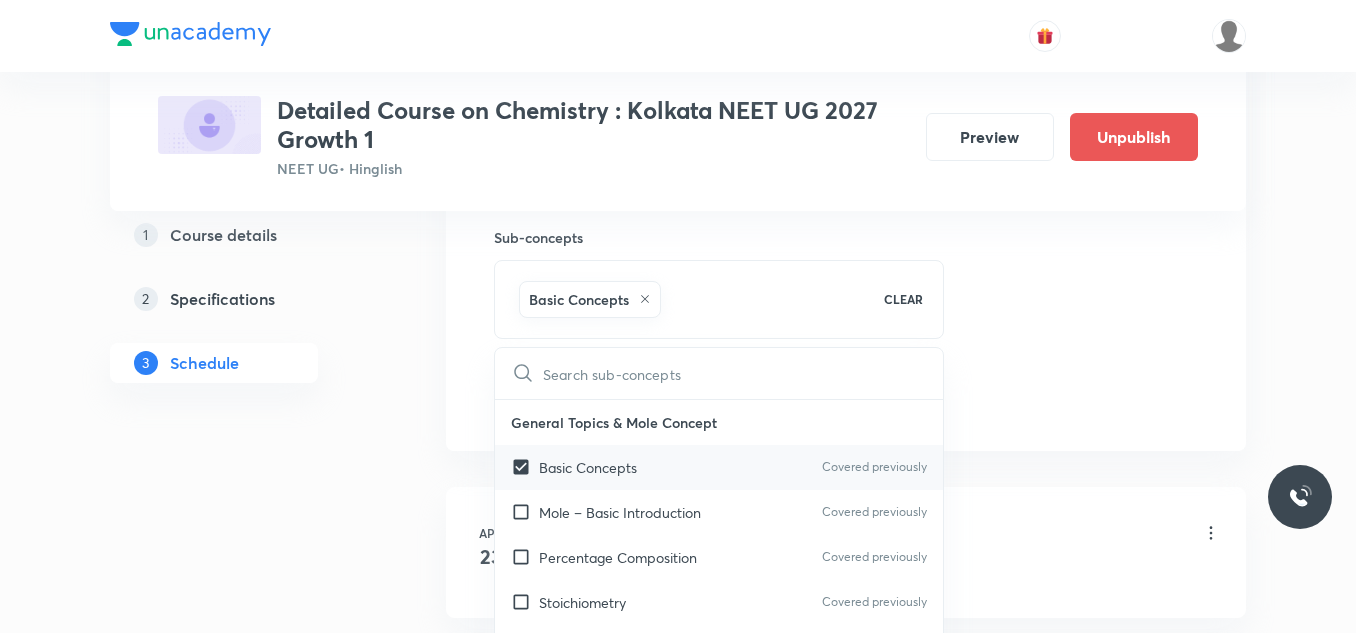 checkbox on "true" 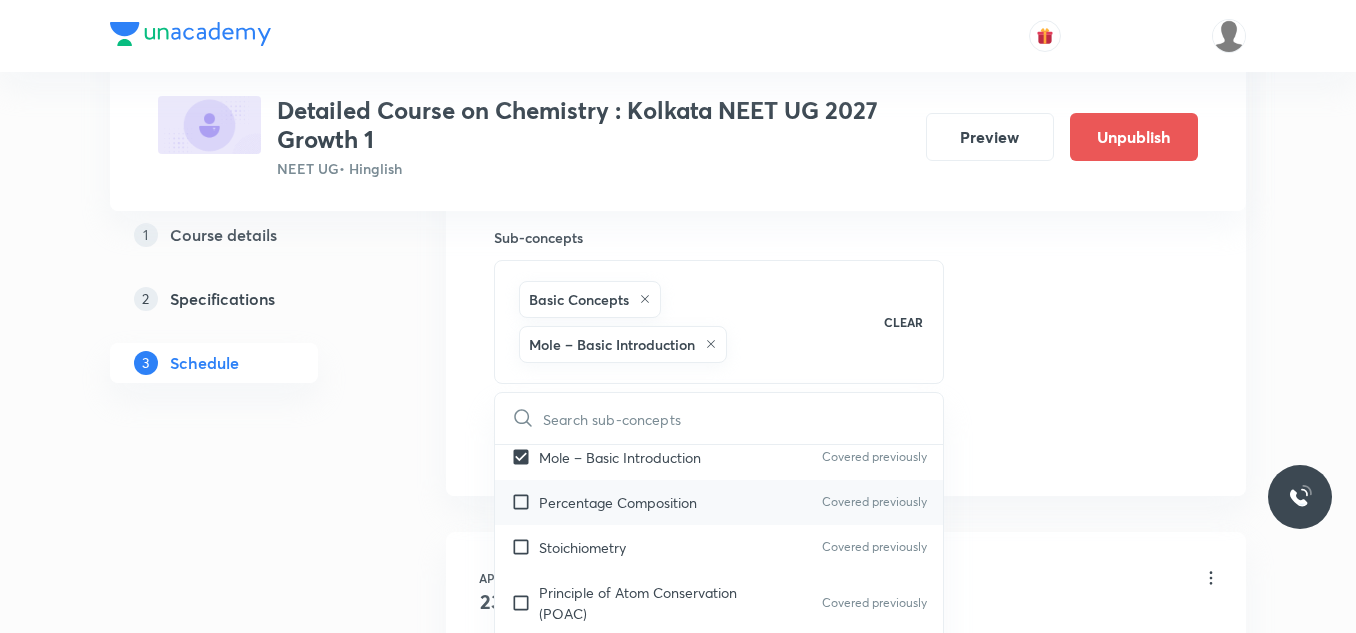 click on "Percentage Composition" at bounding box center [618, 502] 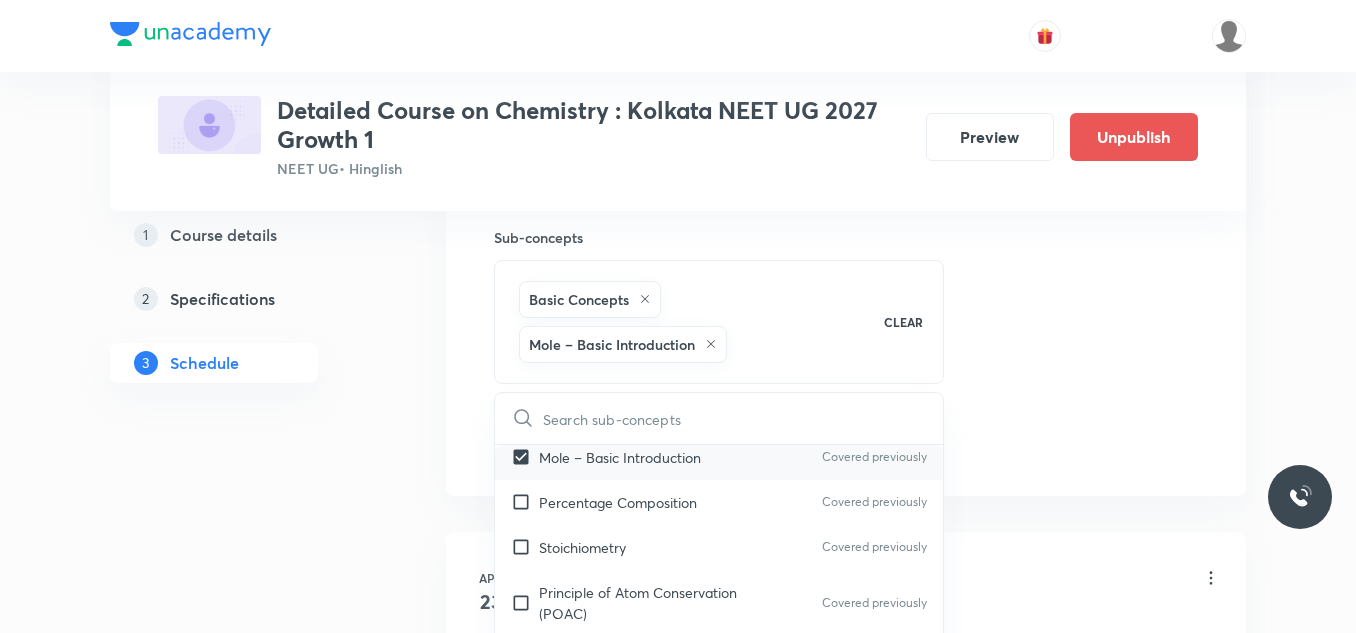 checkbox on "true" 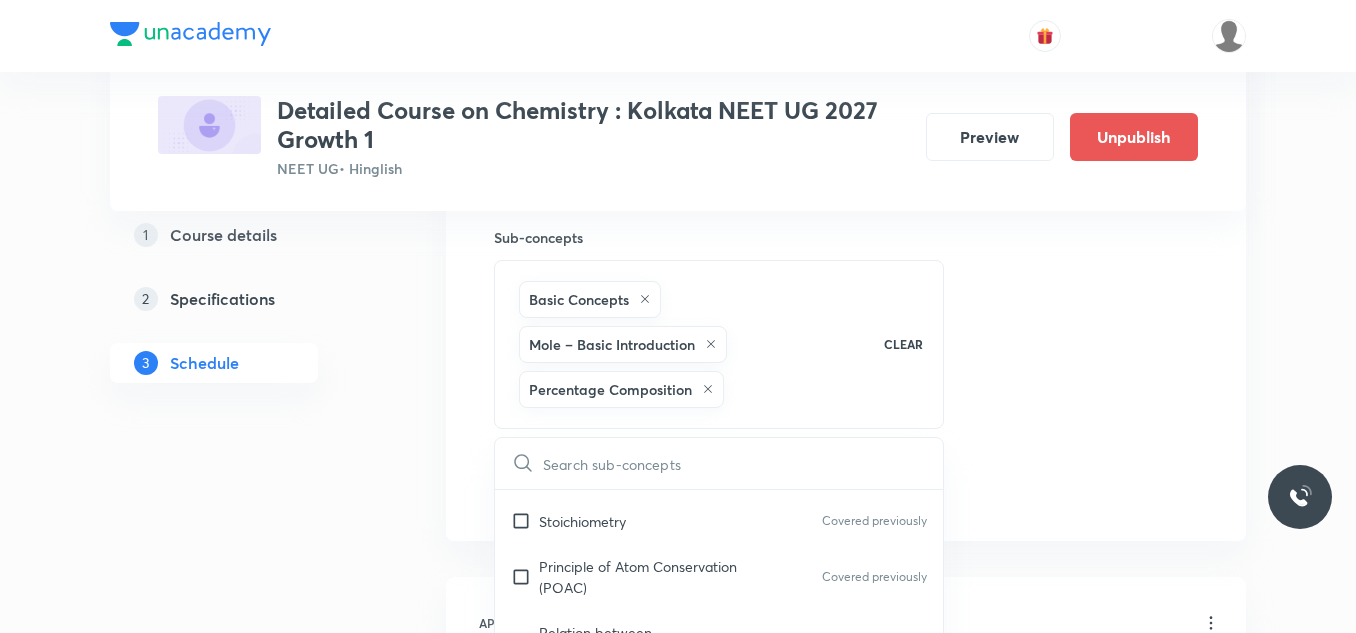 scroll, scrollTop: 200, scrollLeft: 0, axis: vertical 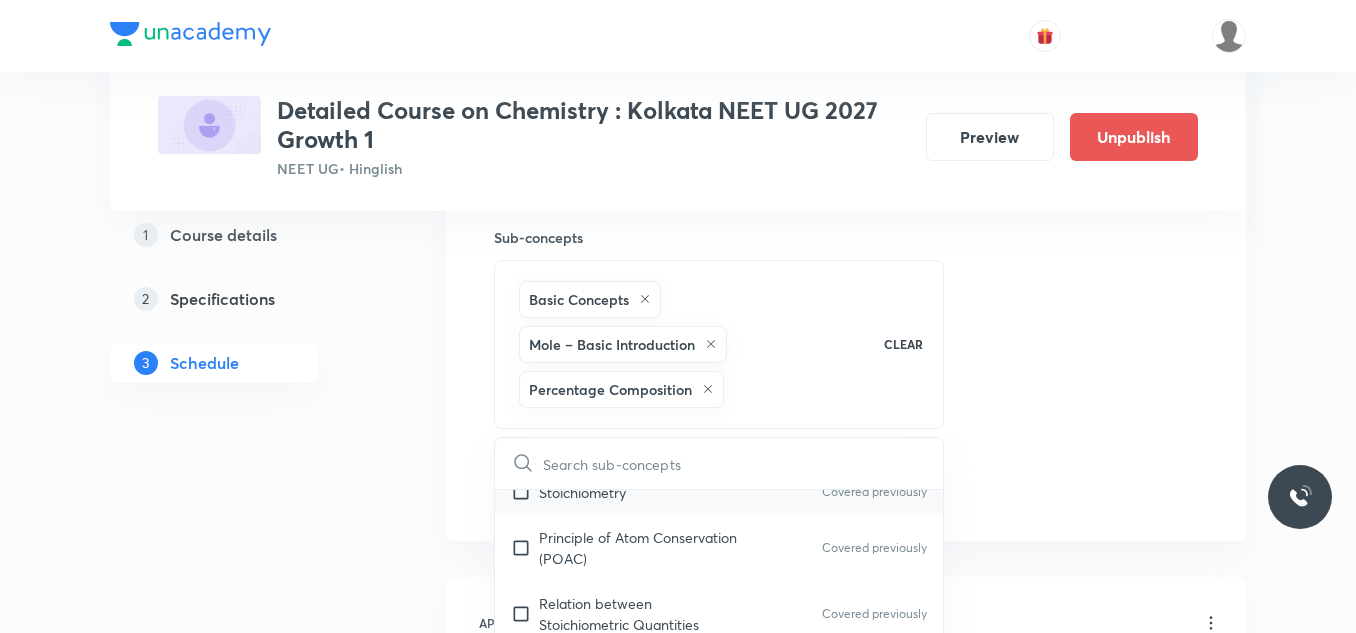 click on "Stoichiometry" at bounding box center (582, 492) 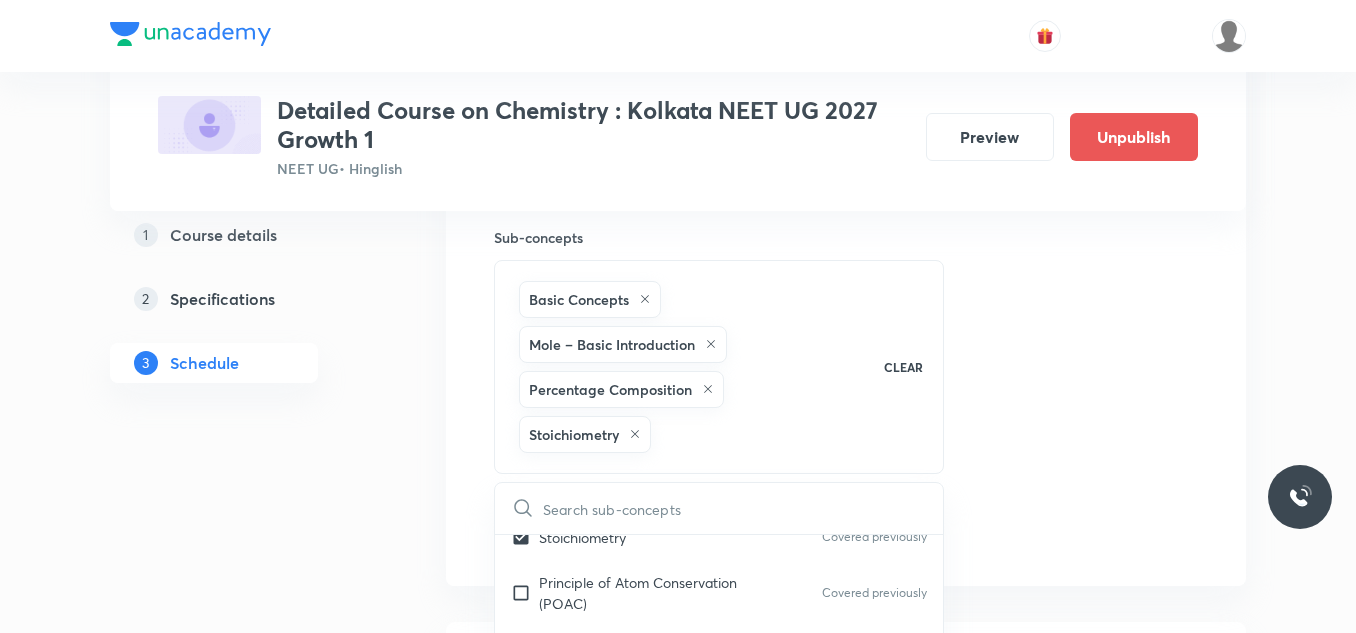 click on "Session  62 Live class Session title 25/99 SESSION OF Thermodynamics ​ Schedule for Aug 8, 2025, 5:30 PM ​ Duration (in minutes) 75 ​   Session type Online Offline Room Room-105 Sub-concepts Basic Concepts Mole – Basic Introduction Percentage Composition Stoichiometry CLEAR ​ General Topics & Mole Concept Basic Concepts Covered previously Mole – Basic Introduction Covered previously Percentage Composition Covered previously Stoichiometry Covered previously Principle of Atom Conservation (POAC) Covered previously Relation between Stoichiometric Quantities Covered previously Application of Mole Concept: Gravimetric Analysis Covered previously Electronic Configuration Of Atoms (Hund's rule) Covered previously  Quantum Numbers (Magnetic Quantum no.) Covered previously Quantum Numbers(Pauli's Exclusion law) Covered previously Mean Molar Mass or Molecular Mass Covered previously Variation of Conductivity with Concentration Covered previously Mechanism of Corrosion Covered previously Atomic Structure pH" at bounding box center (846, 5) 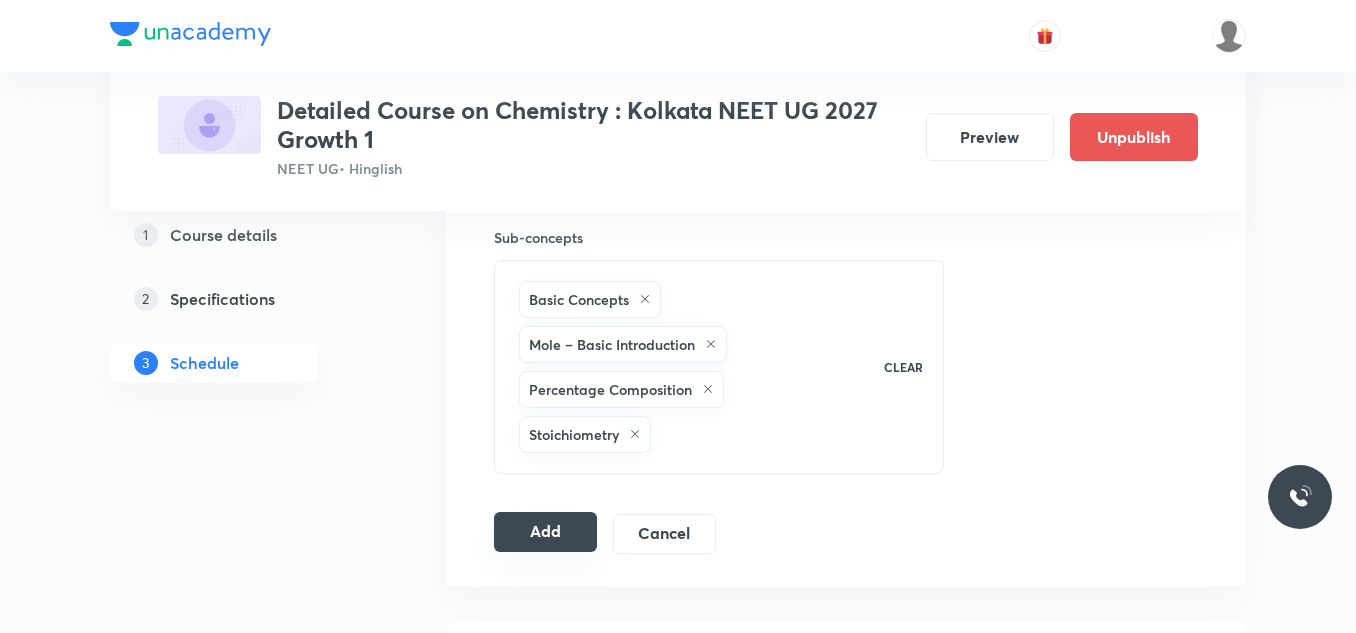 click on "Add" at bounding box center (545, 532) 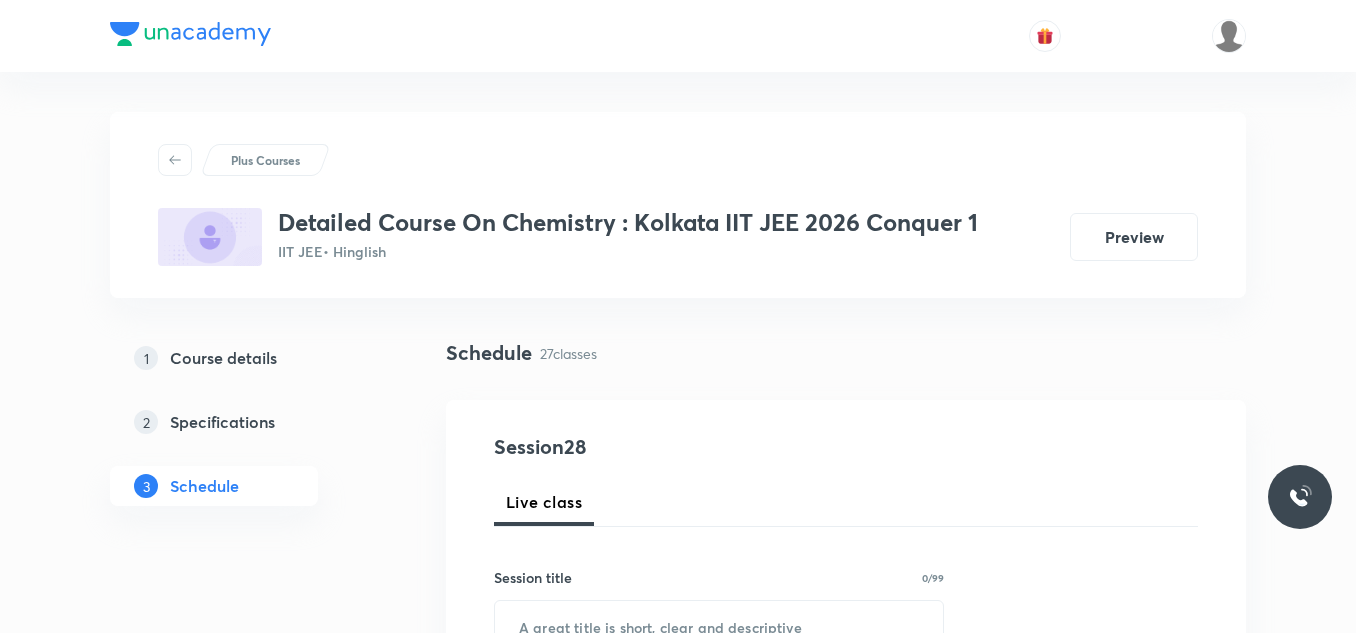 scroll, scrollTop: 1000, scrollLeft: 0, axis: vertical 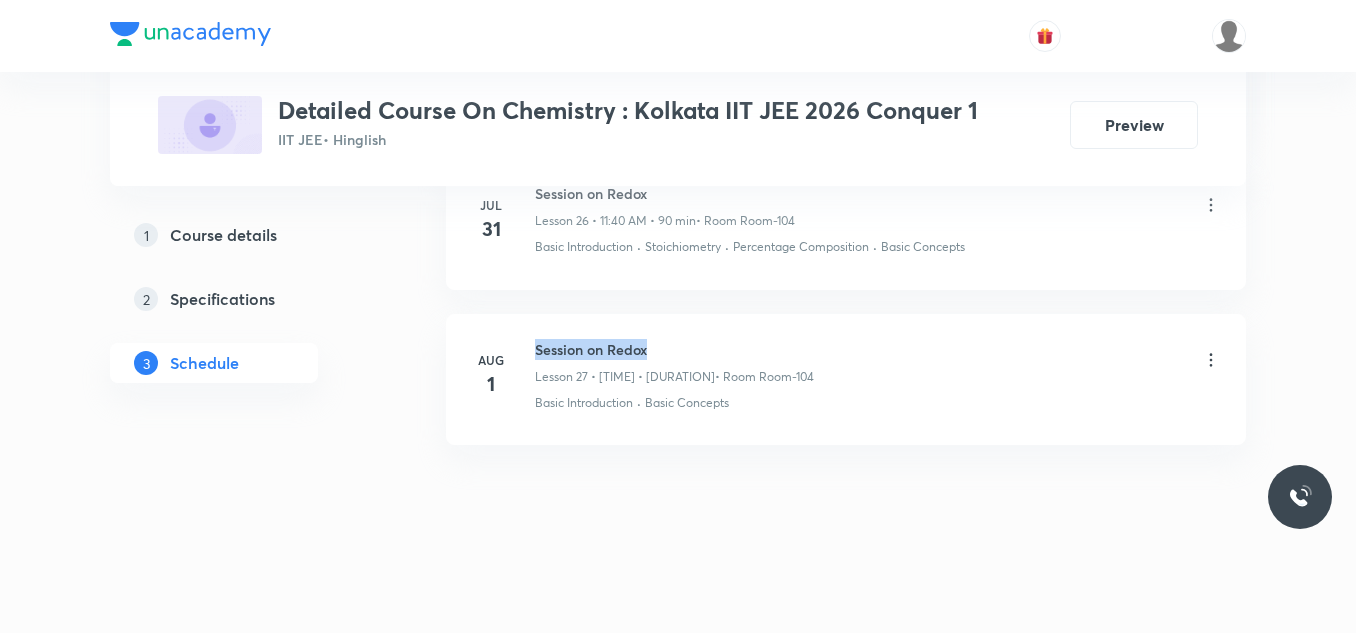 drag, startPoint x: 538, startPoint y: 346, endPoint x: 701, endPoint y: 346, distance: 163 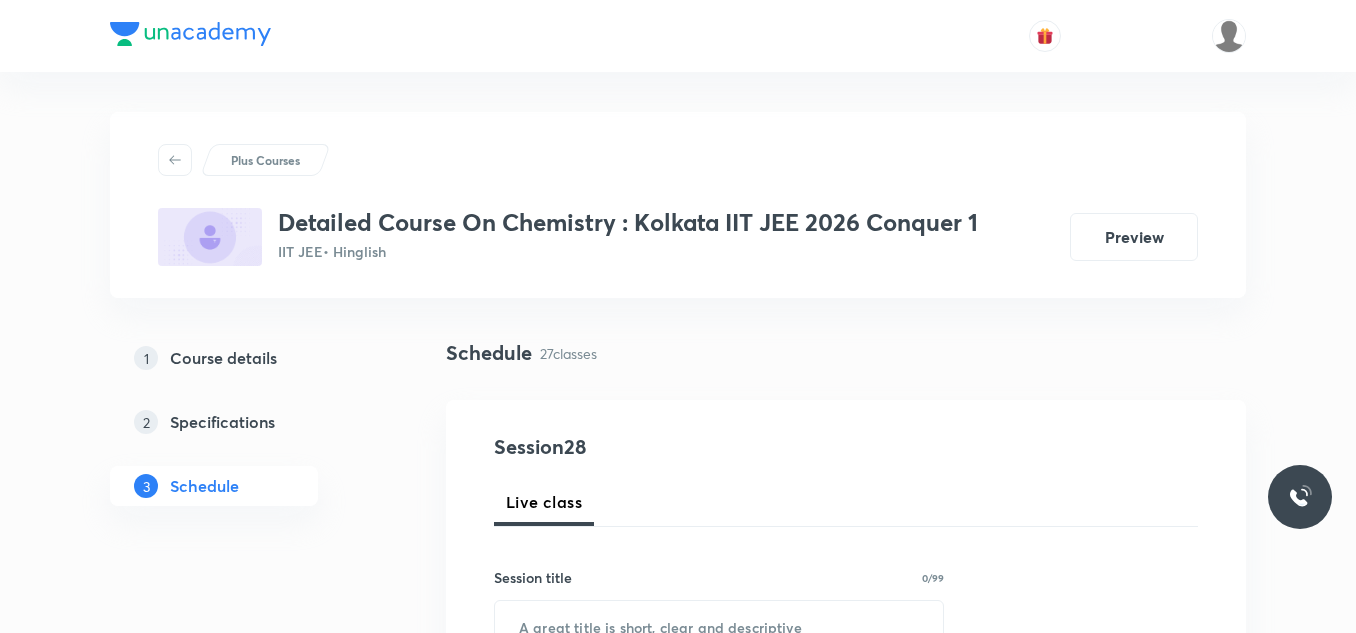 scroll, scrollTop: 300, scrollLeft: 0, axis: vertical 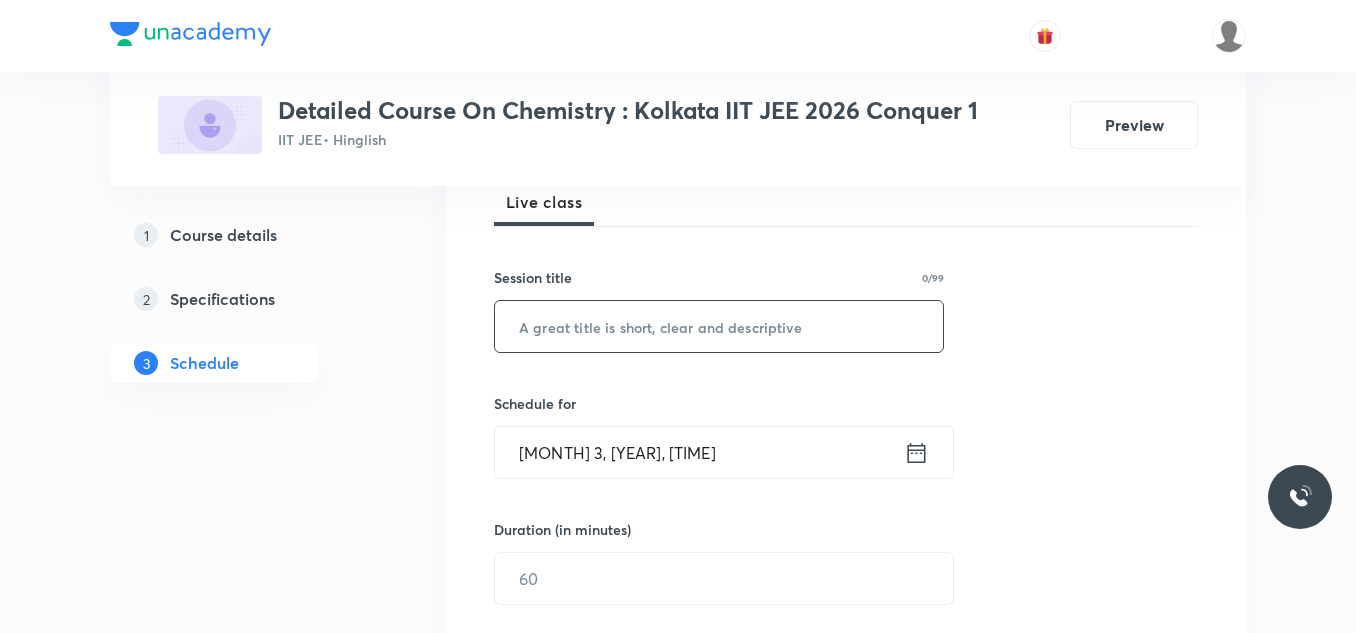 click at bounding box center [719, 326] 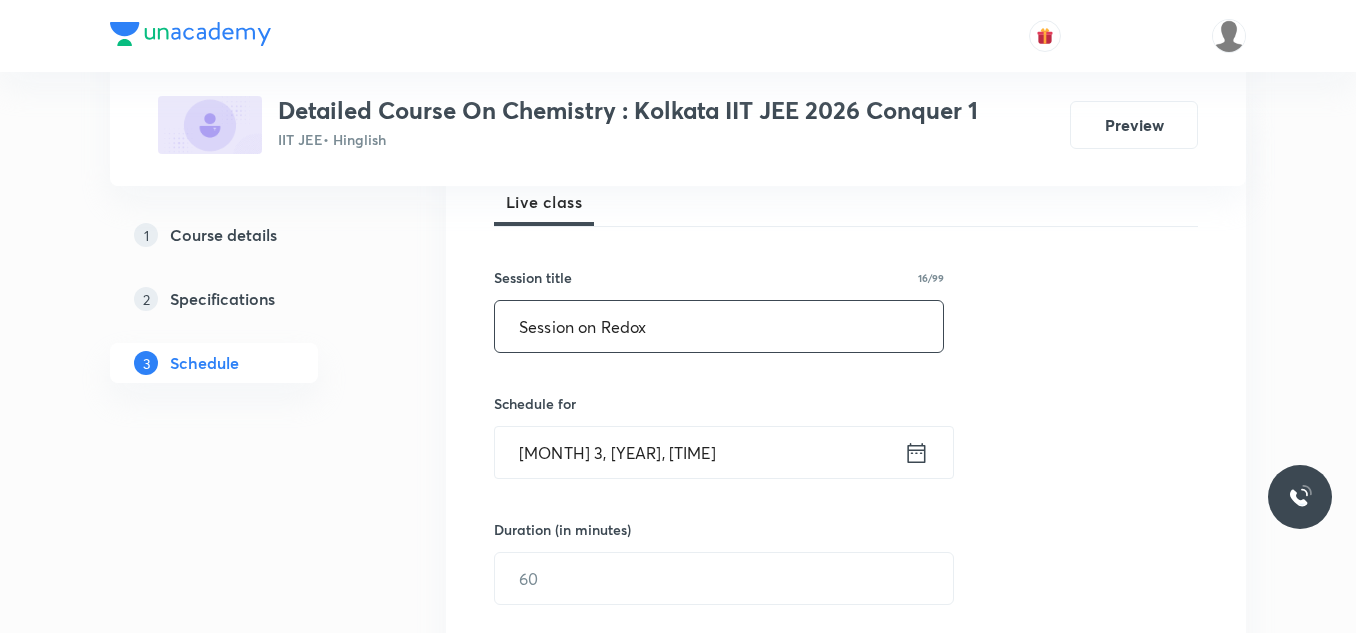 drag, startPoint x: 604, startPoint y: 325, endPoint x: 668, endPoint y: 331, distance: 64.28063 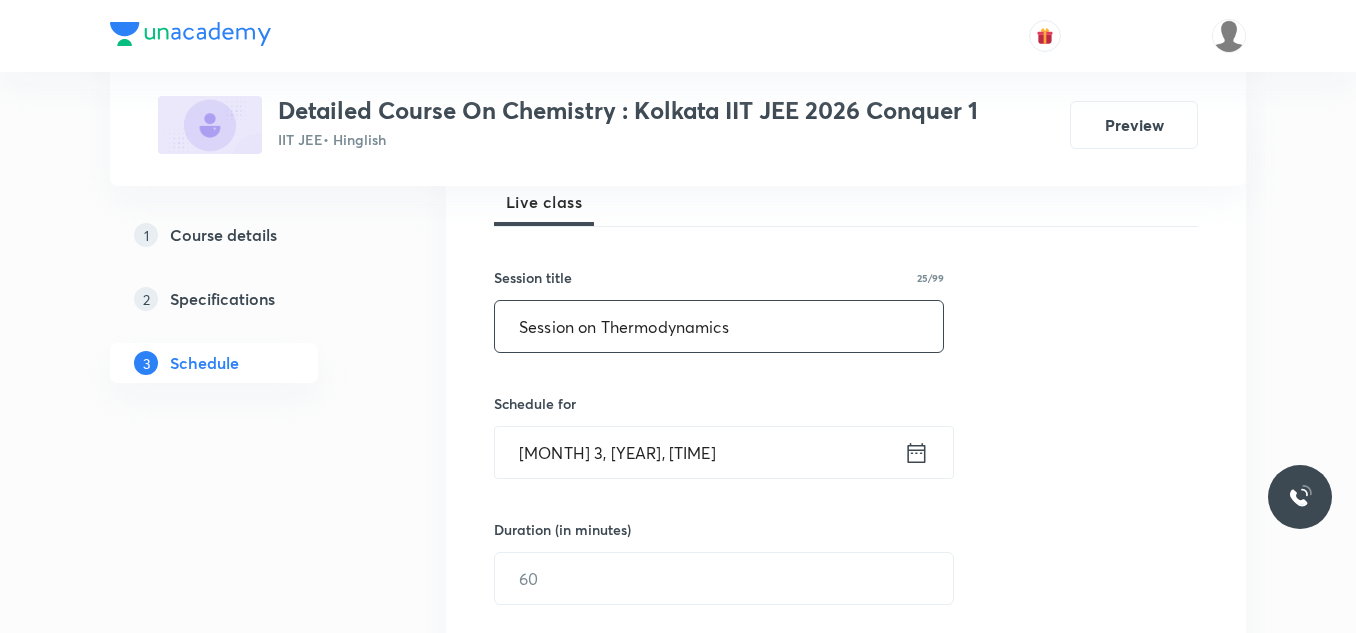 type on "Session on Thermodynamics" 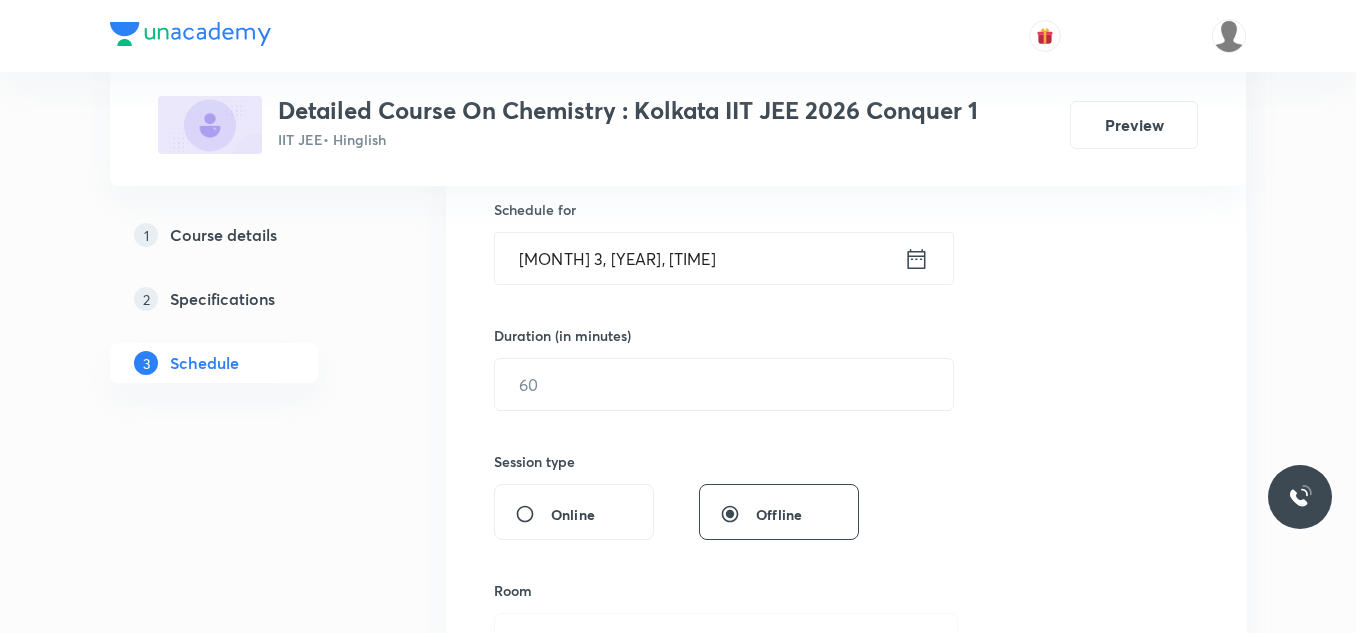 scroll, scrollTop: 500, scrollLeft: 0, axis: vertical 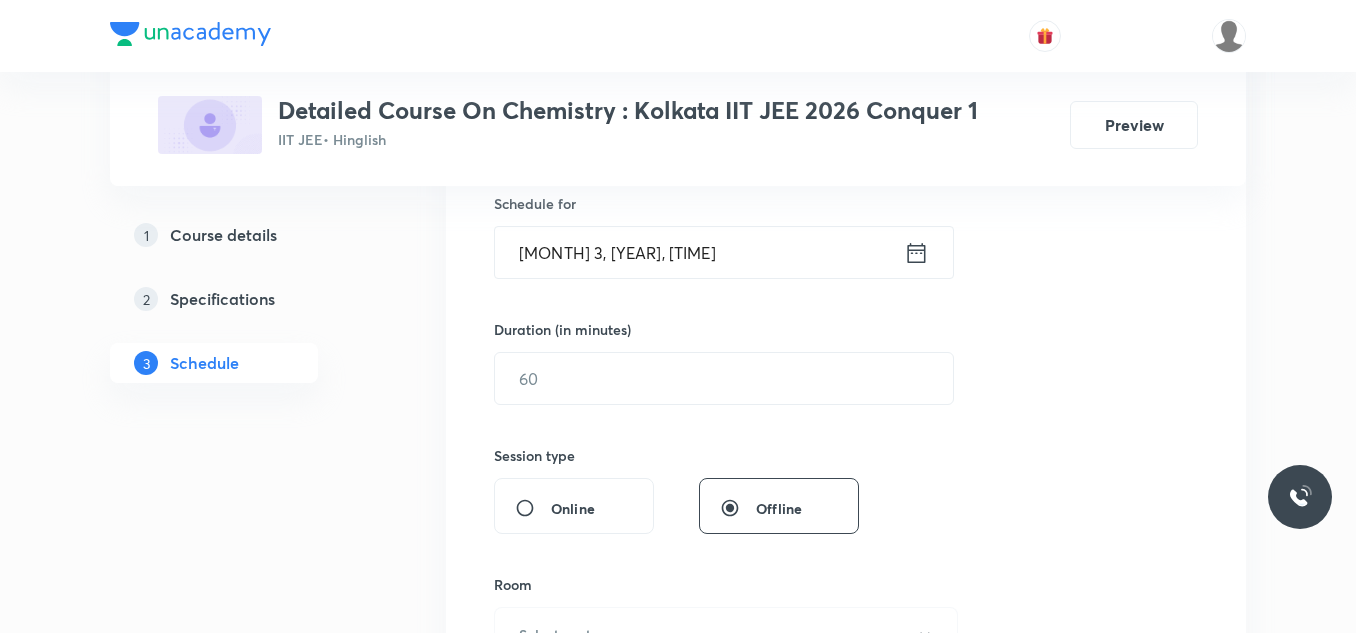 click on "[MONTH] 3, [YEAR], [TIME]" at bounding box center [699, 252] 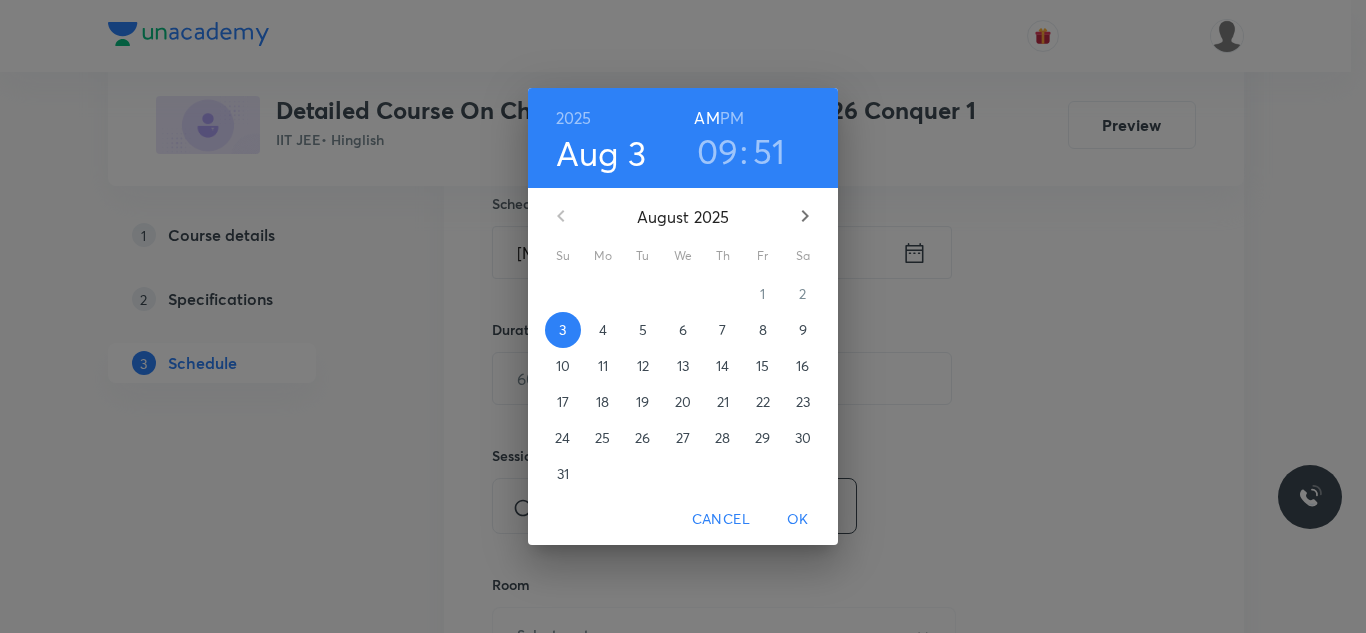 click on "6" at bounding box center (683, 330) 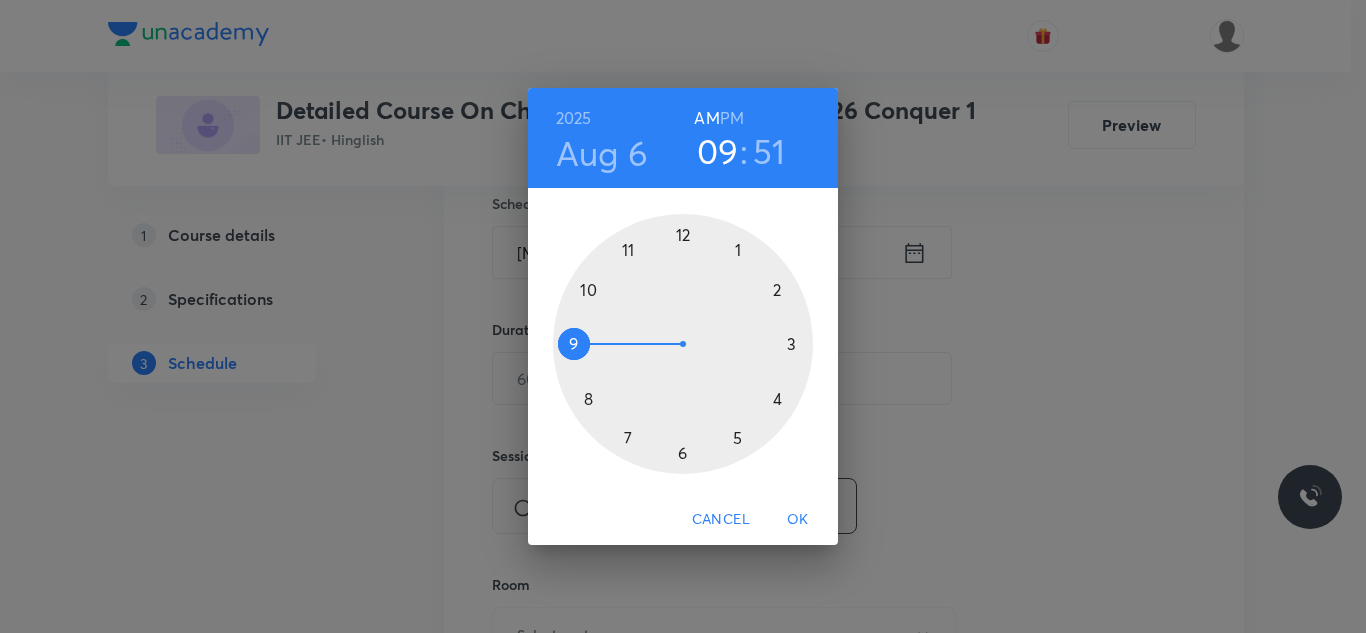click at bounding box center [683, 344] 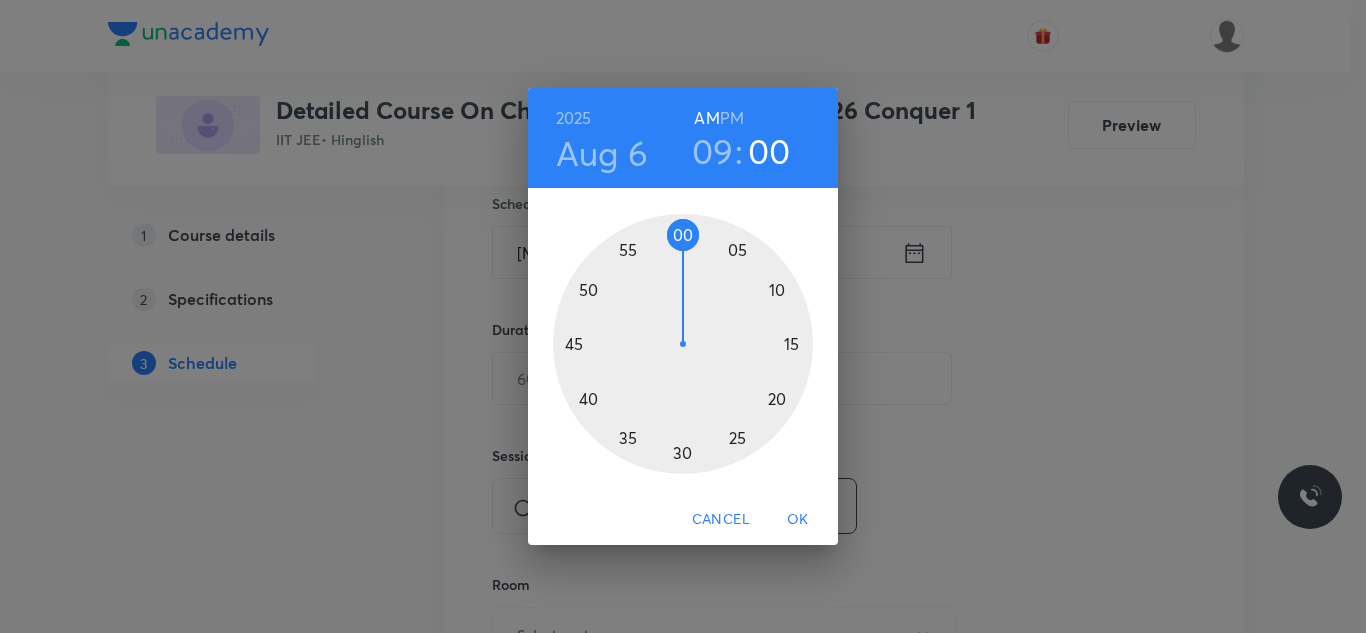 drag, startPoint x: 596, startPoint y: 277, endPoint x: 683, endPoint y: 259, distance: 88.84256 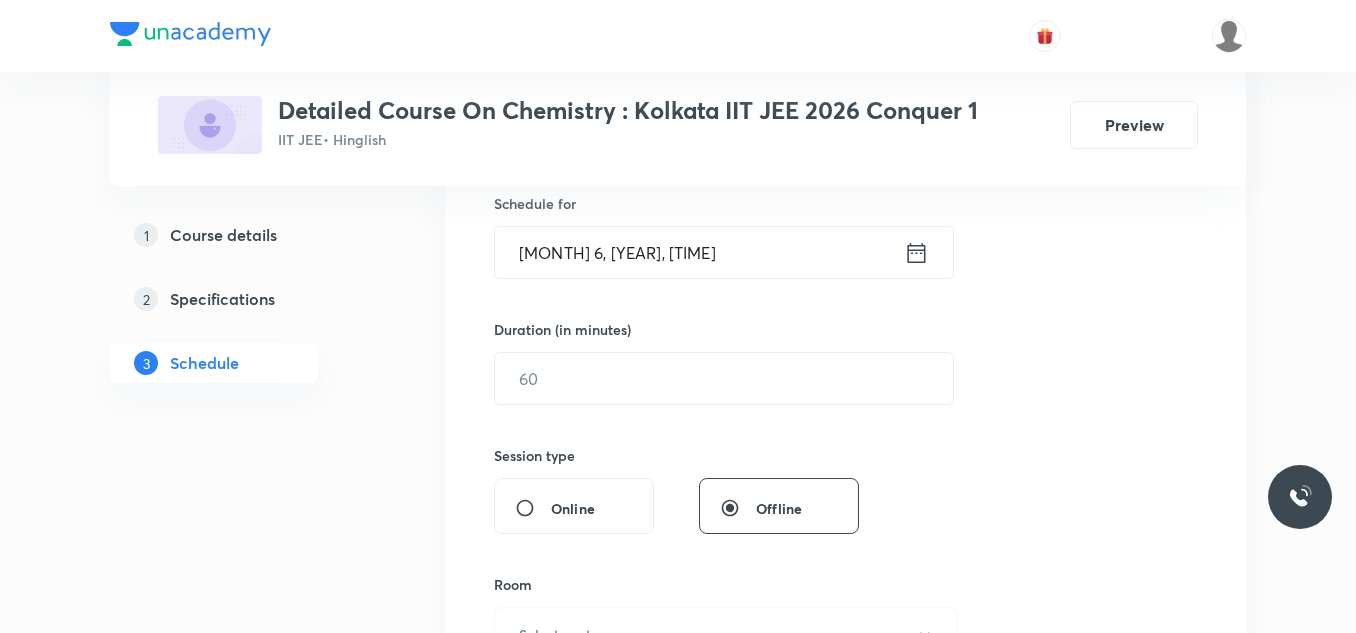 click on "[MONTH] 6, [YEAR], [TIME]" at bounding box center (699, 252) 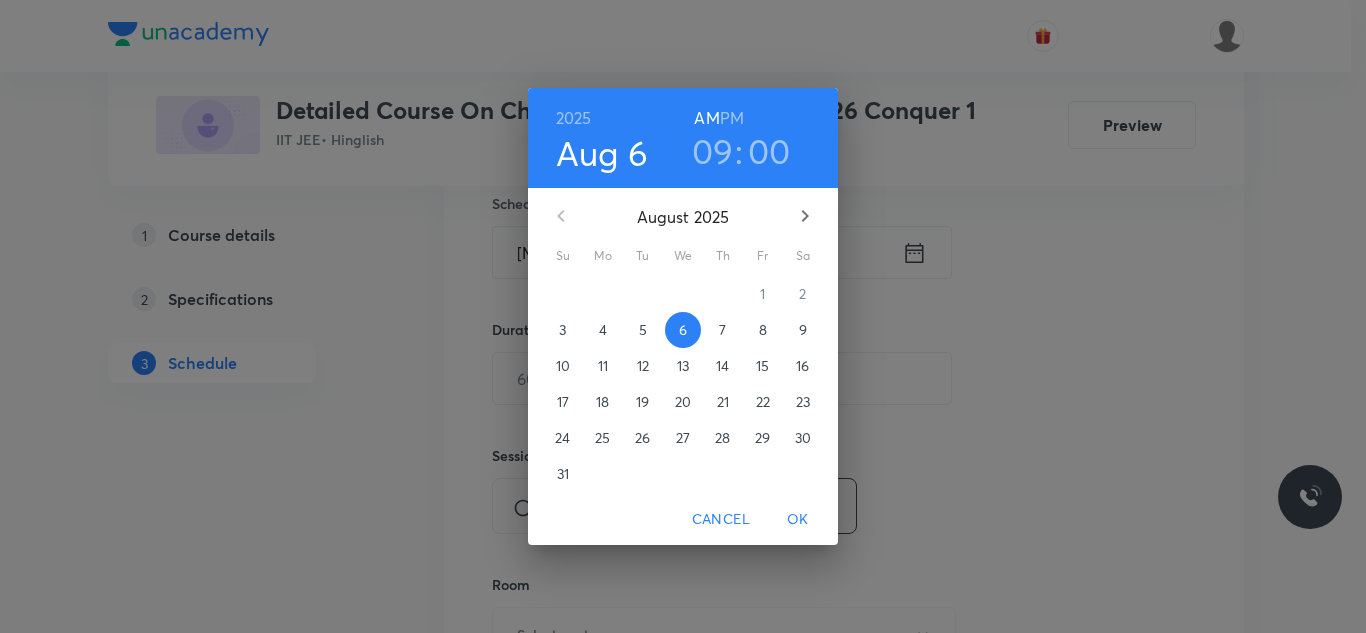click on "09" at bounding box center [713, 151] 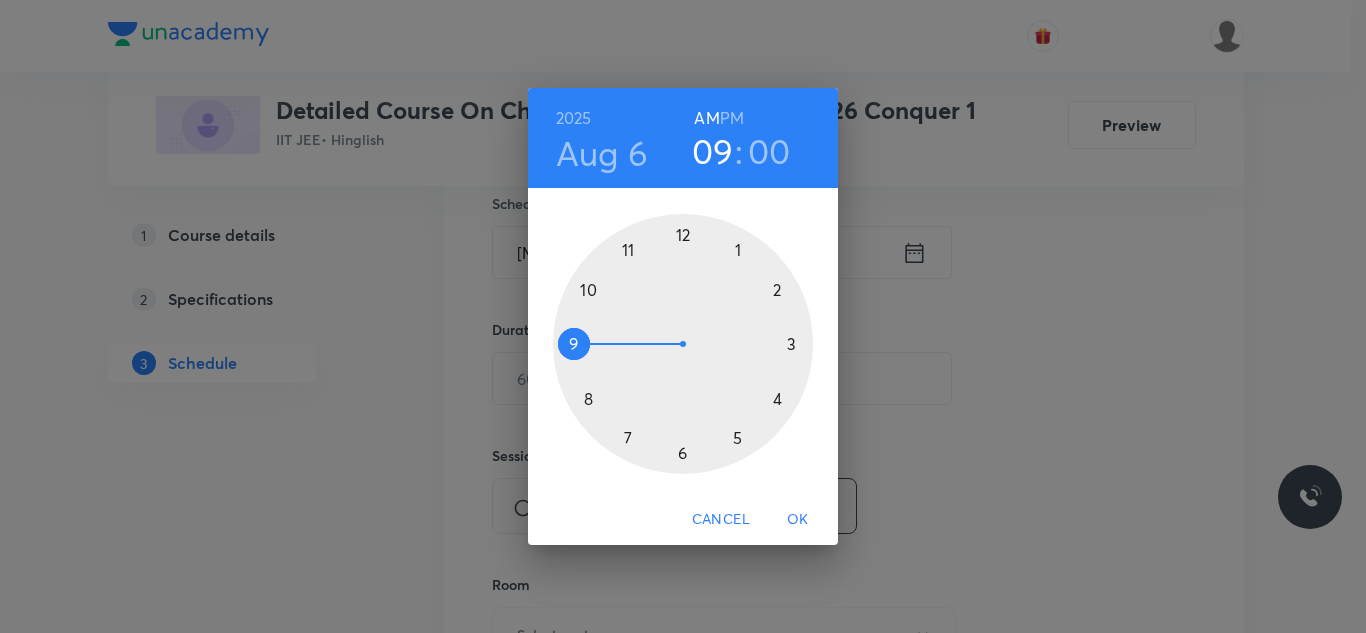 click at bounding box center (683, 344) 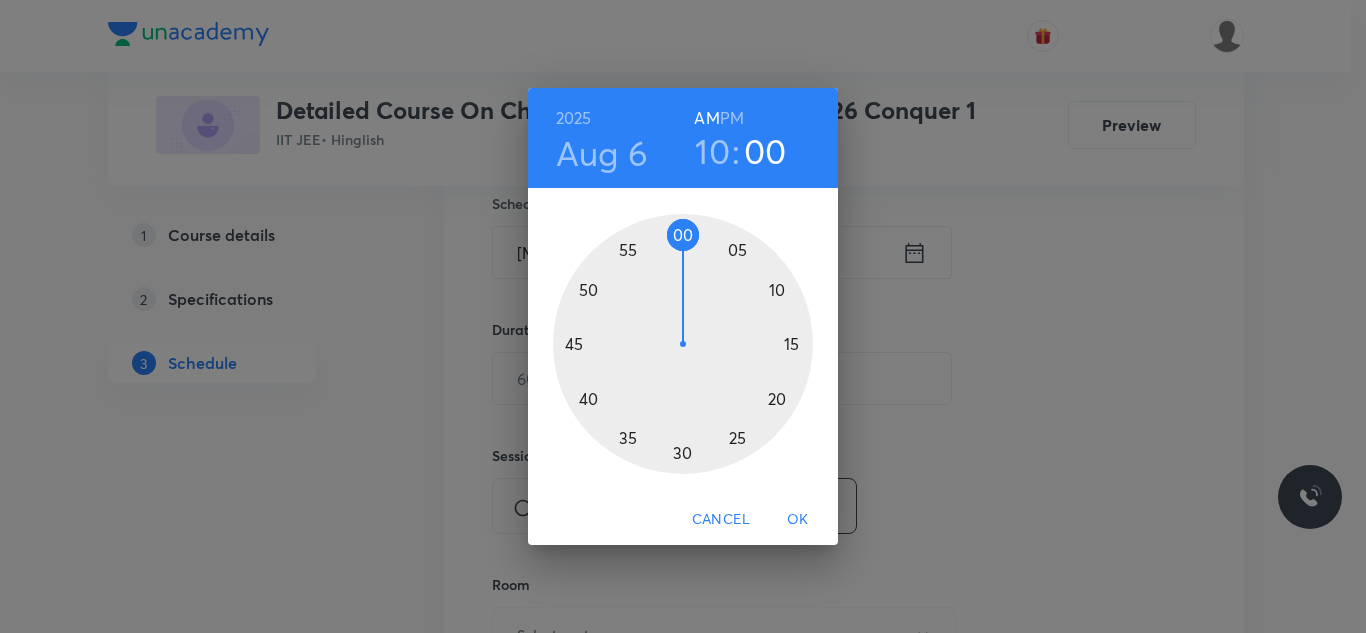 click on "OK" at bounding box center (798, 519) 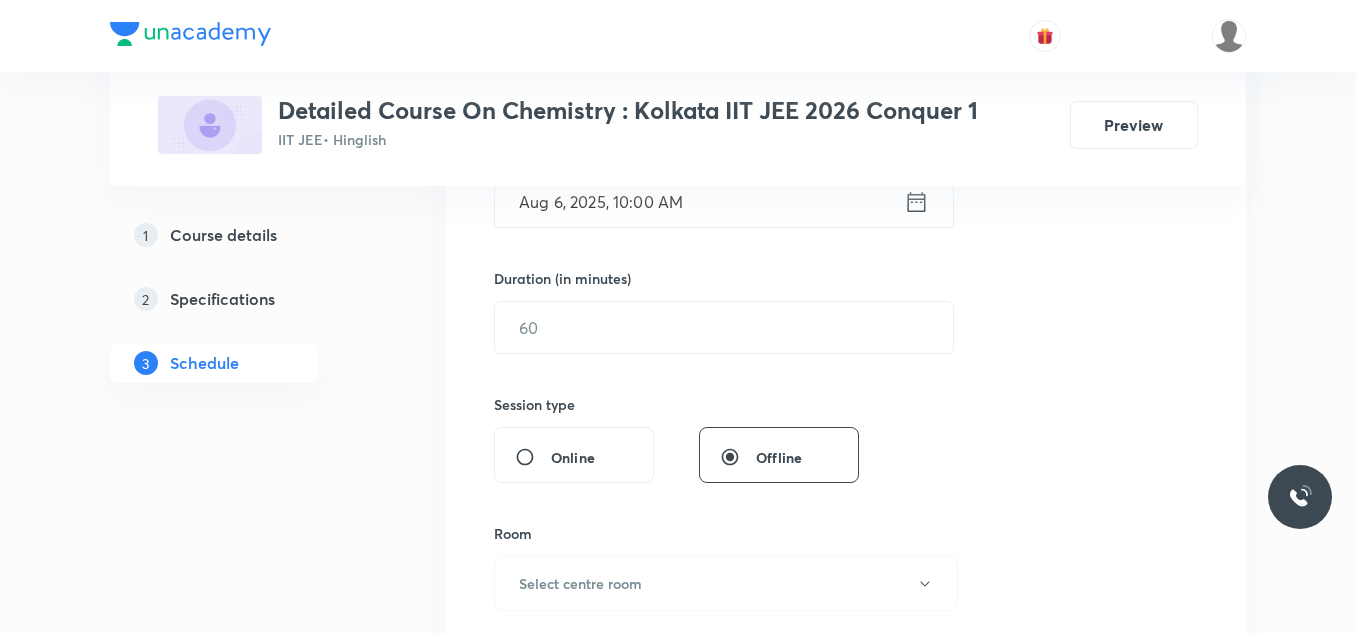 scroll, scrollTop: 600, scrollLeft: 0, axis: vertical 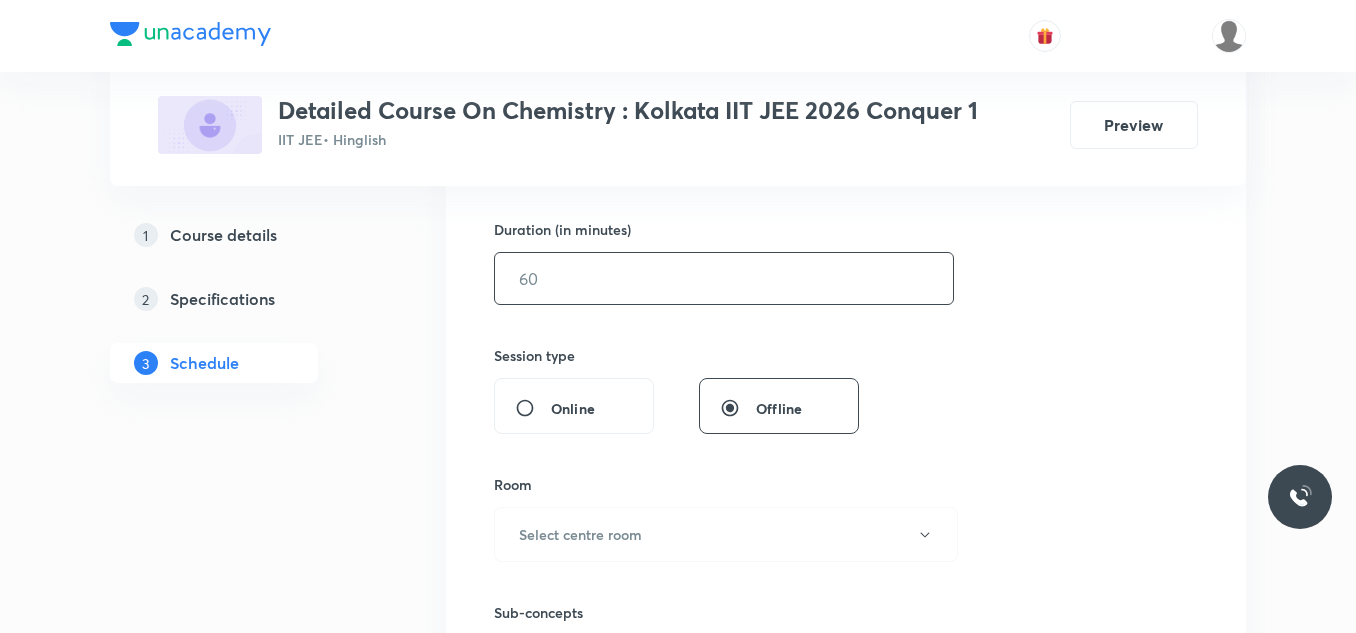 click at bounding box center (724, 278) 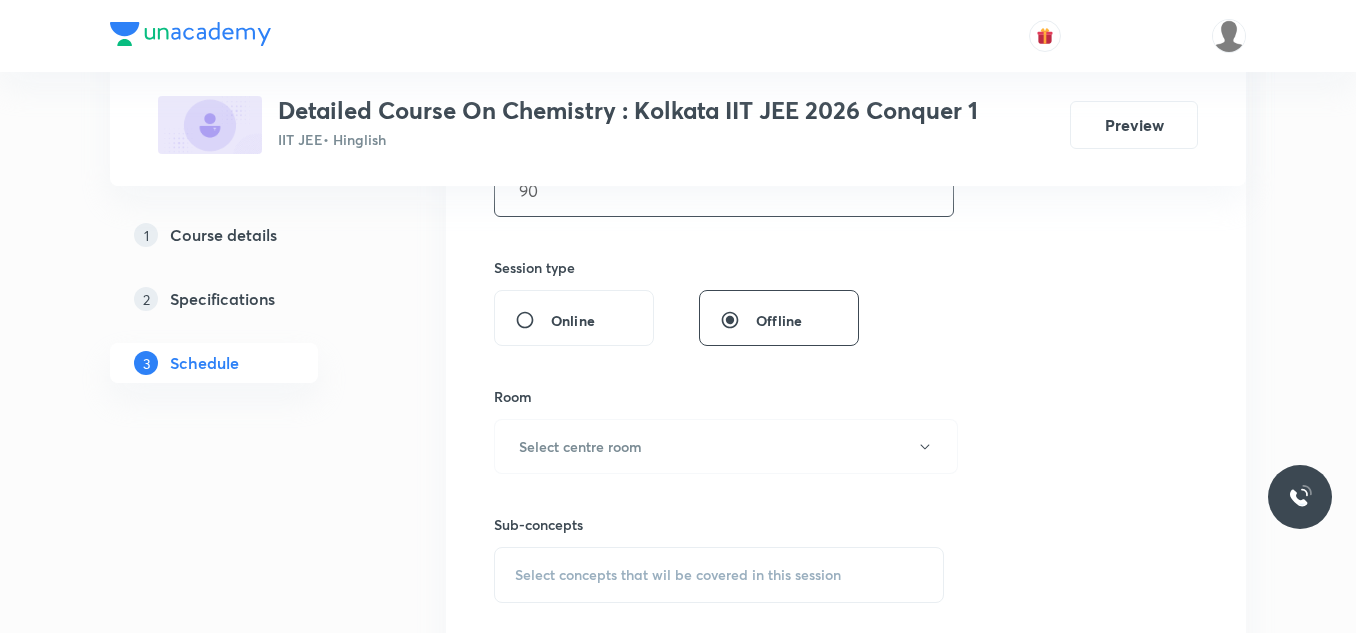scroll, scrollTop: 800, scrollLeft: 0, axis: vertical 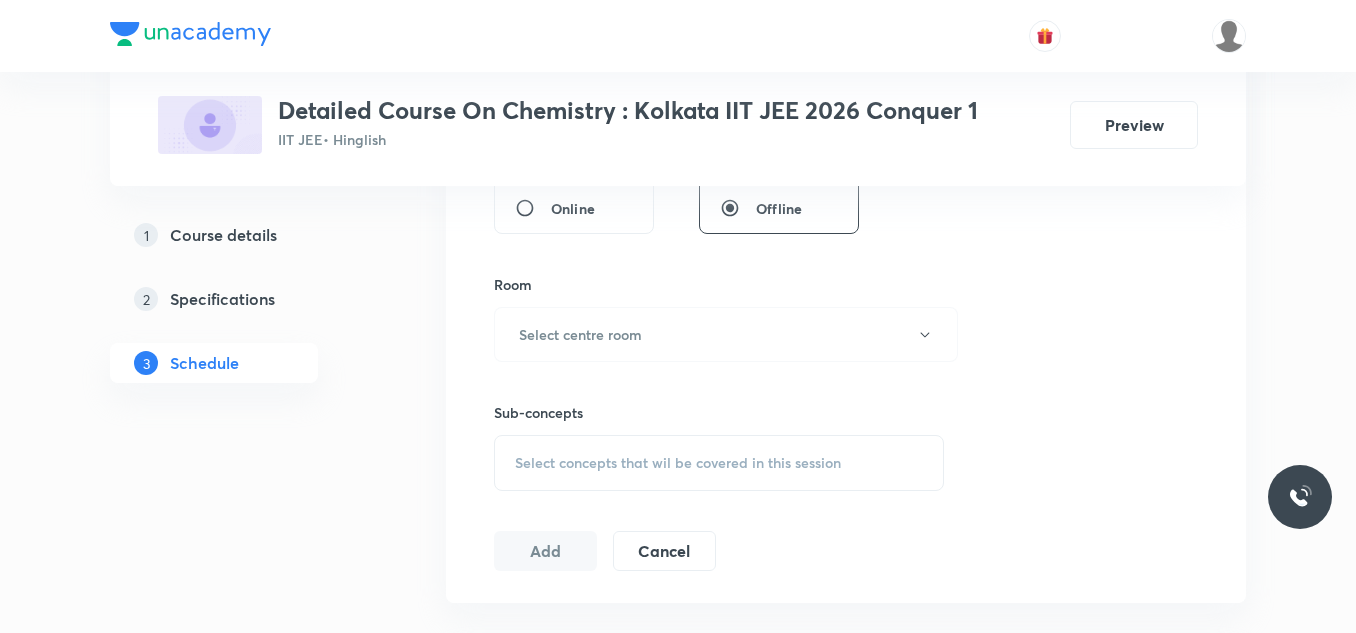 type on "90" 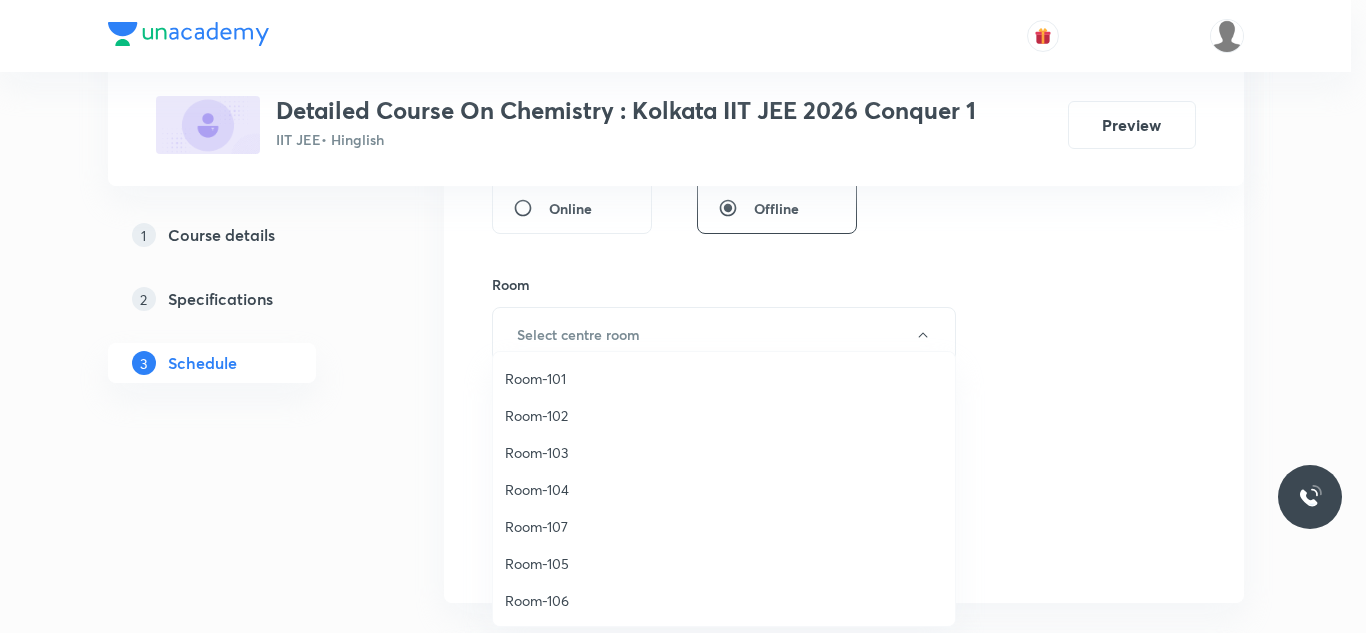 click on "Room-105" at bounding box center (724, 563) 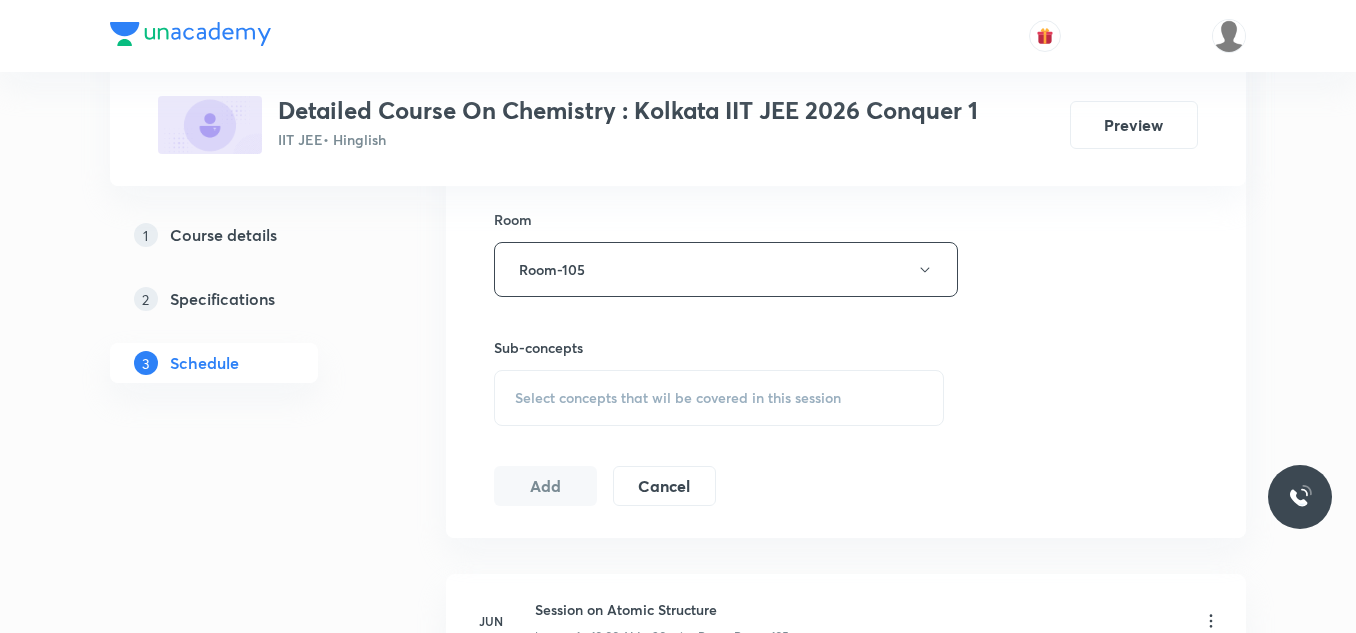 scroll, scrollTop: 900, scrollLeft: 0, axis: vertical 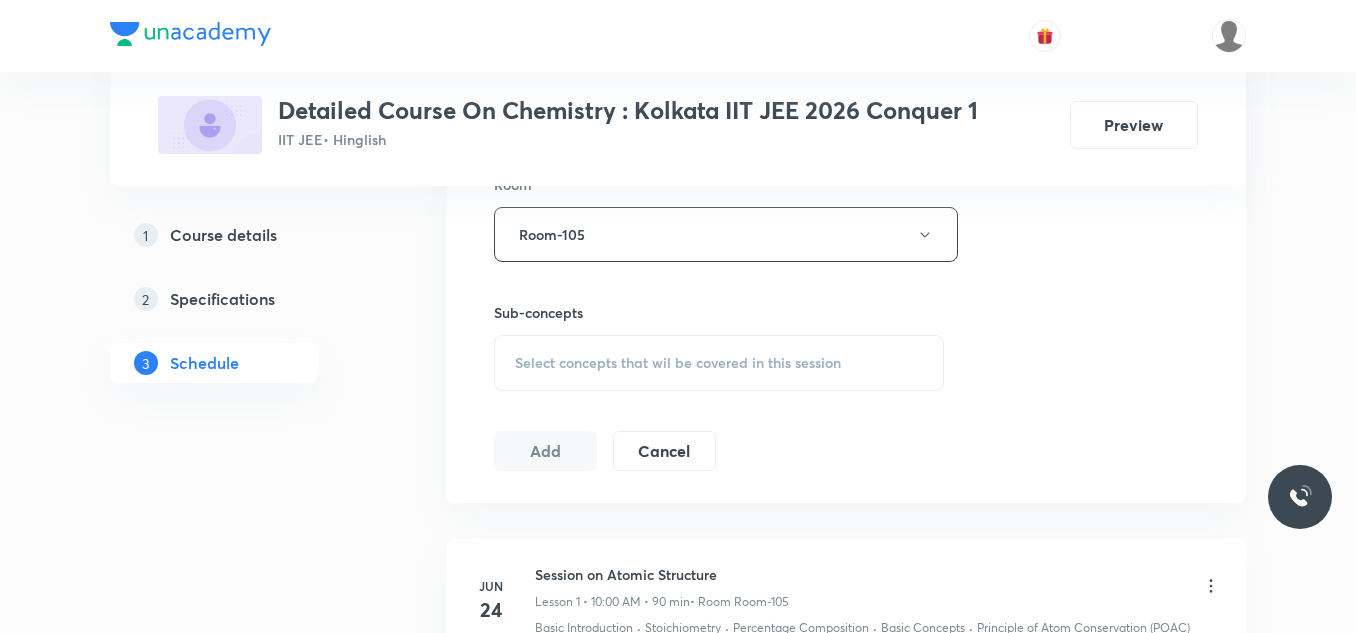 click on "Select concepts that wil be covered in this session" at bounding box center [678, 363] 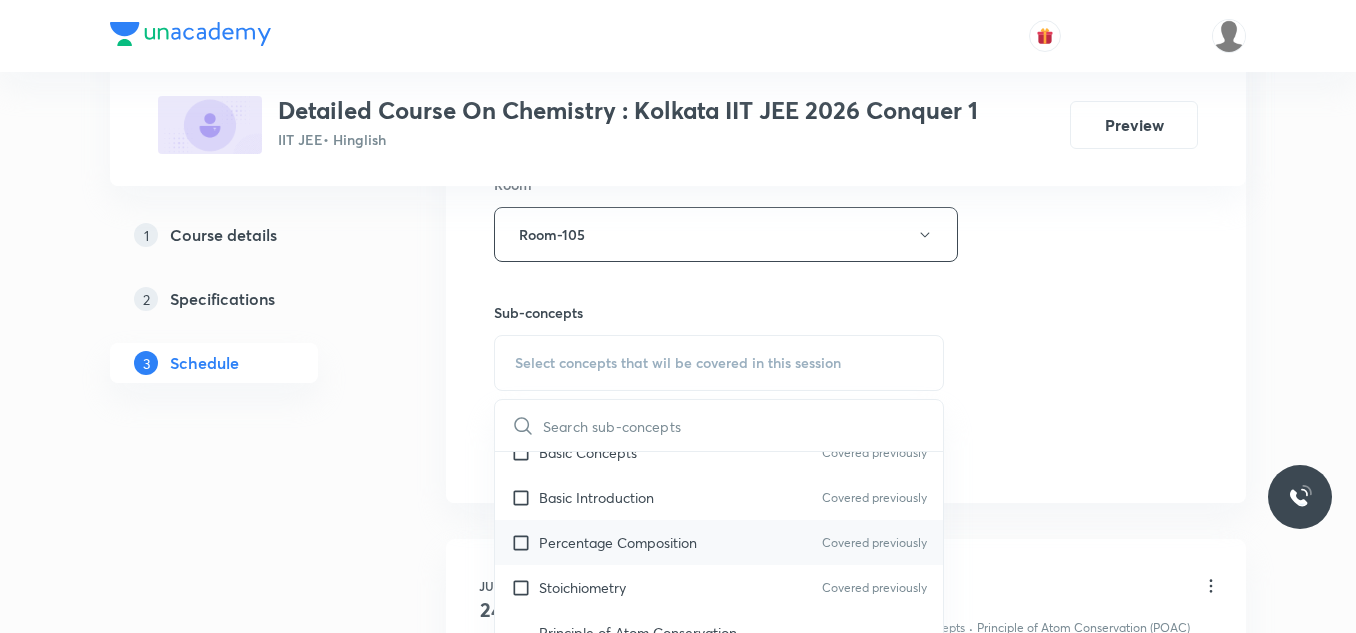 scroll, scrollTop: 100, scrollLeft: 0, axis: vertical 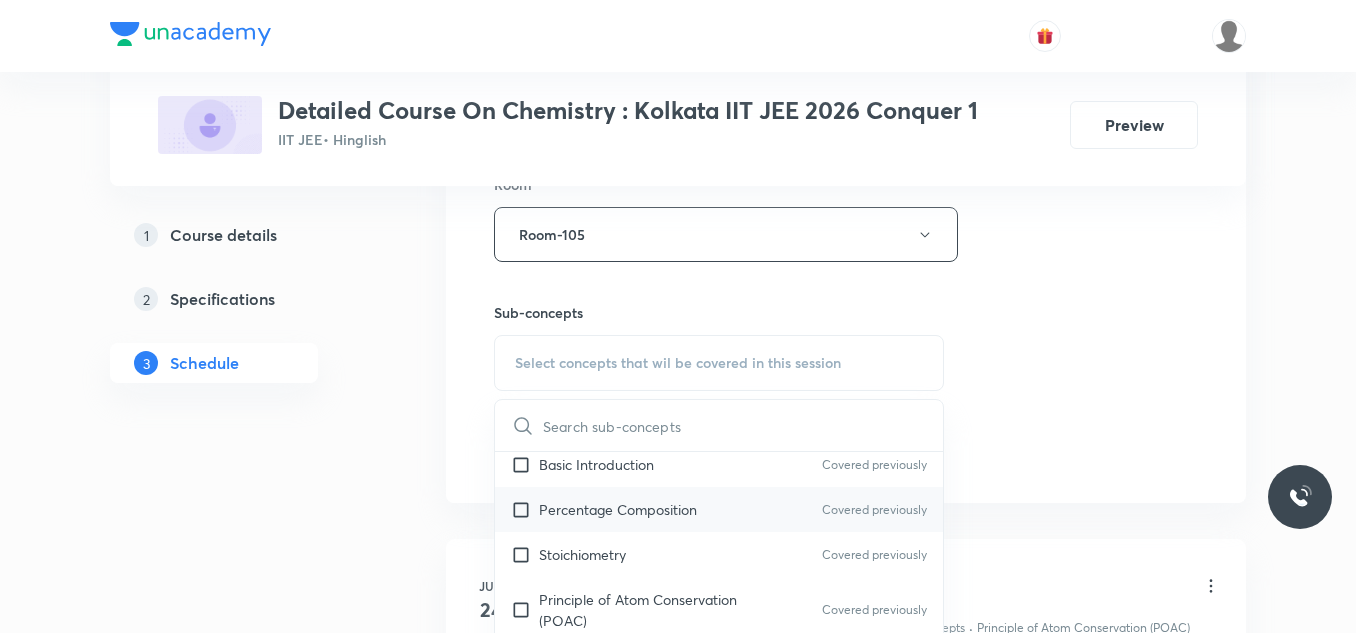 click on "Percentage Composition" at bounding box center (618, 509) 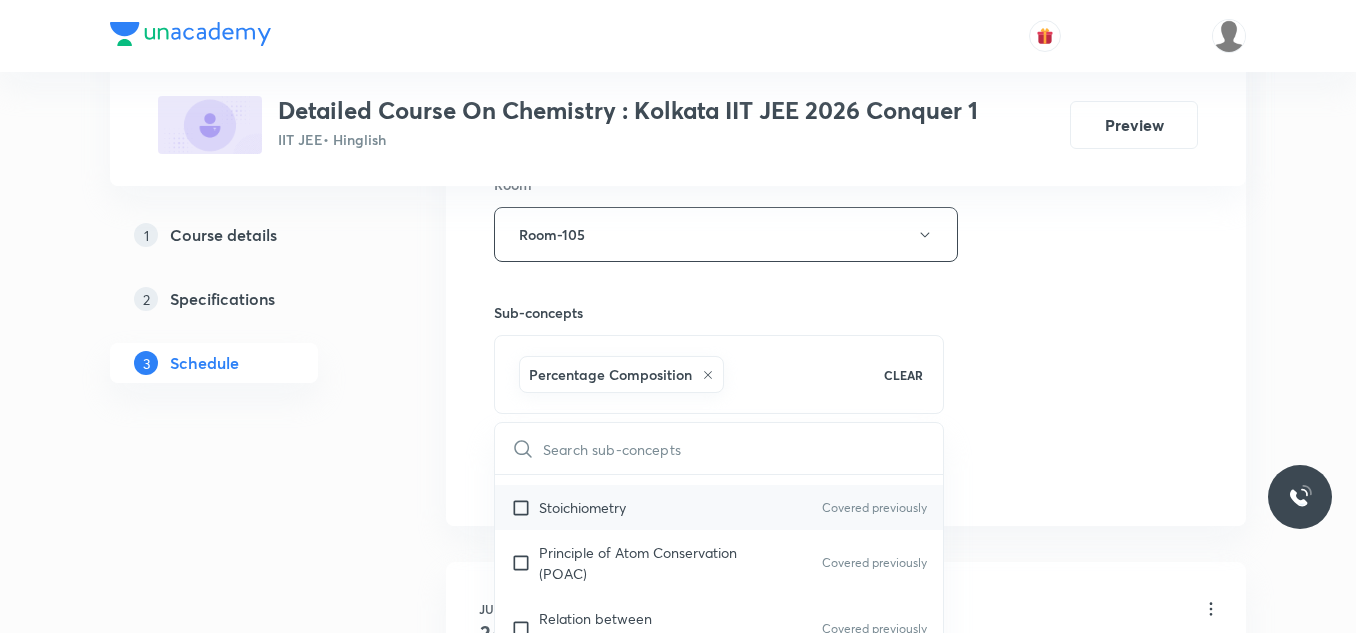 scroll, scrollTop: 200, scrollLeft: 0, axis: vertical 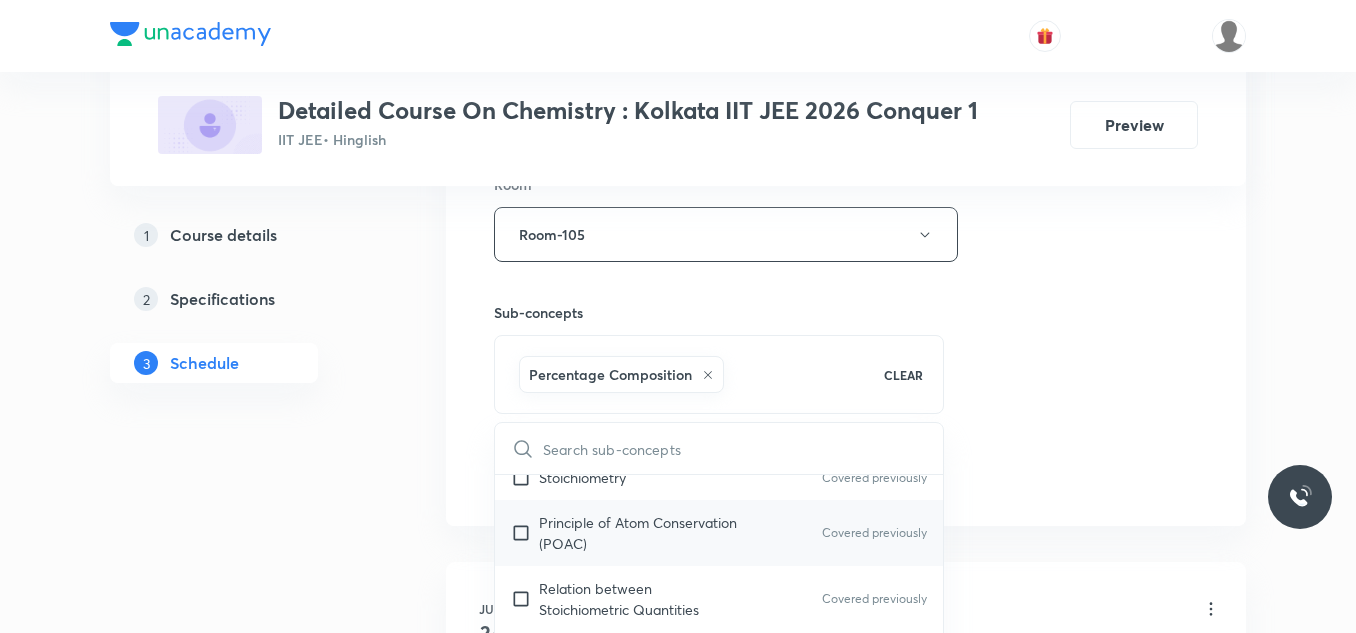 drag, startPoint x: 638, startPoint y: 492, endPoint x: 636, endPoint y: 545, distance: 53.037724 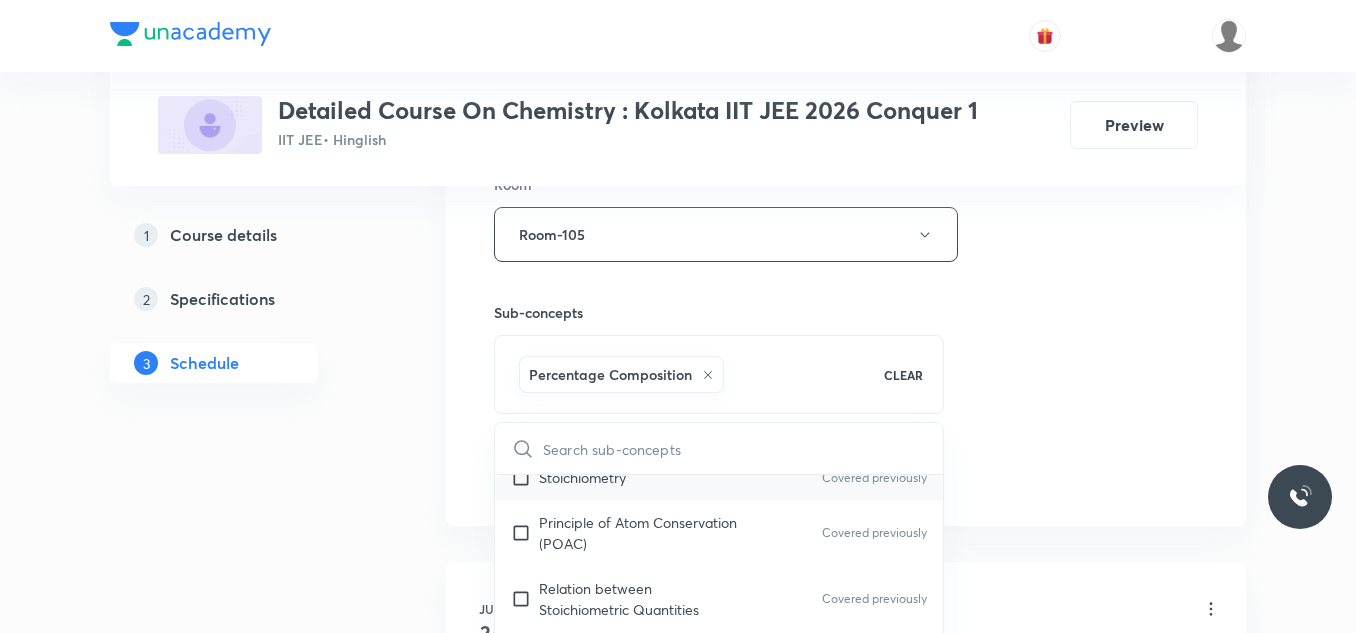 click on "Stoichiometry Covered previously" at bounding box center (719, 477) 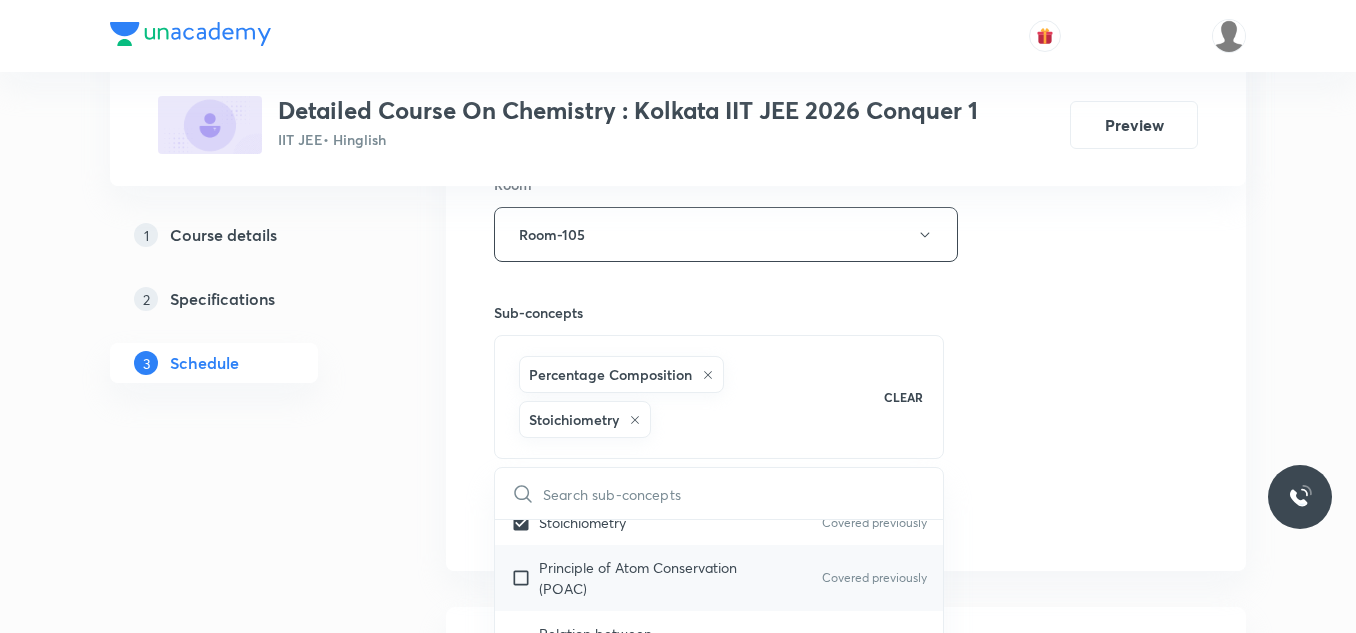 click on "Principle of Atom Conservation (POAC)" at bounding box center (640, 578) 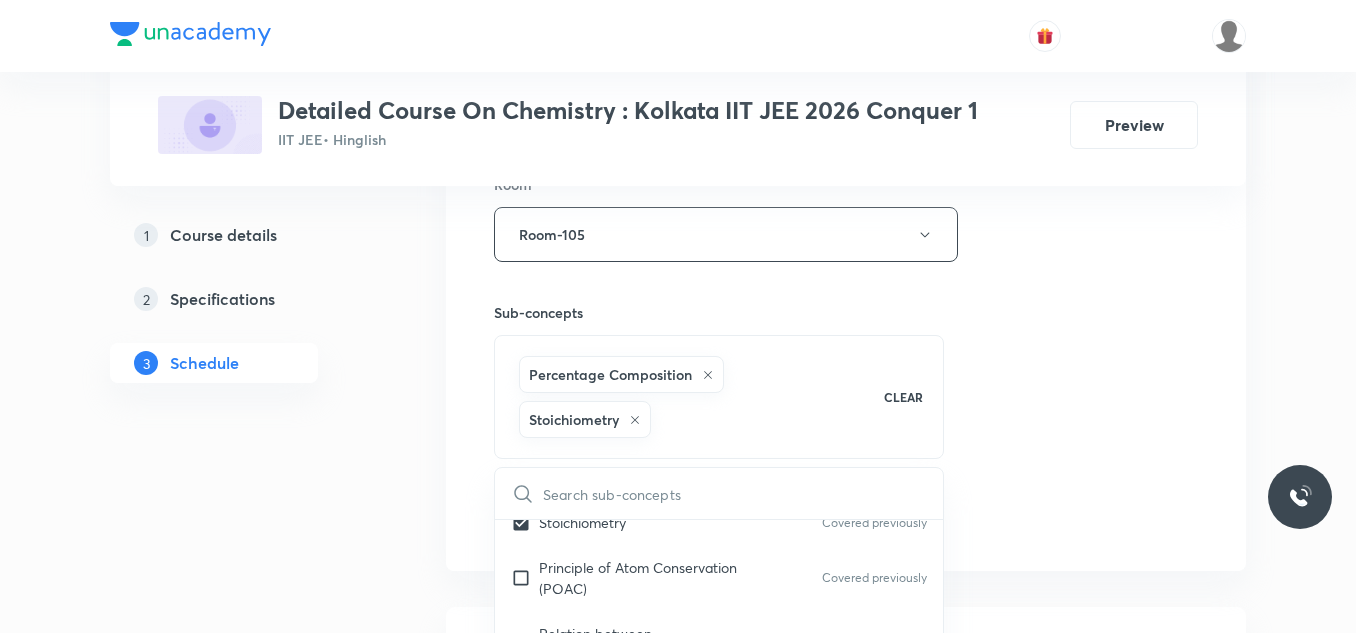 checkbox on "true" 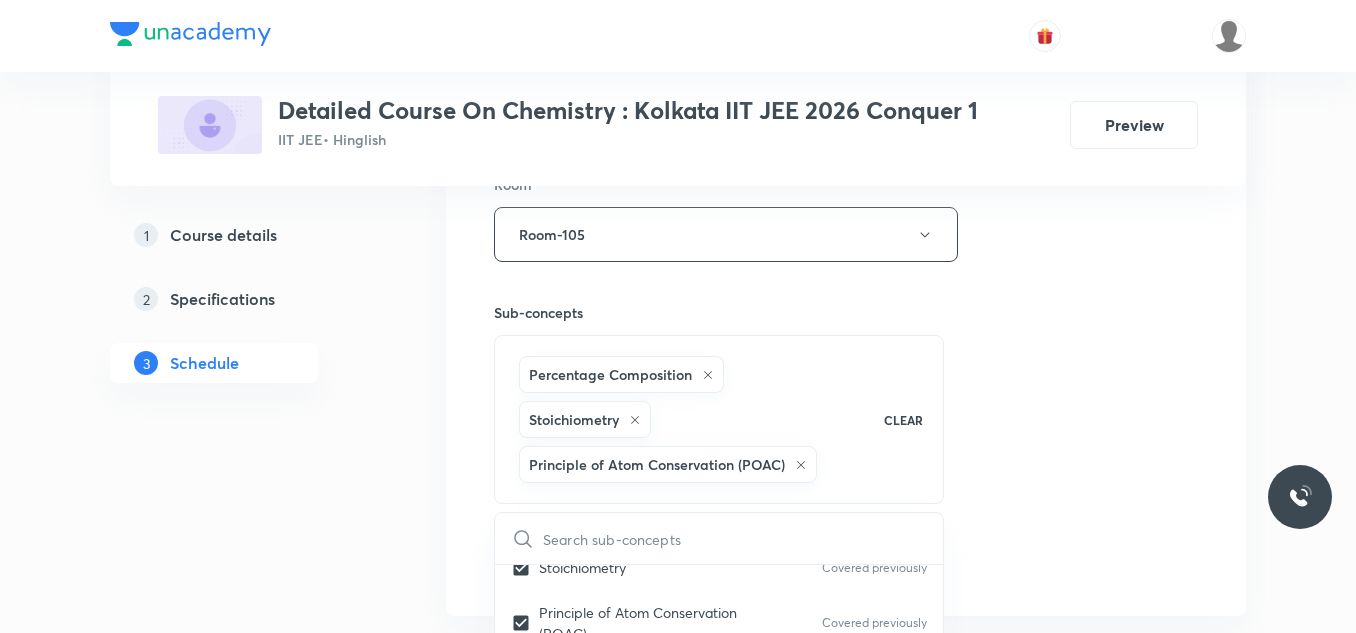 scroll, scrollTop: 1000, scrollLeft: 0, axis: vertical 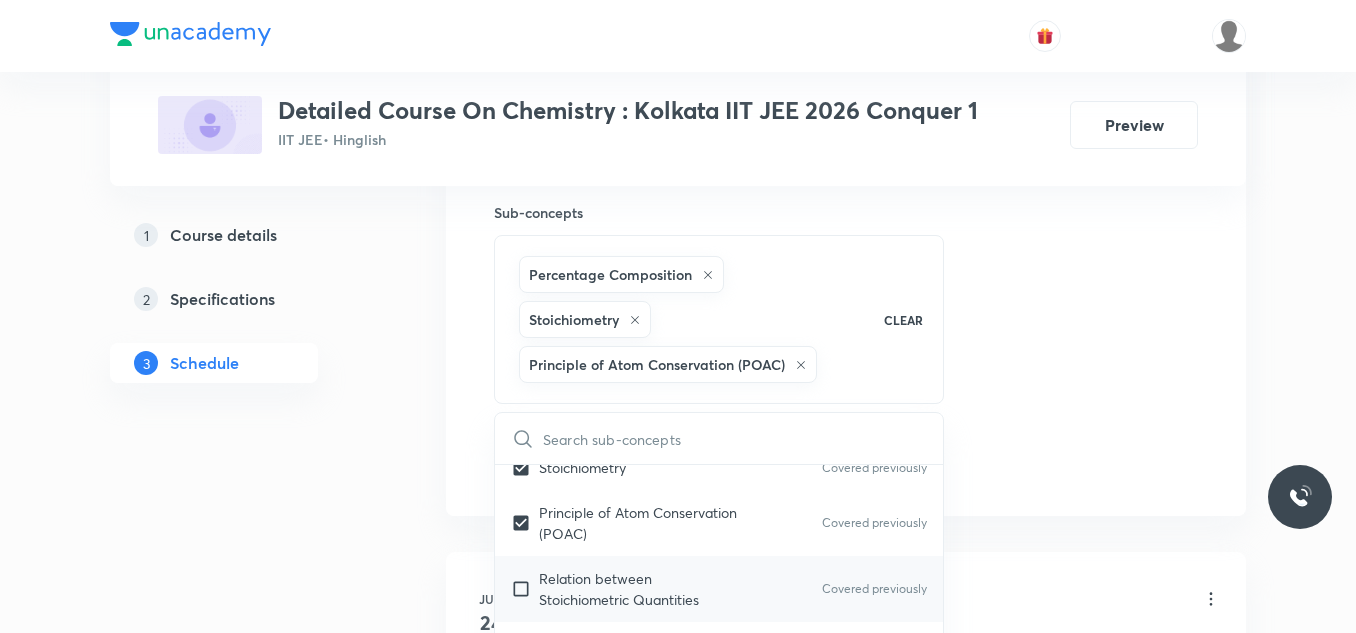 click on "Relation between Stoichiometric Quantities" at bounding box center [640, 589] 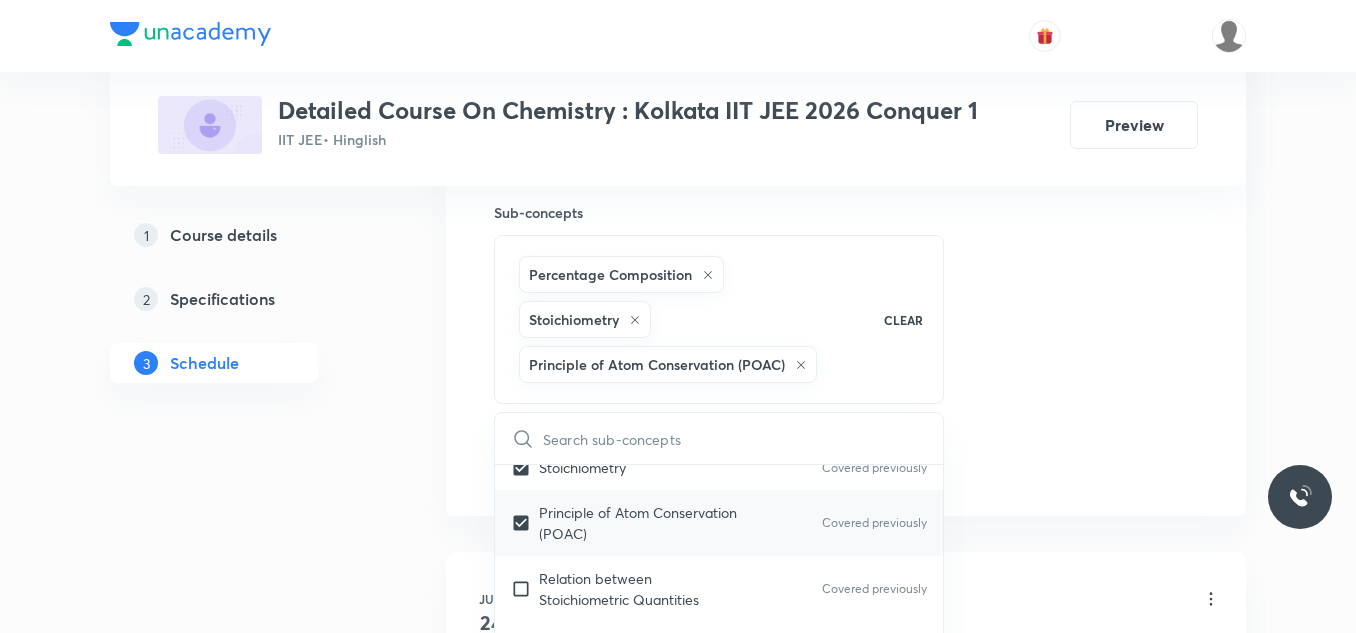 checkbox on "true" 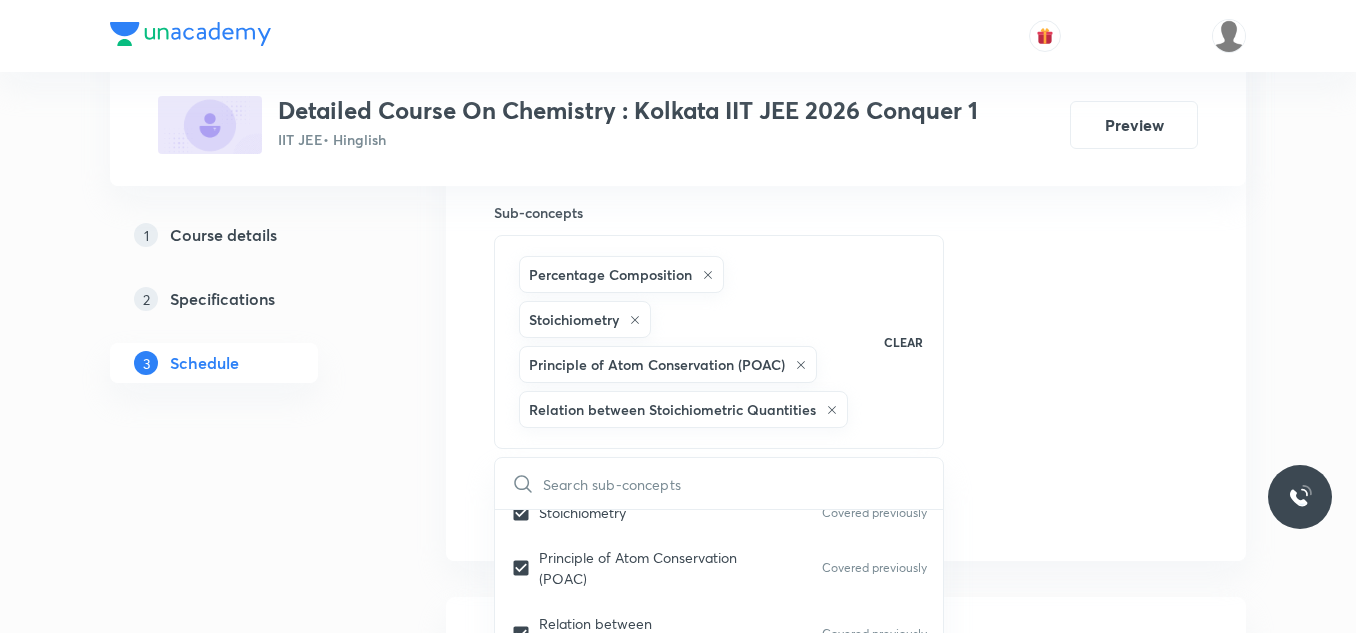 click on "Session  28 Live class Session title 25/99 Session on Thermodynamics ​ Schedule for [MONTH] 6, [YEAR], [TIME] ​ Duration (in minutes) 90 ​   Session type Online Offline Room Room-105 Sub-concepts Percentage Composition Stoichiometry Principle of Atom Conservation (POAC) Relation between Stoichiometric Quantities CLEAR ​ General Topics & Mole Concept Basic Concepts Covered previously Basic Introduction Covered previously Percentage Composition Covered previously Stoichiometry Covered previously Principle of Atom Conservation (POAC) Covered previously Relation between Stoichiometric Quantities Covered previously Application of Mole Concept: Gravimetric Analysis Covered previously Different Laws Covered previously Formula and Composition Covered previously Concentration Terms Covered previously Some basic concepts of Chemistry Covered previously Atomic Structure Discovery Of Electron Covered previously Some Prerequisites of Physics Covered previously Discovery Of Protons And Neutrons Covered previously Voids" at bounding box center (846, -20) 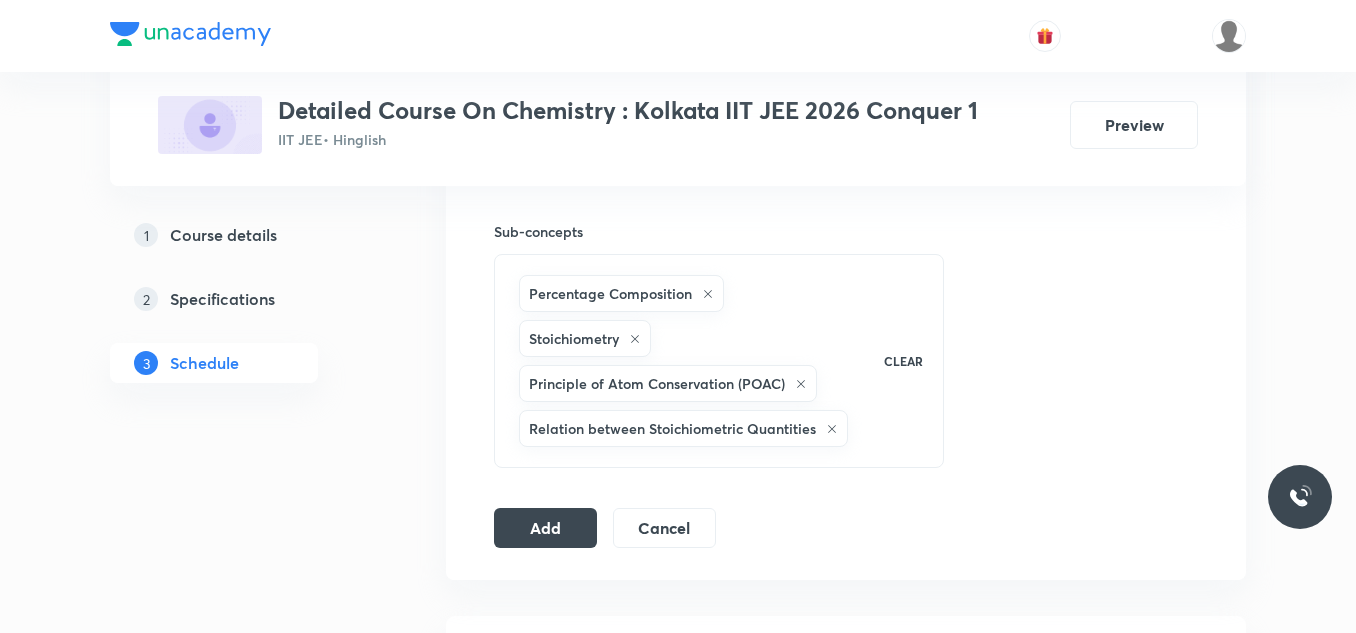 scroll, scrollTop: 1000, scrollLeft: 0, axis: vertical 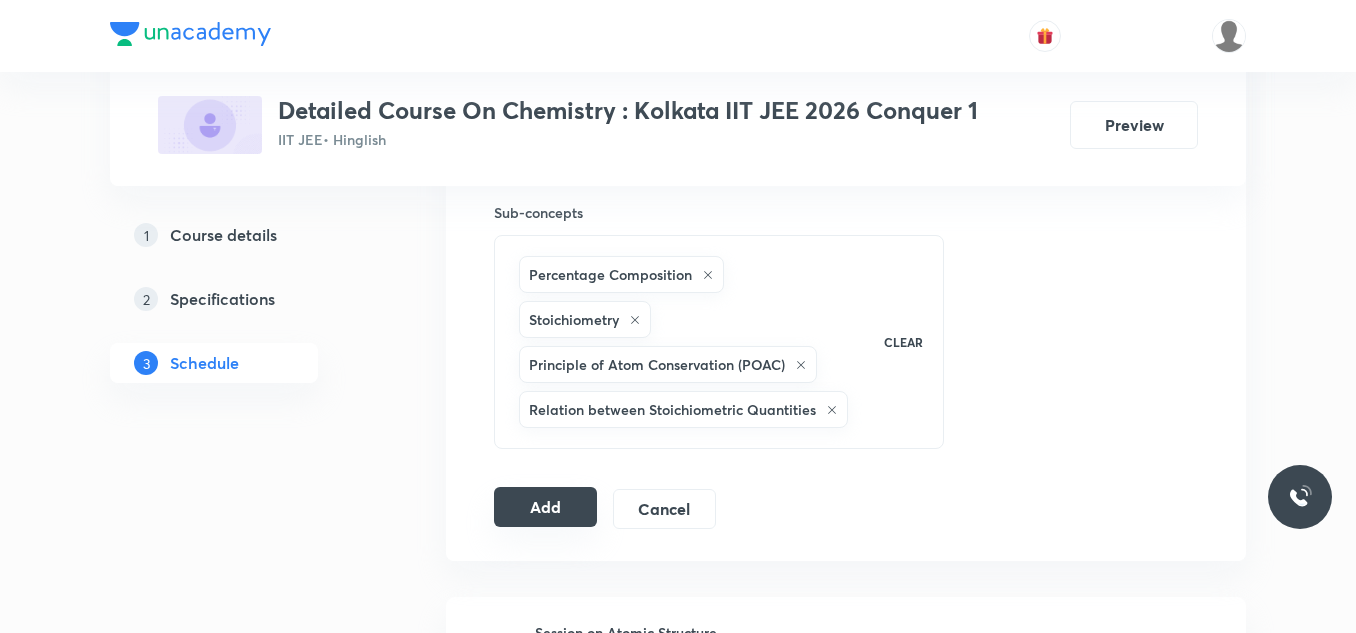 click on "Add" at bounding box center [545, 507] 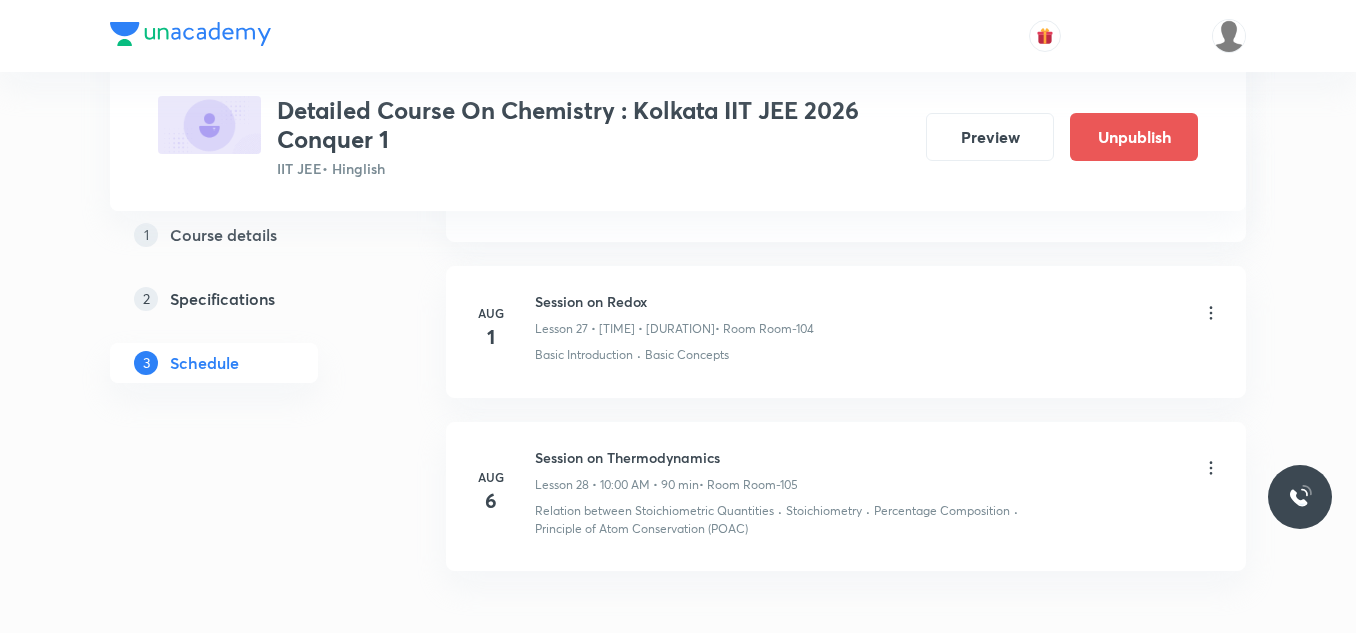 scroll, scrollTop: 4718, scrollLeft: 0, axis: vertical 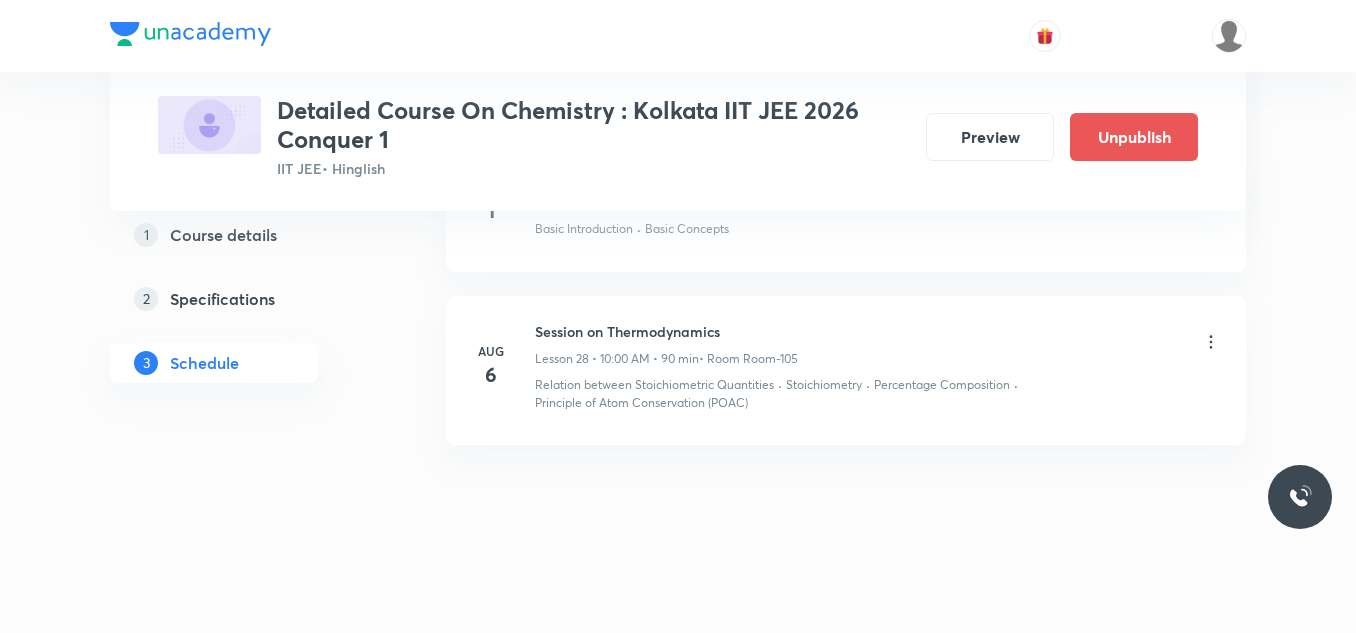 click on "[MONTH] 6 Session on Thermodynamics Lesson 28 • [TIME] • [DURATION]  • Room Room-105 Relation between Stoichiometric Quantities · Stoichiometry · Percentage Composition · Principle of Atom Conservation (POAC)" at bounding box center [846, 366] 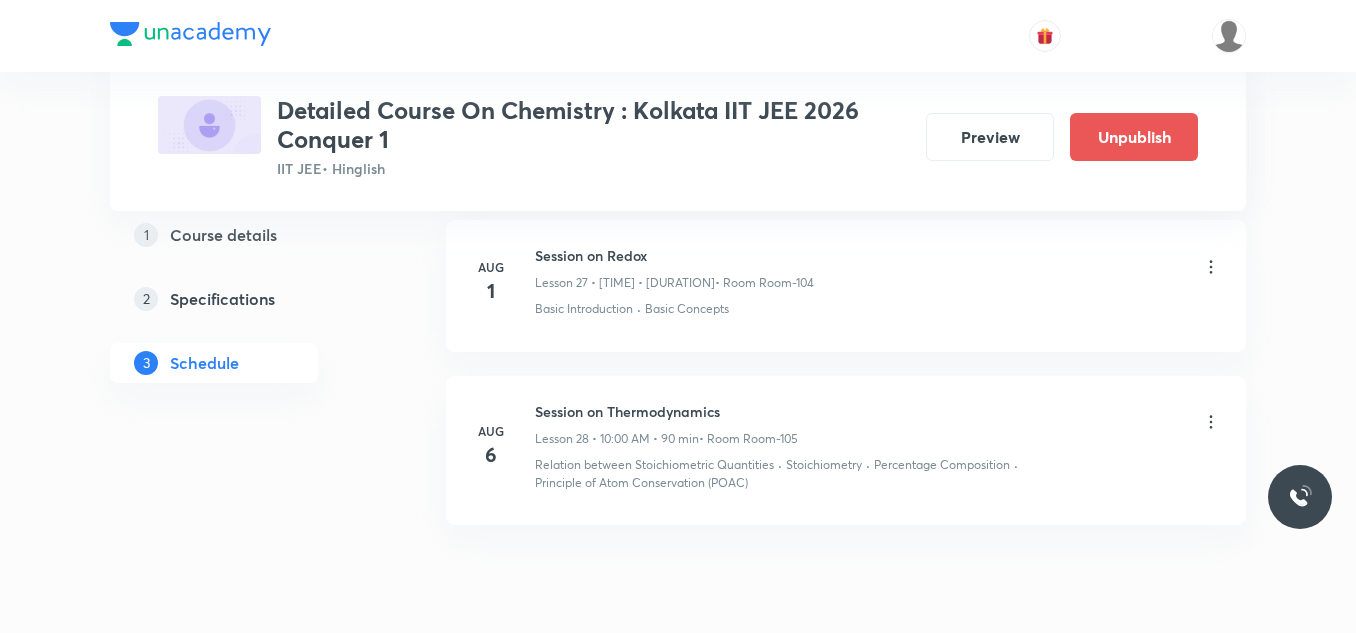 scroll, scrollTop: 4718, scrollLeft: 0, axis: vertical 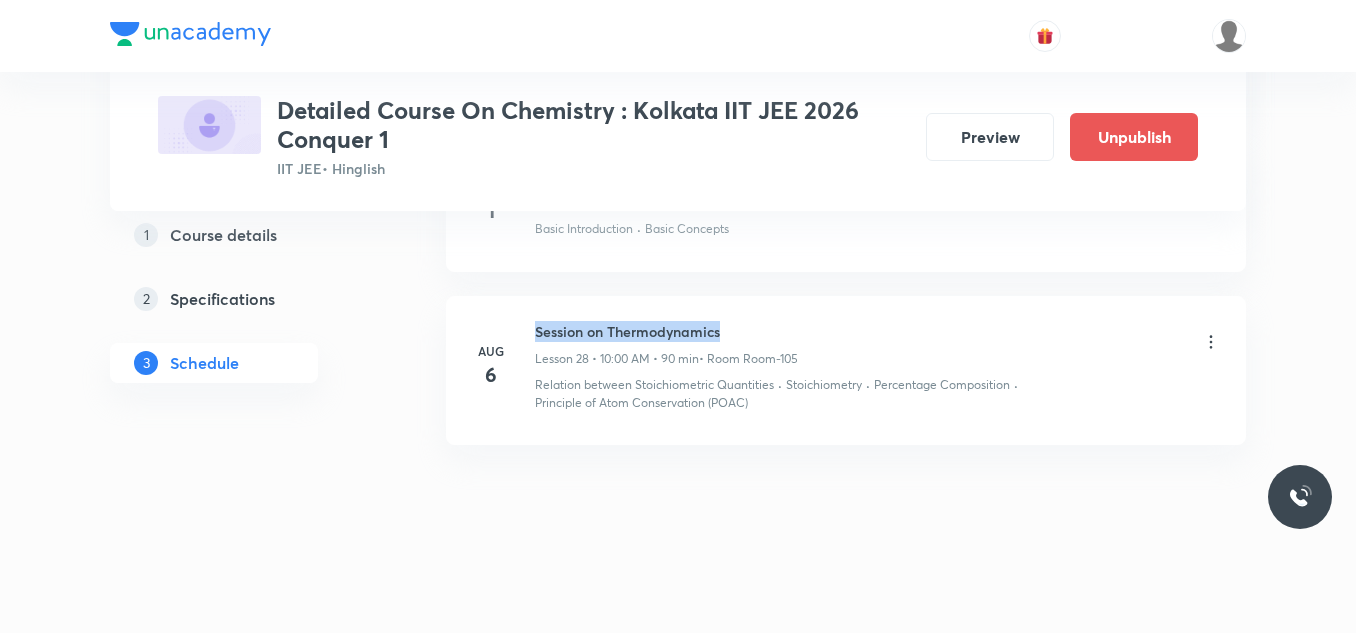 drag, startPoint x: 535, startPoint y: 330, endPoint x: 784, endPoint y: 330, distance: 249 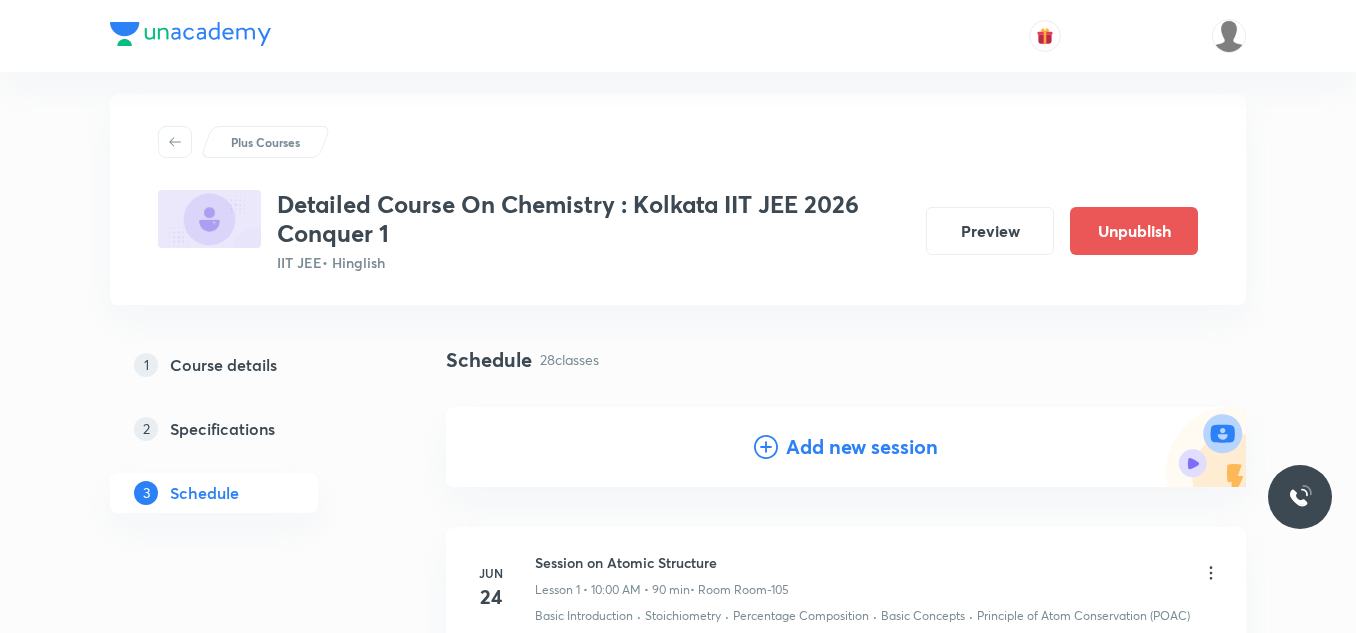 scroll, scrollTop: 0, scrollLeft: 0, axis: both 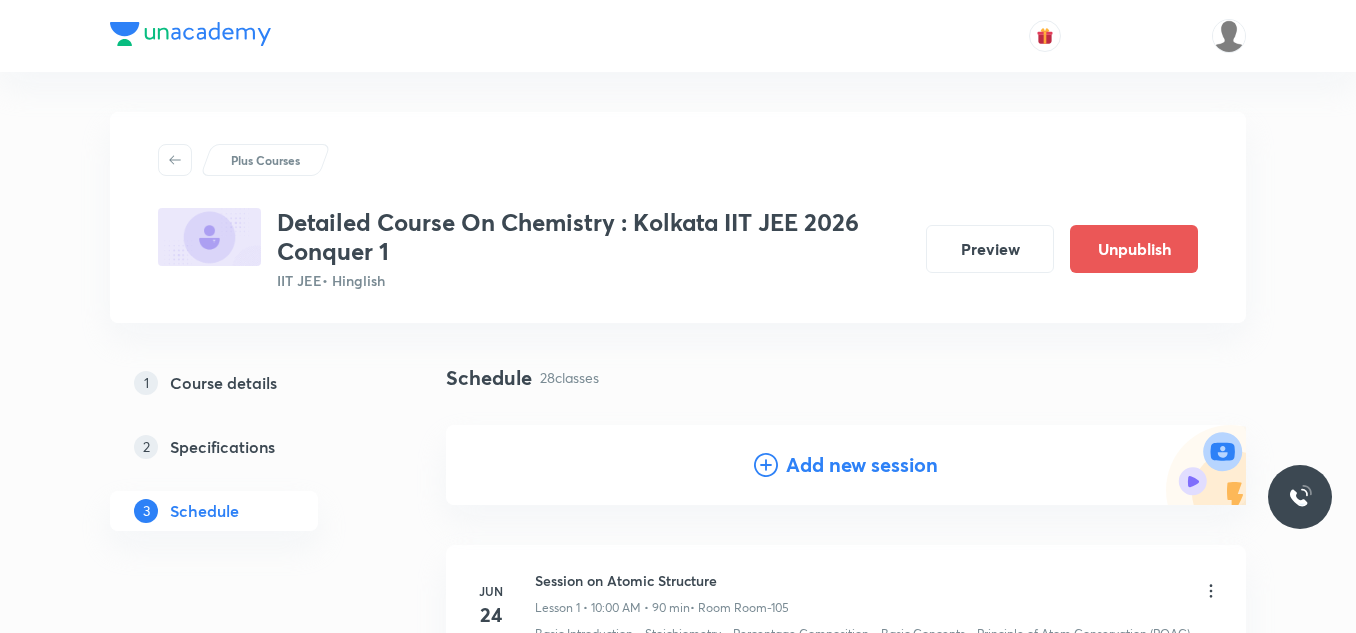 click on "Add new session" at bounding box center (862, 465) 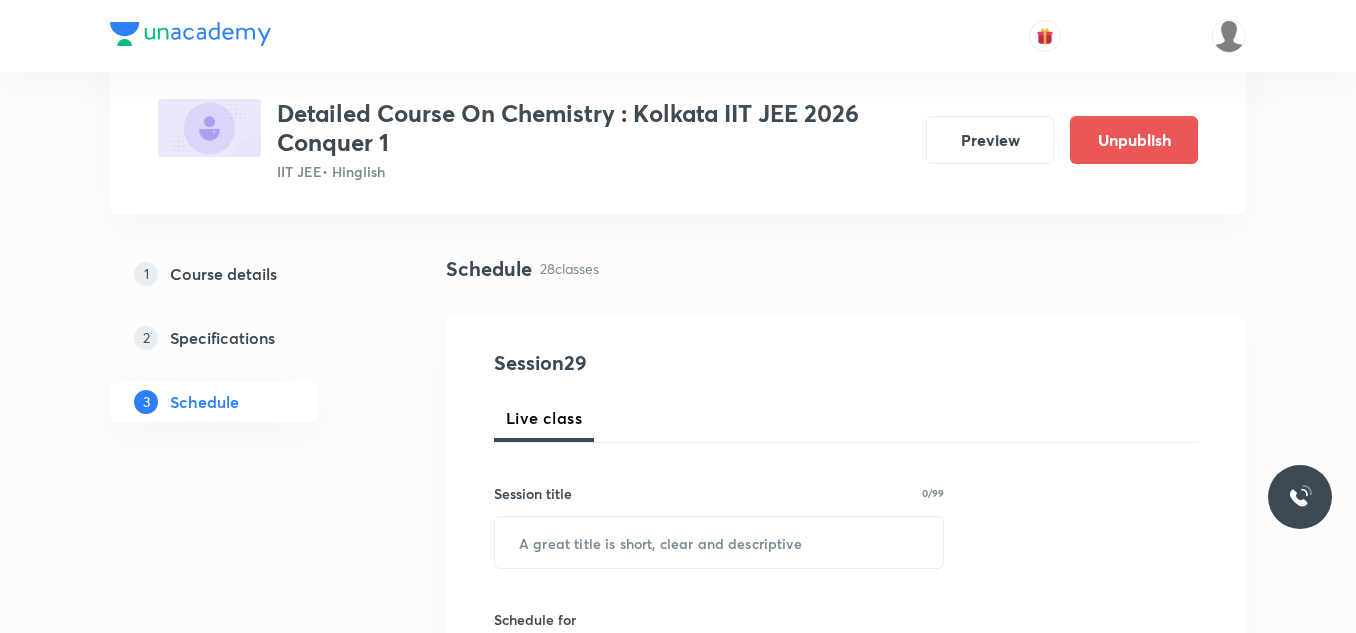 scroll, scrollTop: 200, scrollLeft: 0, axis: vertical 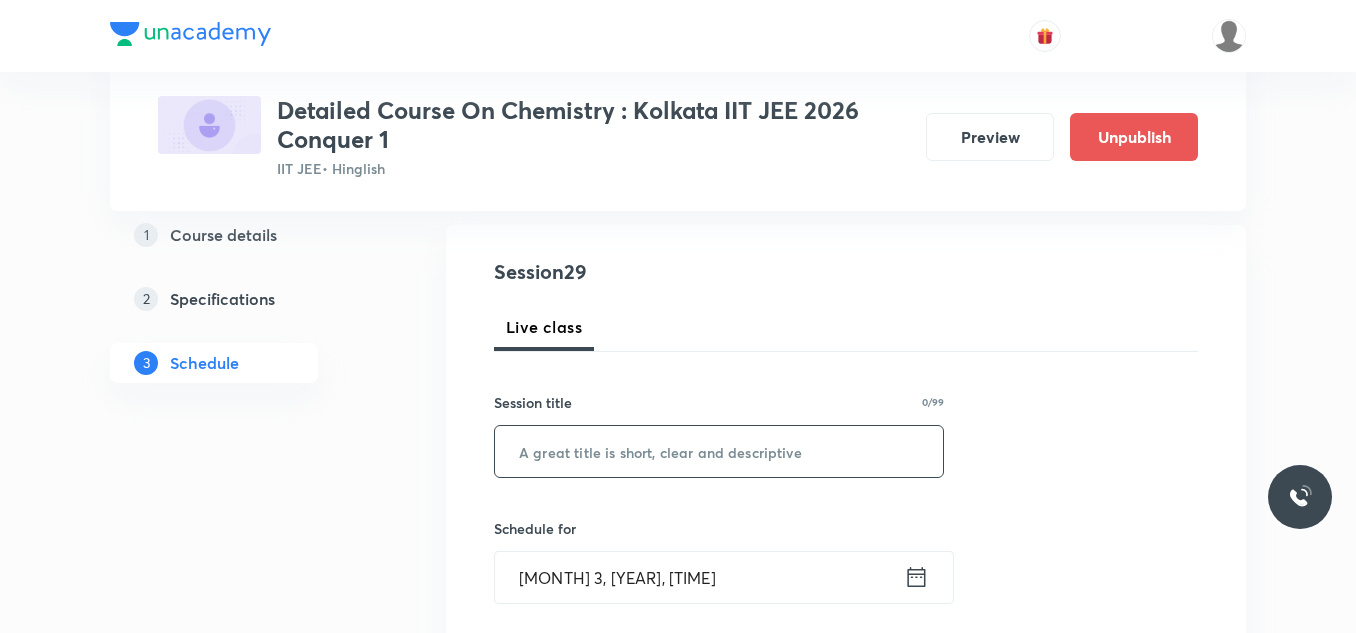 click at bounding box center [719, 451] 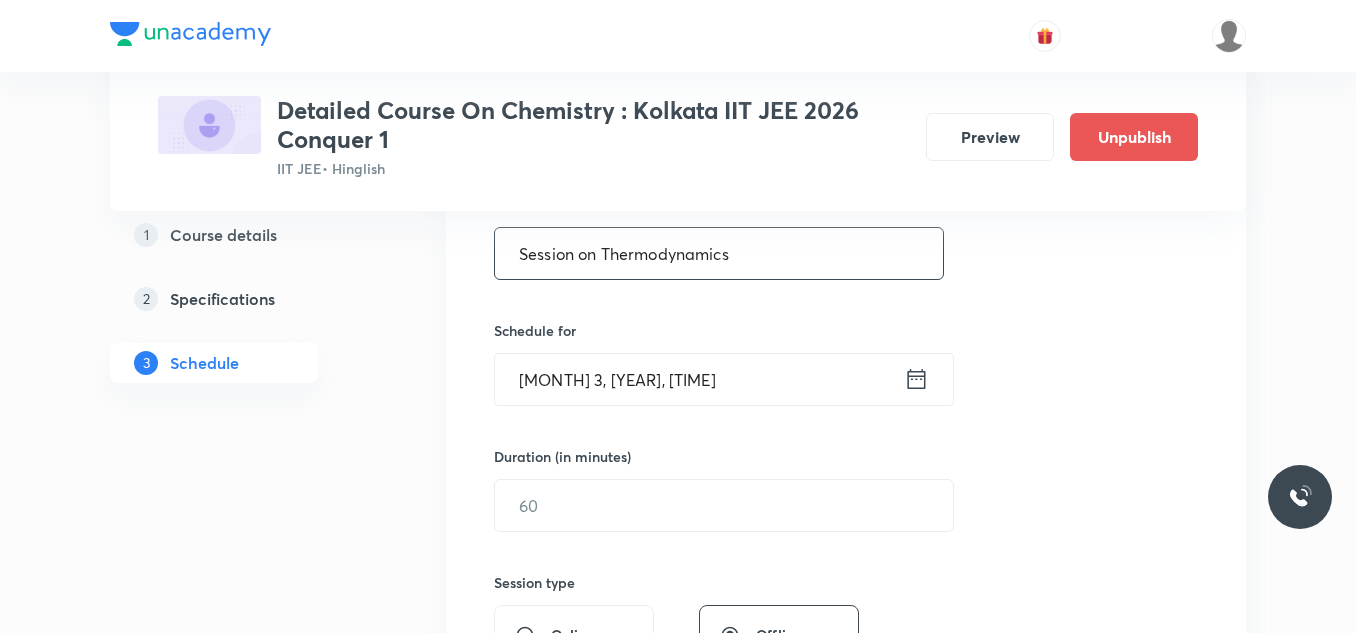scroll, scrollTop: 400, scrollLeft: 0, axis: vertical 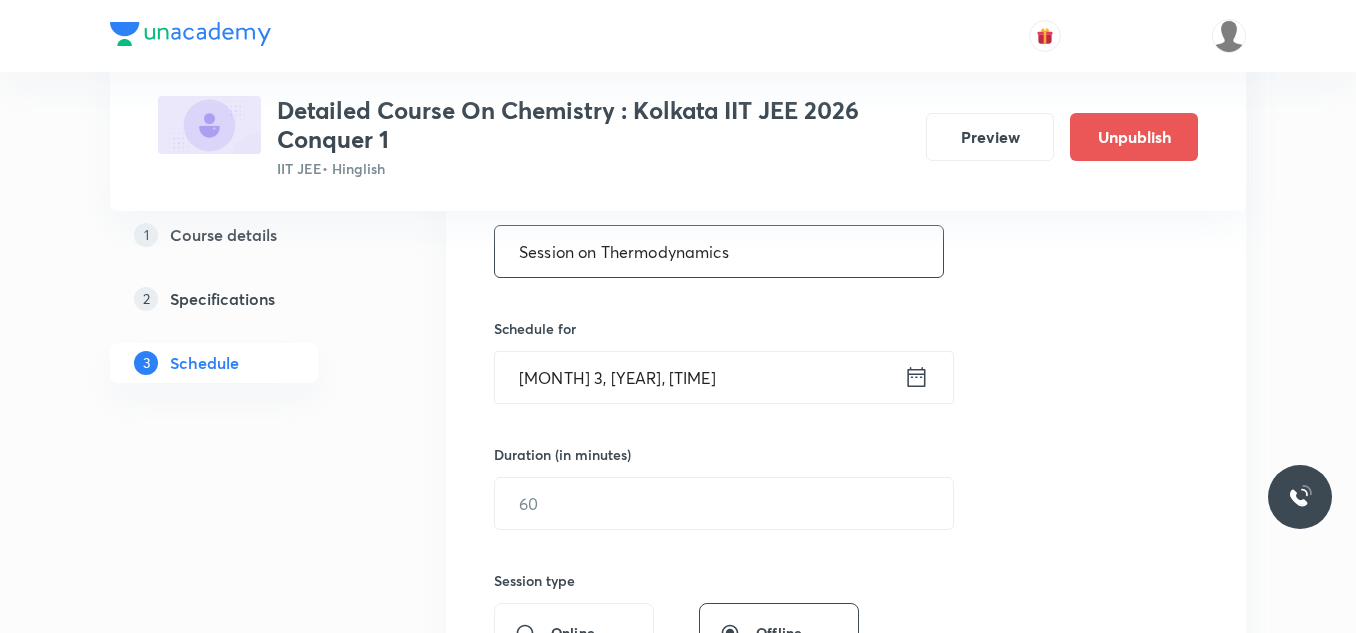 type on "Session on Thermodynamics" 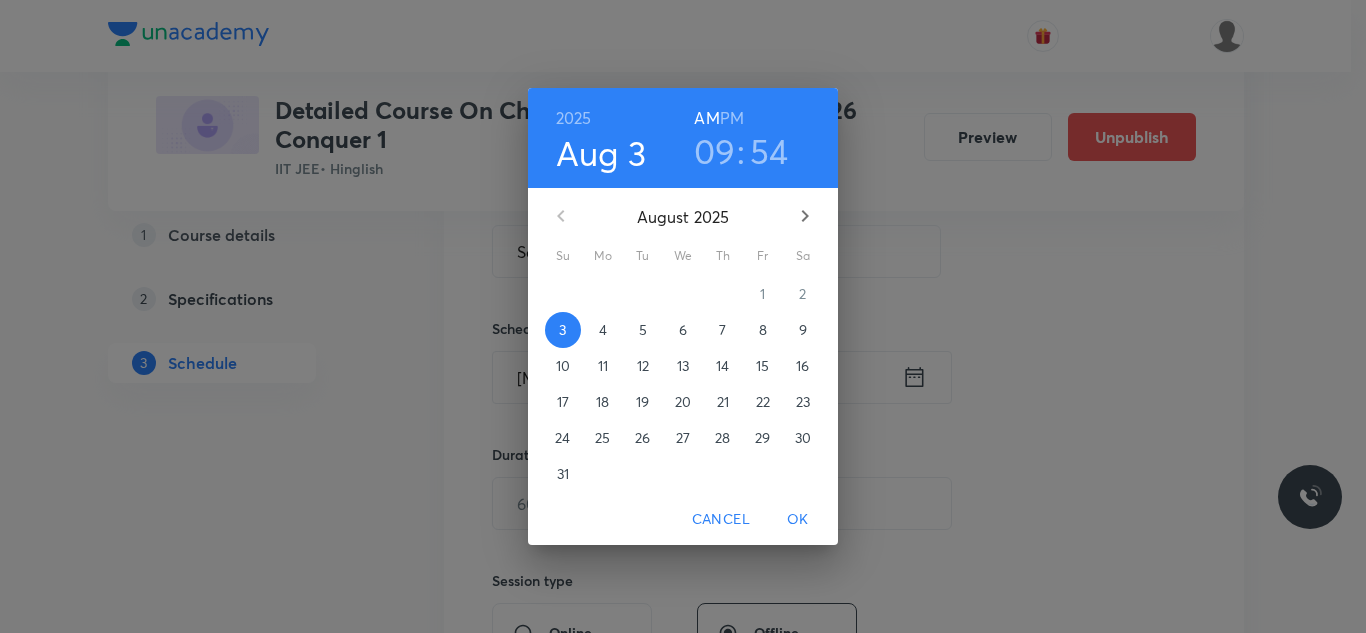 click on "5" at bounding box center [643, 330] 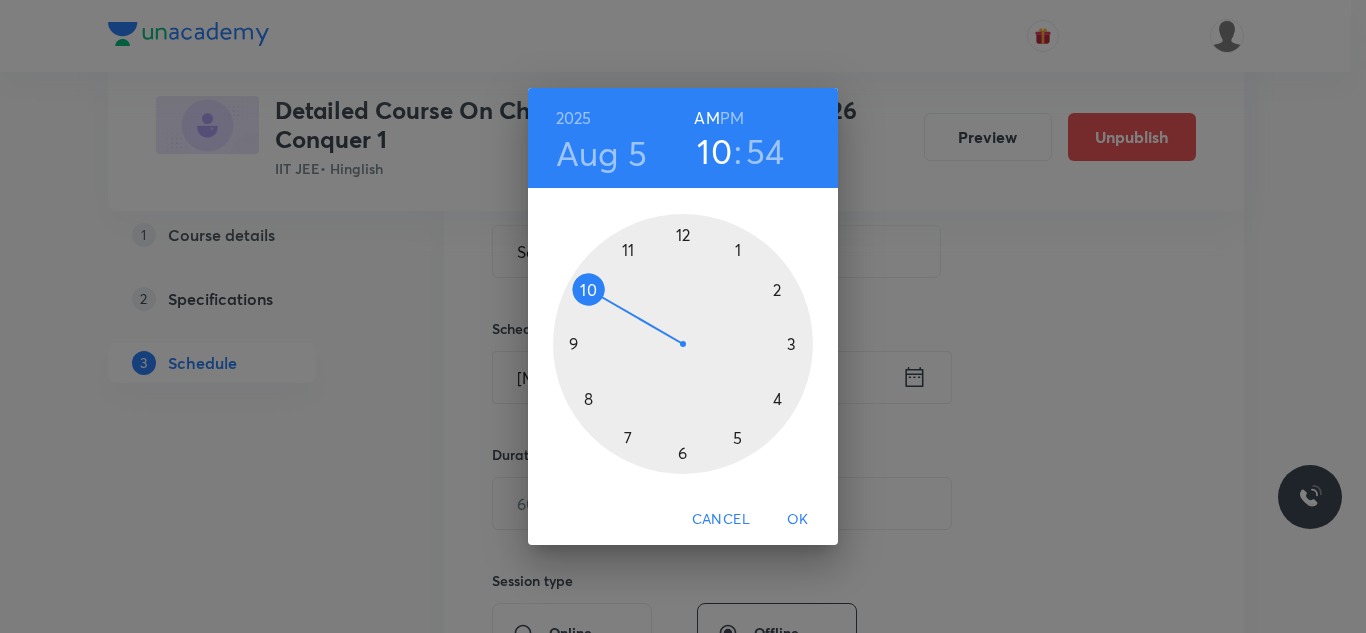 drag, startPoint x: 577, startPoint y: 337, endPoint x: 589, endPoint y: 298, distance: 40.804413 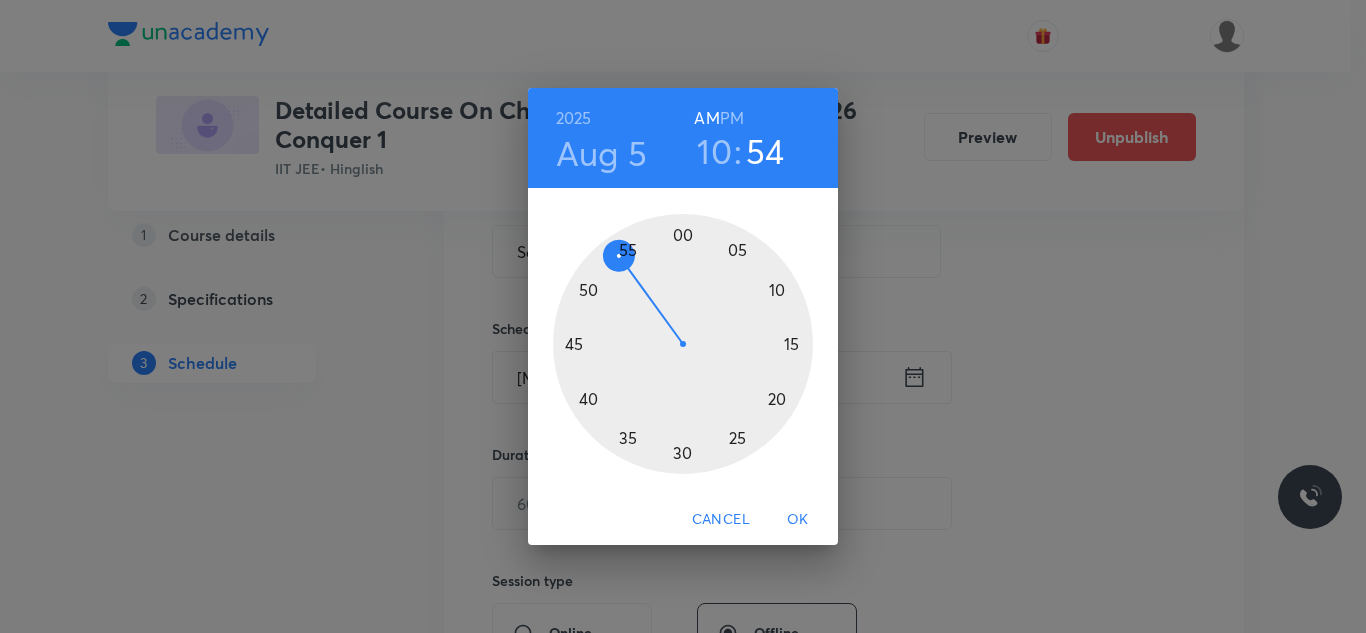 click at bounding box center (683, 344) 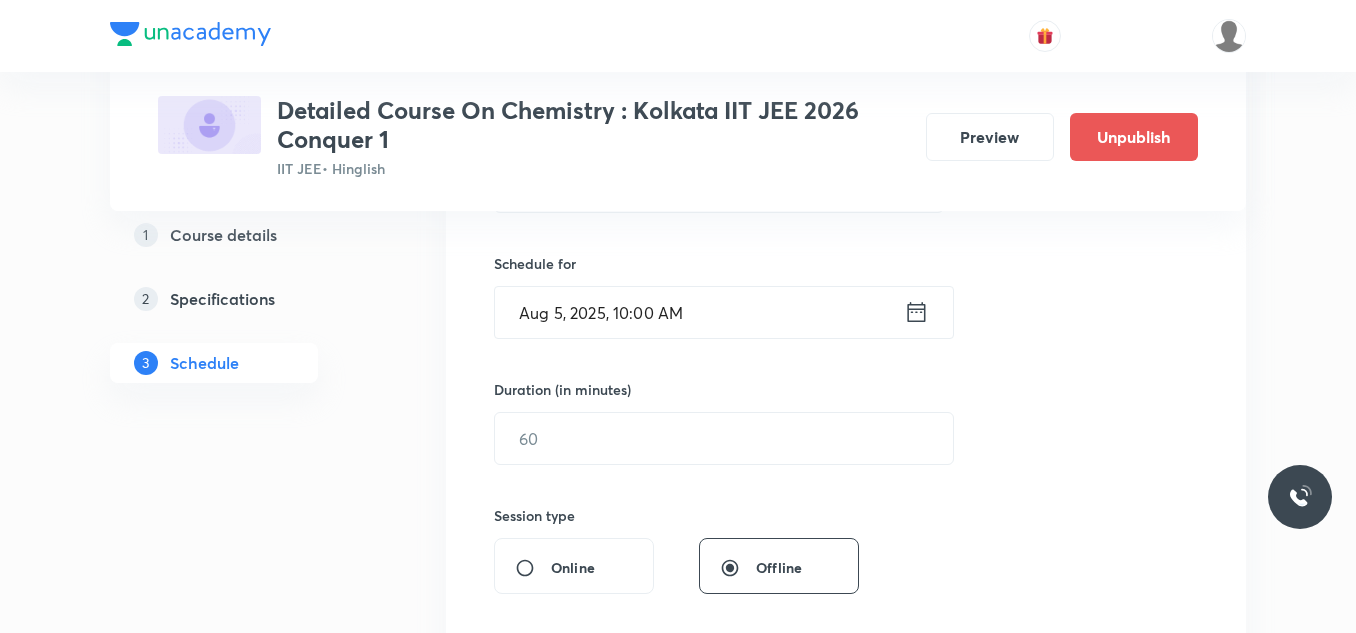 scroll, scrollTop: 500, scrollLeft: 0, axis: vertical 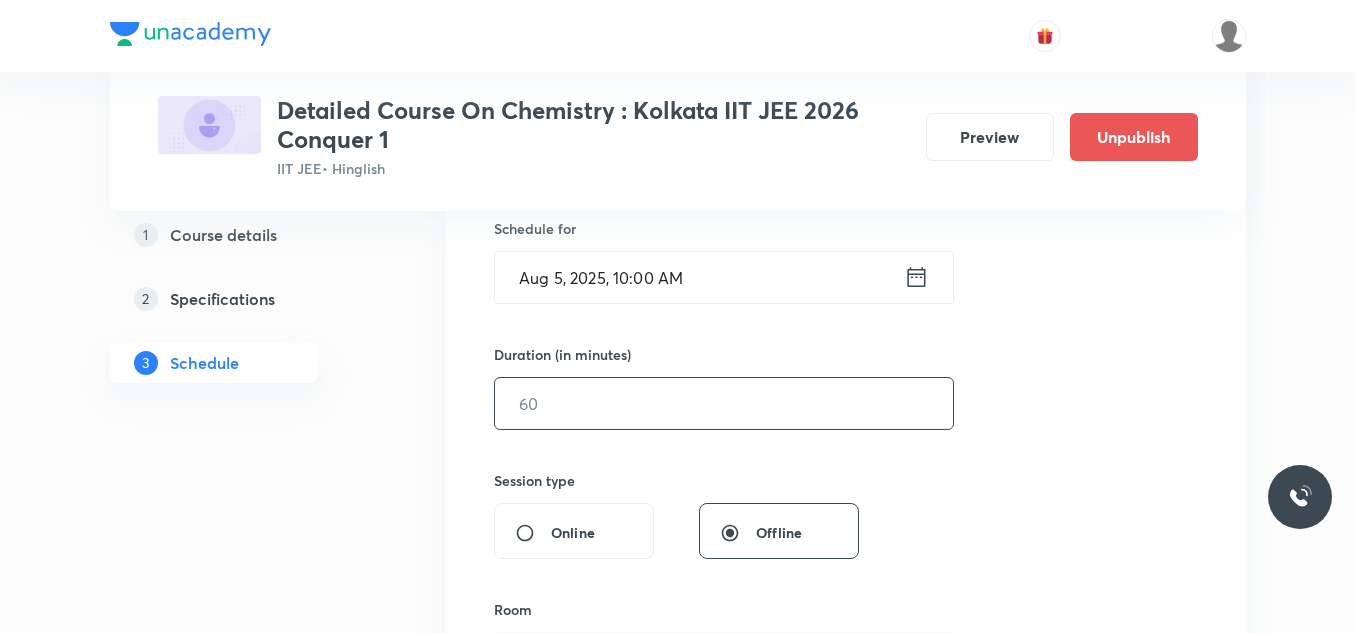 click at bounding box center [724, 403] 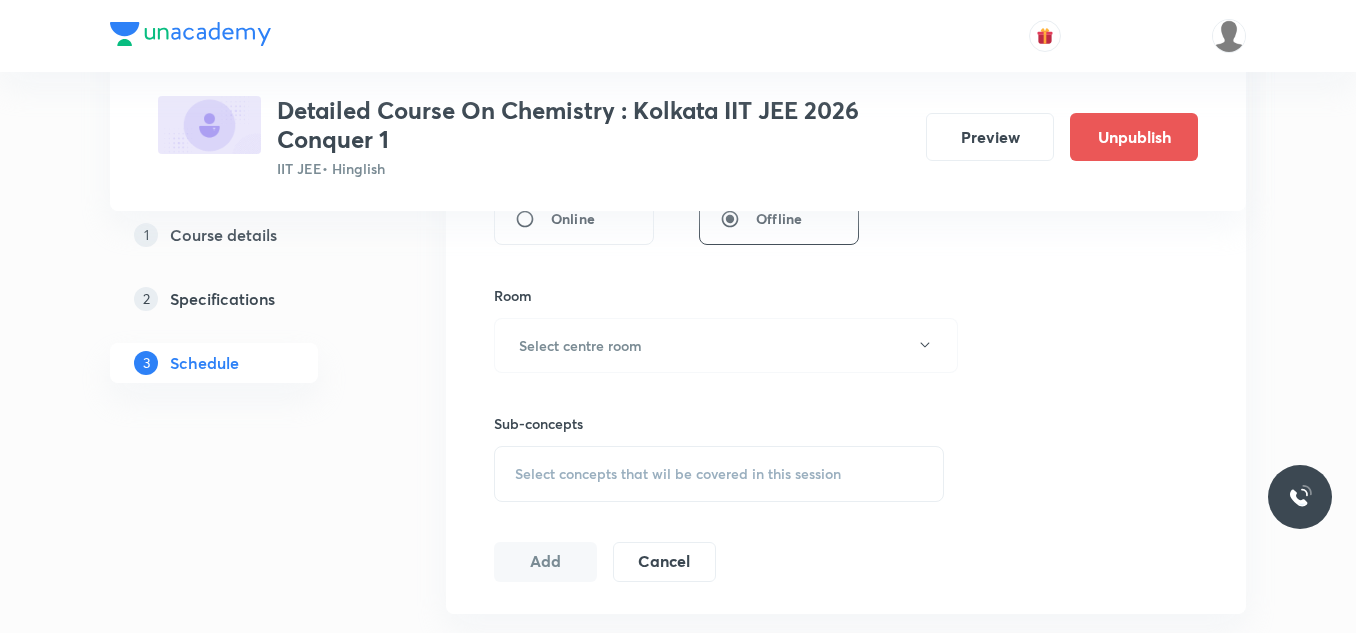 scroll, scrollTop: 900, scrollLeft: 0, axis: vertical 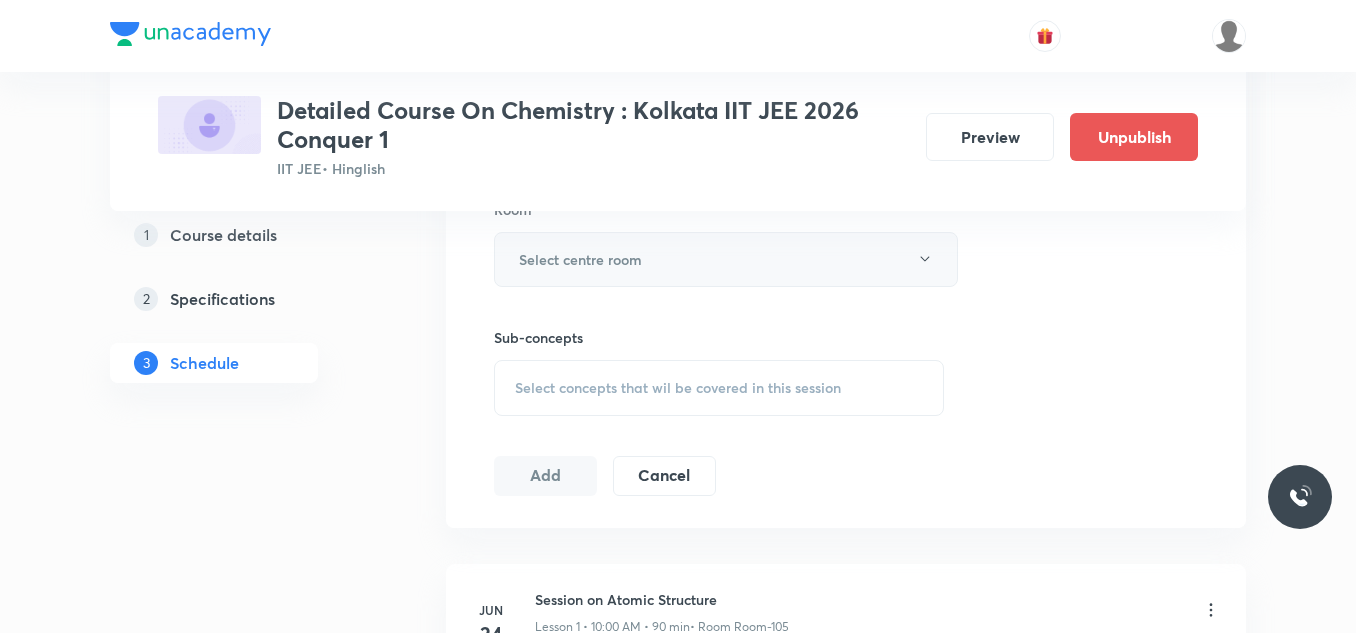 type on "90" 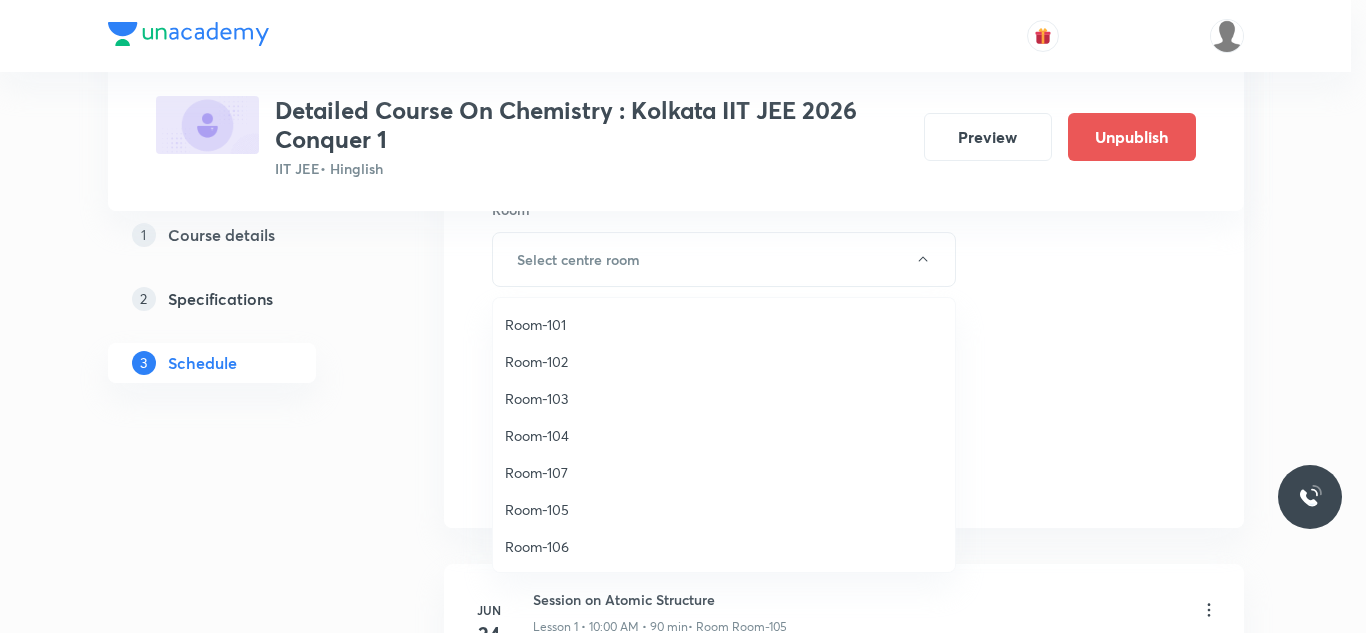 click on "Room-105" at bounding box center (724, 509) 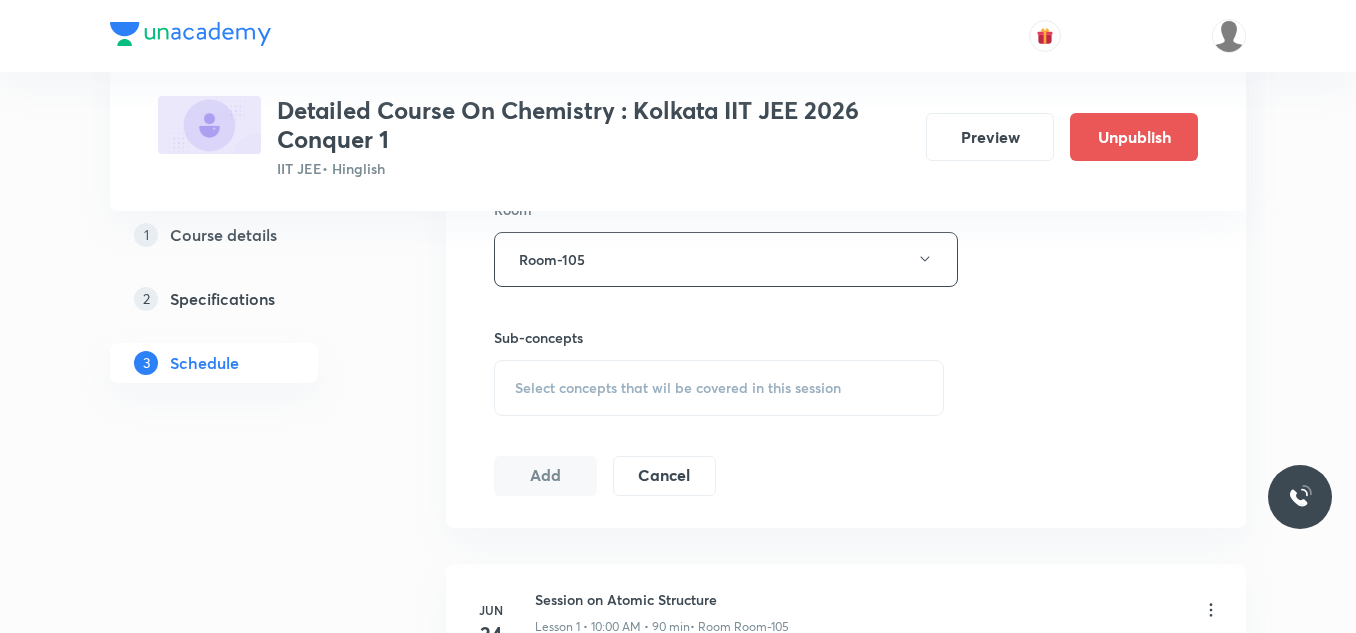 click on "Select concepts that wil be covered in this session" at bounding box center (719, 388) 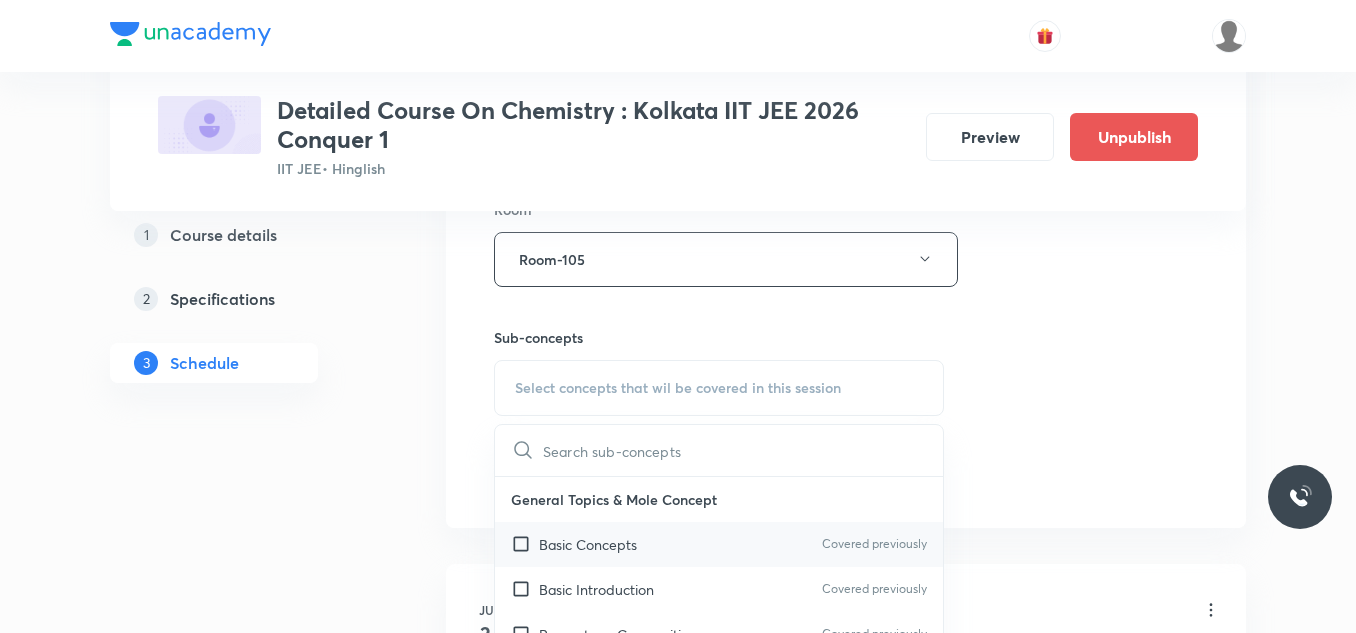 click on "Basic Concepts" at bounding box center [588, 544] 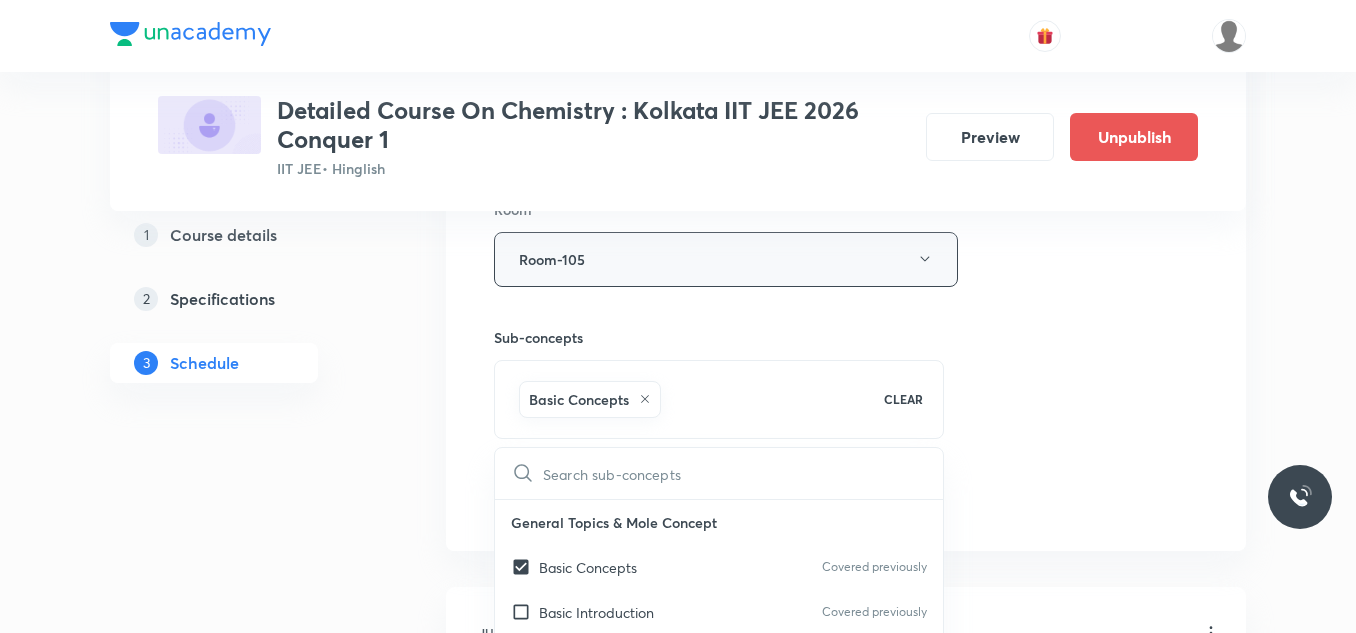 click on "Room-105" at bounding box center (726, 259) 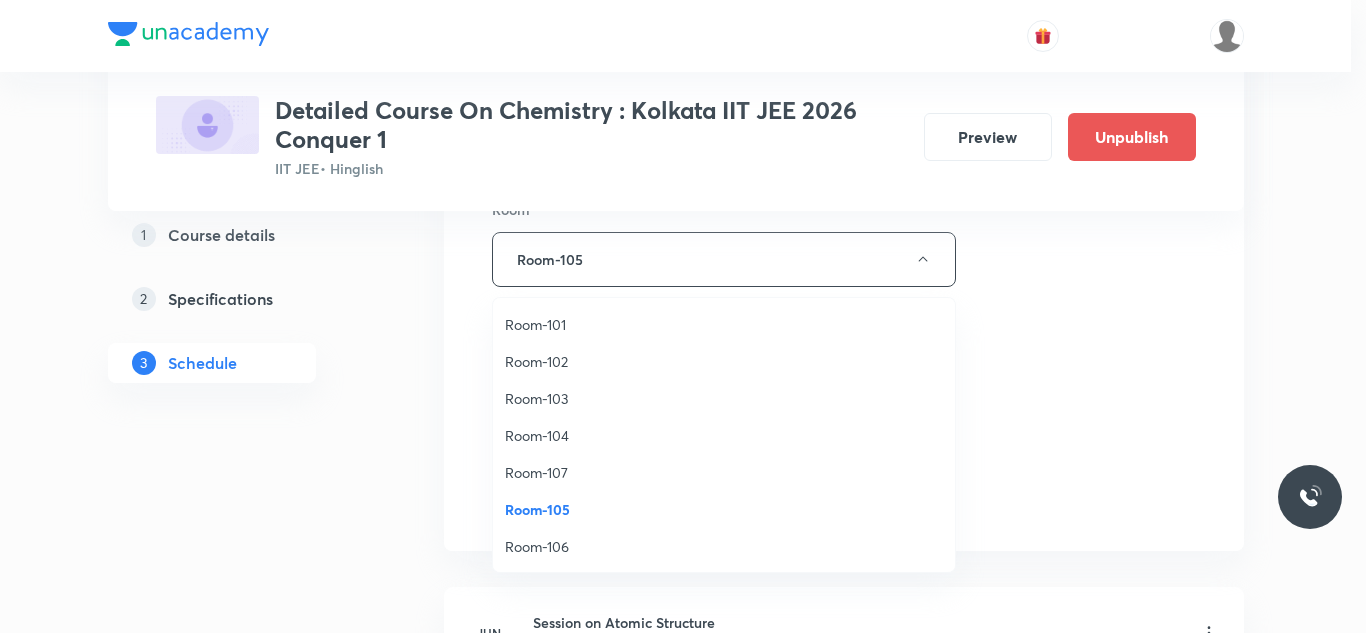 click on "Room-104" at bounding box center (724, 435) 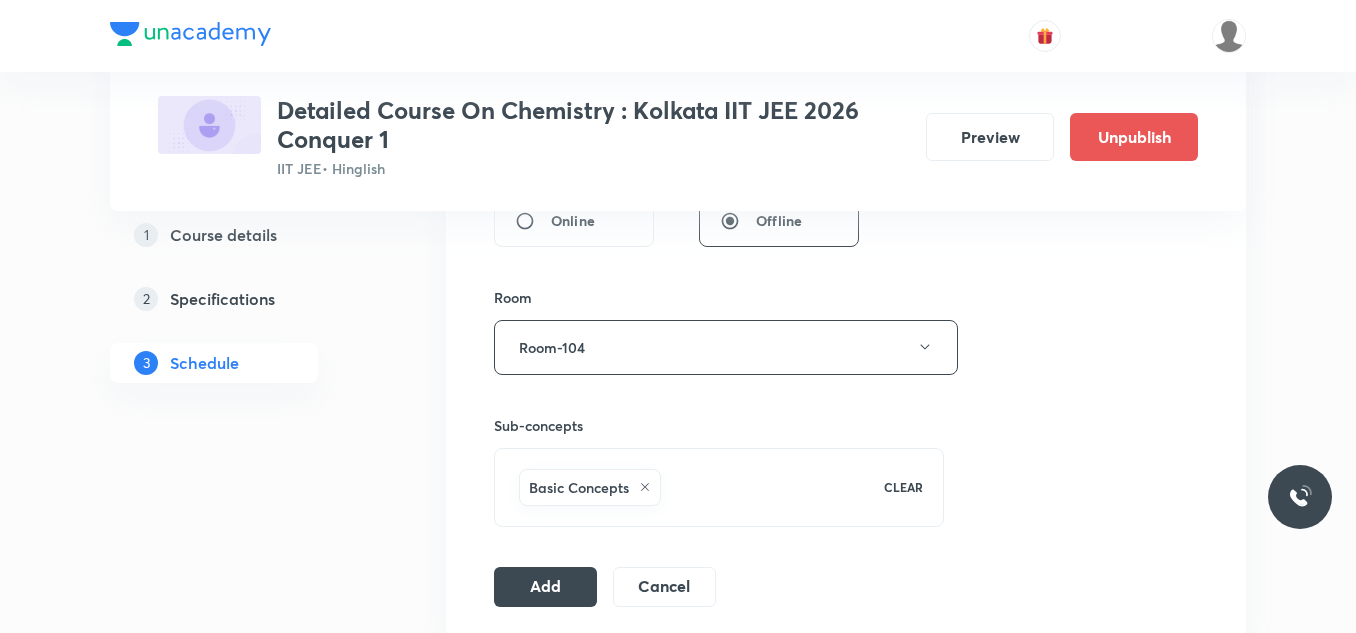 scroll, scrollTop: 800, scrollLeft: 0, axis: vertical 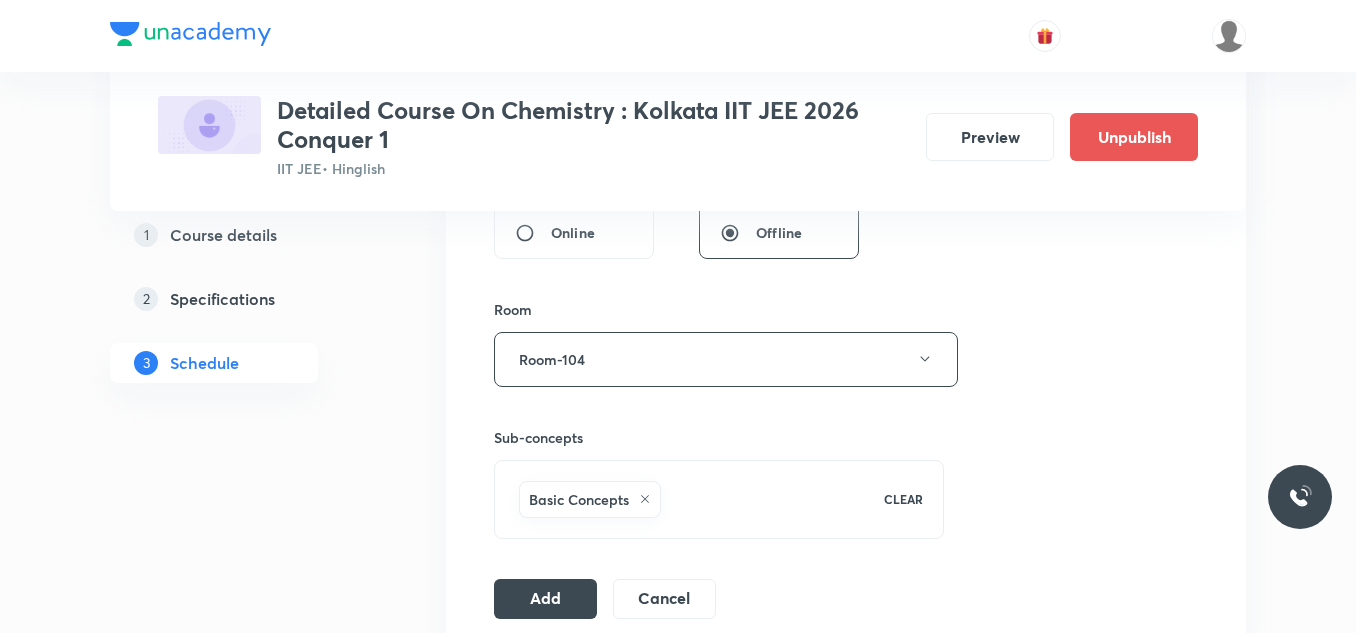 click on "Basic Concepts" at bounding box center [688, 499] 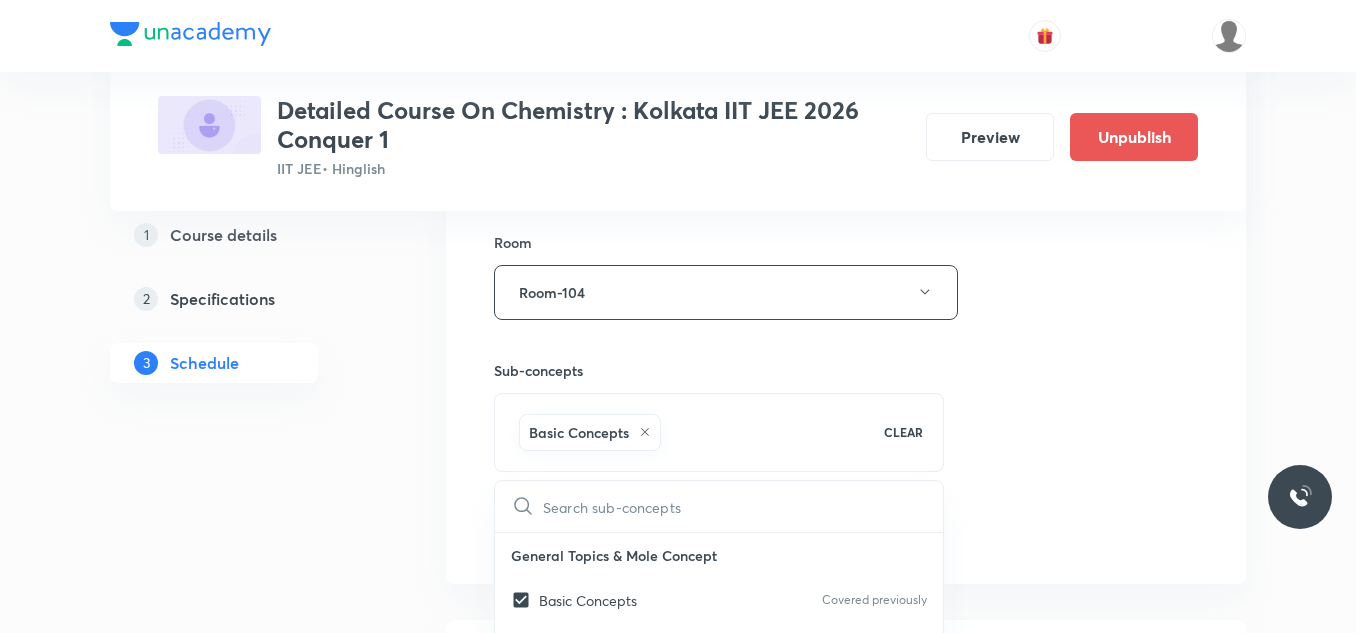 scroll, scrollTop: 900, scrollLeft: 0, axis: vertical 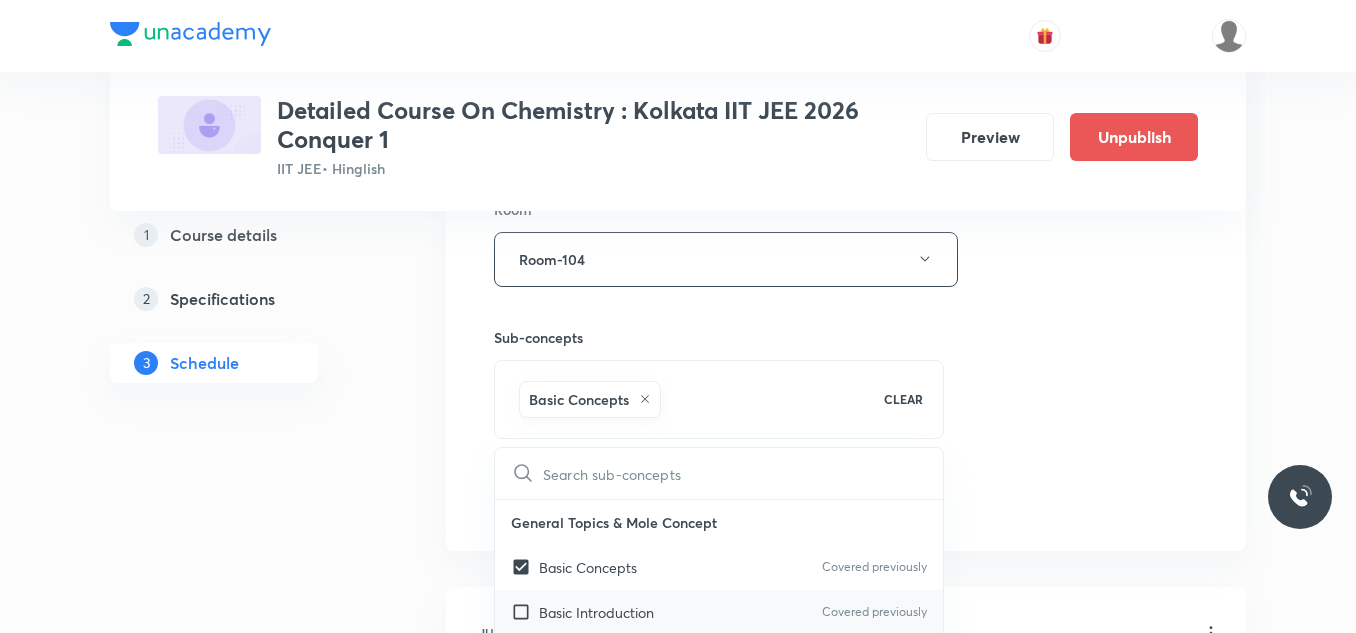 click on "Basic Introduction Covered previously" at bounding box center (719, 612) 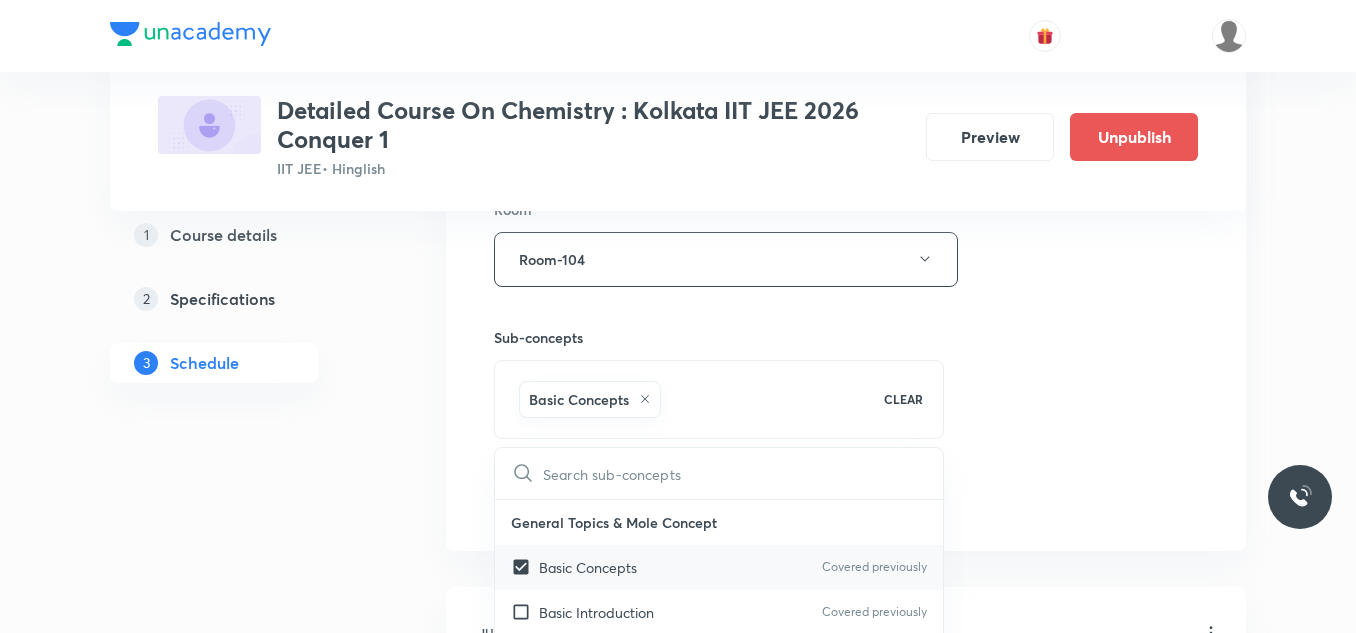 checkbox on "true" 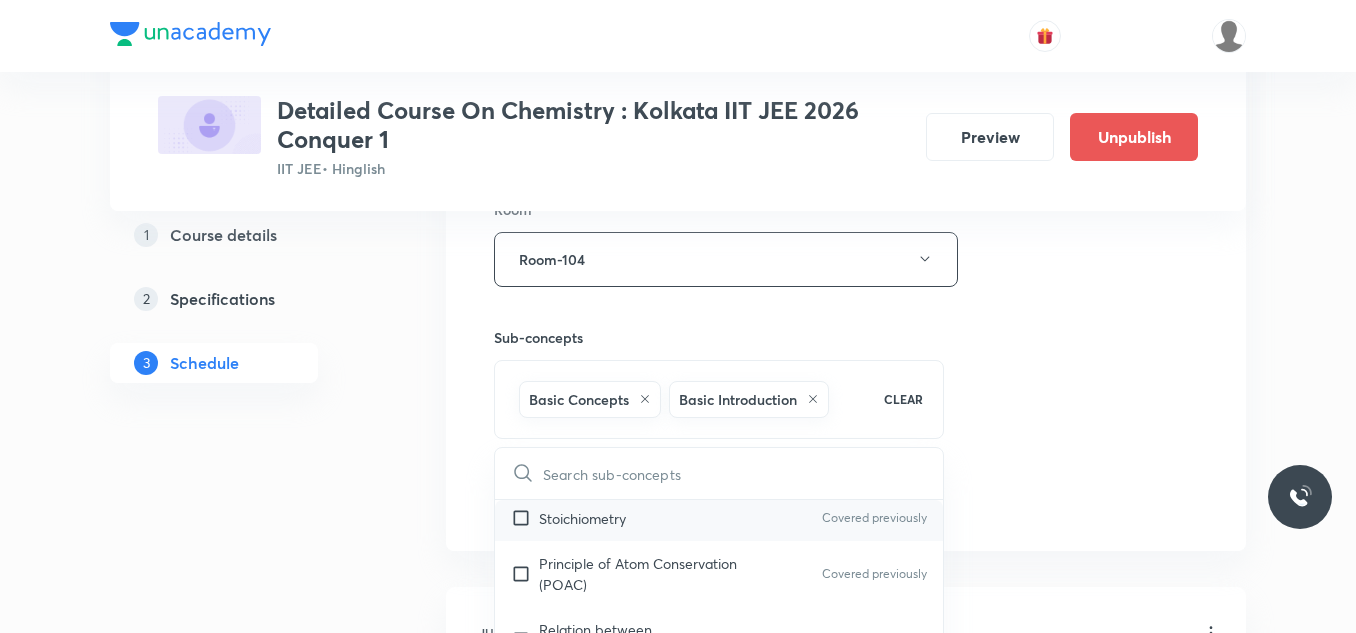 scroll, scrollTop: 200, scrollLeft: 0, axis: vertical 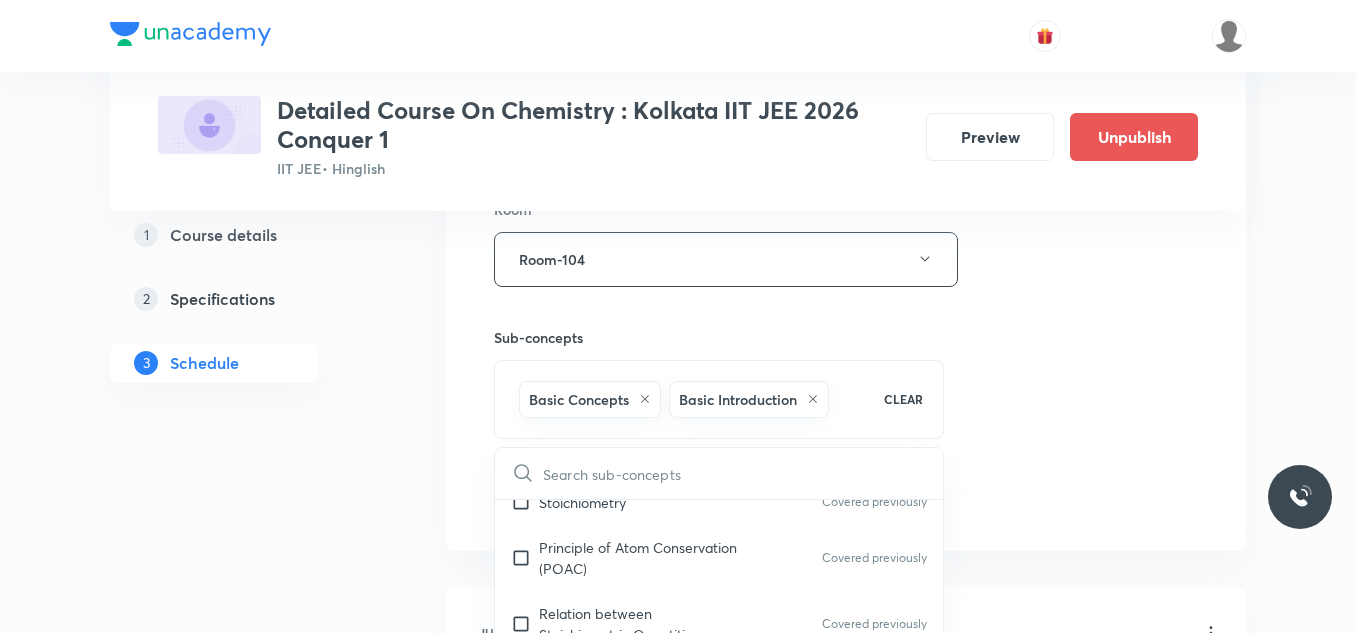 click on "Session  29 Live class Session title 25/99 Session on Thermodynamics ​ Schedule for [MONTH] 5, [YEAR], [TIME] ​ Duration (in minutes) 90 ​   Session type Online Offline Room Room-104 Sub-concepts Basic Concepts Basic Introduction CLEAR ​ General Topics & Mole Concept Basic Concepts Covered previously Basic Introduction Covered previously Percentage Composition Covered previously Stoichiometry Covered previously Principle of Atom Conservation (POAC) Covered previously Relation between Stoichiometric Quantities Covered previously Application of Mole Concept: Gravimetric Analysis Covered previously Different Laws Covered previously Formula and Composition Covered previously Concentration Terms Covered previously Some basic concepts of Chemistry Covered previously Atomic Structure Discovery Of Electron Covered previously Some Prerequisites of Physics Covered previously Discovery Of Protons And Neutrons Covered previously Atomic Models and Theories  Covered previously Covered previously Nature of Waves Payload" at bounding box center [846, 38] 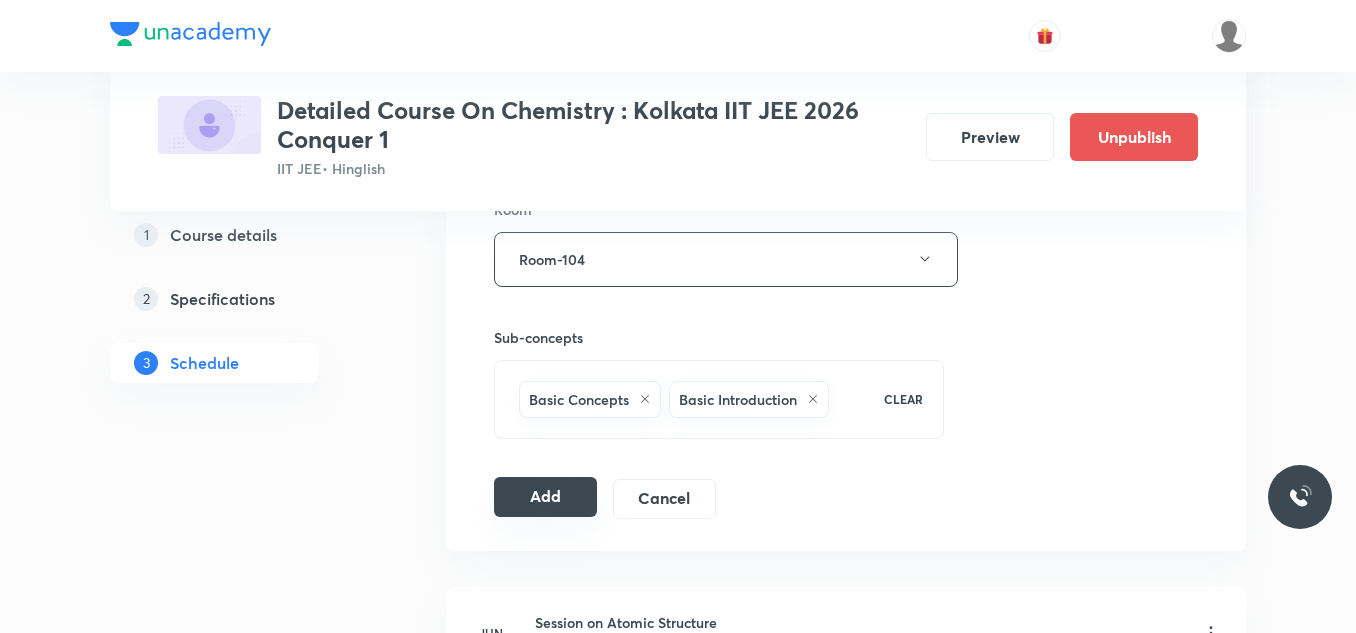 click on "Add" at bounding box center (545, 497) 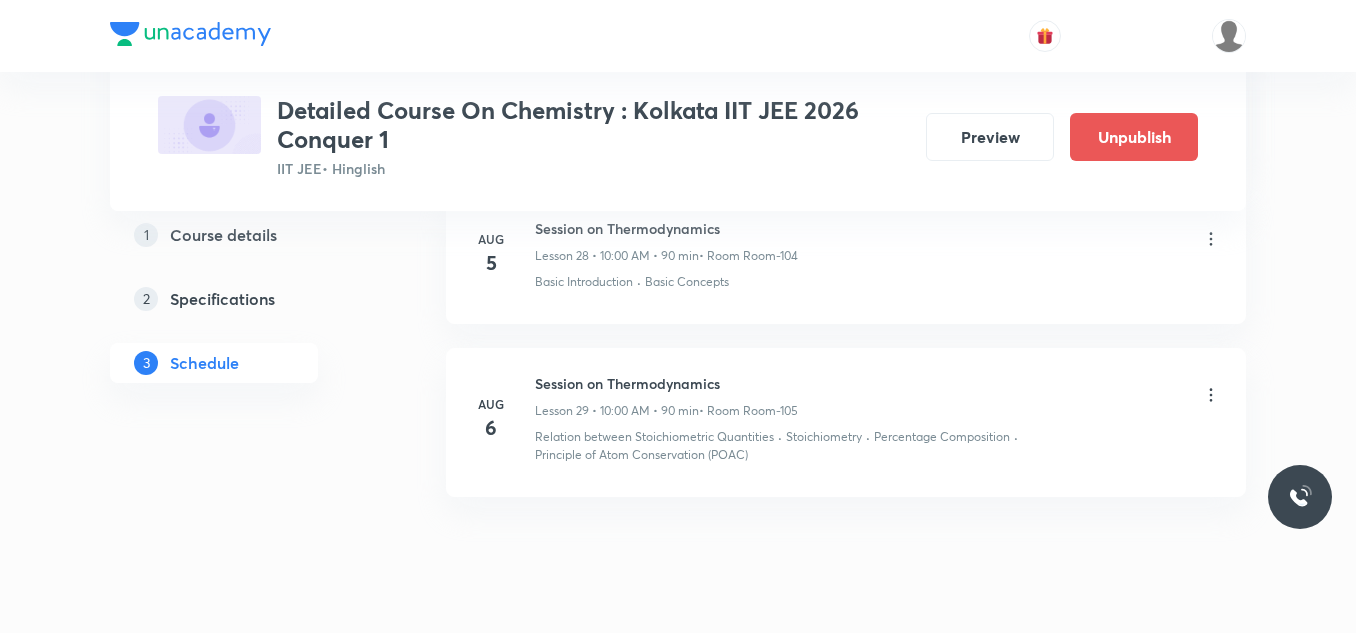 scroll, scrollTop: 4773, scrollLeft: 0, axis: vertical 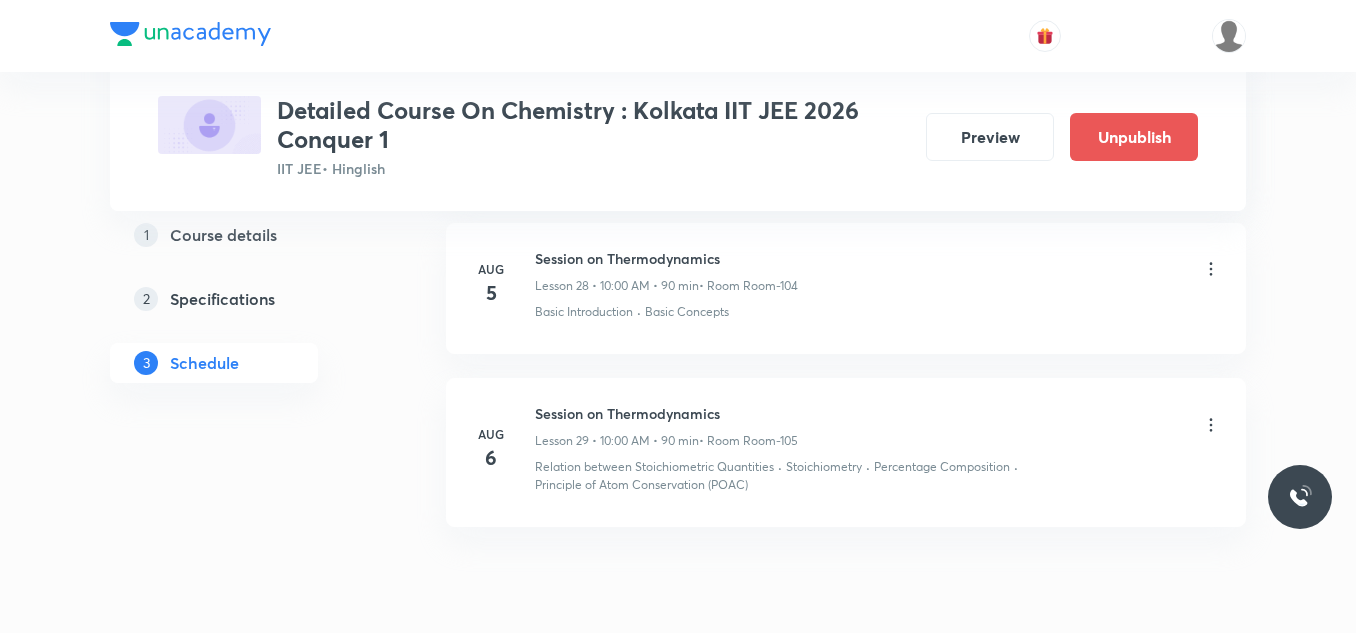 click 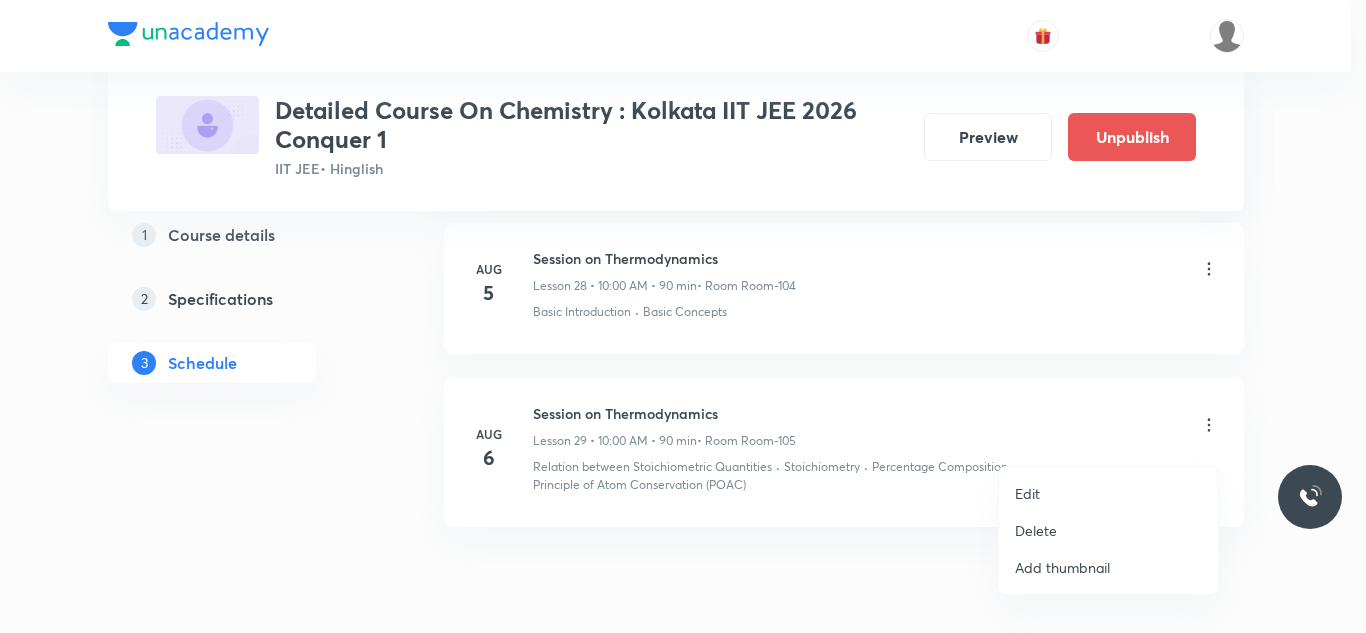 click on "Edit" at bounding box center (1027, 493) 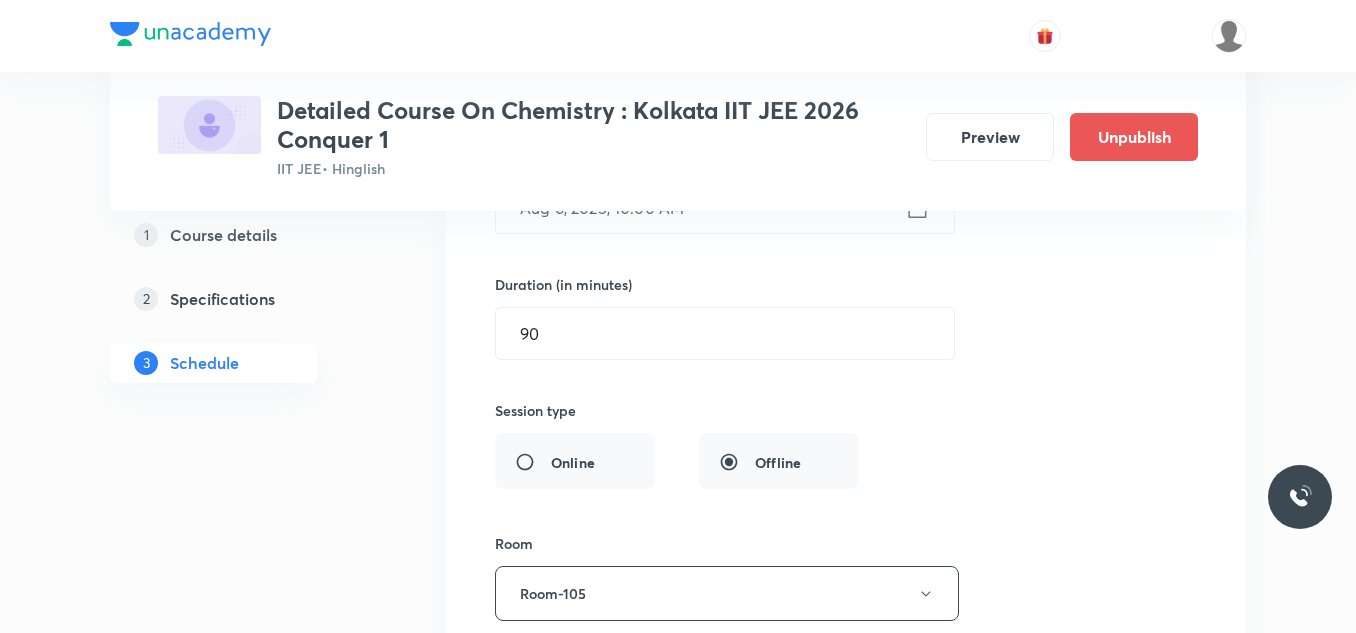 scroll, scrollTop: 5273, scrollLeft: 0, axis: vertical 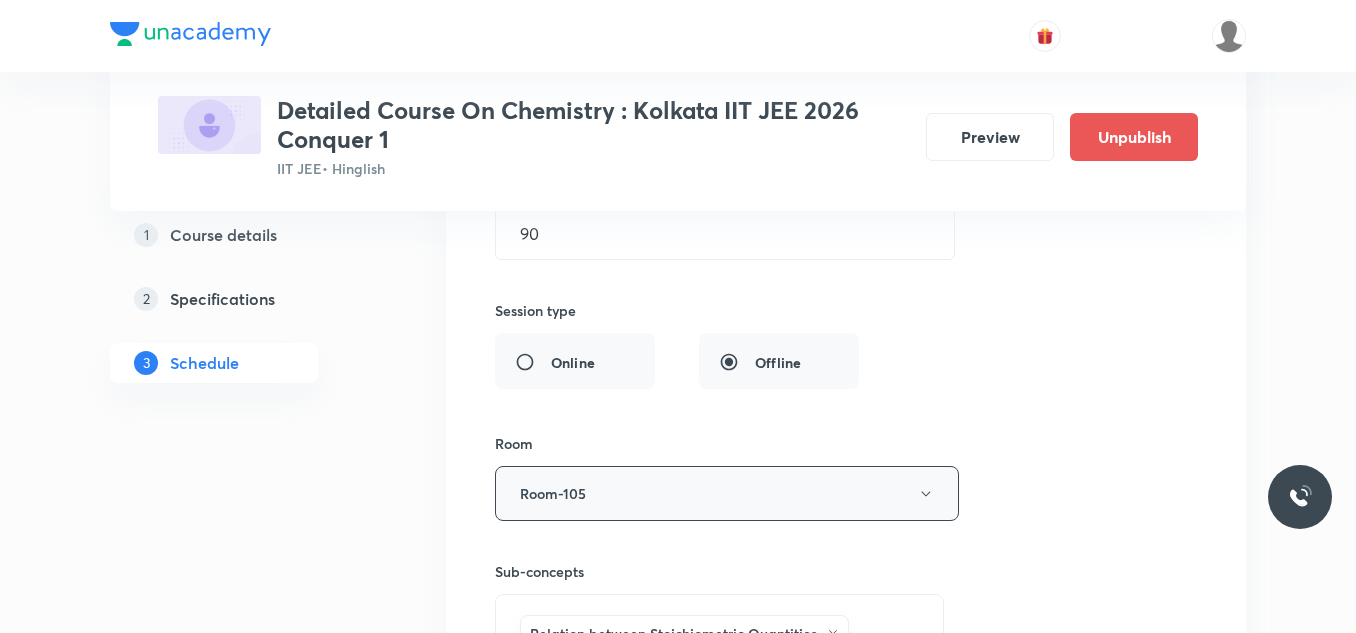 click on "Room-105" at bounding box center (727, 493) 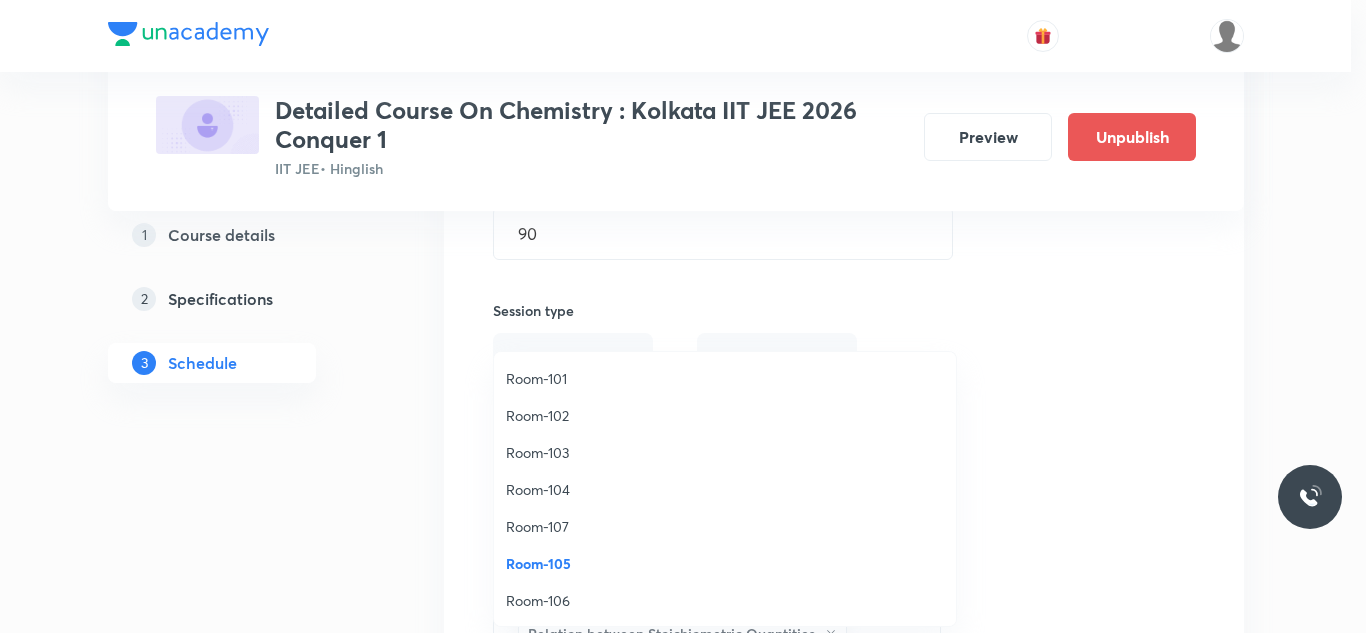 click on "Room-104" at bounding box center (725, 489) 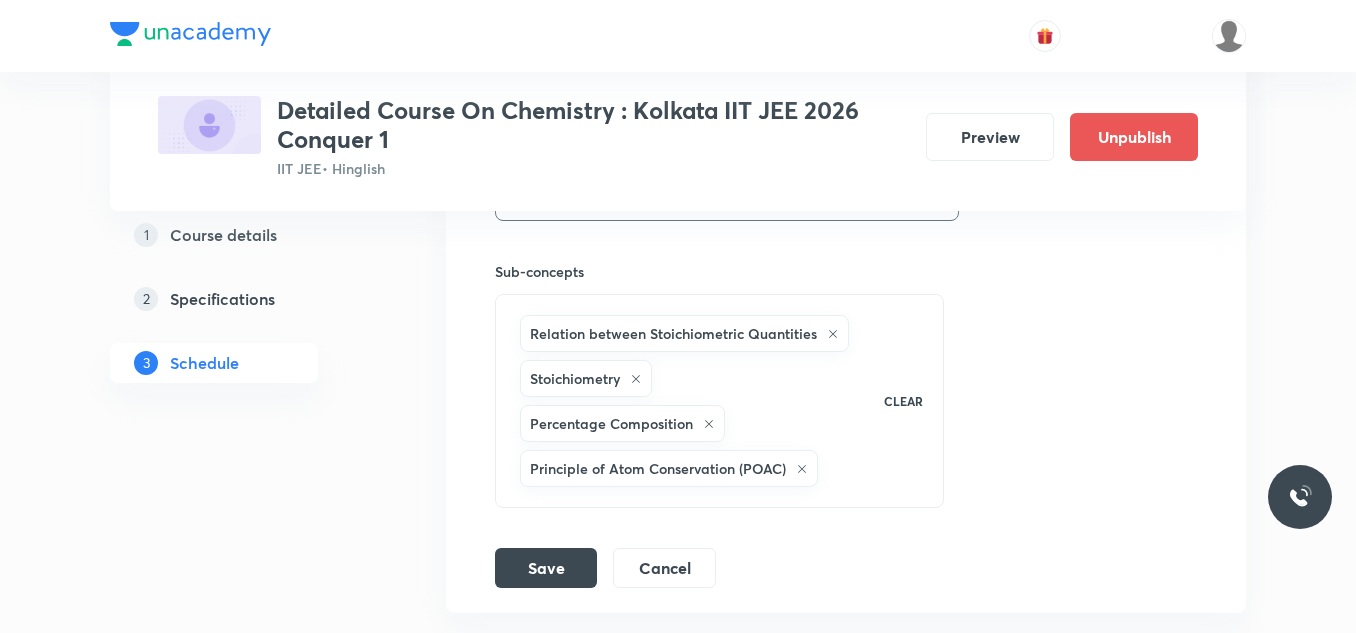 scroll, scrollTop: 5759, scrollLeft: 0, axis: vertical 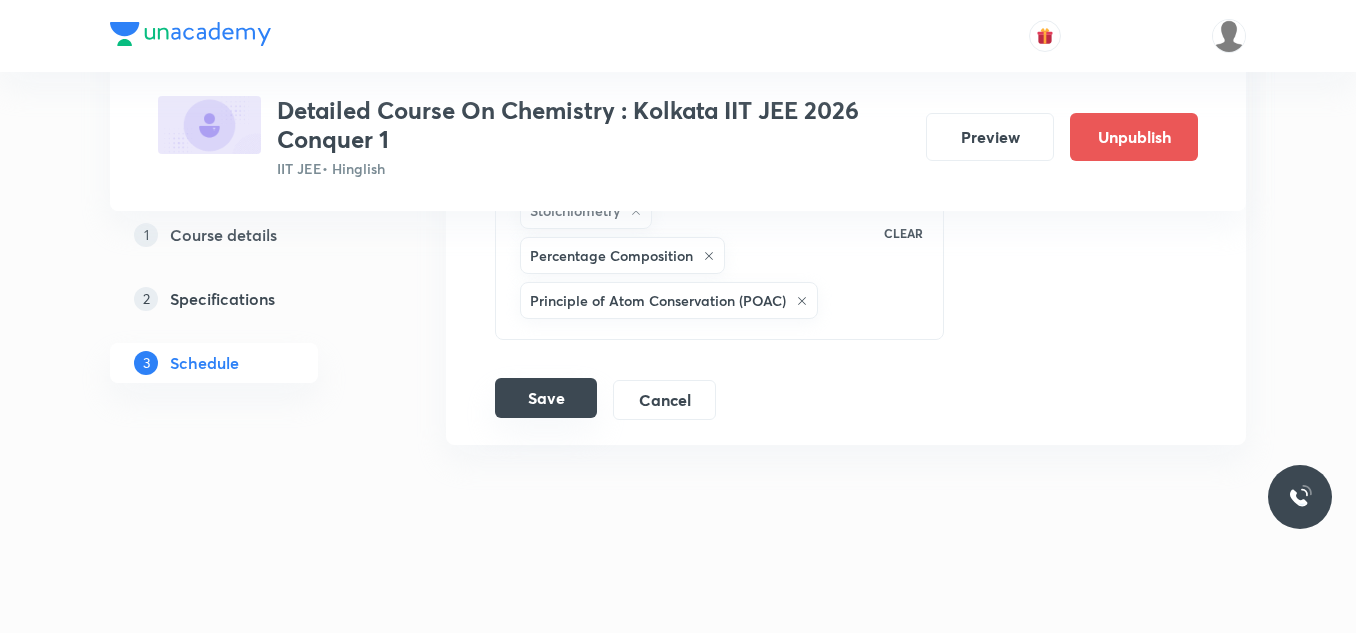 click on "Save" at bounding box center [546, 398] 